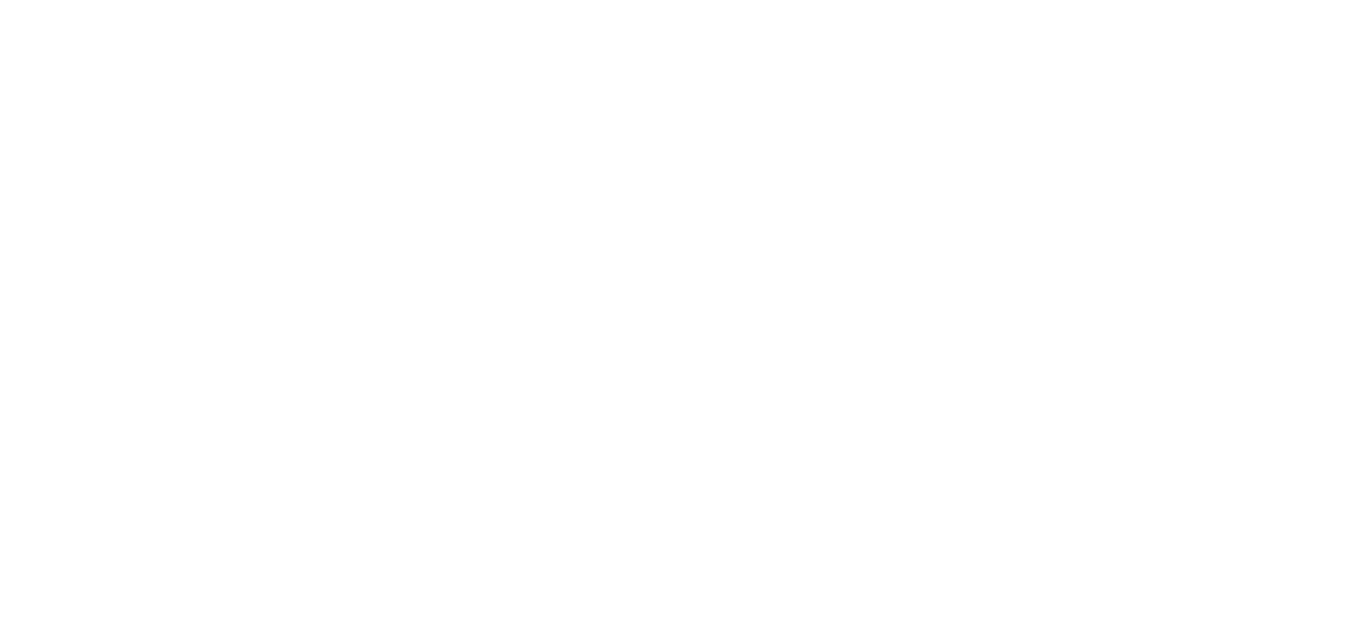 scroll, scrollTop: 0, scrollLeft: 0, axis: both 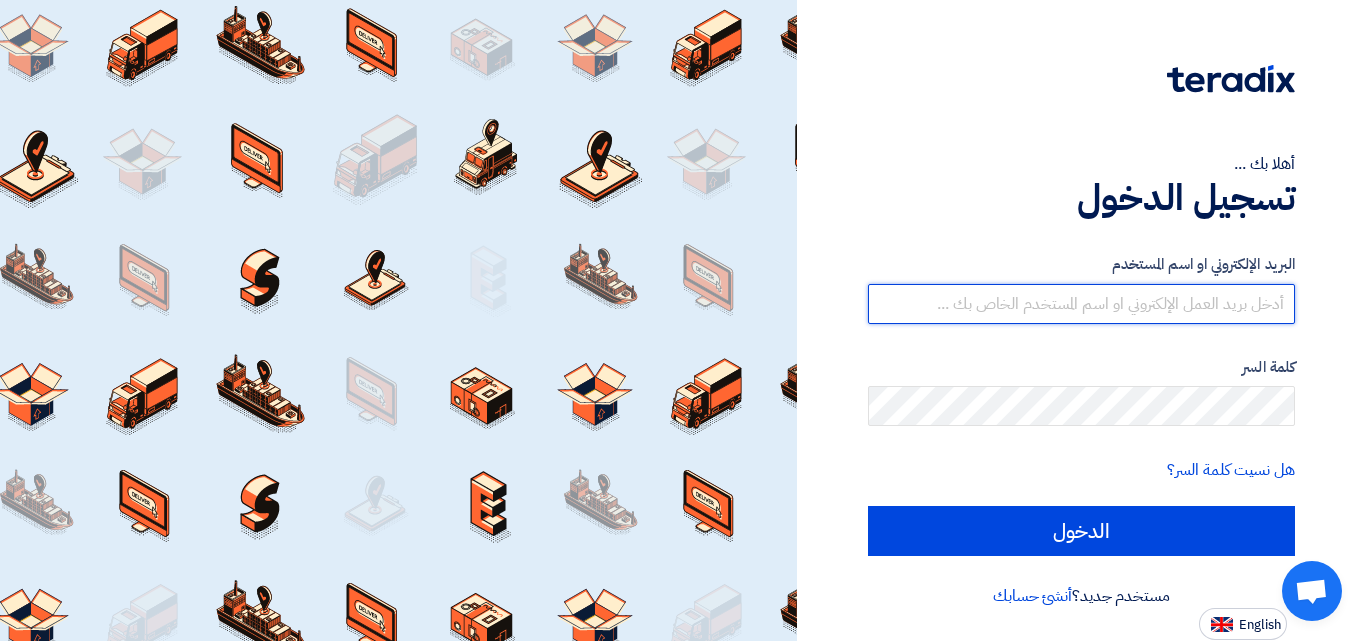 type on "[EMAIL_ADDRESS][DOMAIN_NAME]" 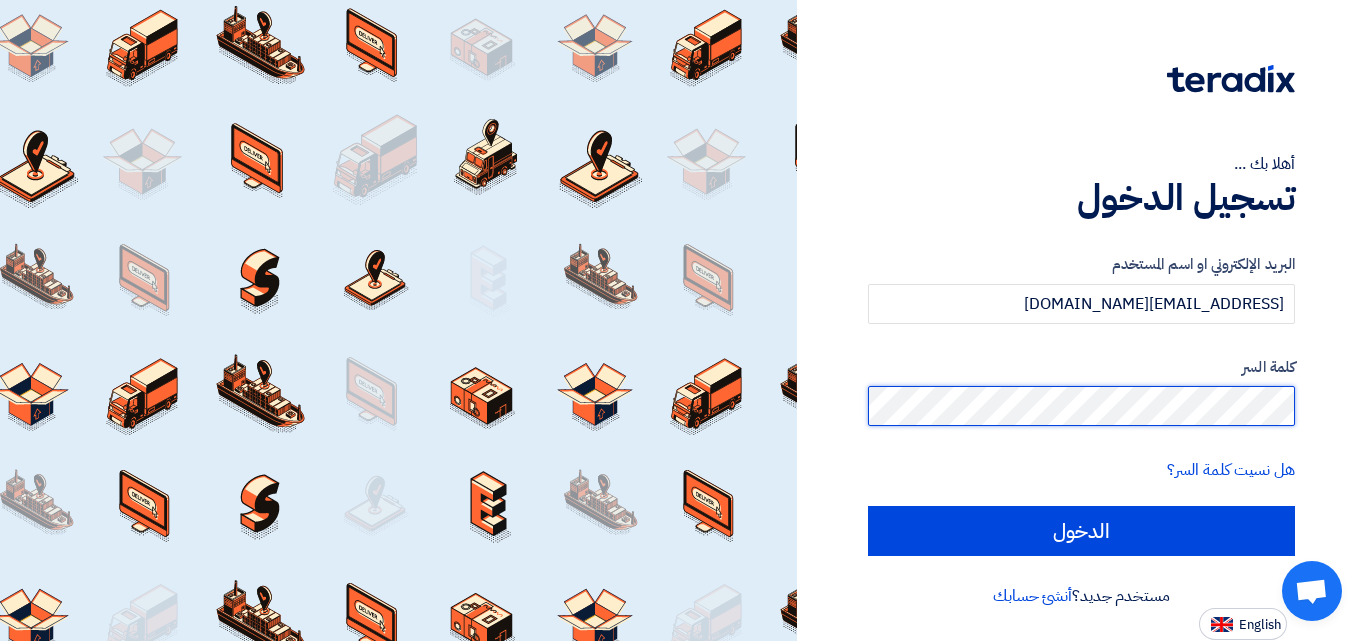 click on "أهلا بك ...
تسجيل الدخول
البريد الإلكتروني او اسم المستخدم
[EMAIL_ADDRESS][DOMAIN_NAME]
كلمة السر
هل نسيت كلمة السر؟
الدخول
مستخدم جديد؟
أنشئ حسابك
English" 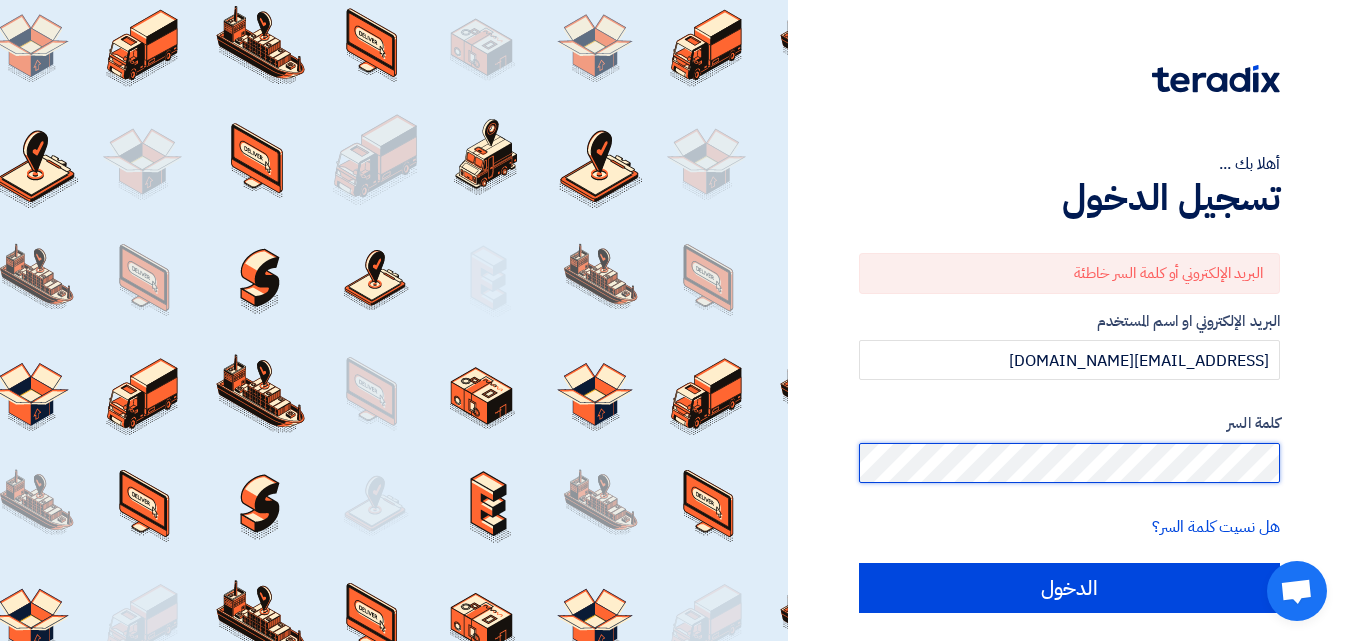 click on "أهلا بك ...
تسجيل الدخول
البريد الإلكتروني أو كلمة السر خاطئة
البريد الإلكتروني او اسم المستخدم
[EMAIL_ADDRESS][DOMAIN_NAME]
كلمة السر
هل نسيت كلمة السر؟
الدخول
مستخدم جديد؟
أنشئ حسابك
English" 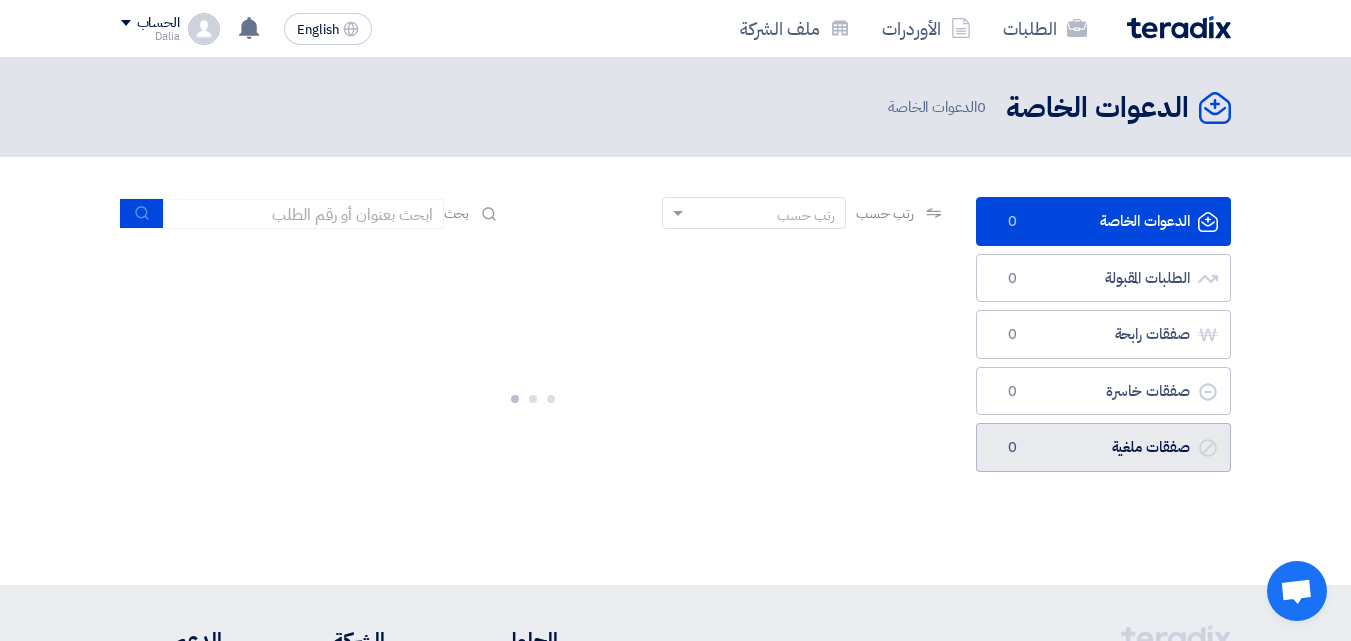 drag, startPoint x: 1191, startPoint y: 635, endPoint x: 1164, endPoint y: 463, distance: 174.1063 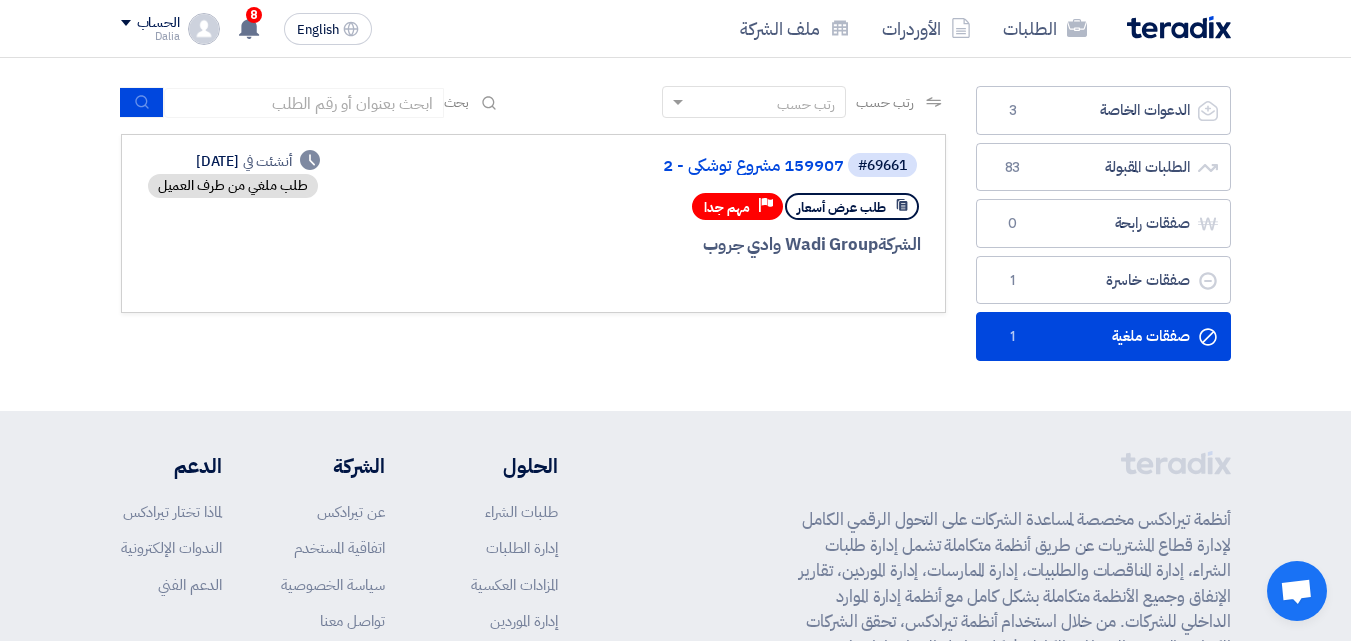 scroll, scrollTop: 0, scrollLeft: 0, axis: both 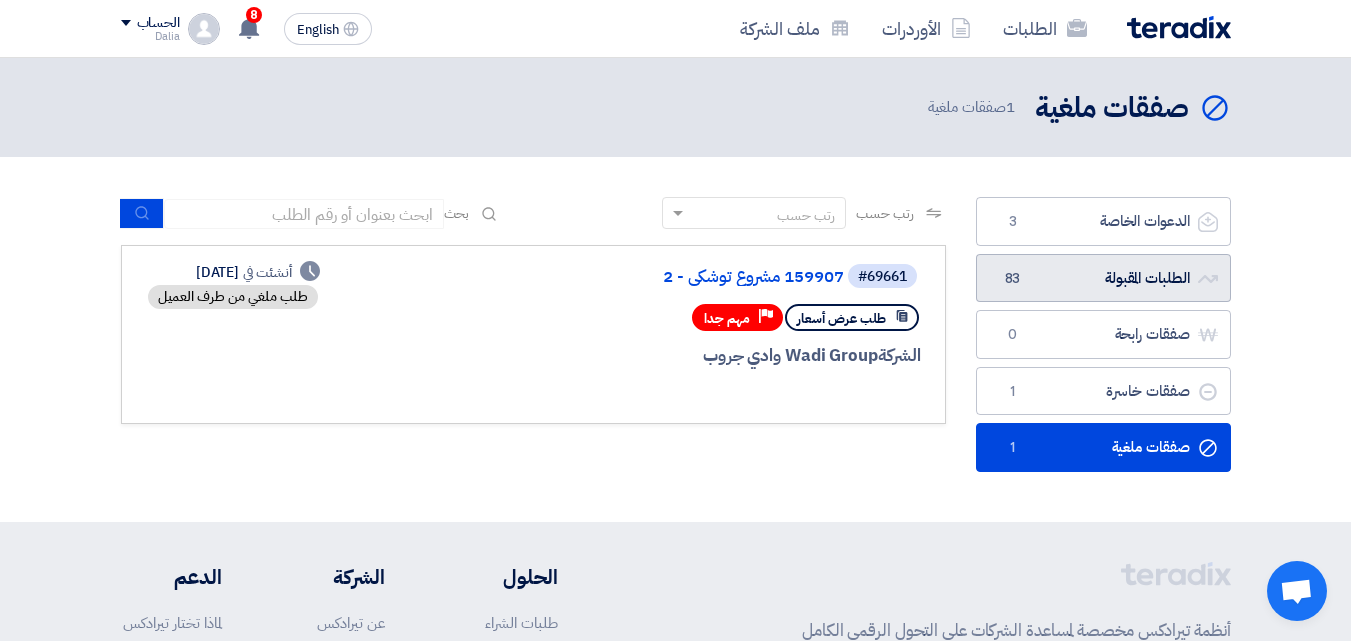 click on "الطلبات المقبولة
الطلبات المقبولة
83" 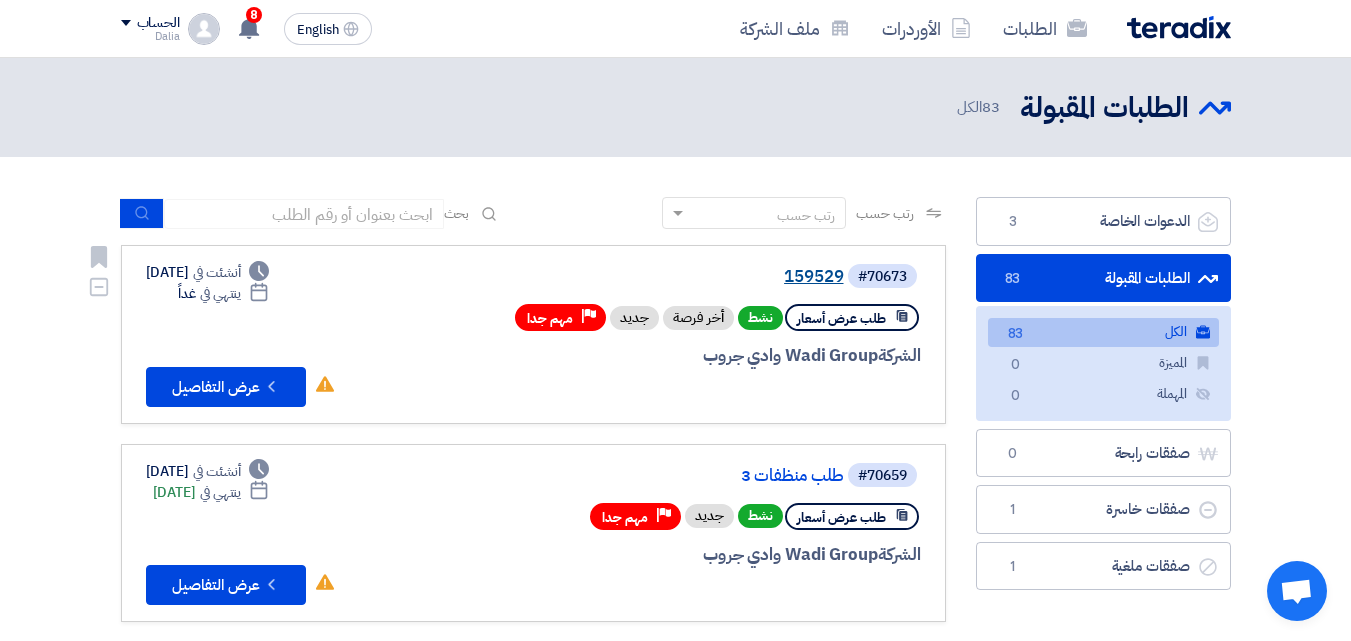 click on "159529" 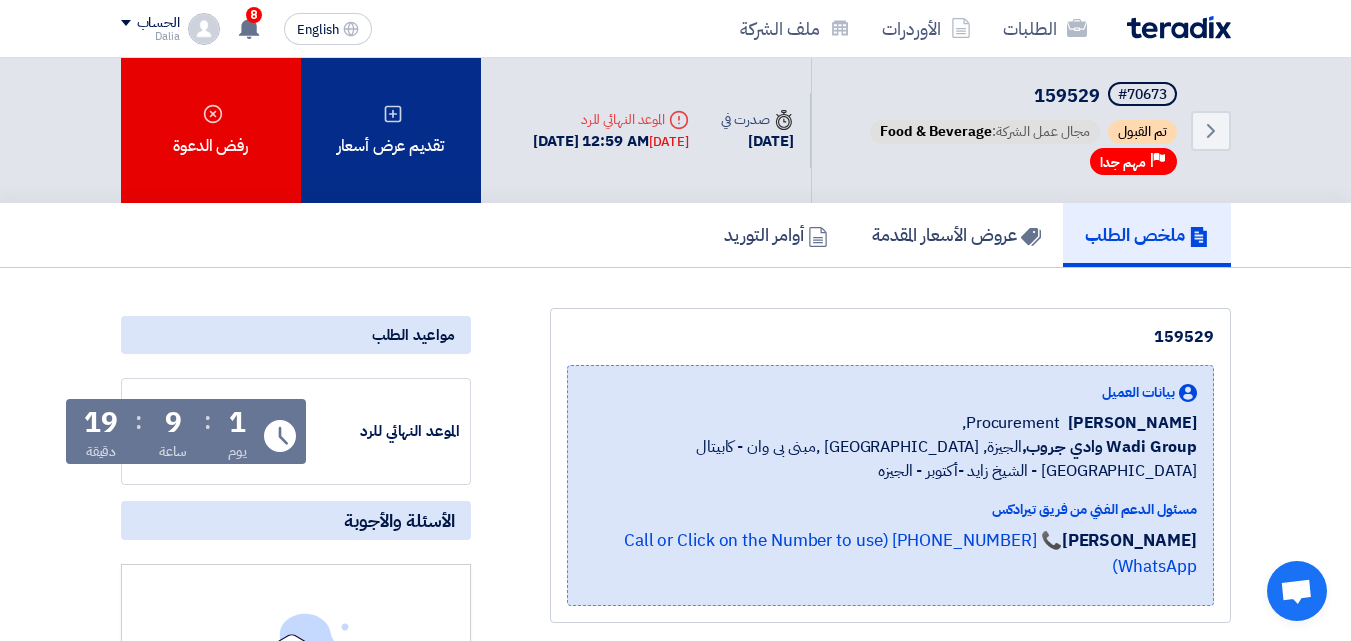click 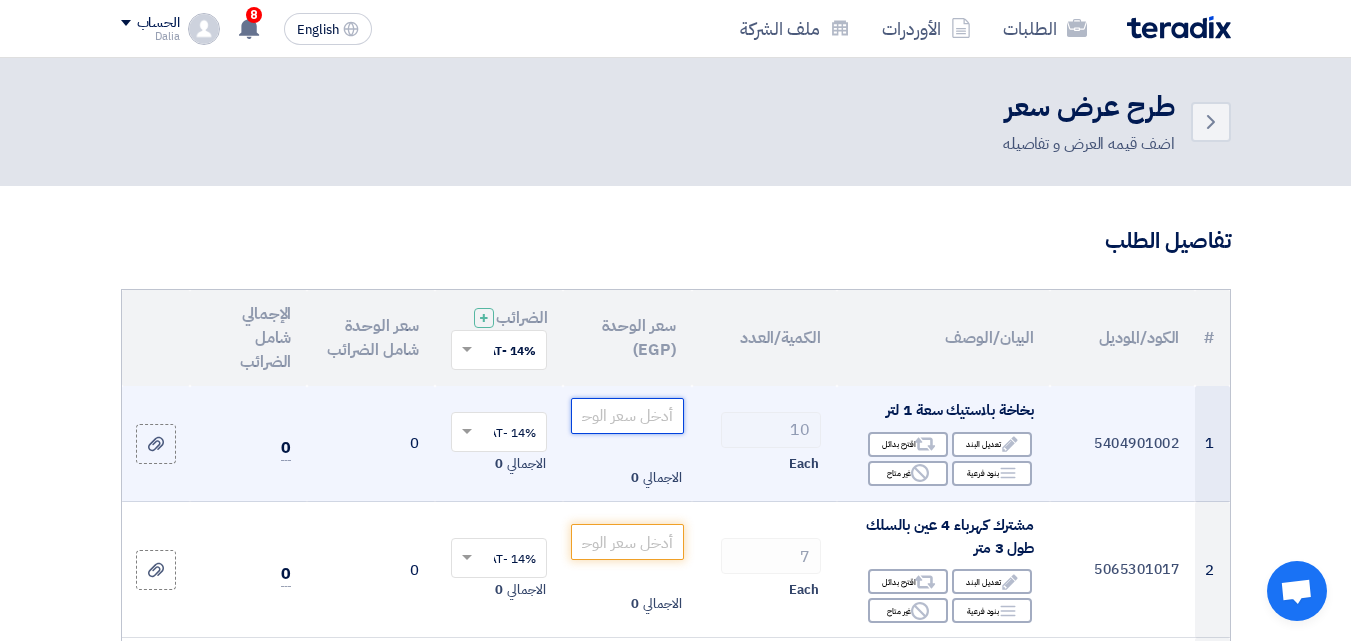 click 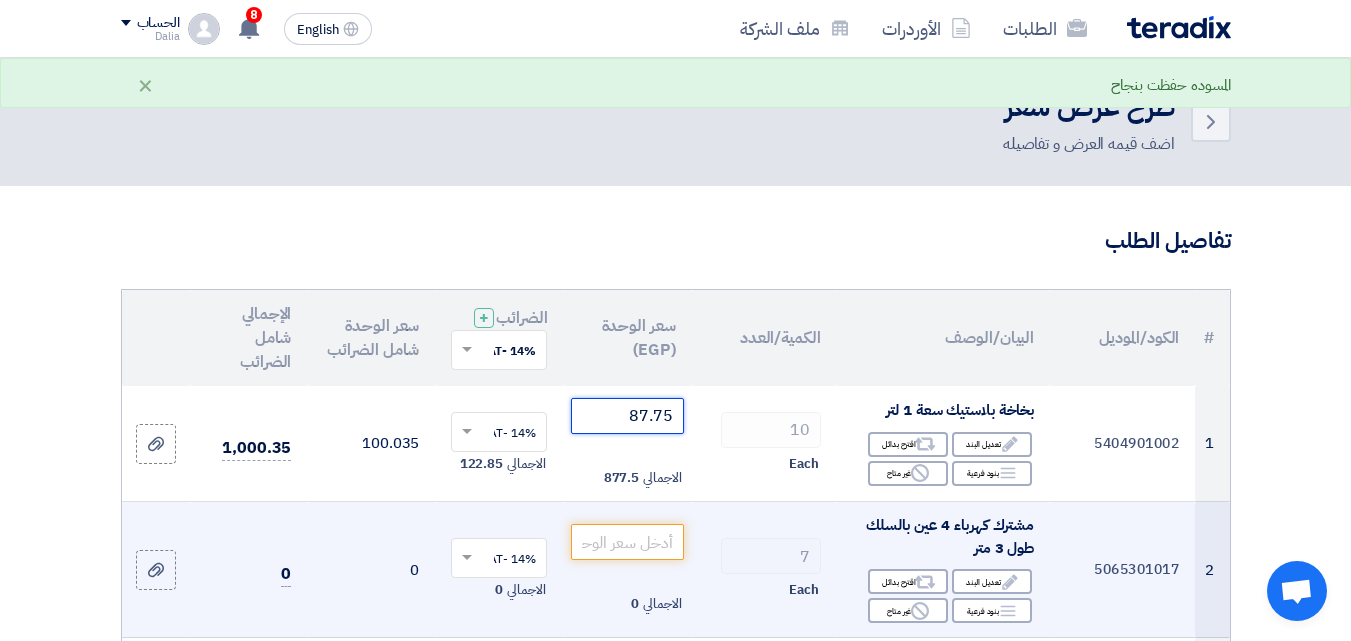 scroll, scrollTop: 200, scrollLeft: 0, axis: vertical 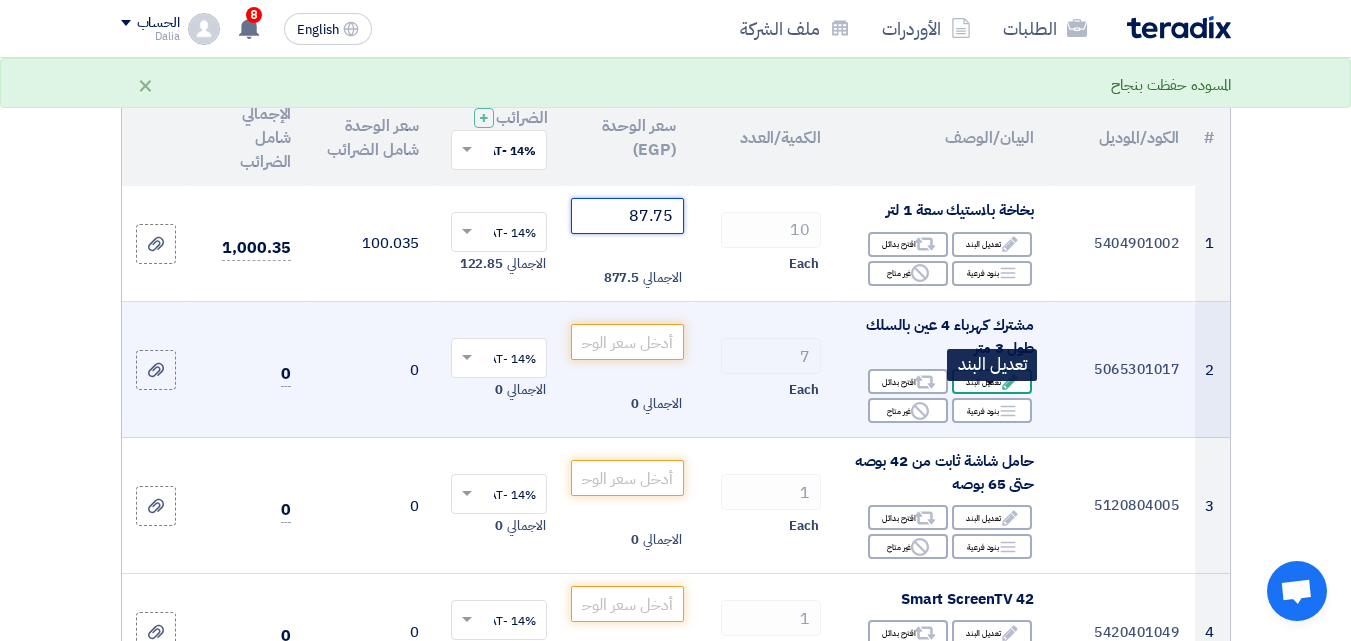 type on "87.75" 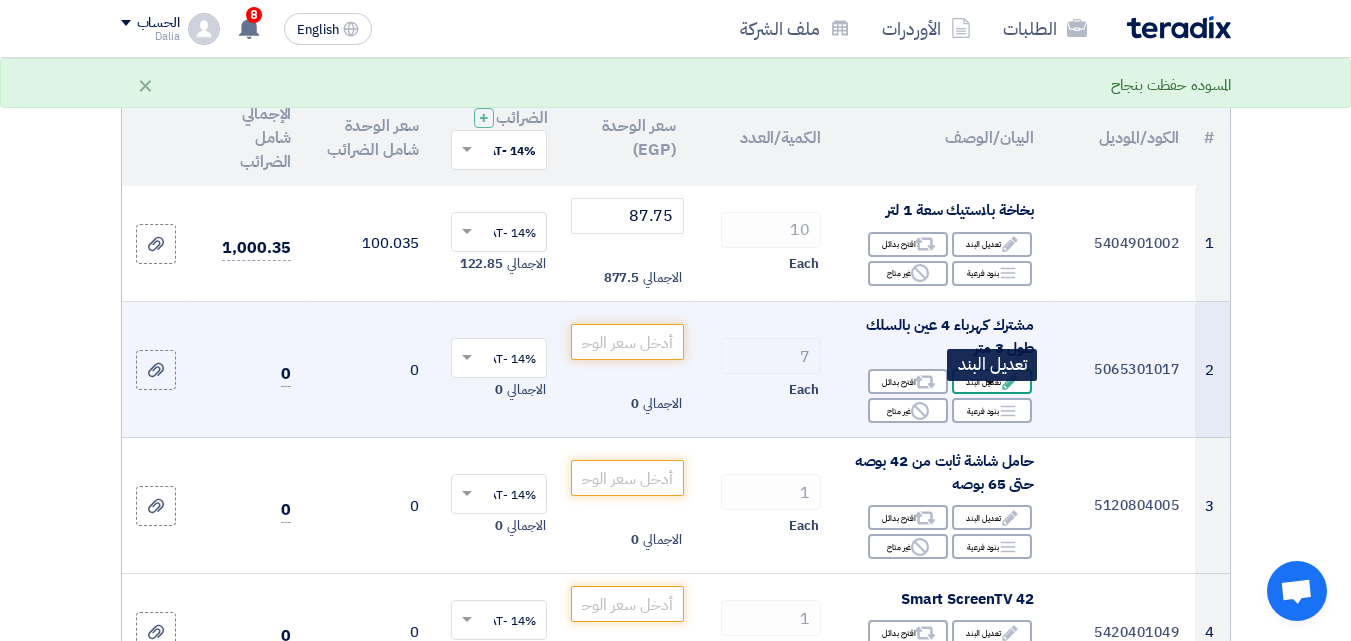 click on "Edit
تعديل البند" 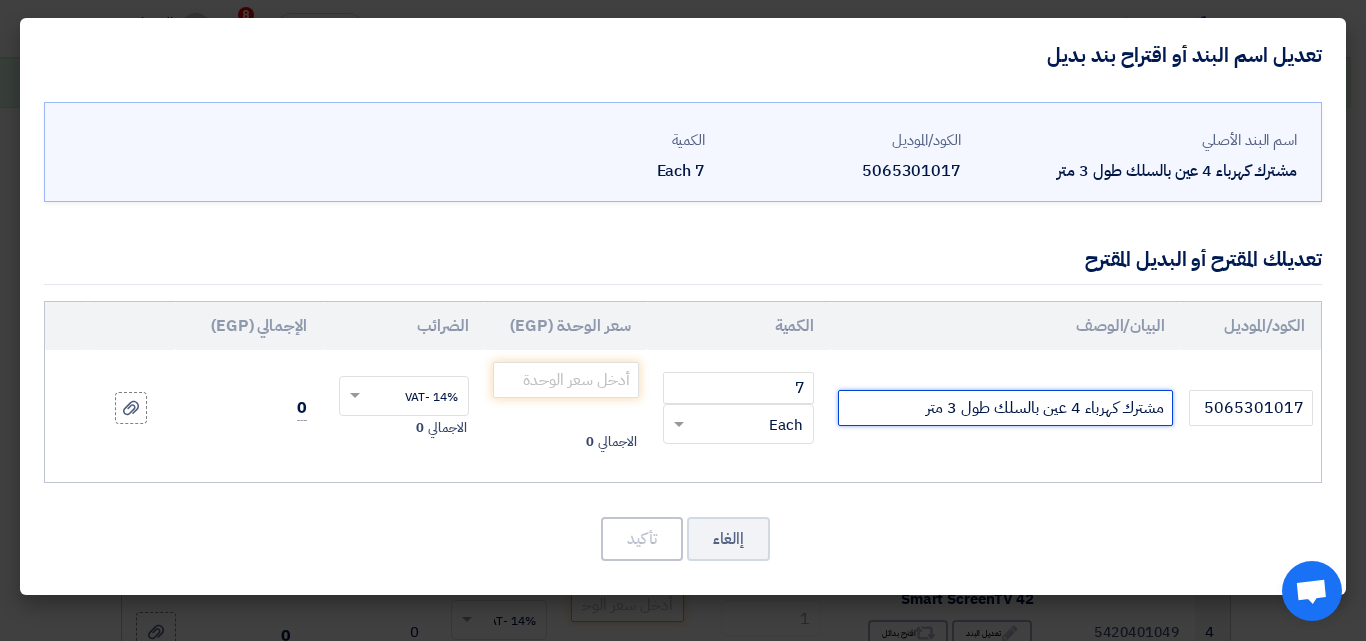 click on "مشترك كهرباء 4 عين بالسلك طول 3 متر" 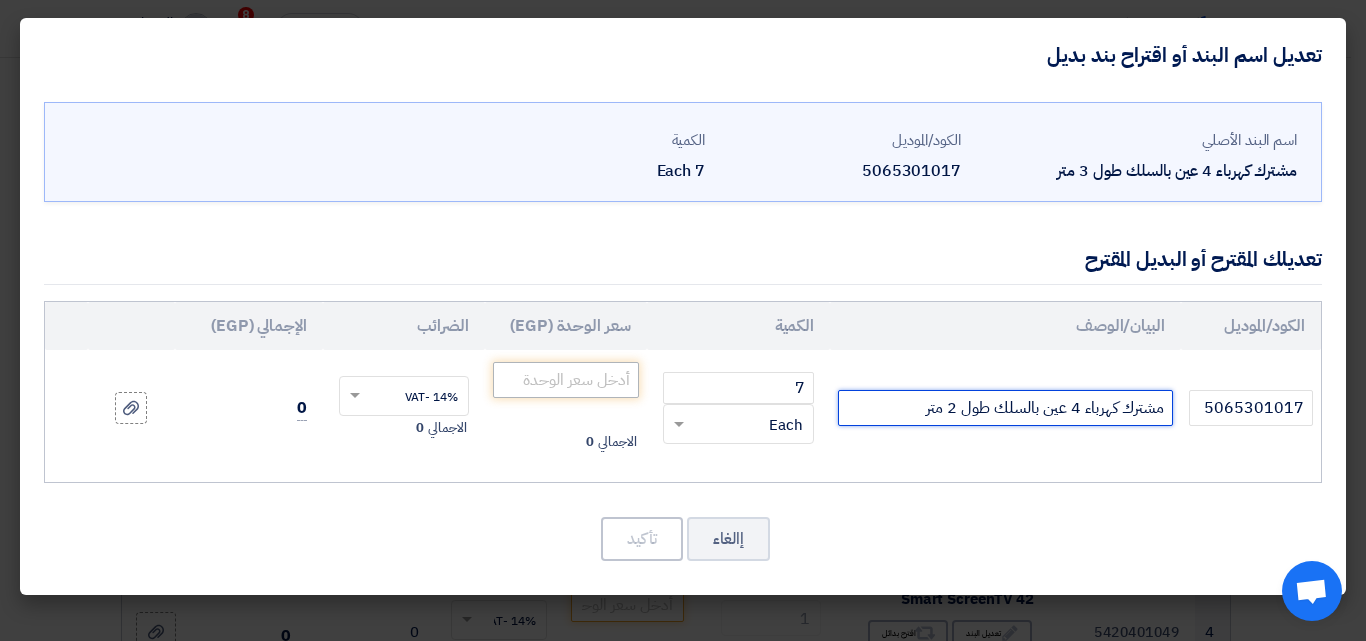 type on "مشترك كهرباء 4 عين بالسلك طول 2 متر" 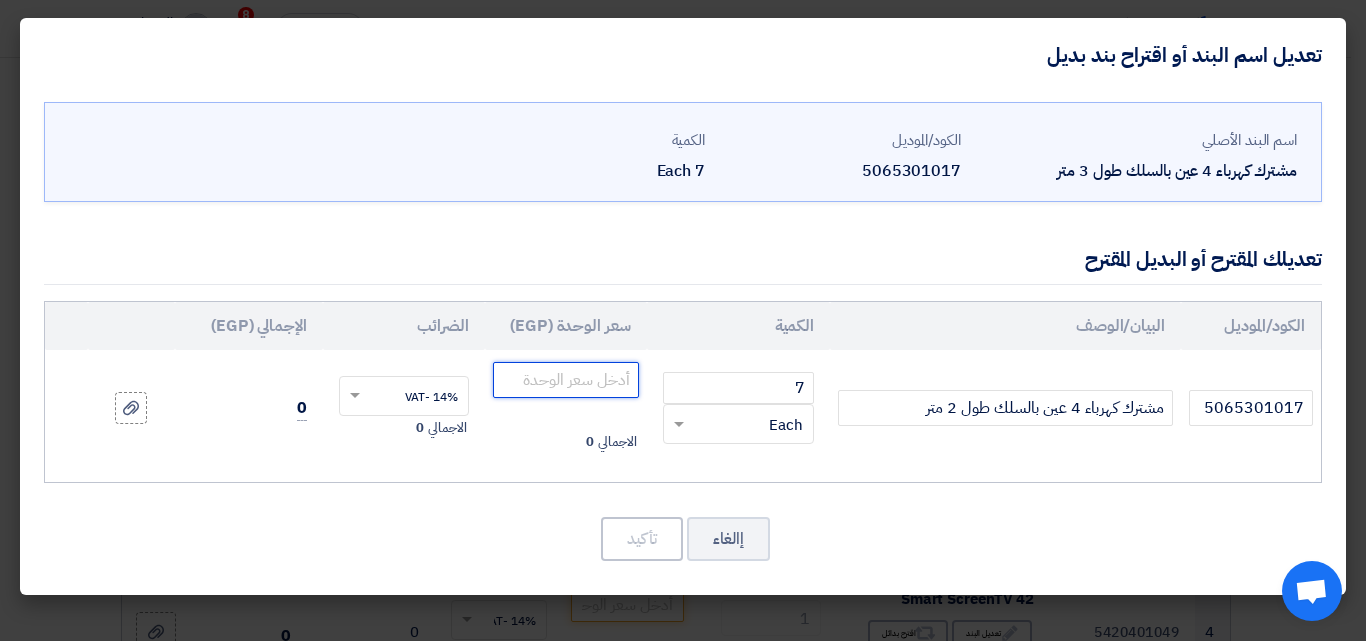 click 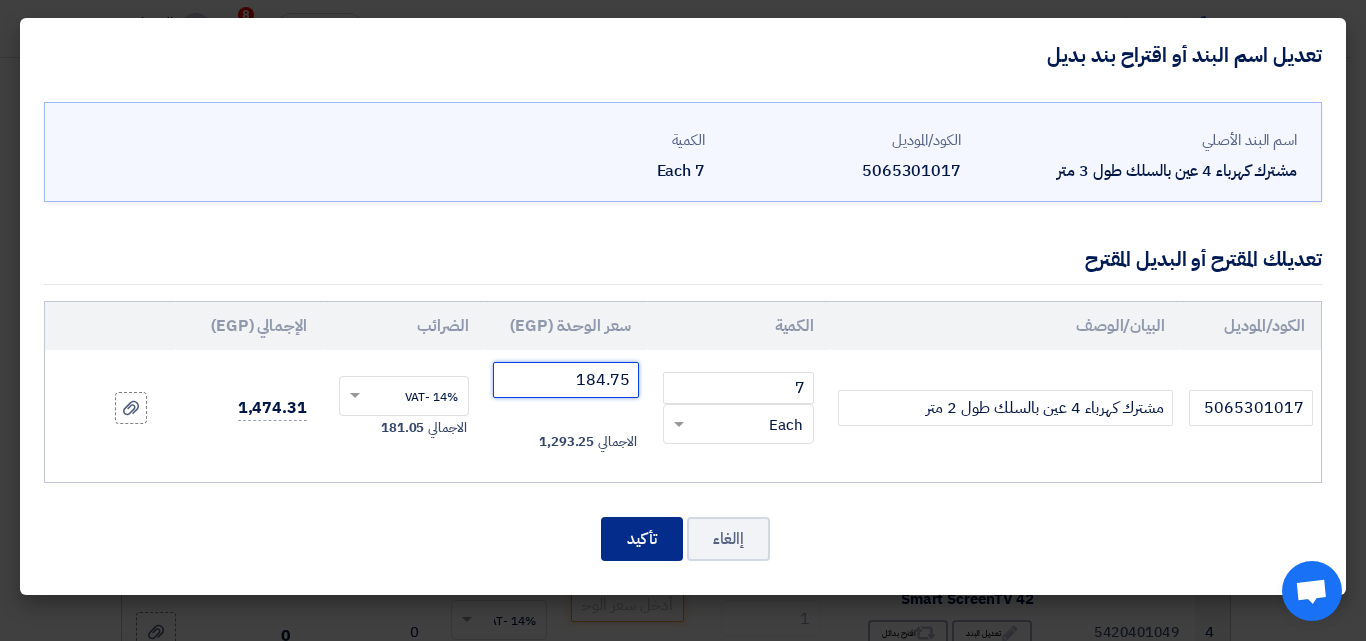 type on "184.75" 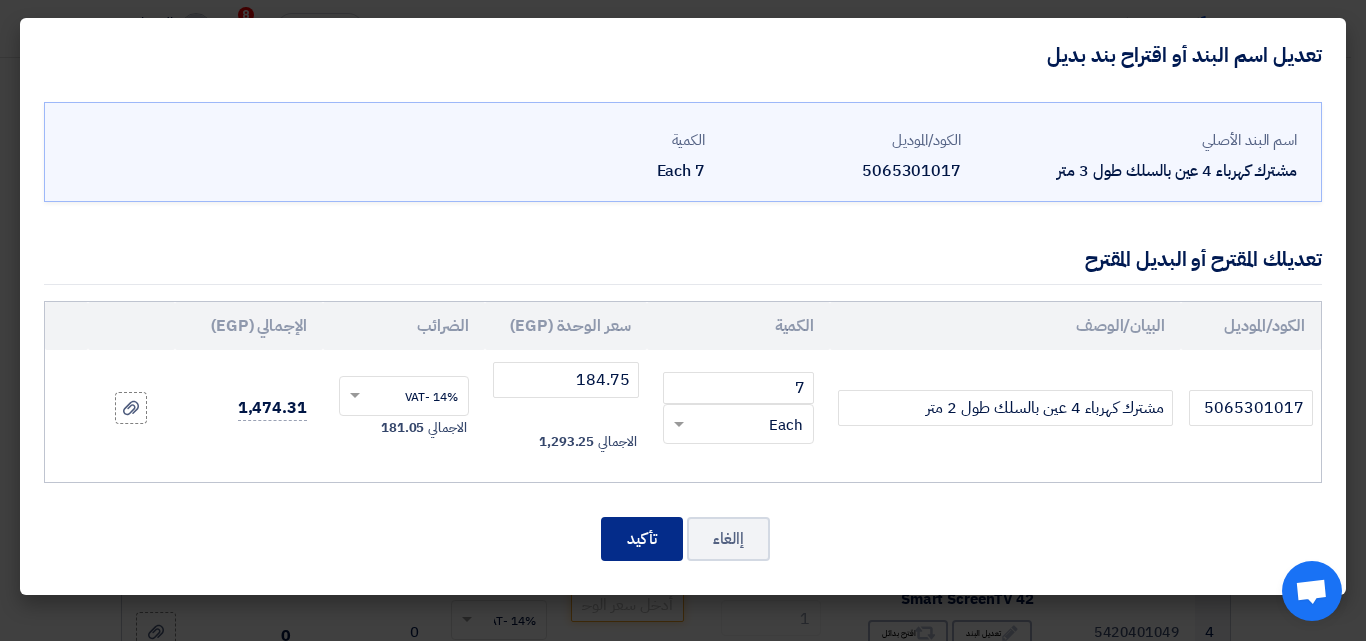 click on "تأكيد" 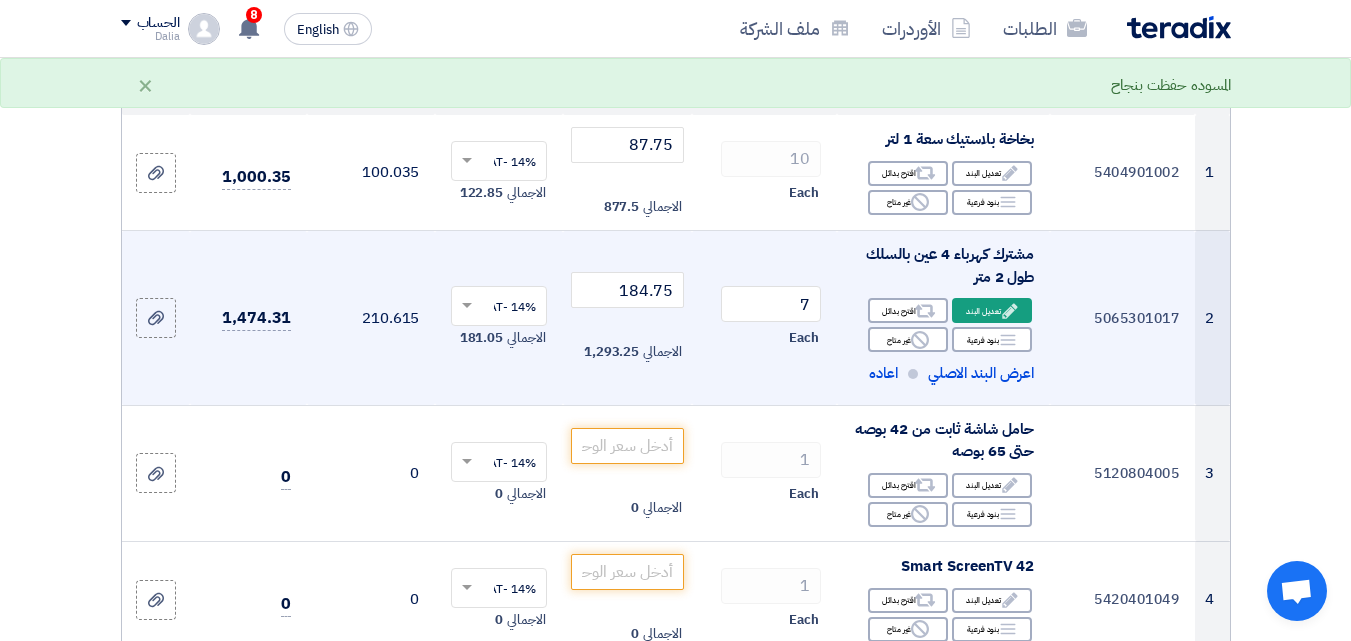 scroll, scrollTop: 400, scrollLeft: 0, axis: vertical 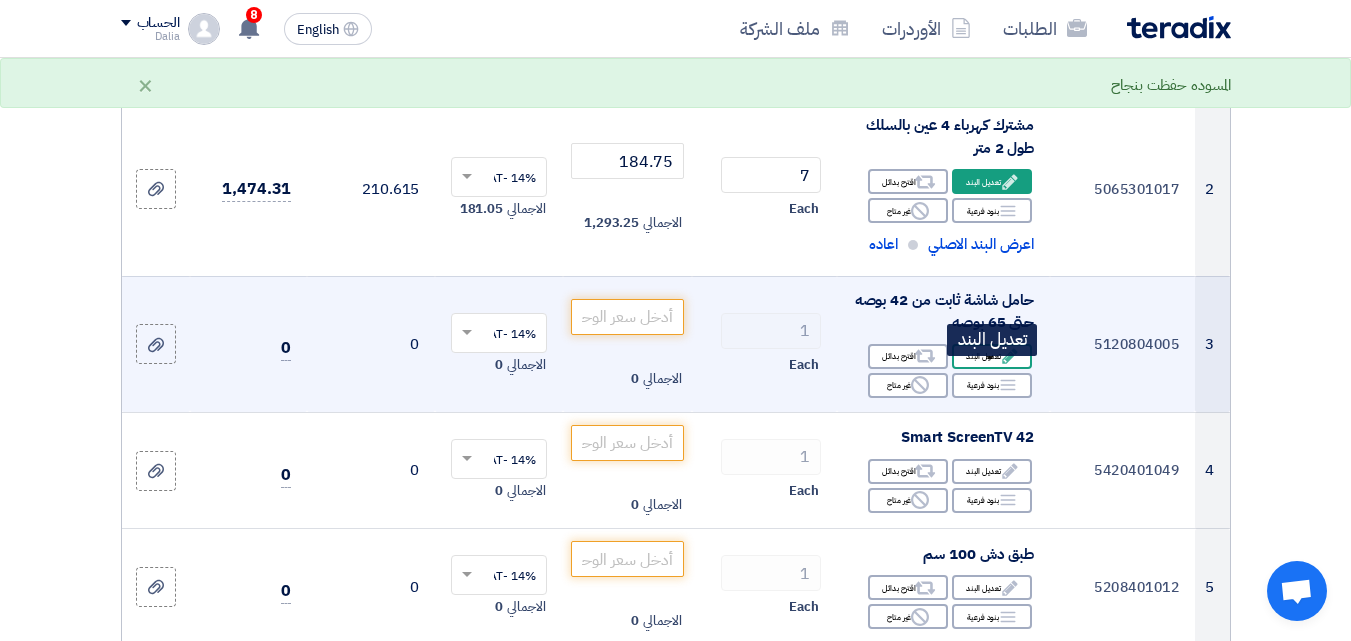 click on "Edit
تعديل البند" 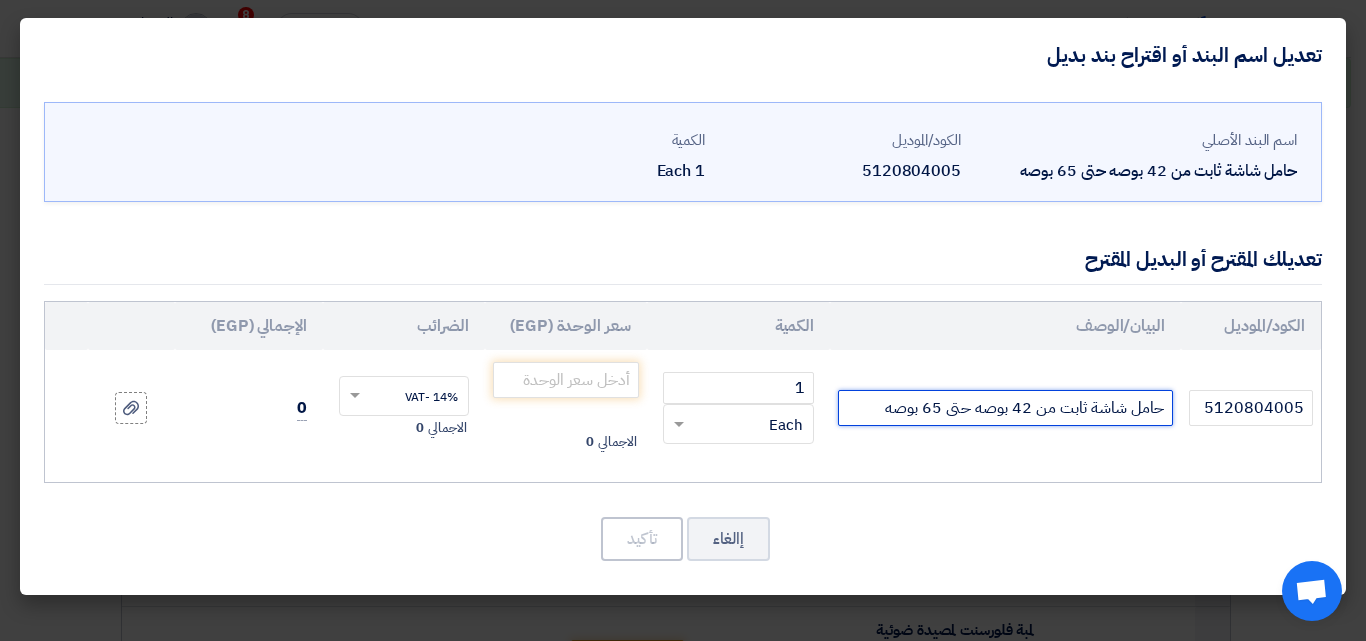 drag, startPoint x: 927, startPoint y: 410, endPoint x: 941, endPoint y: 405, distance: 14.866069 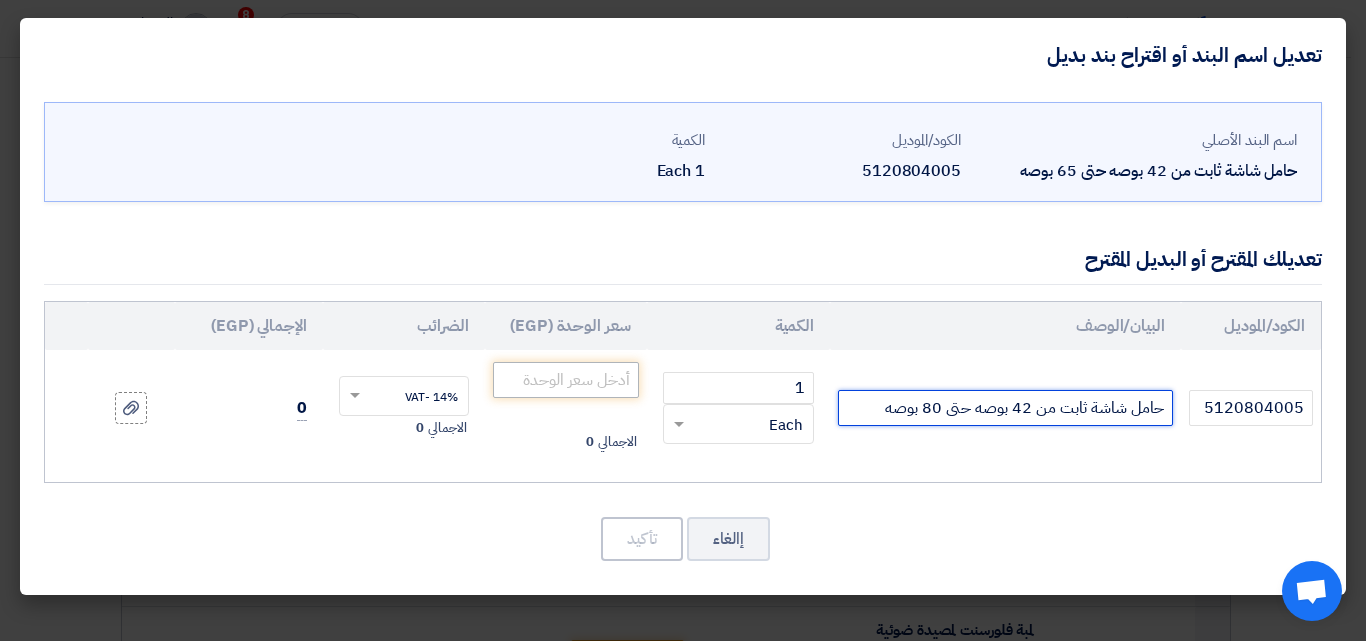 type on "حامل شاشة ثابت من 42 بوصه حتى 80 بوصه" 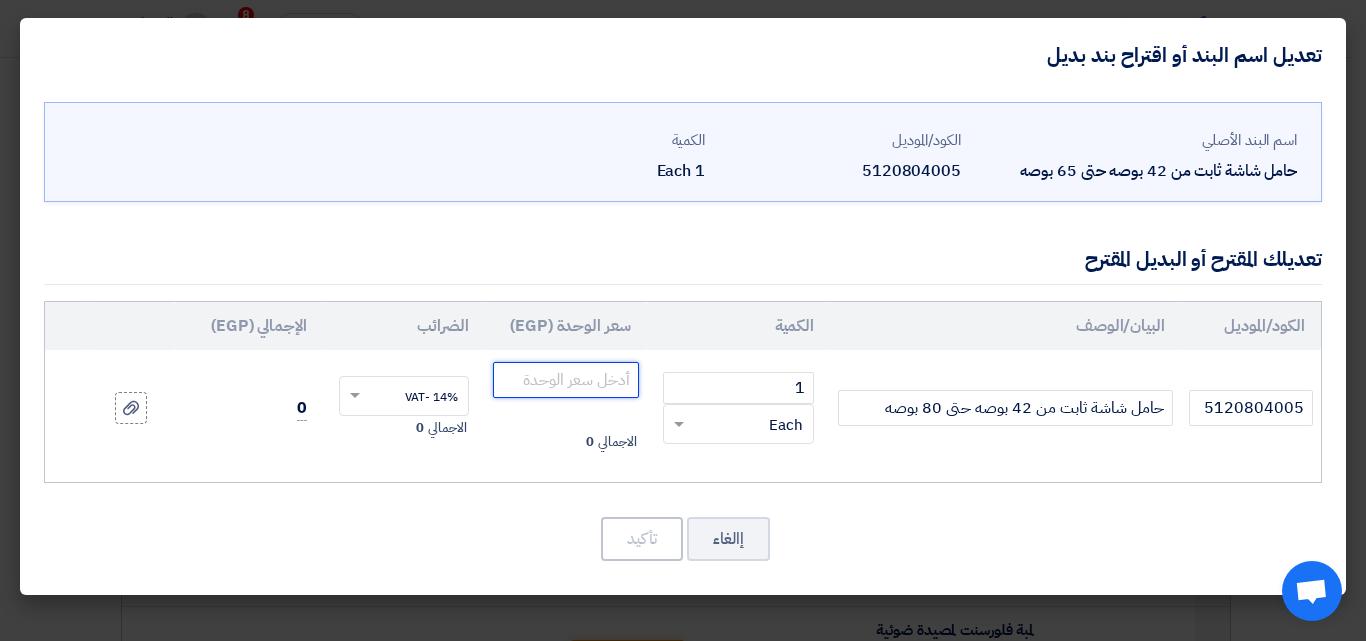 click 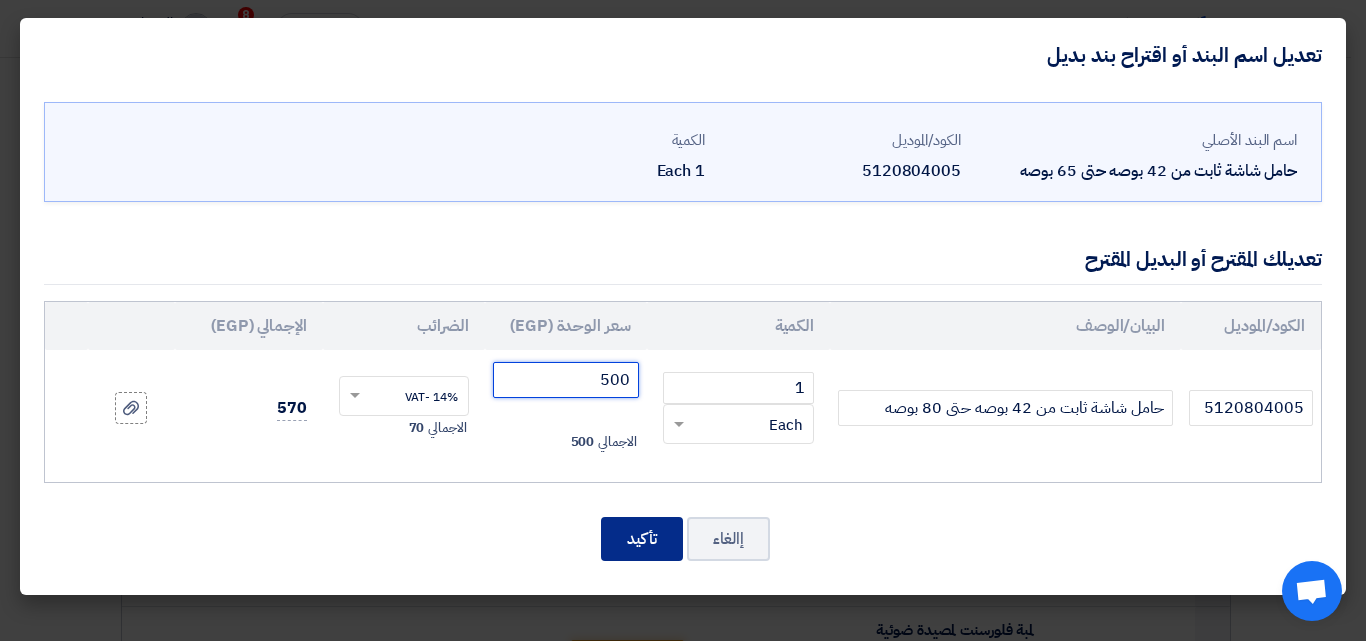type on "500" 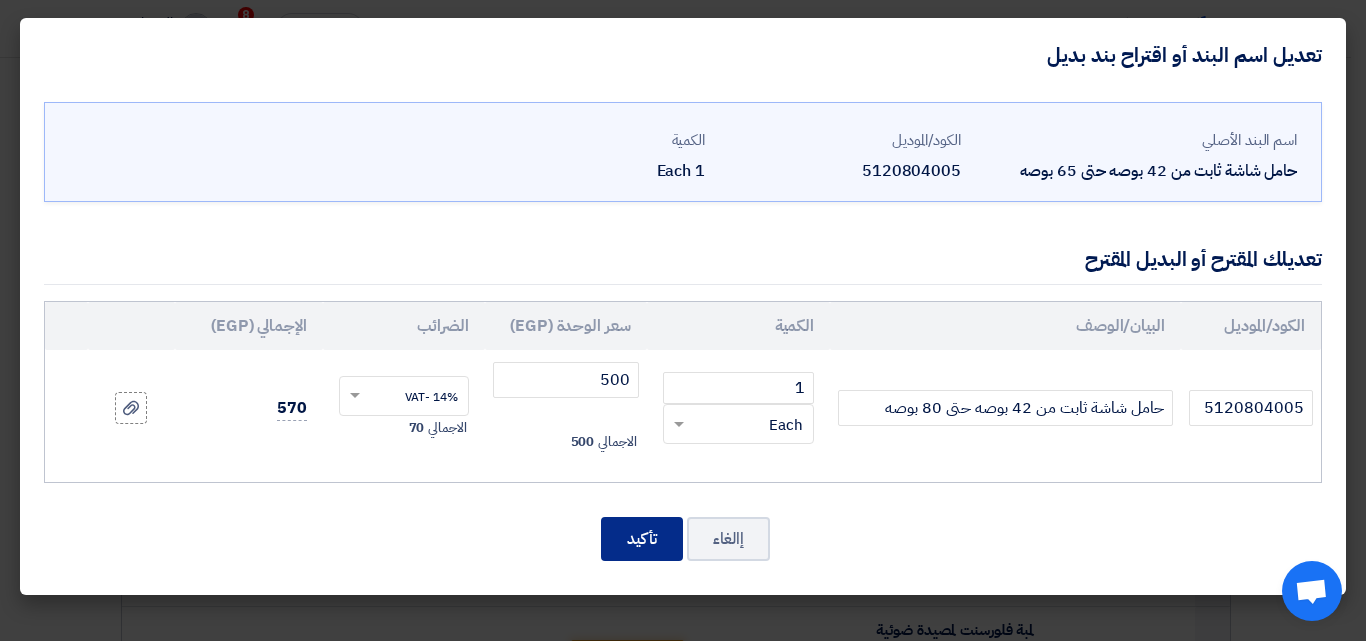 click on "تأكيد" 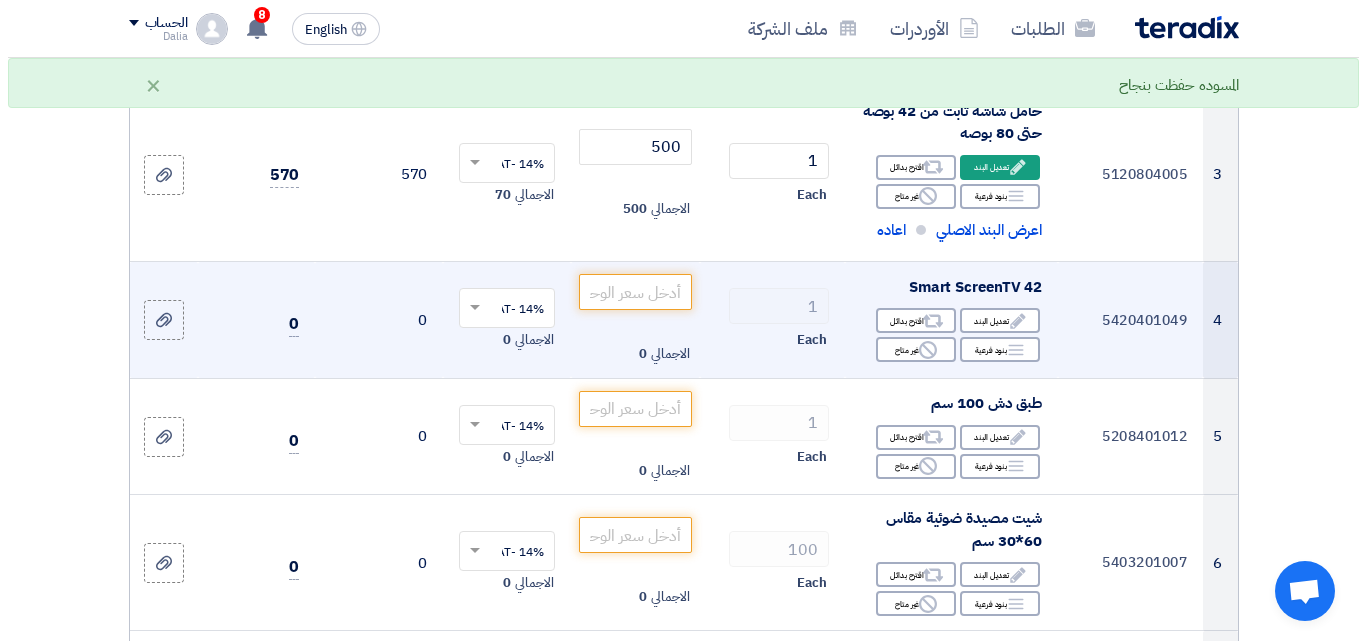 scroll, scrollTop: 600, scrollLeft: 0, axis: vertical 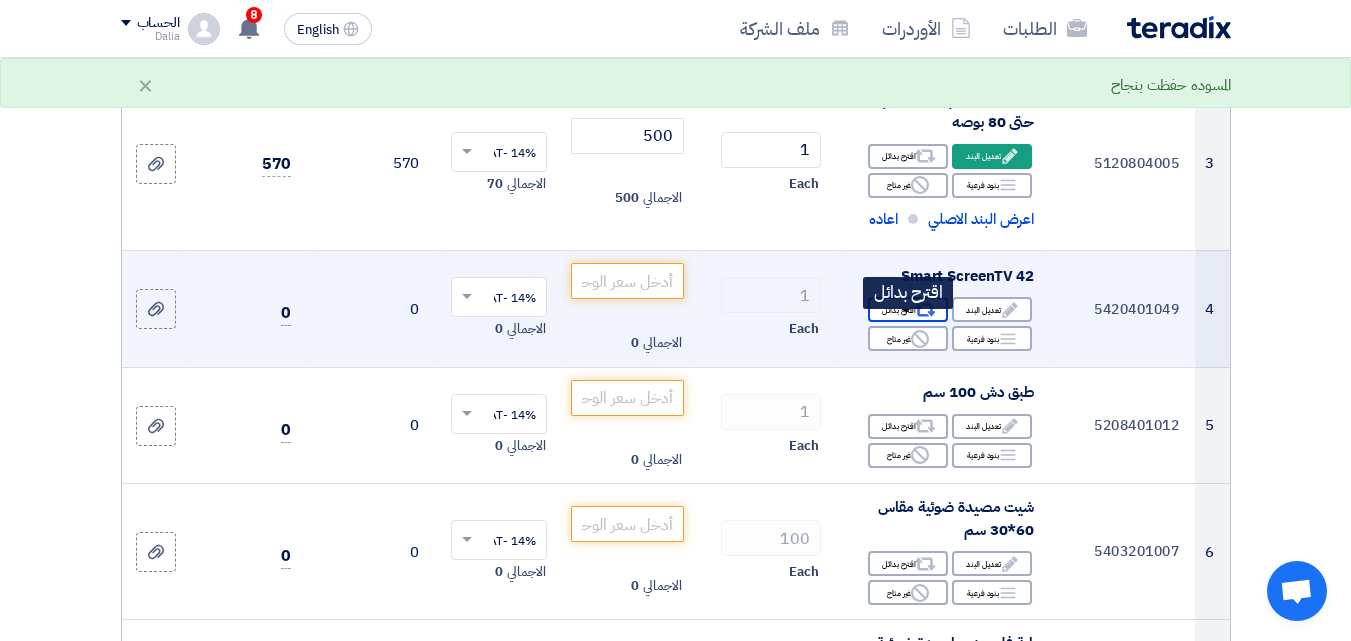 click on "Alternative
اقترح بدائل" 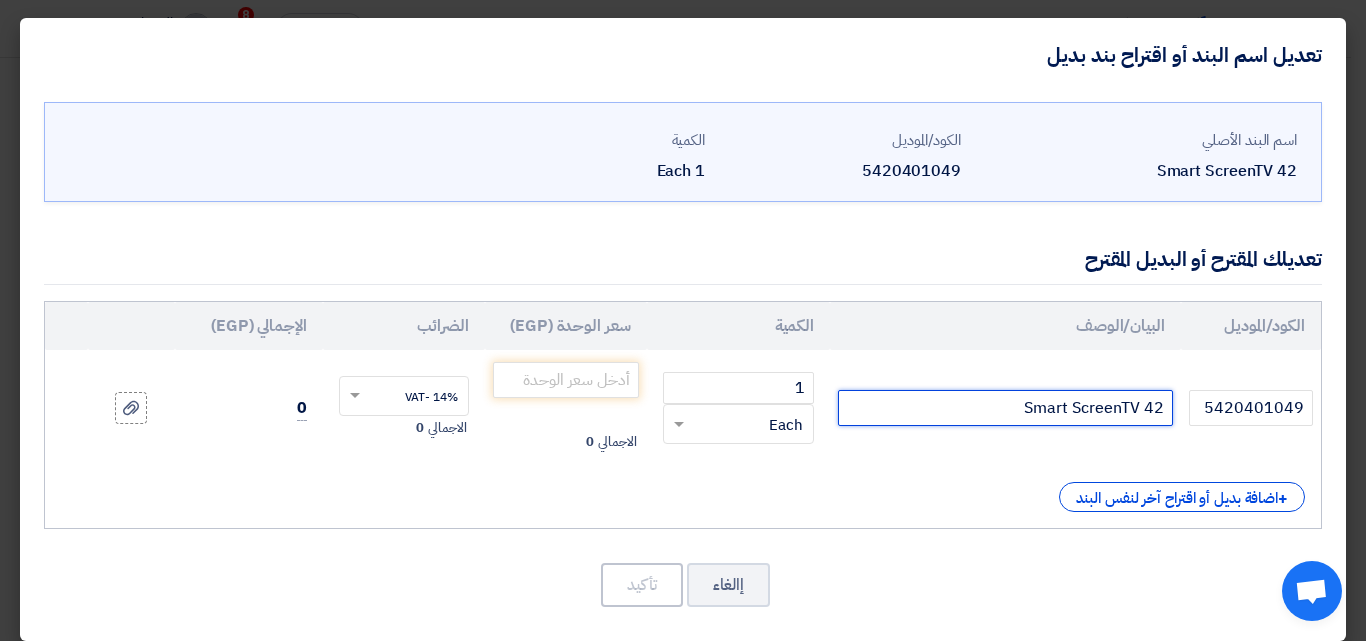 click on "Smart ScreenTV 42" 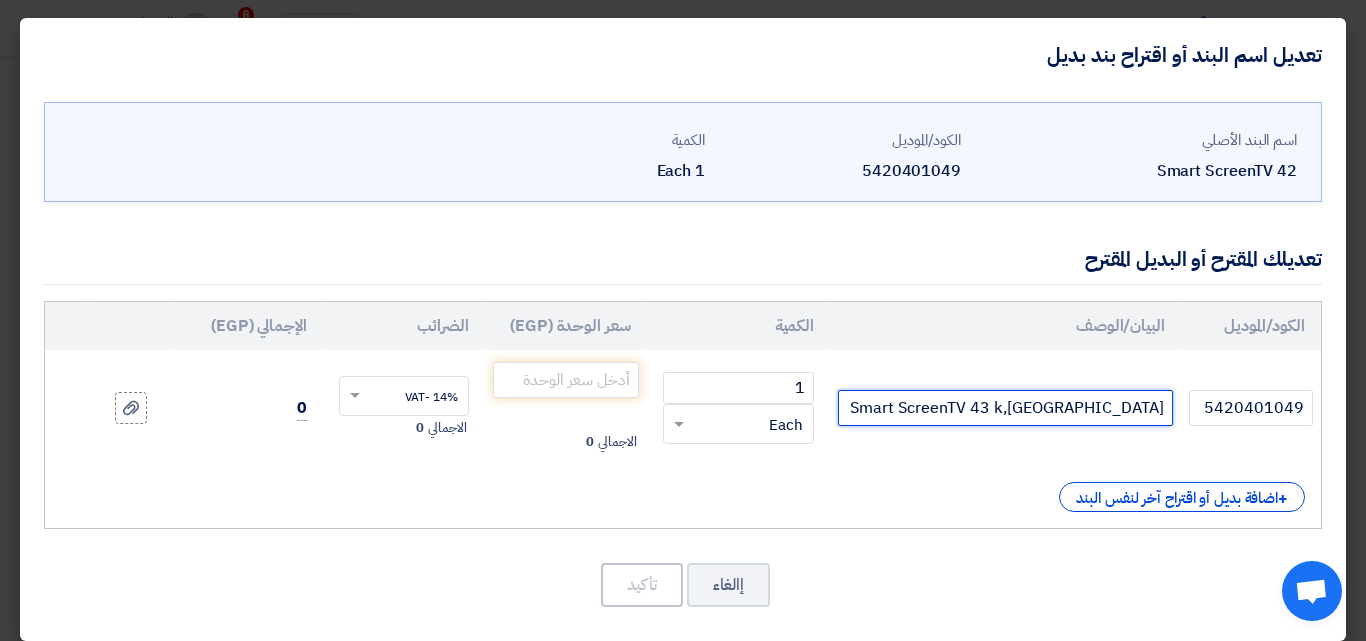 drag, startPoint x: 1141, startPoint y: 410, endPoint x: 1164, endPoint y: 409, distance: 23.021729 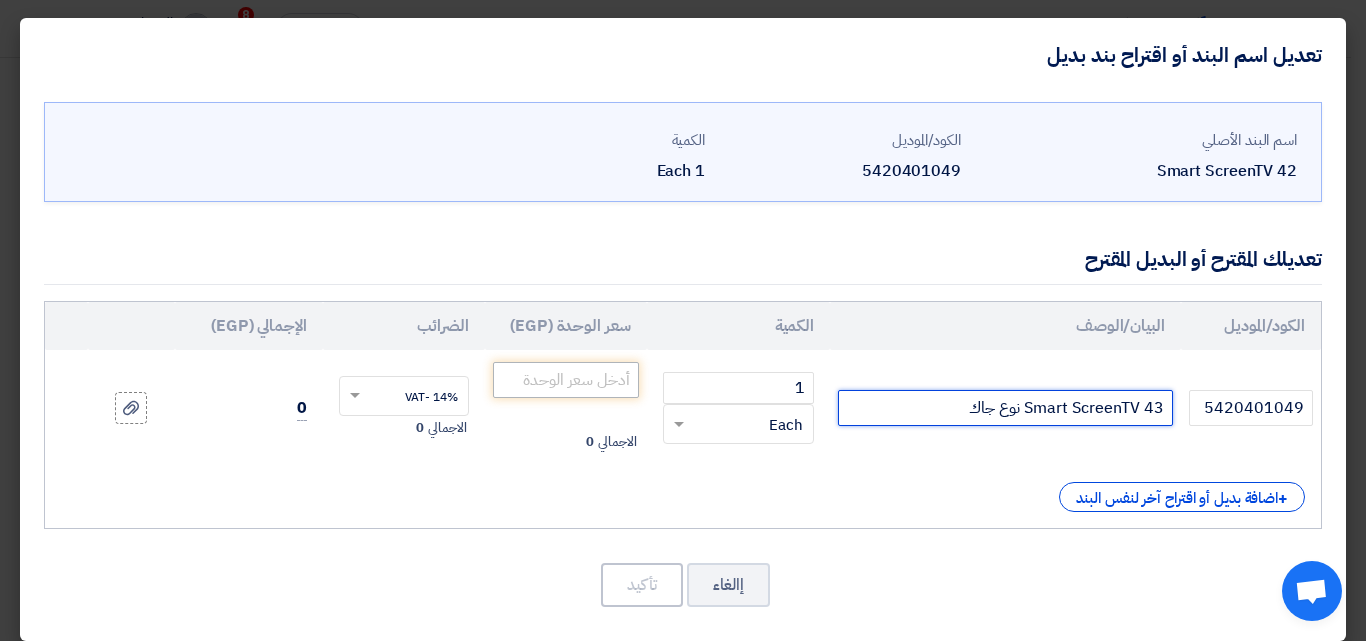 type on "Smart ScreenTV 43 نوع جاك" 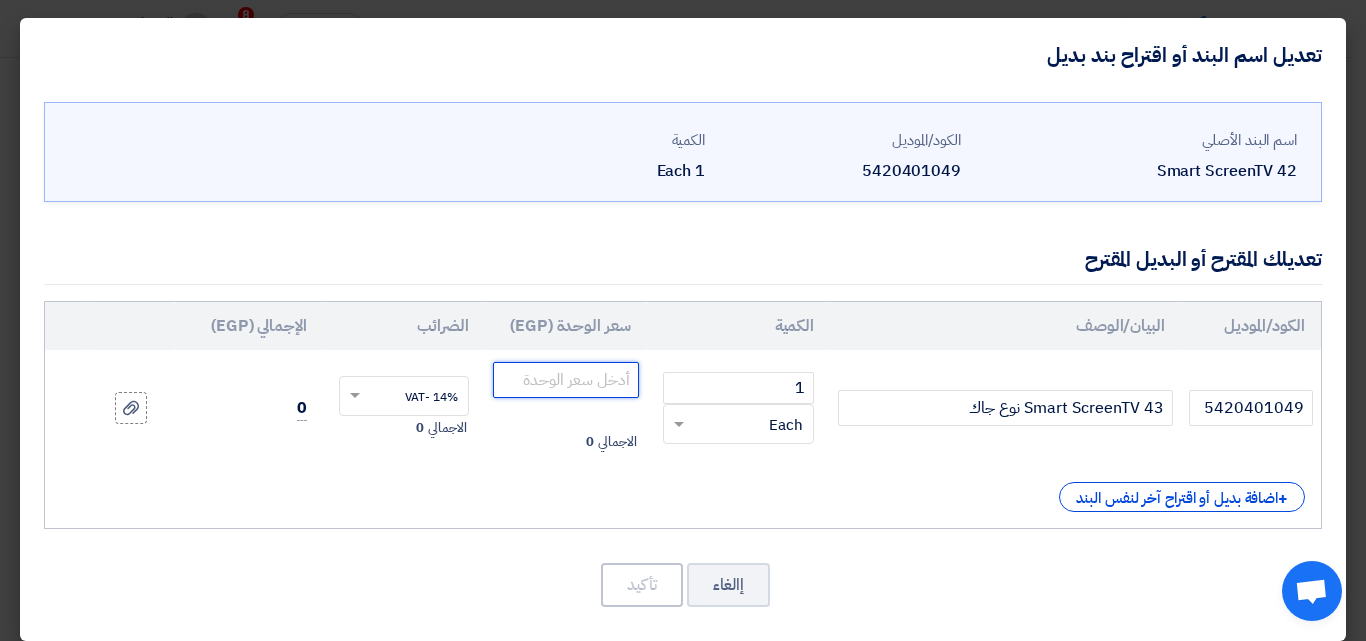 click 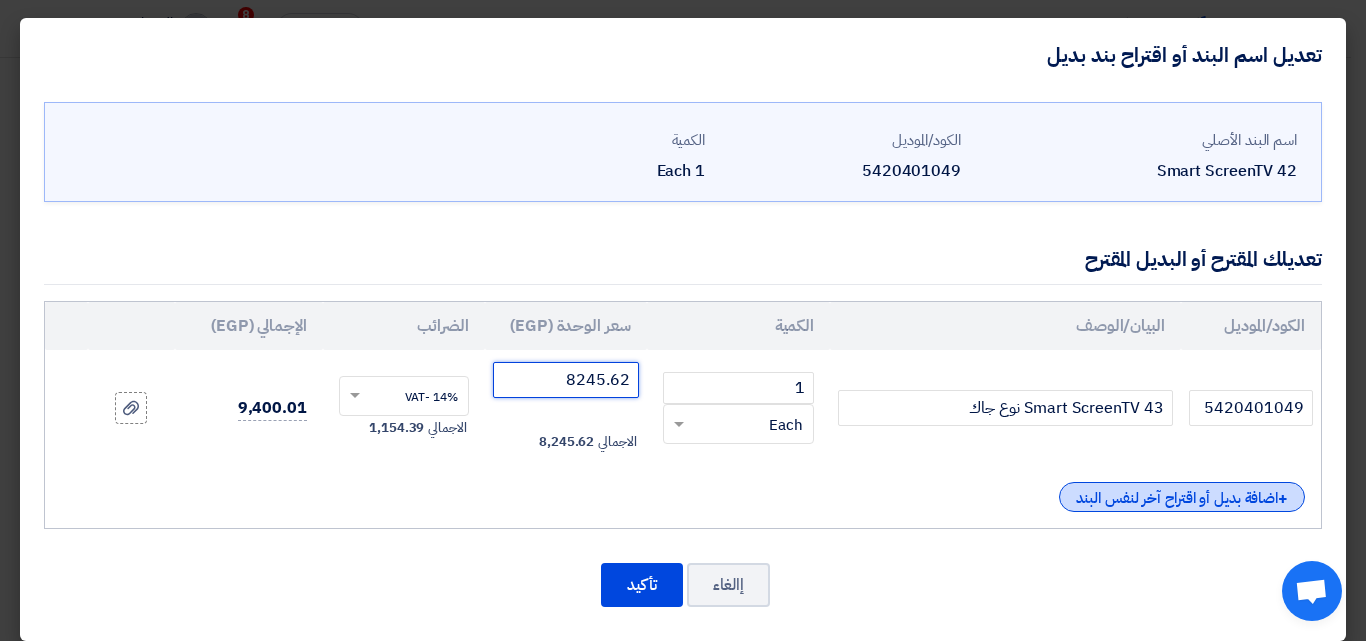 type on "8245.62" 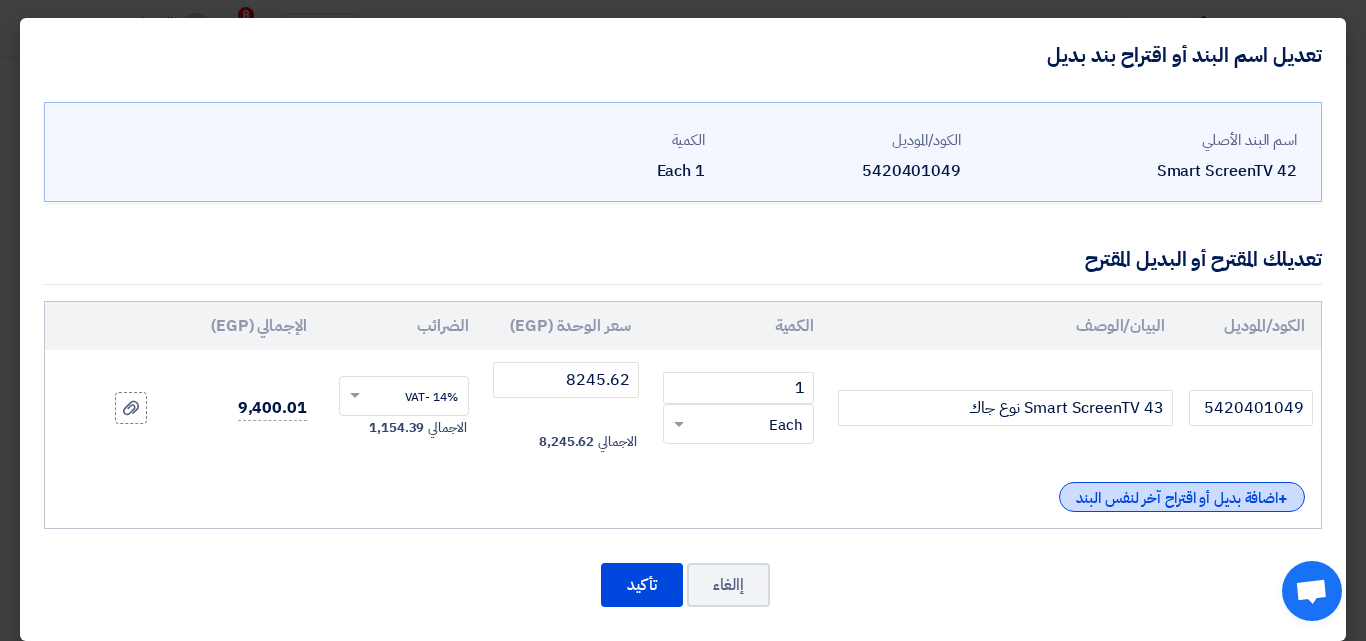click on "+
اضافة بديل أو اقتراح آخر لنفس البند" 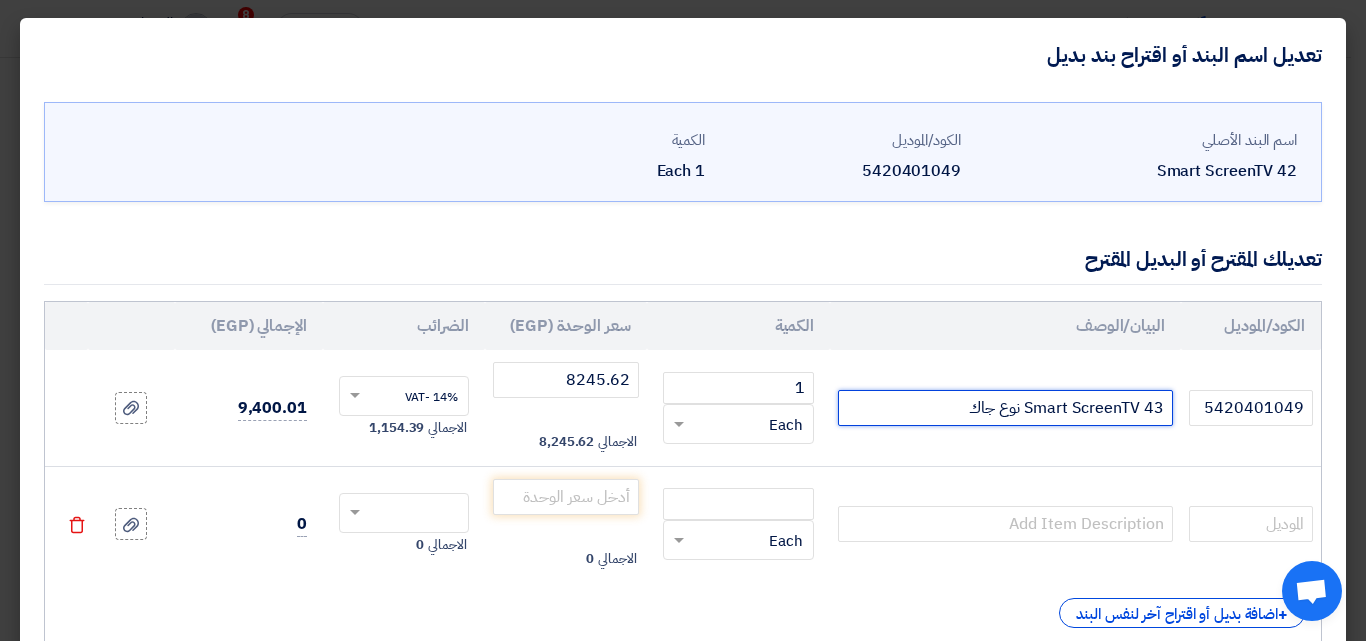 drag, startPoint x: 1002, startPoint y: 408, endPoint x: 1027, endPoint y: 410, distance: 25.079872 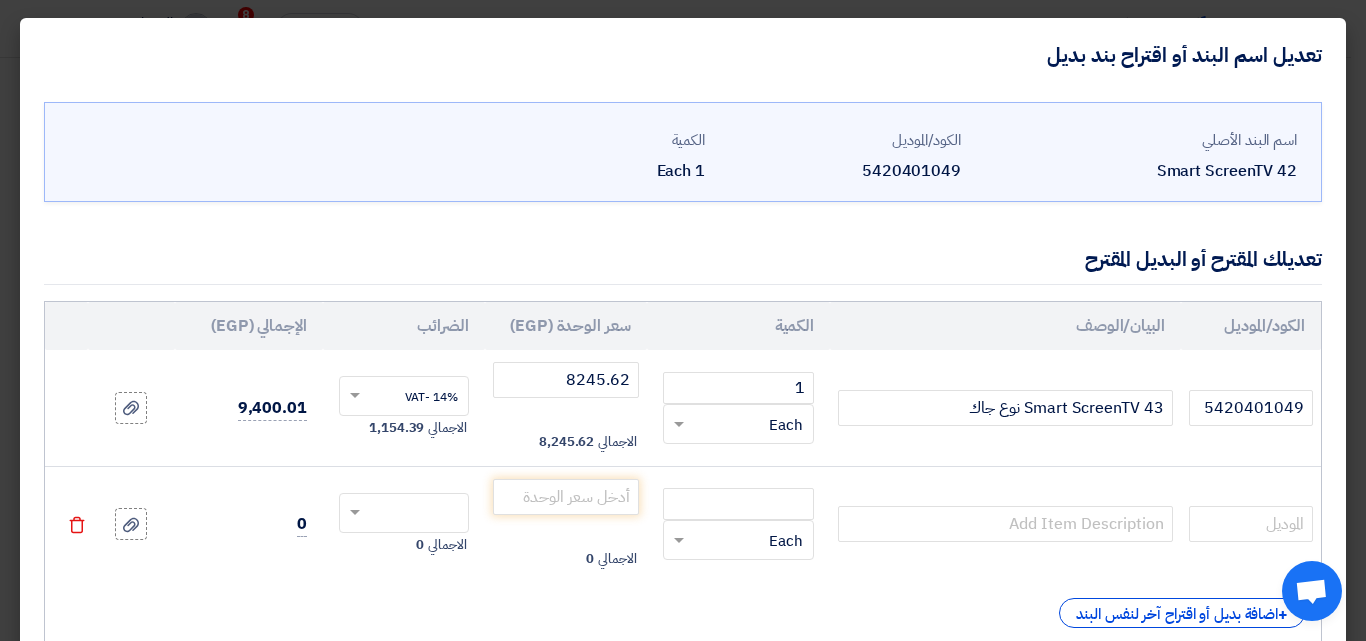 click 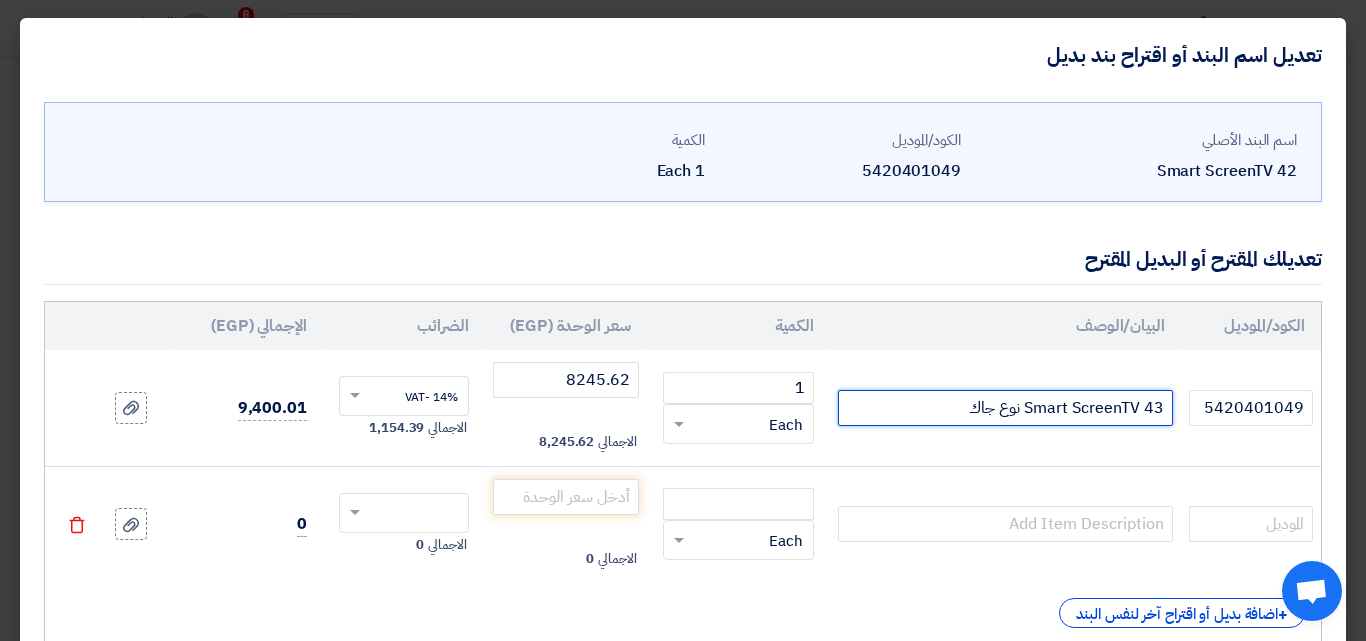 drag, startPoint x: 1029, startPoint y: 400, endPoint x: 1167, endPoint y: 407, distance: 138.17743 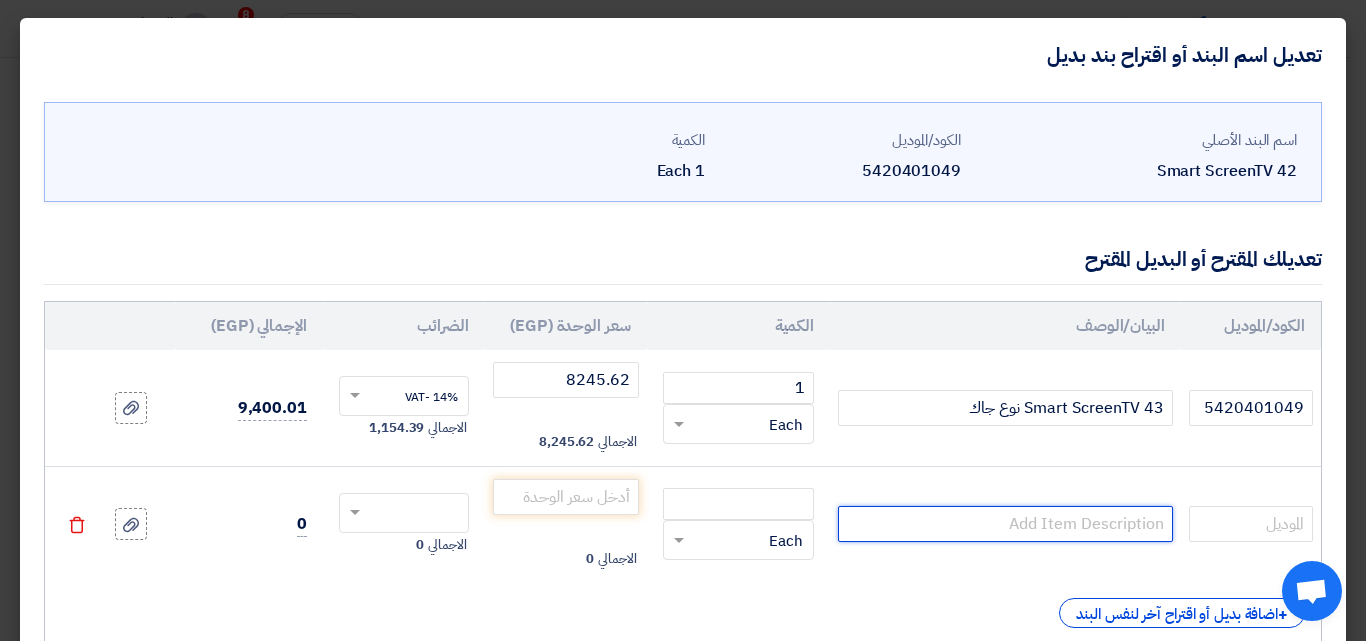 paste on "Smart ScreenTV 43" 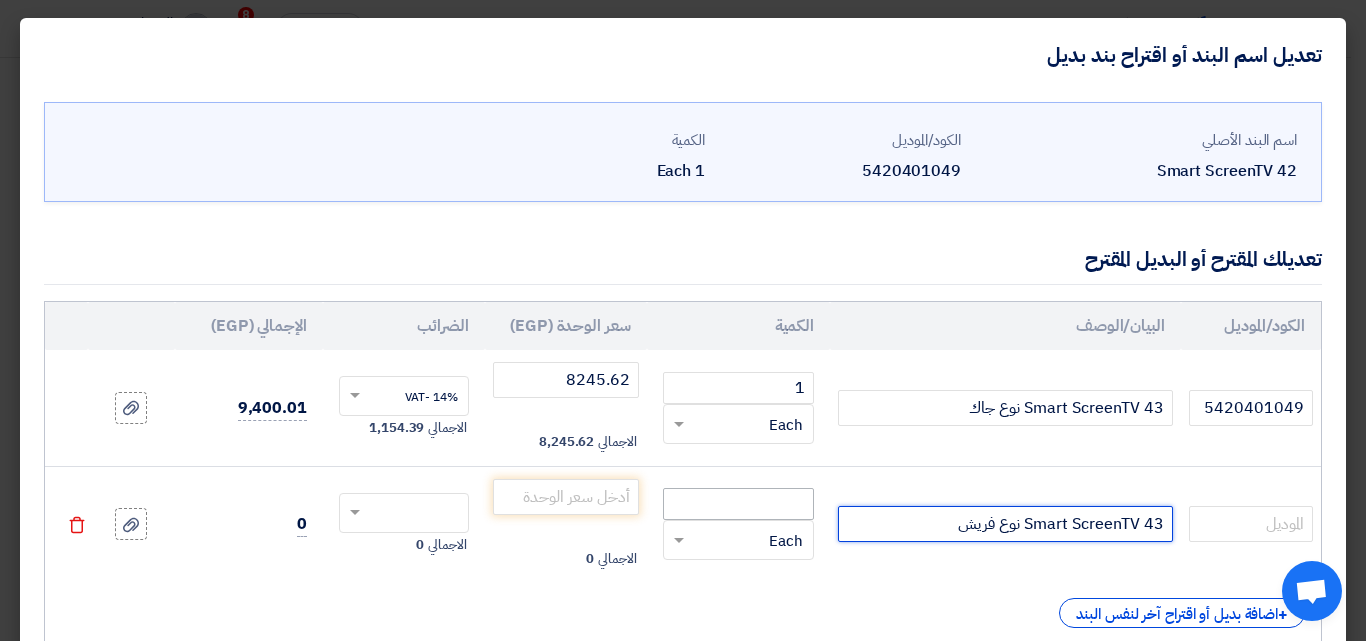 type on "Smart ScreenTV 43 نوع فريش" 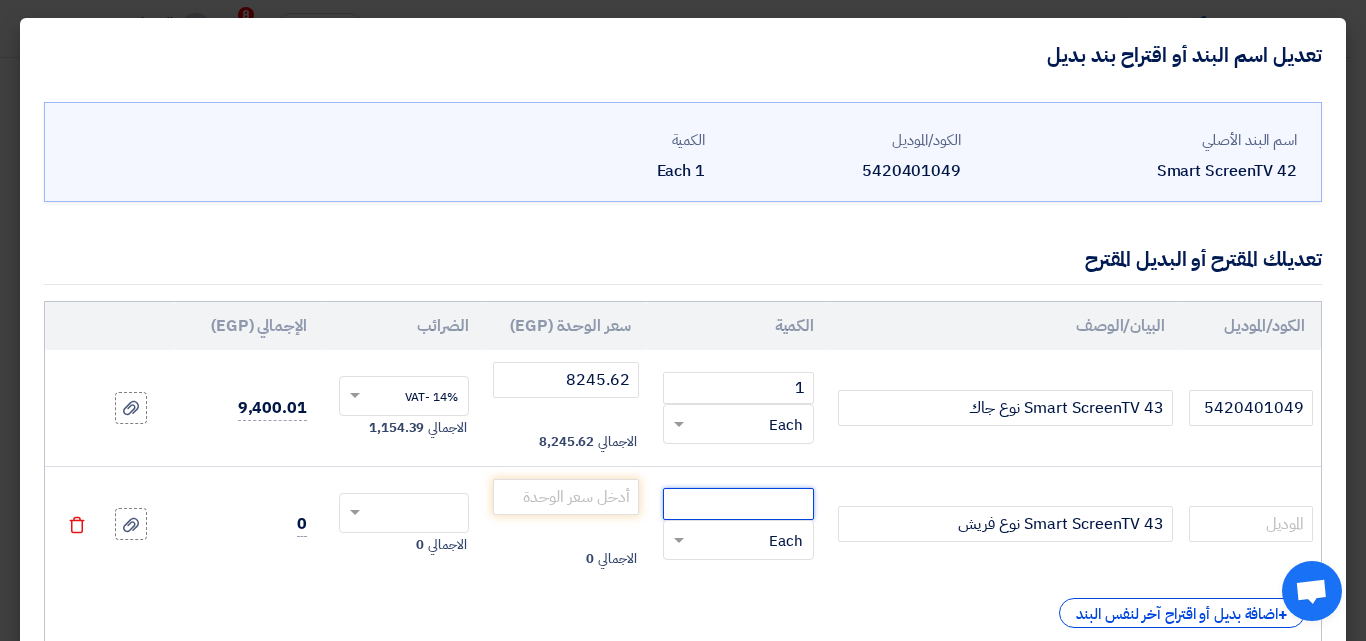click 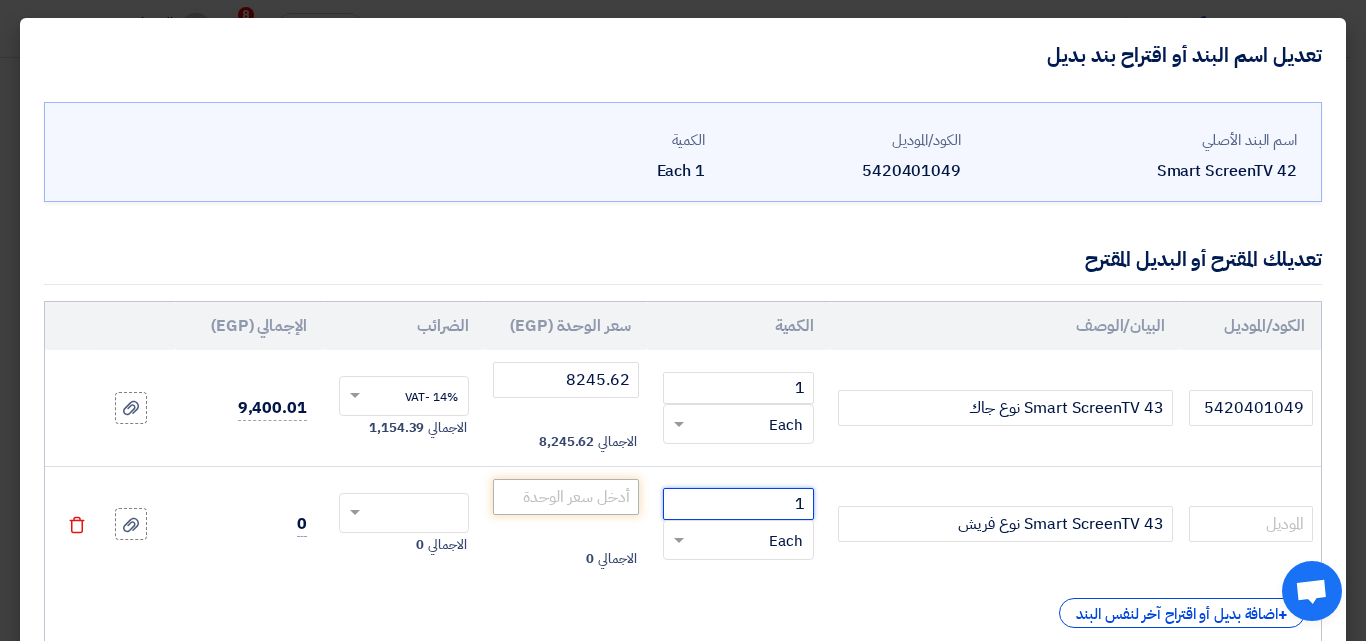type on "1" 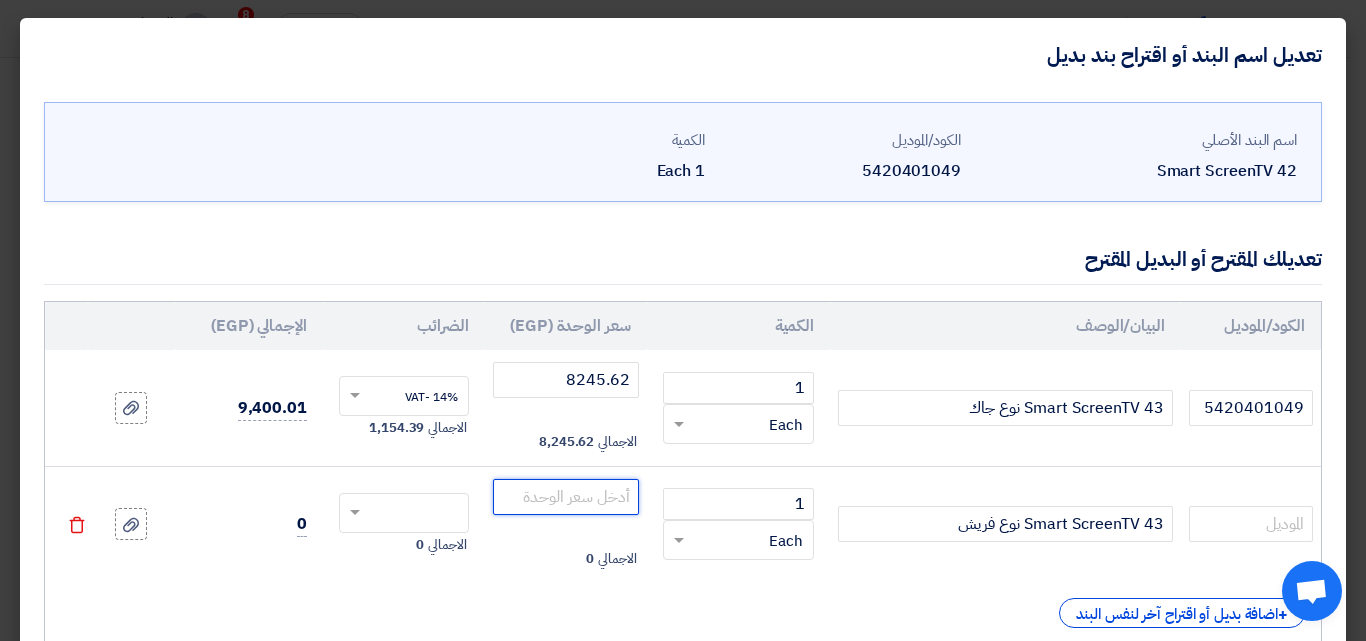 click 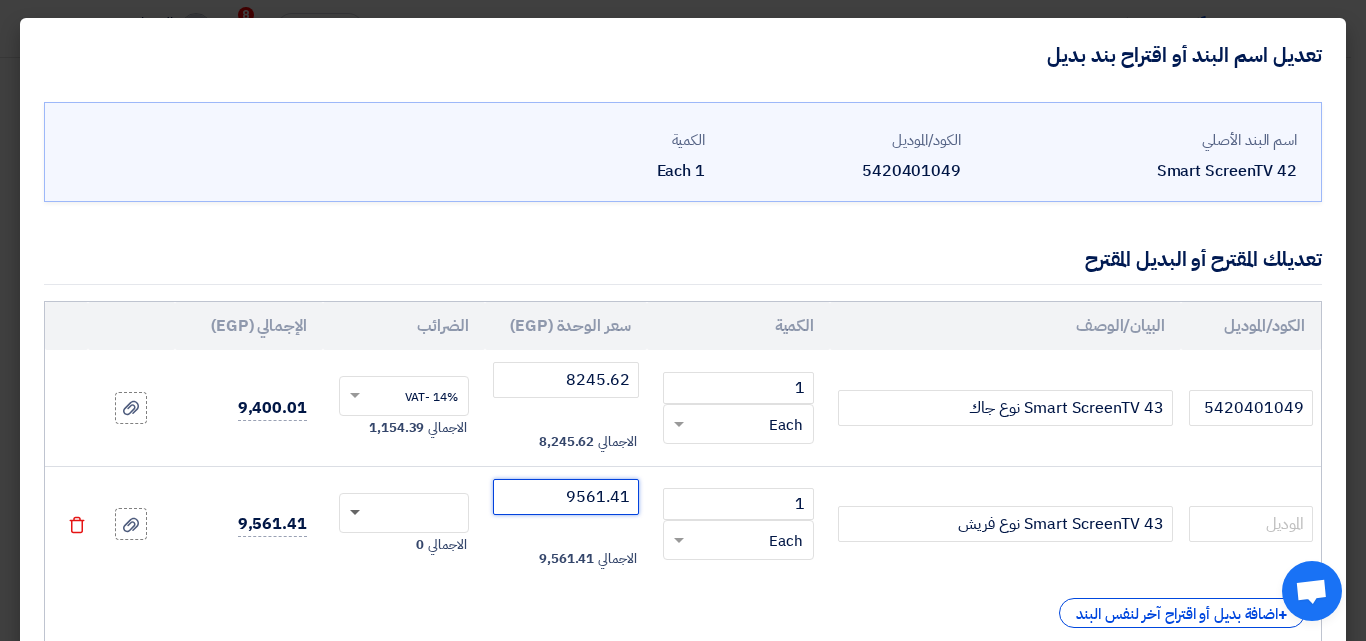 type on "9561.41" 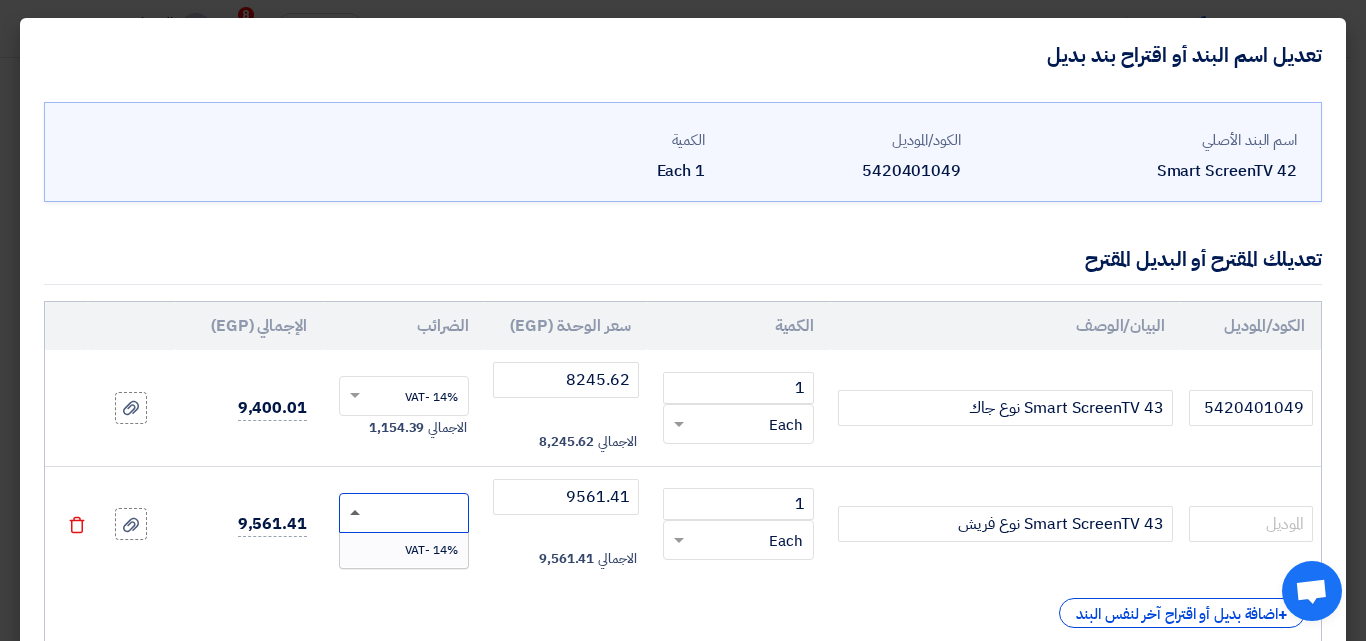 click 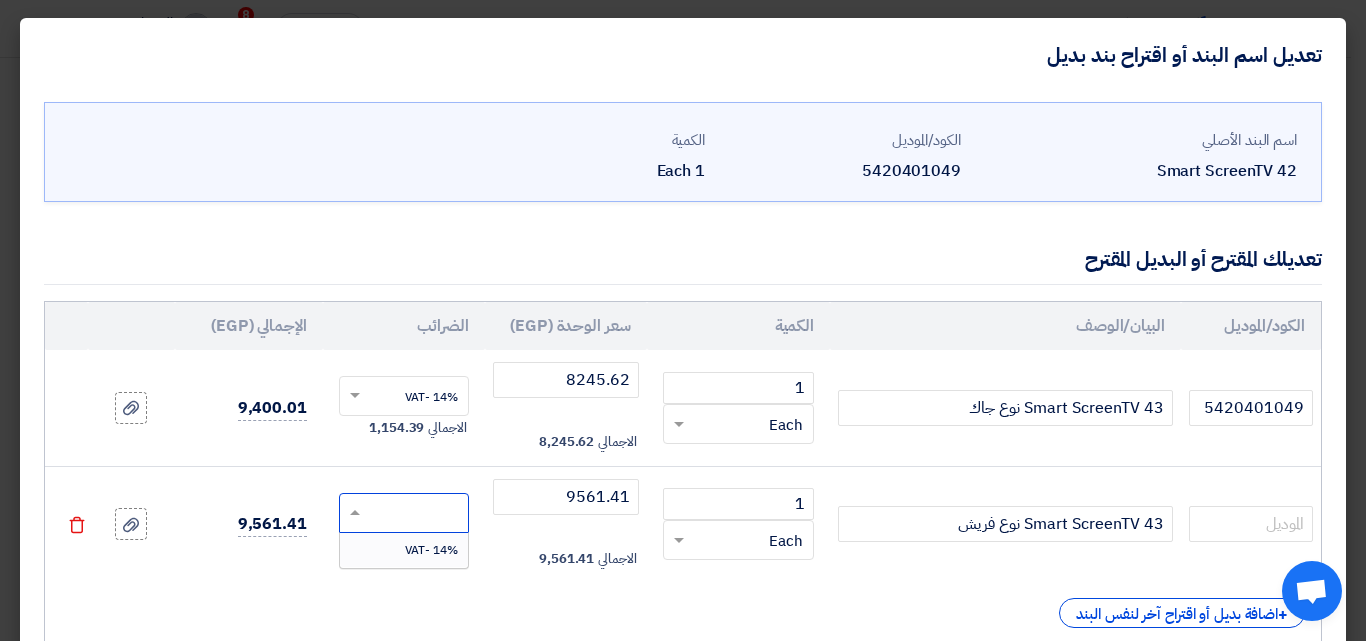 click on "14% -VAT" at bounding box center (404, 550) 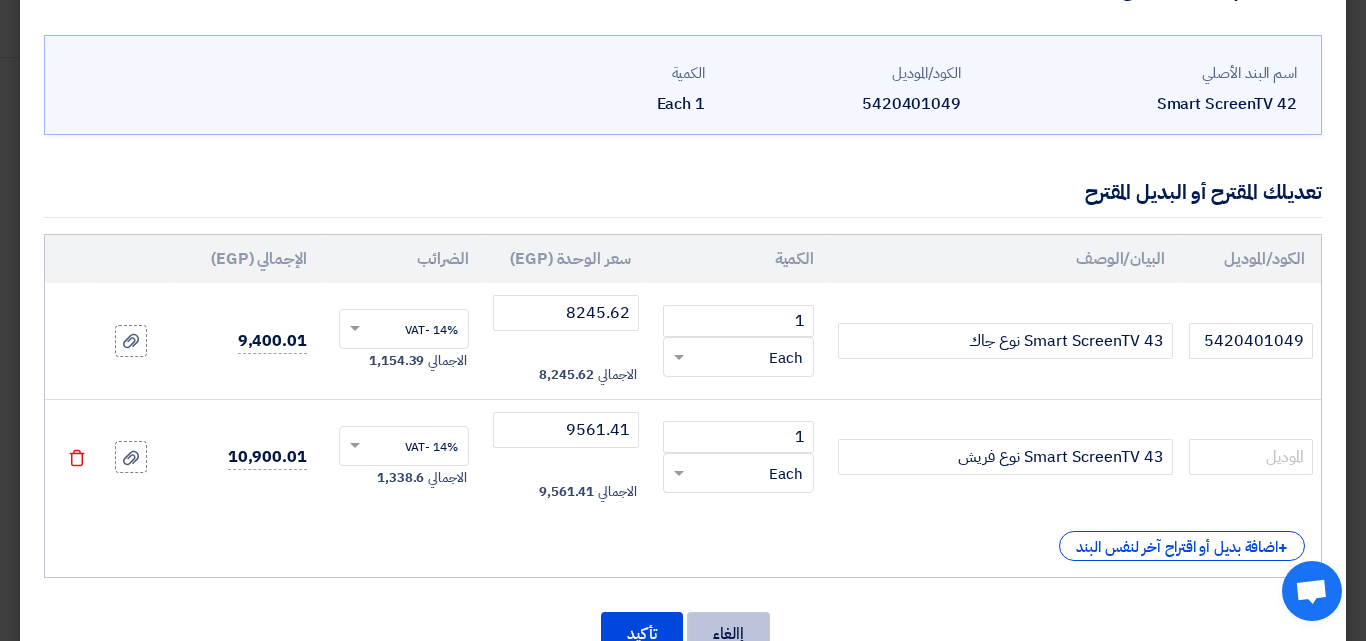 scroll, scrollTop: 134, scrollLeft: 0, axis: vertical 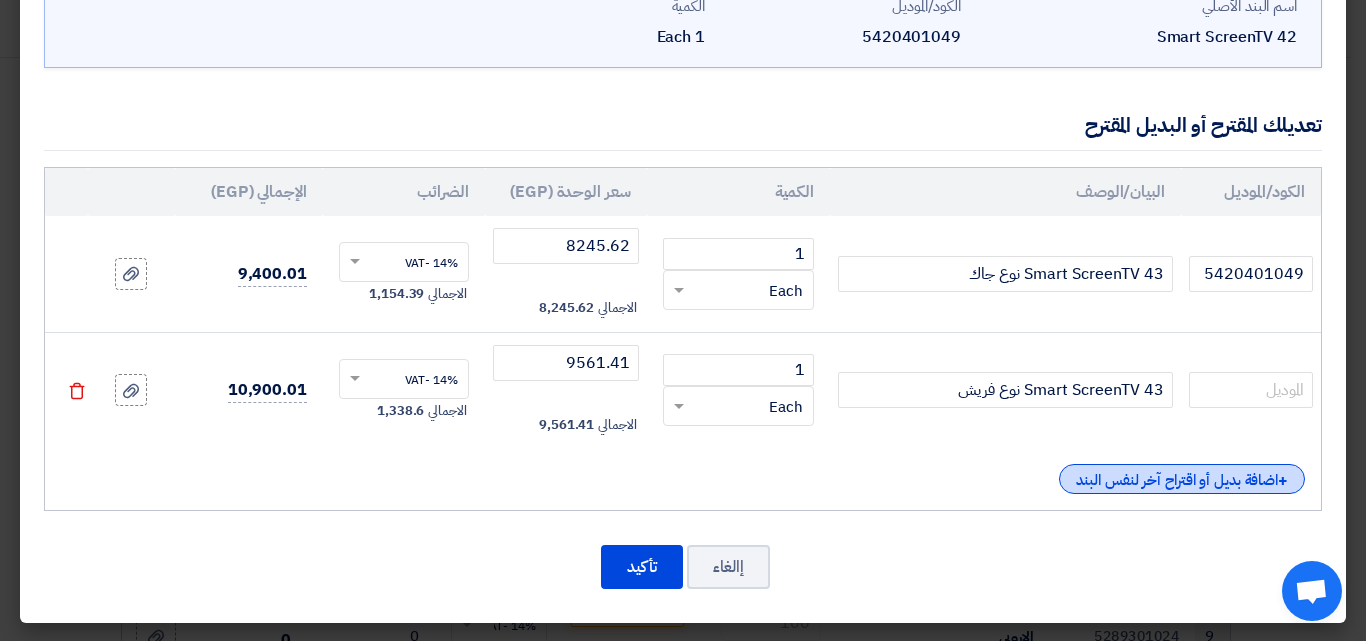 click on "+
اضافة بديل أو اقتراح آخر لنفس البند" 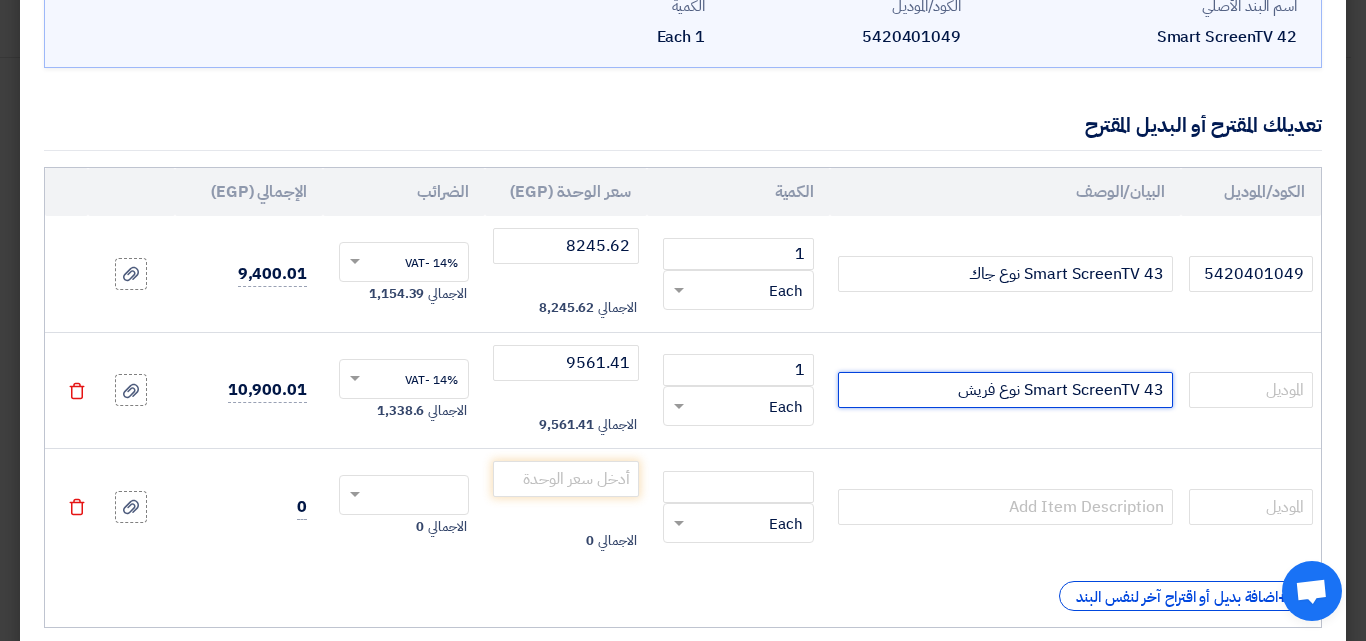 drag, startPoint x: 1026, startPoint y: 381, endPoint x: 1165, endPoint y: 369, distance: 139.51703 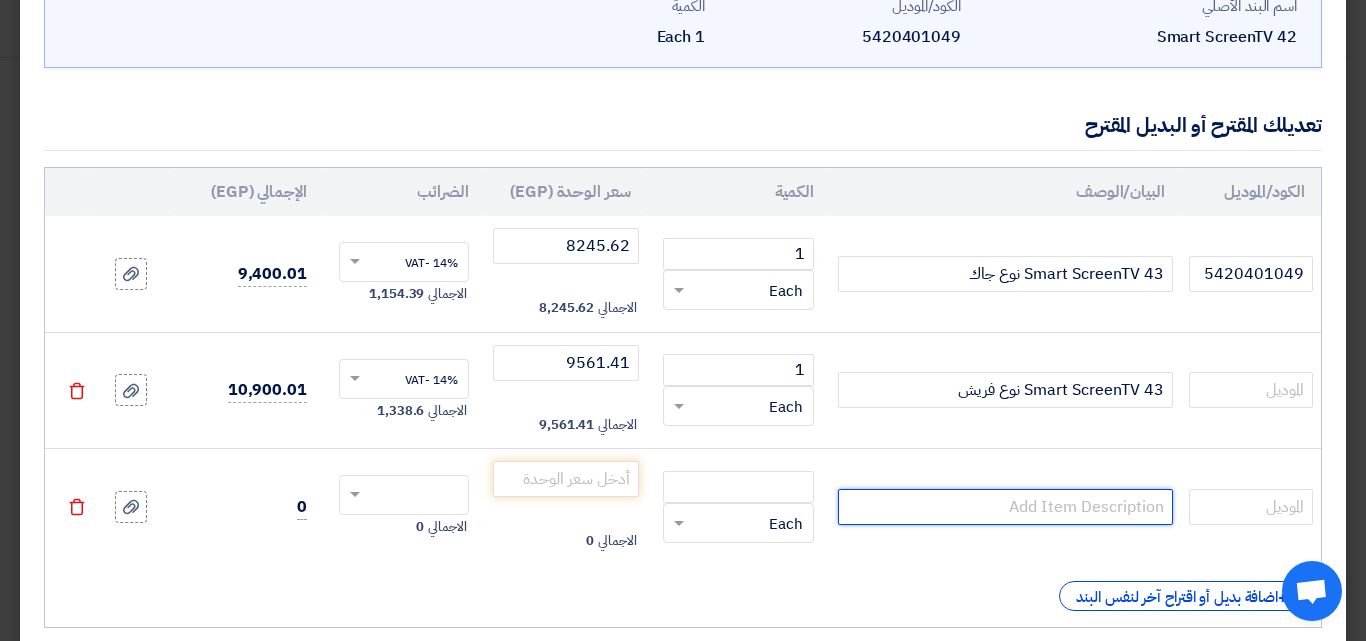 drag, startPoint x: 1014, startPoint y: 509, endPoint x: 988, endPoint y: 525, distance: 30.528675 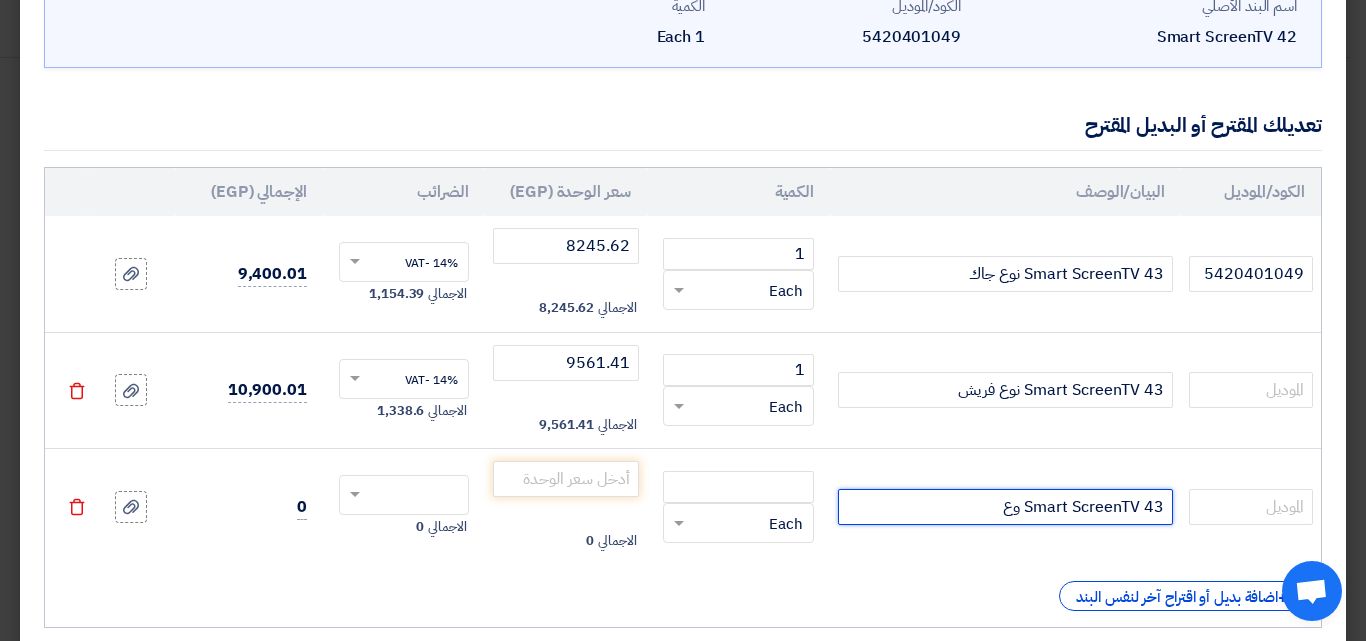 click on "Smart ScreenTV 43 وع" 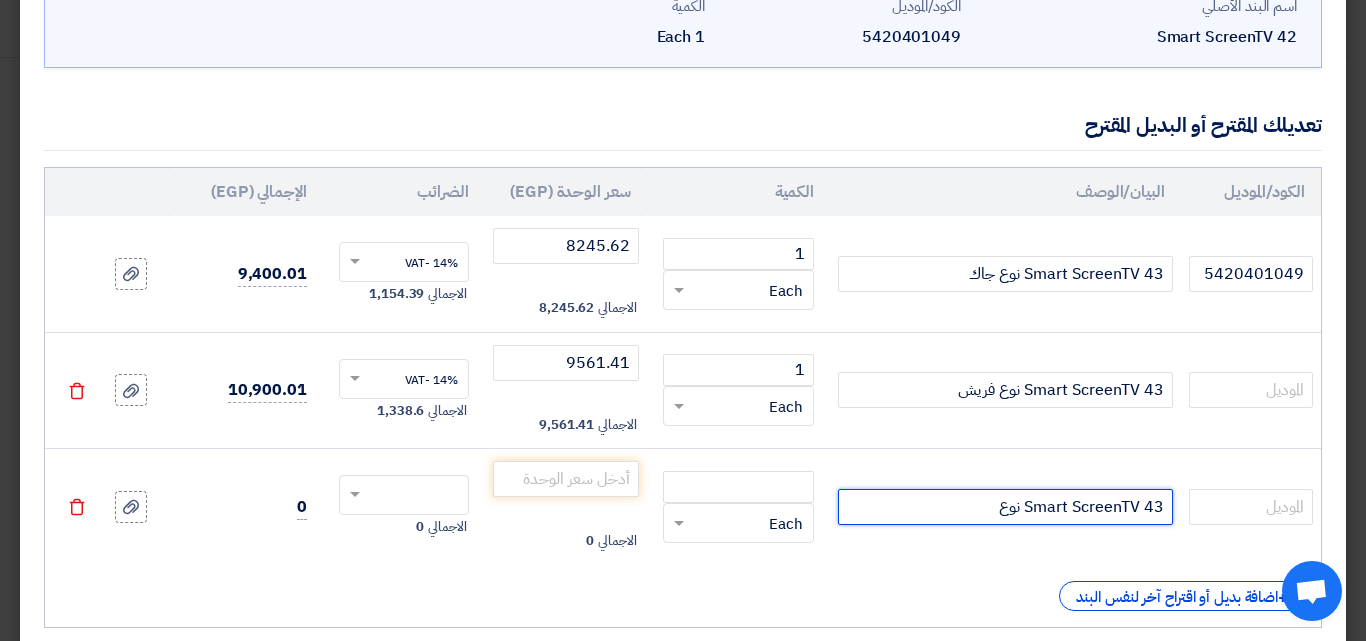 click on "Smart ScreenTV 43 نوع" 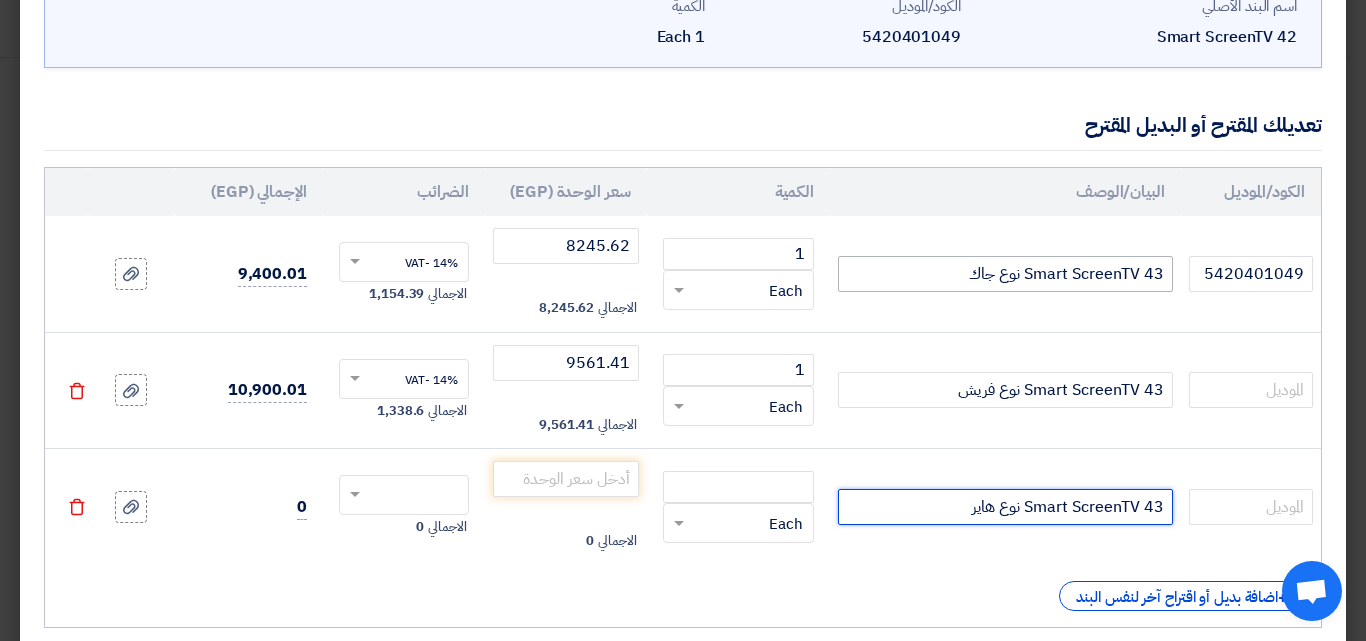 type on "Smart ScreenTV 43 نوع هاير" 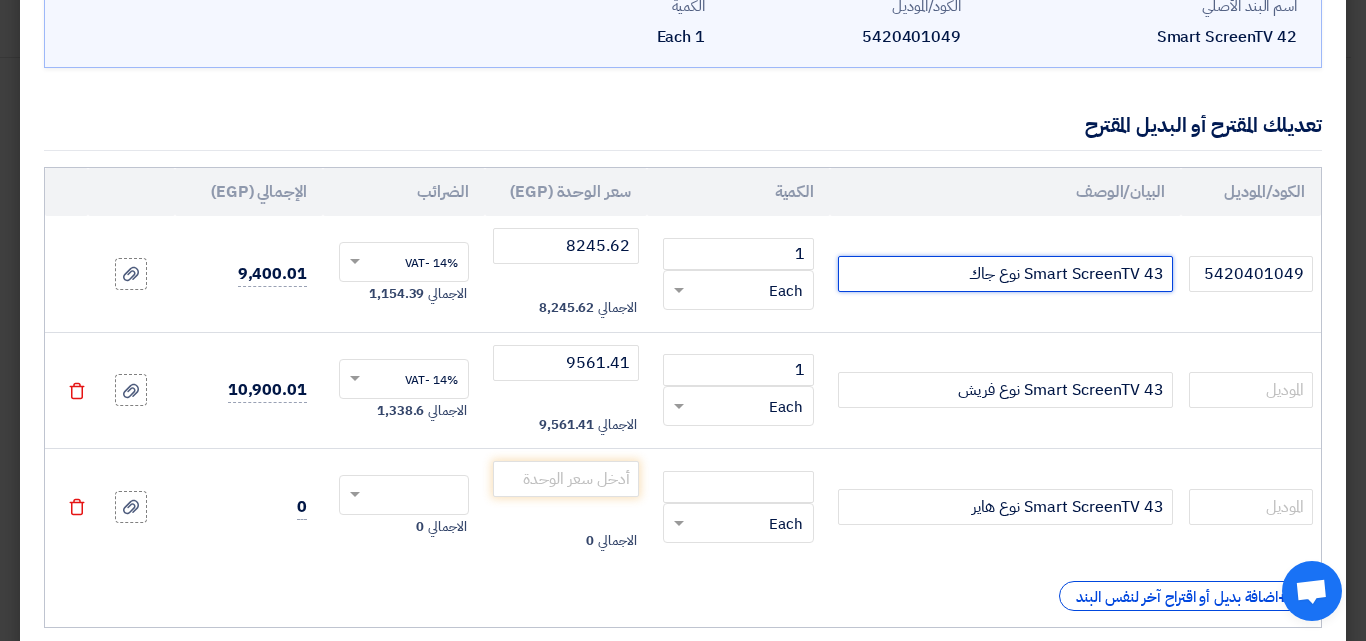 drag, startPoint x: 1003, startPoint y: 277, endPoint x: 1022, endPoint y: 275, distance: 19.104973 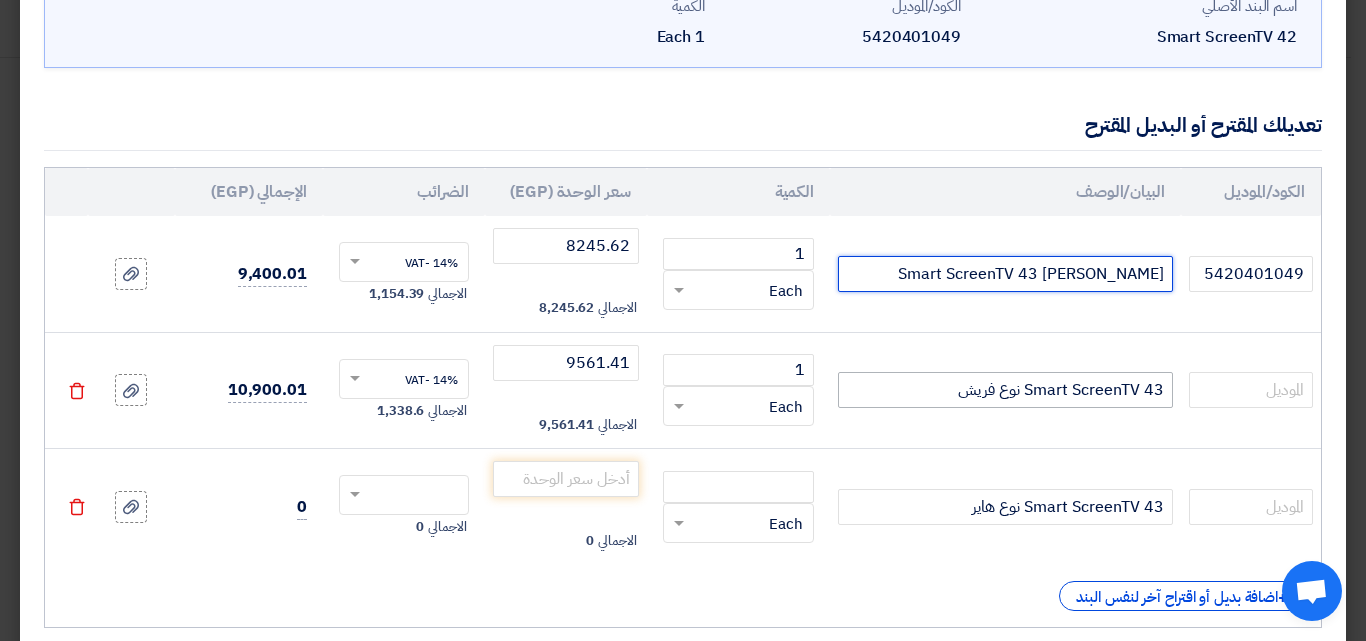 type on "Smart ScreenTV 43 [PERSON_NAME]" 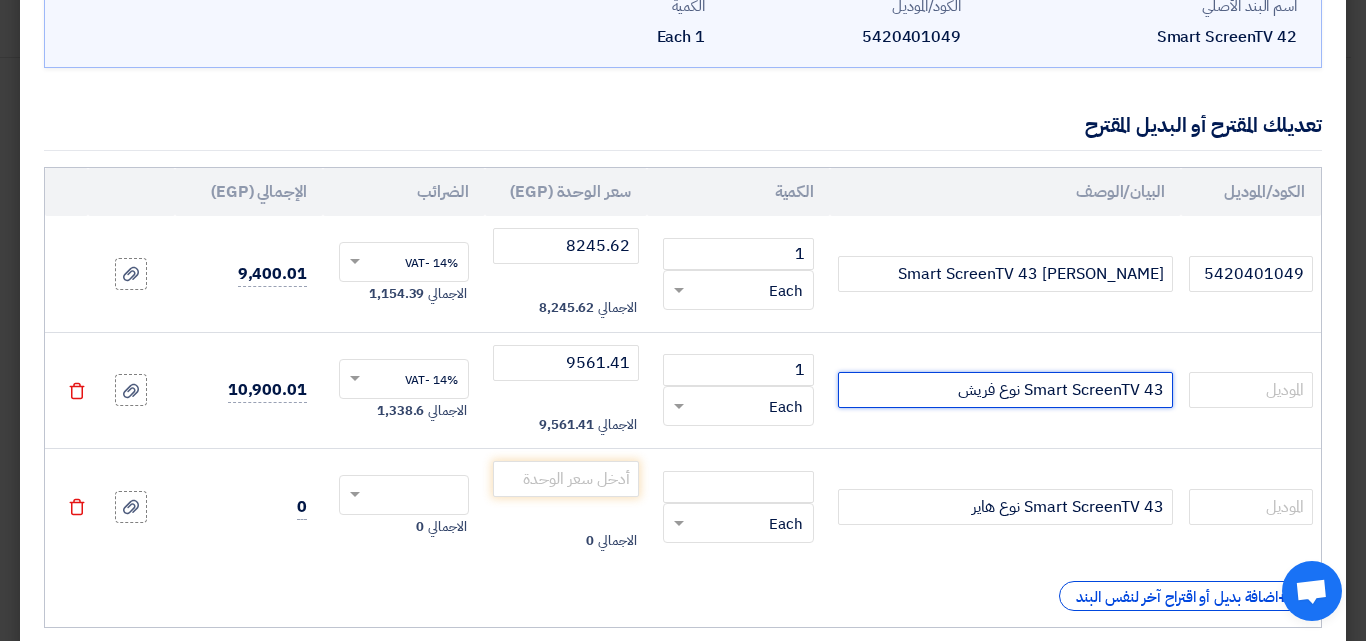 drag, startPoint x: 1002, startPoint y: 390, endPoint x: 1029, endPoint y: 378, distance: 29.546574 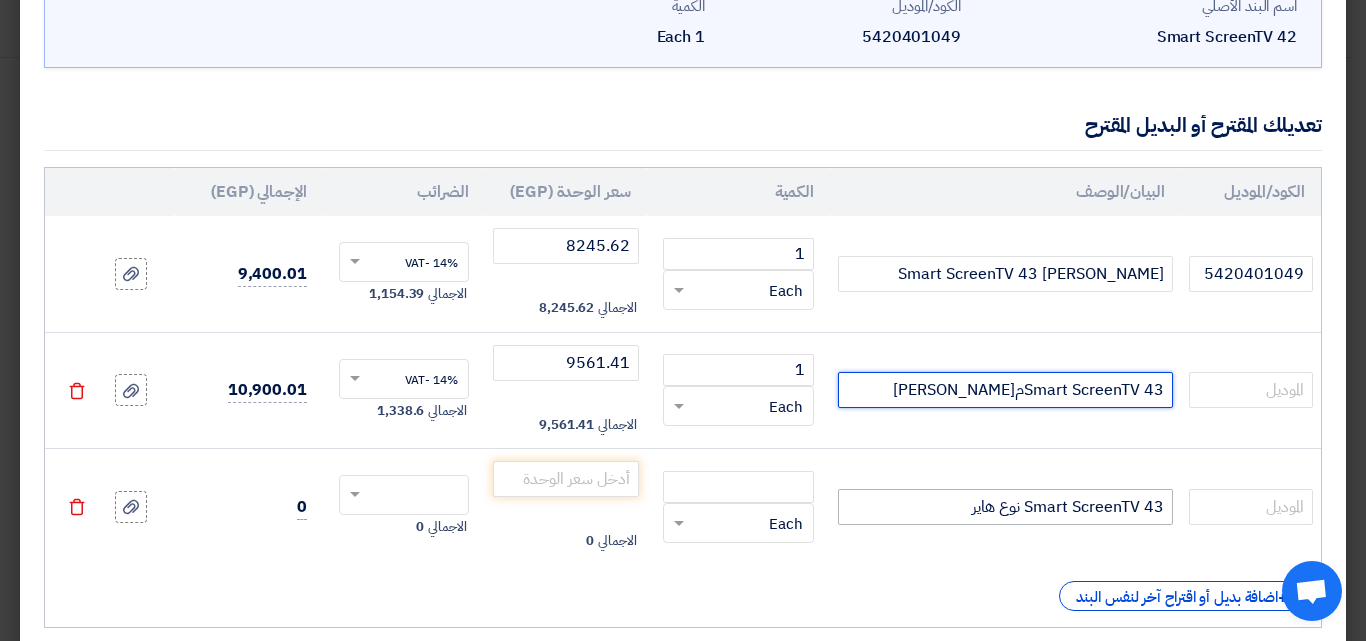 type on "Smart ScreenTV 43م[PERSON_NAME]" 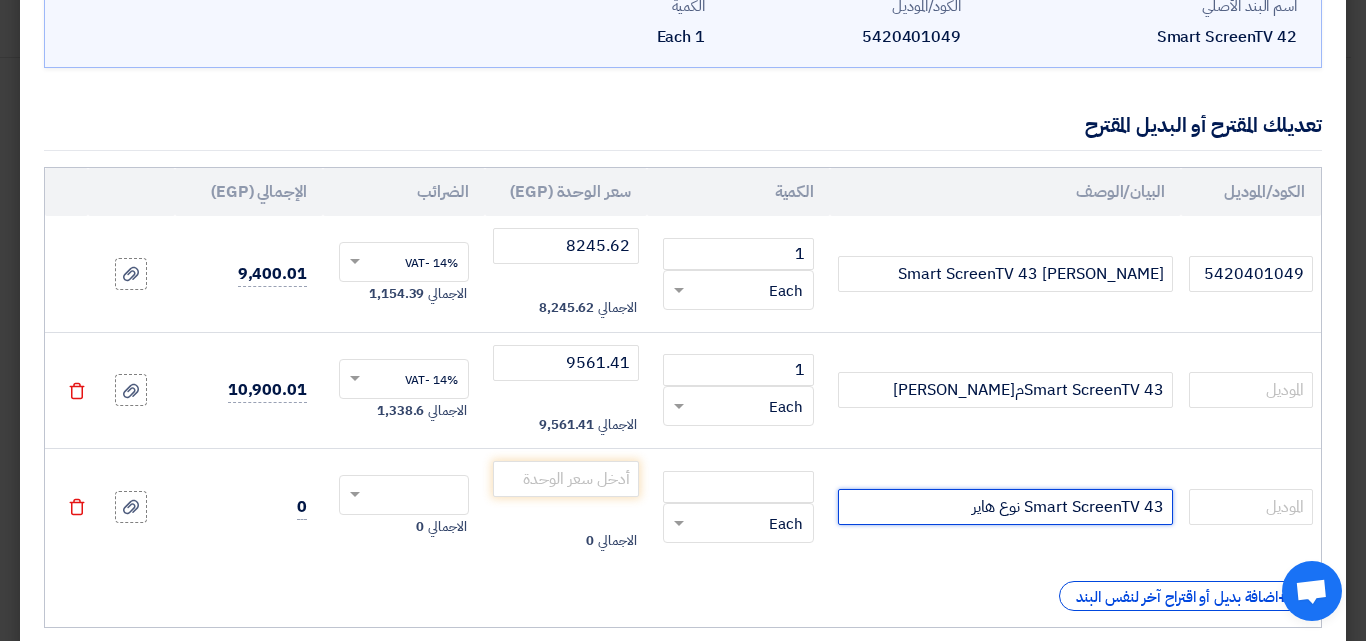 drag, startPoint x: 1003, startPoint y: 506, endPoint x: 1022, endPoint y: 501, distance: 19.646883 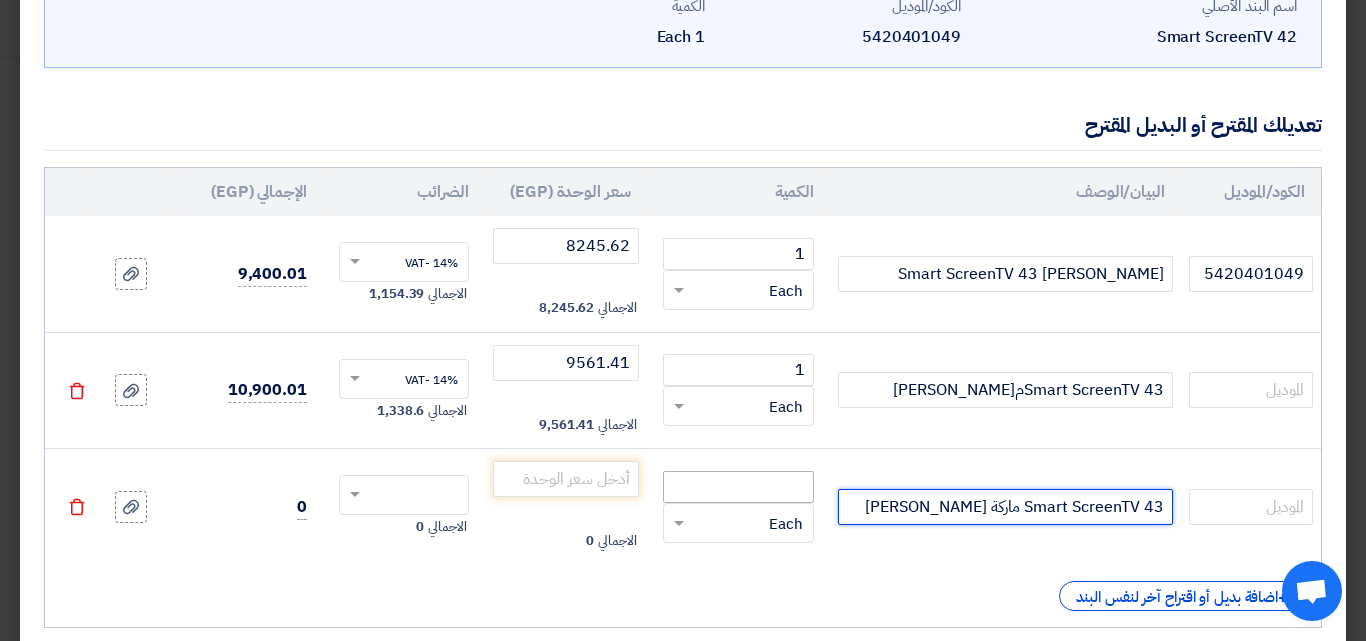type on "Smart ScreenTV 43 ماركة [PERSON_NAME]" 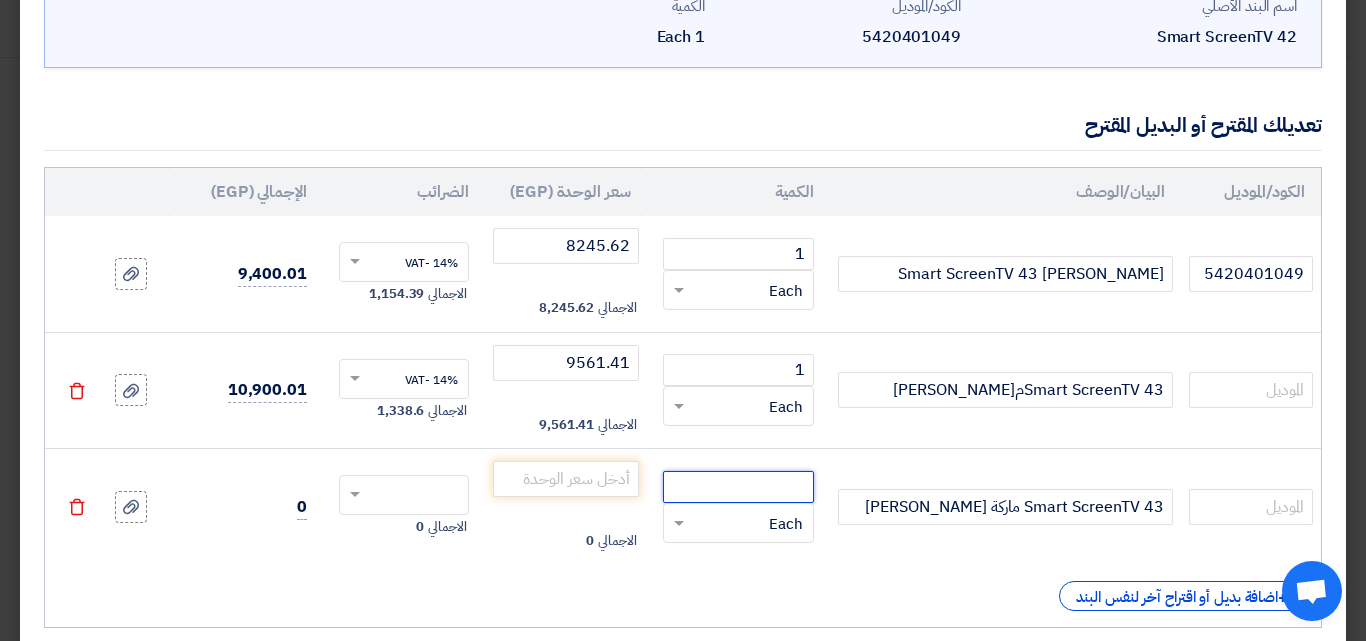 click 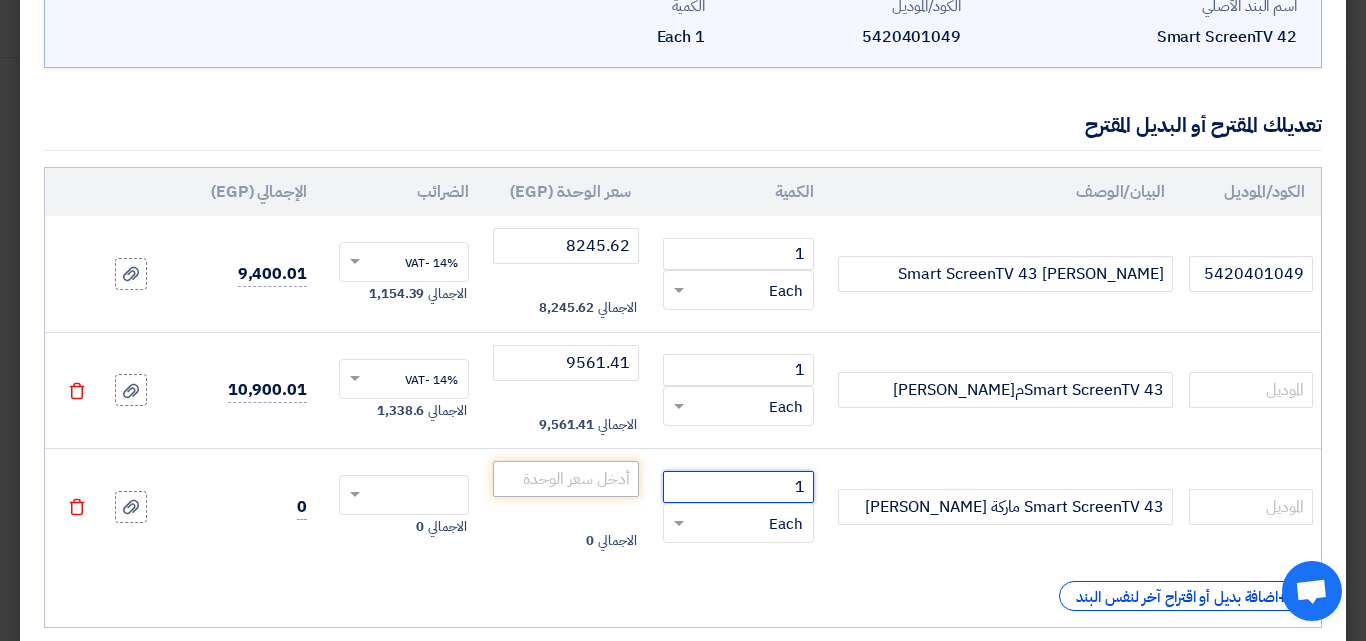 type on "1" 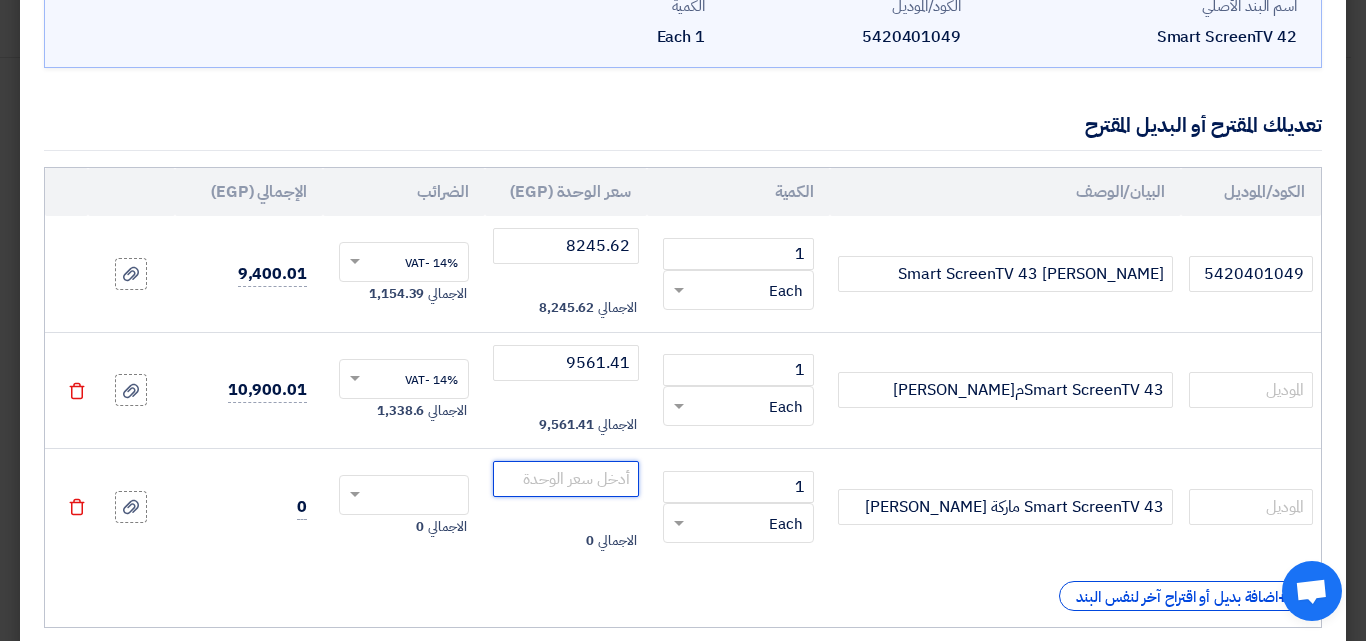 click 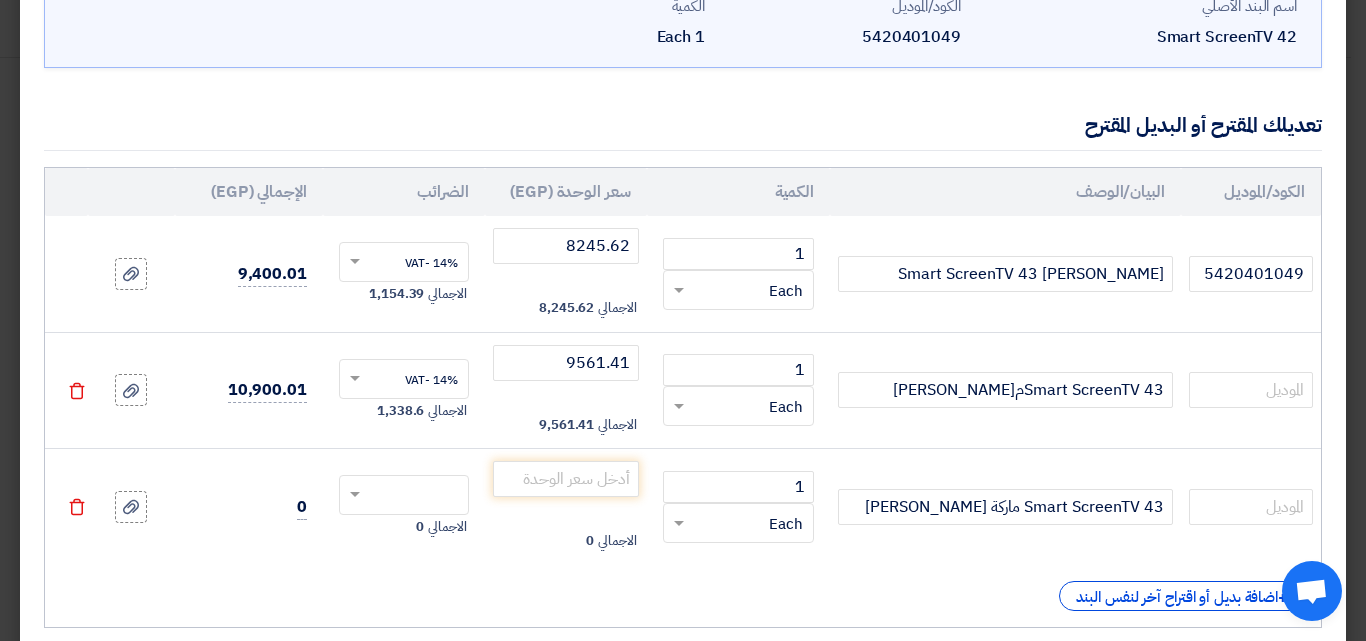 click 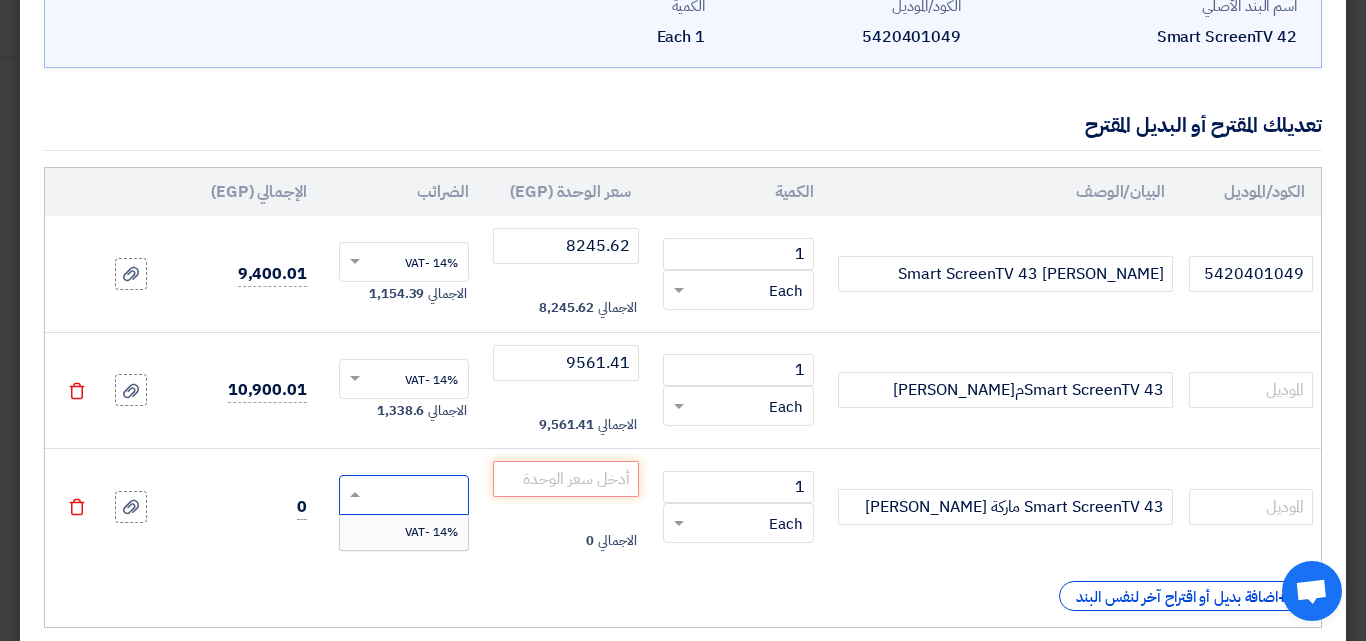click on "14% -VAT" at bounding box center [404, 532] 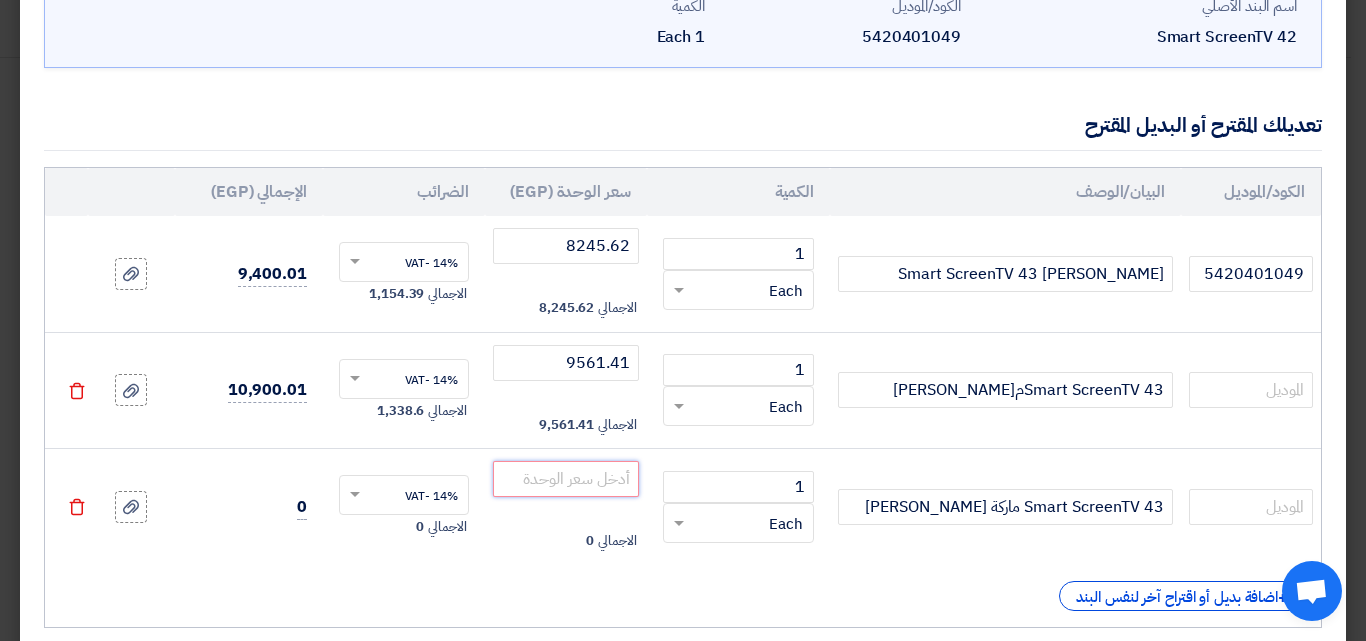 click 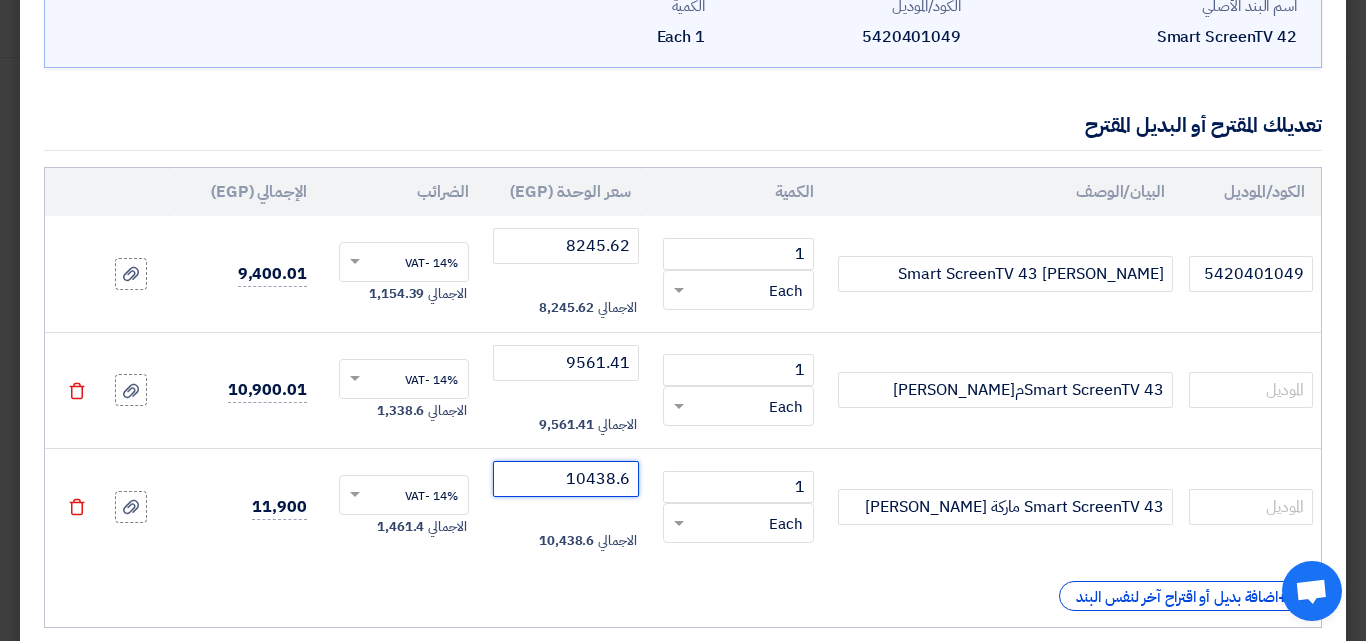 scroll, scrollTop: 250, scrollLeft: 0, axis: vertical 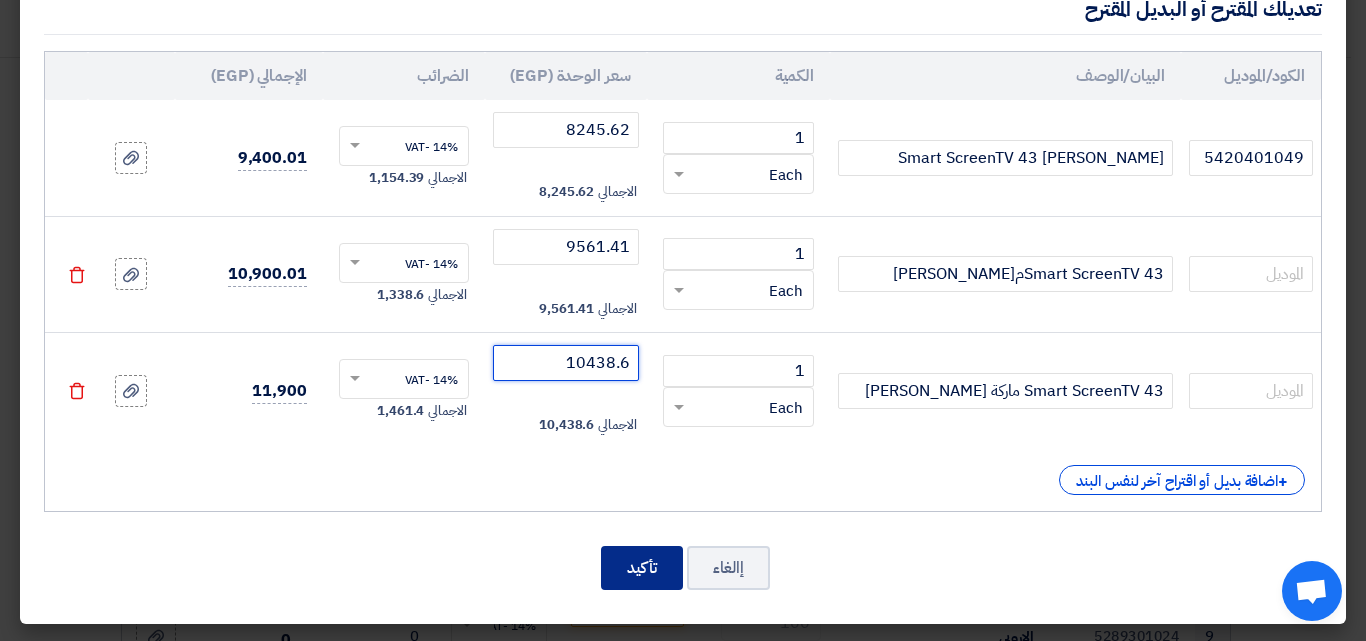 type on "10438.6" 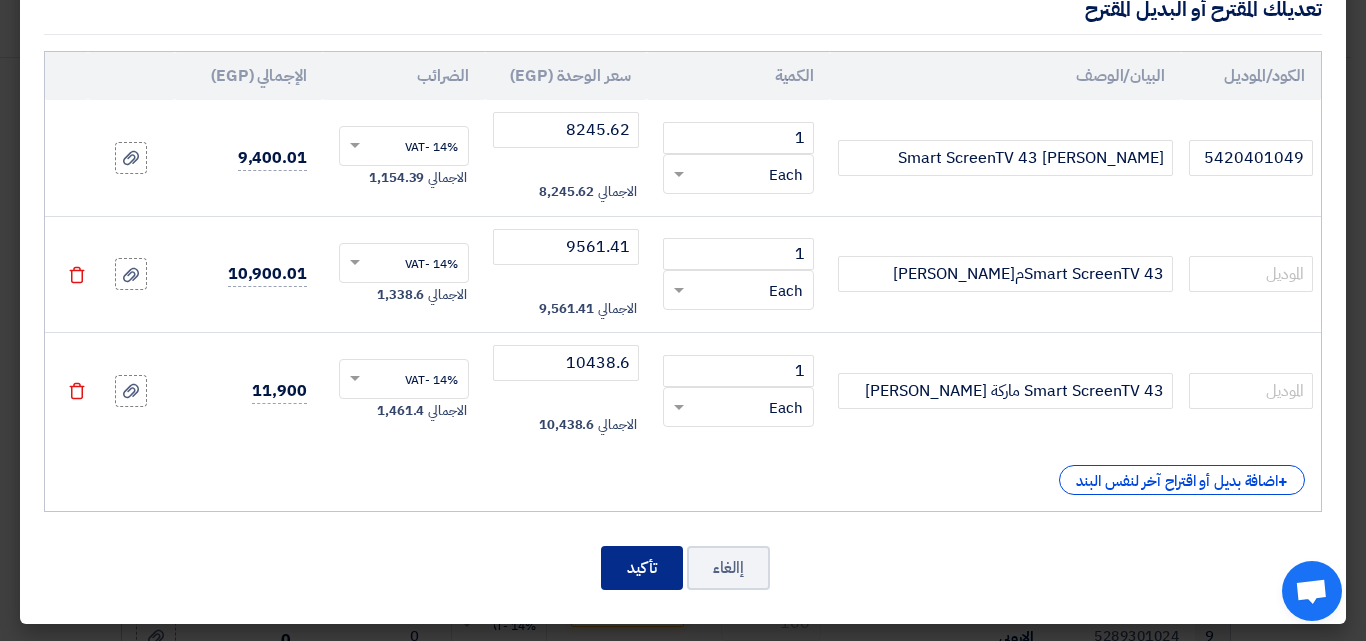 click on "تأكيد" 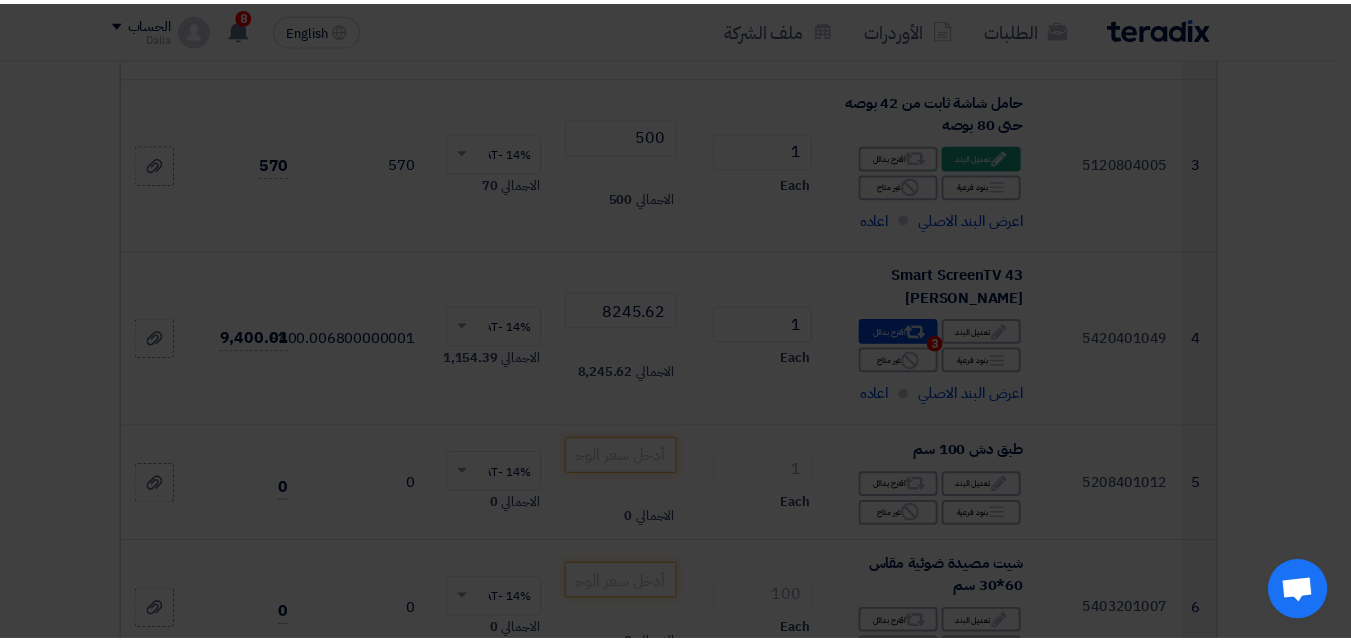 scroll, scrollTop: 949, scrollLeft: 0, axis: vertical 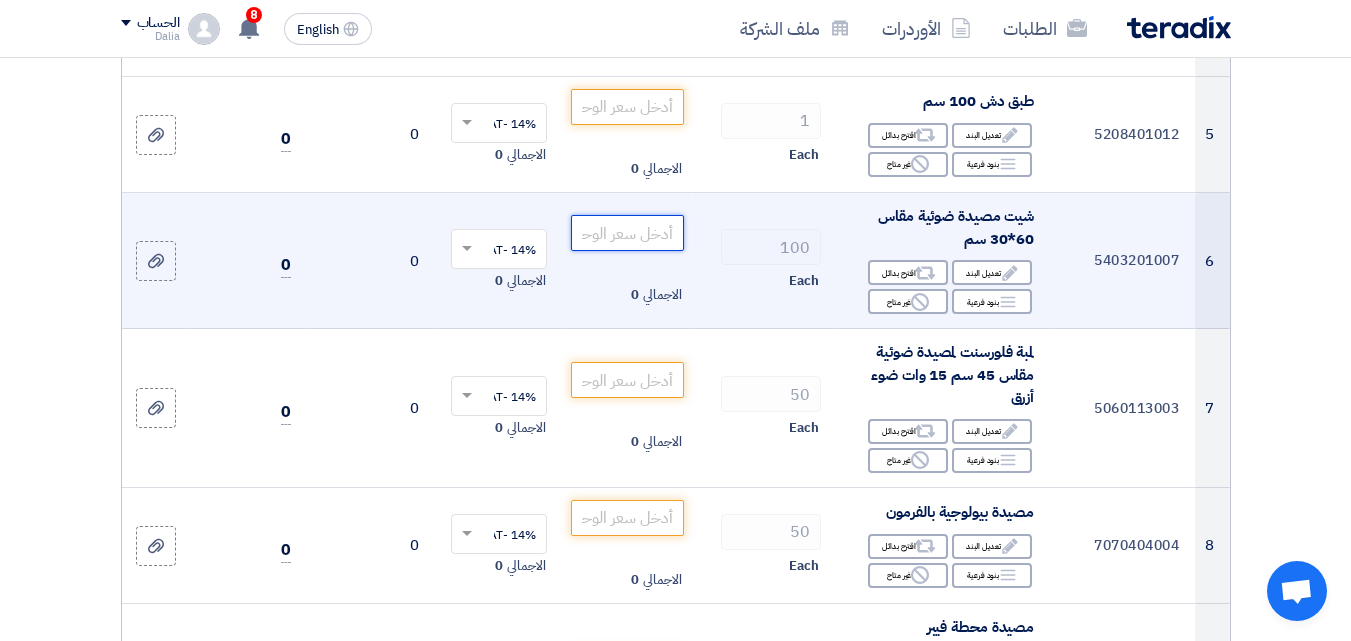 click 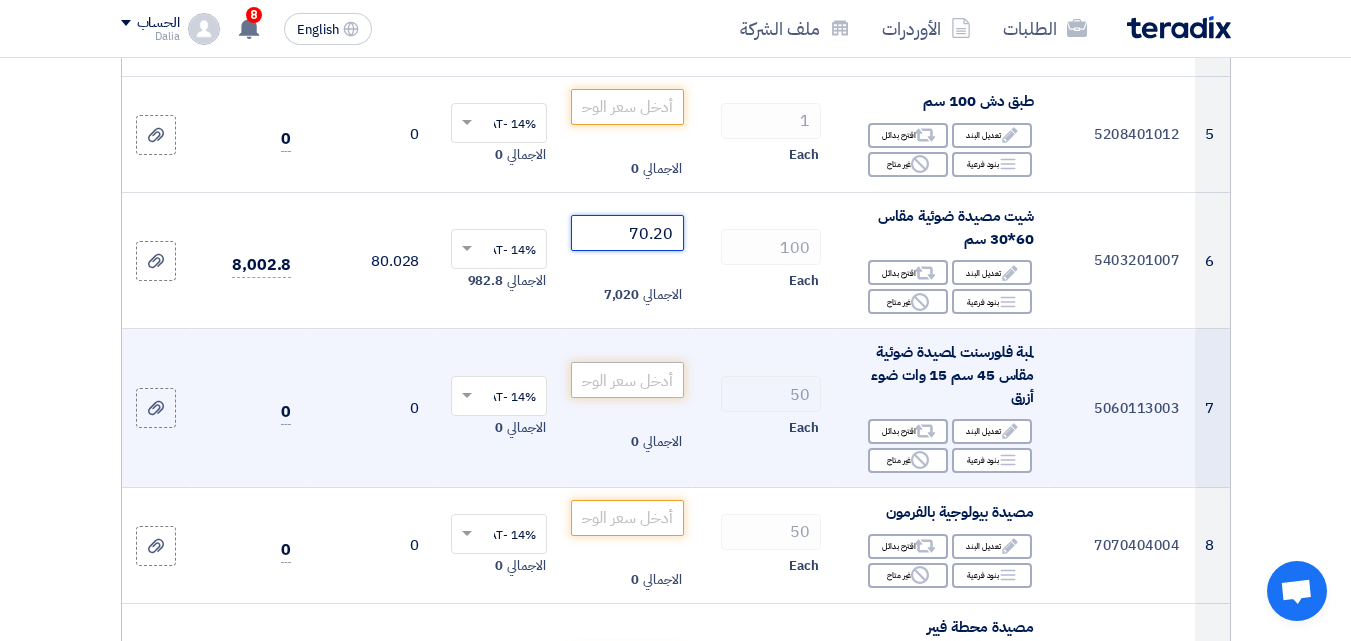 type on "70.20" 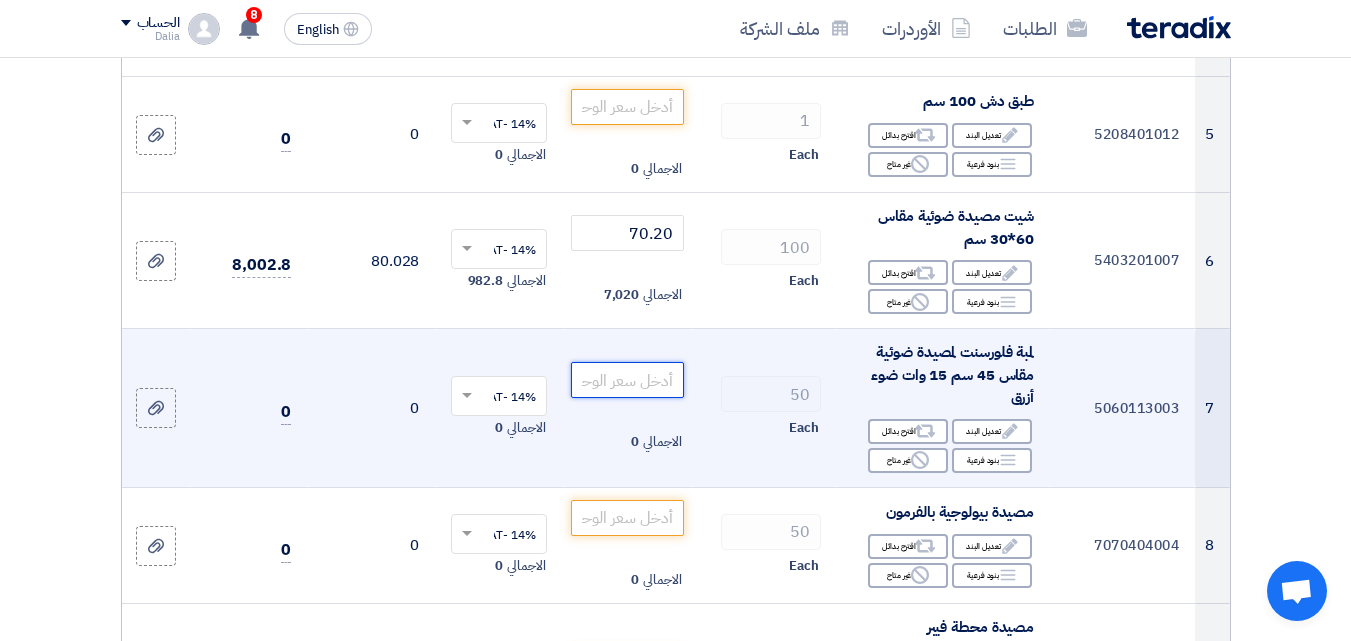 click 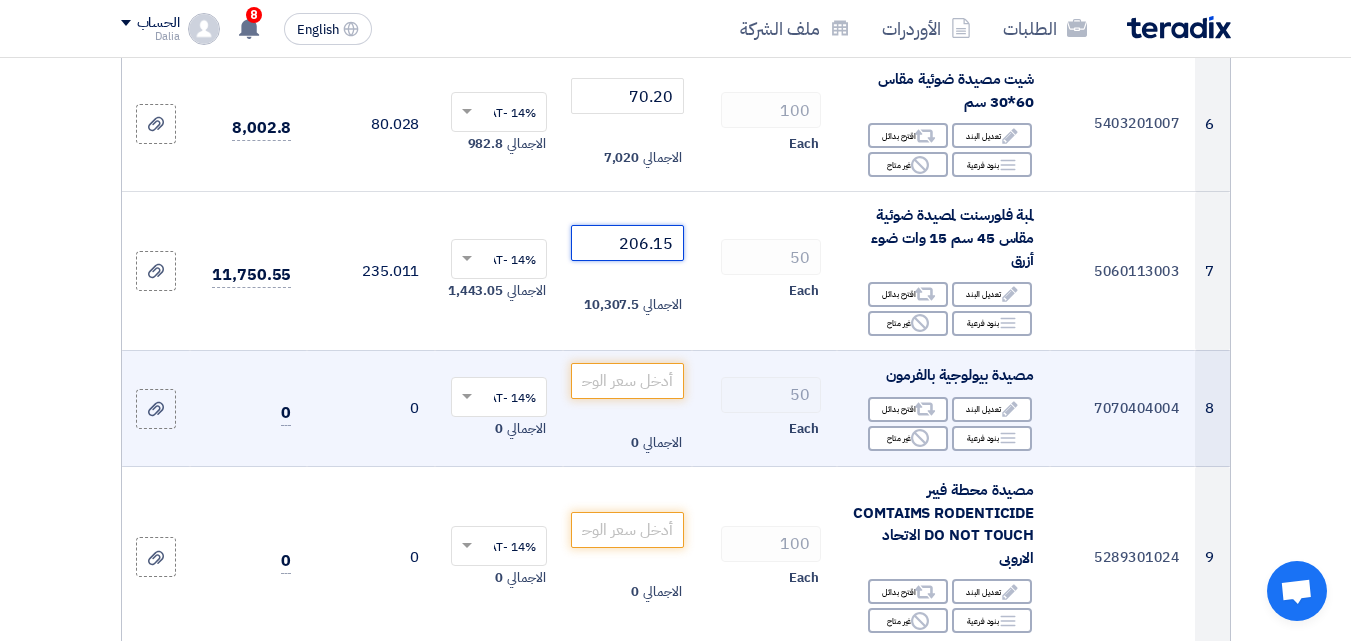 scroll, scrollTop: 1249, scrollLeft: 0, axis: vertical 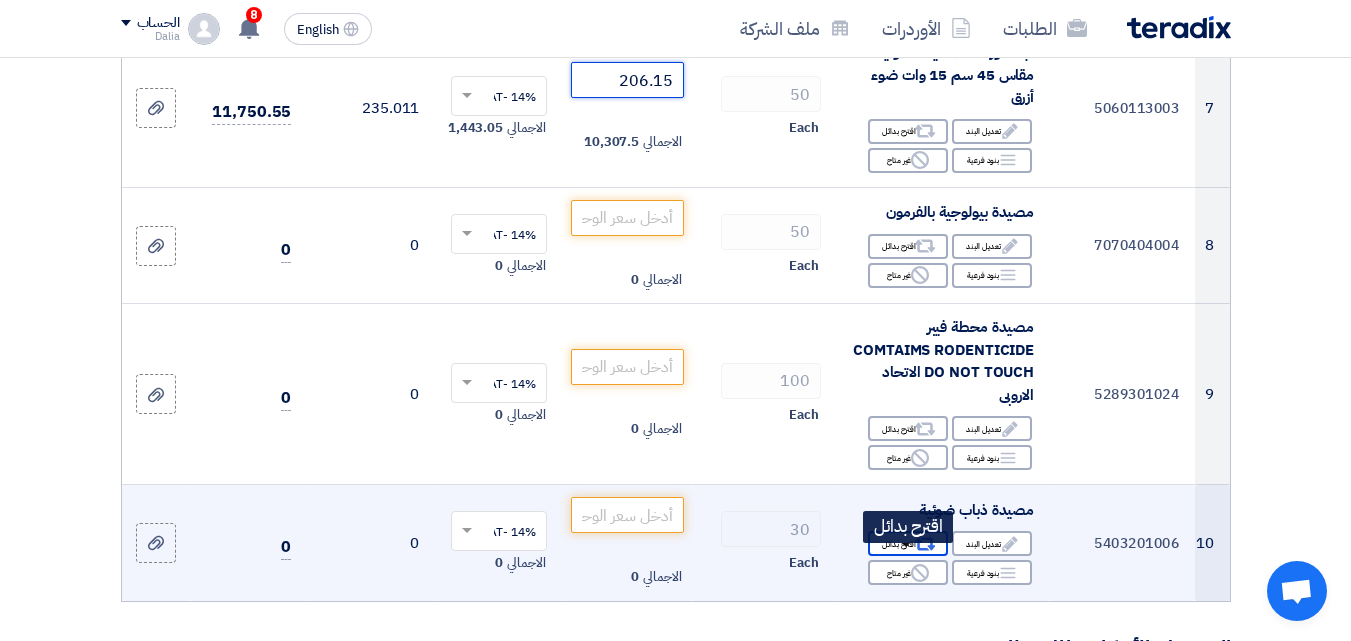 type on "206.15" 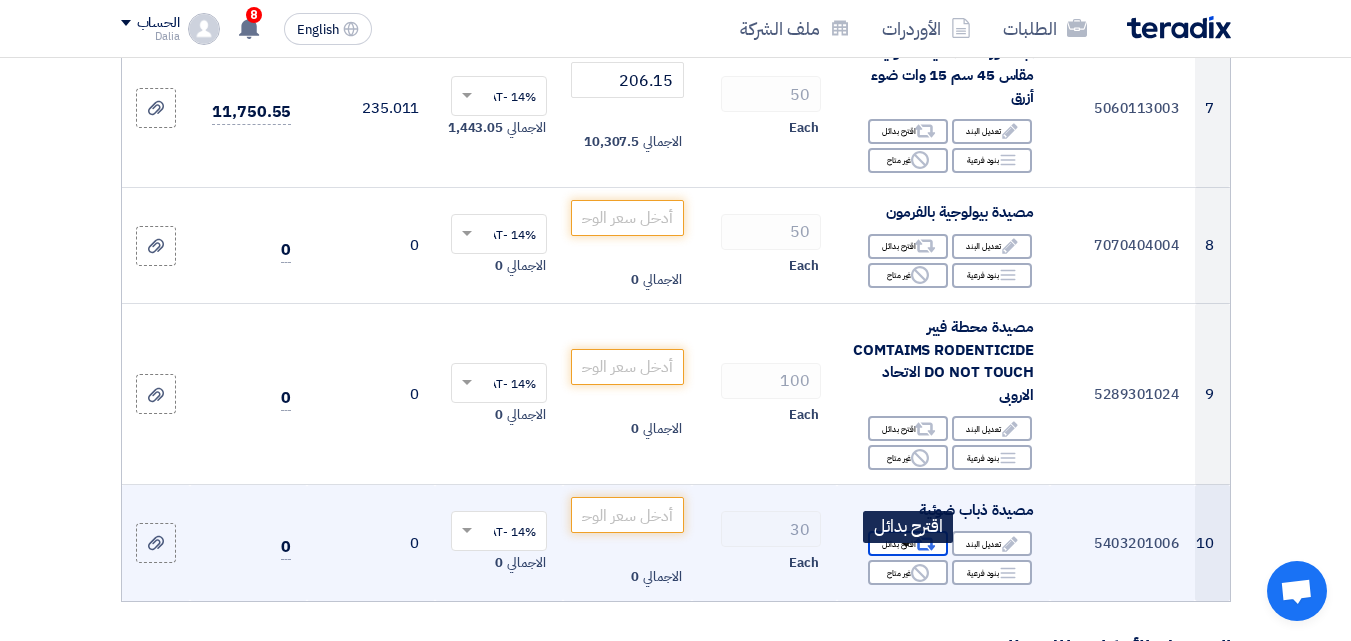 click on "Alternative" 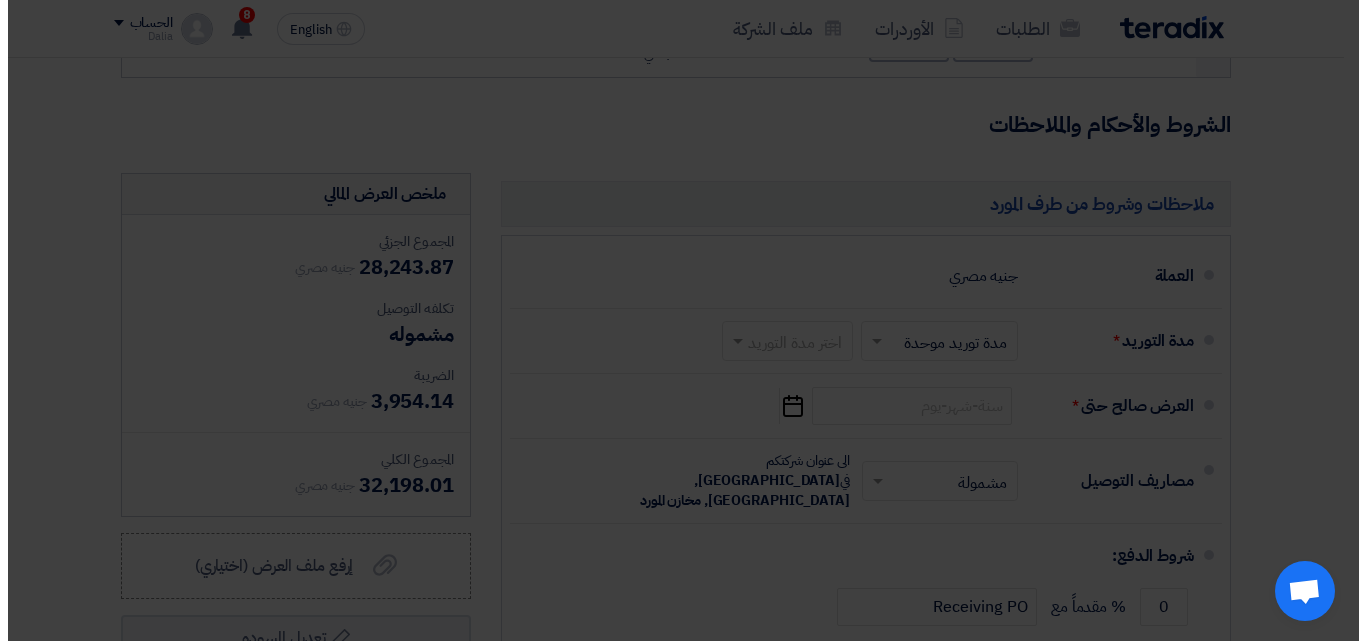 scroll, scrollTop: 725, scrollLeft: 0, axis: vertical 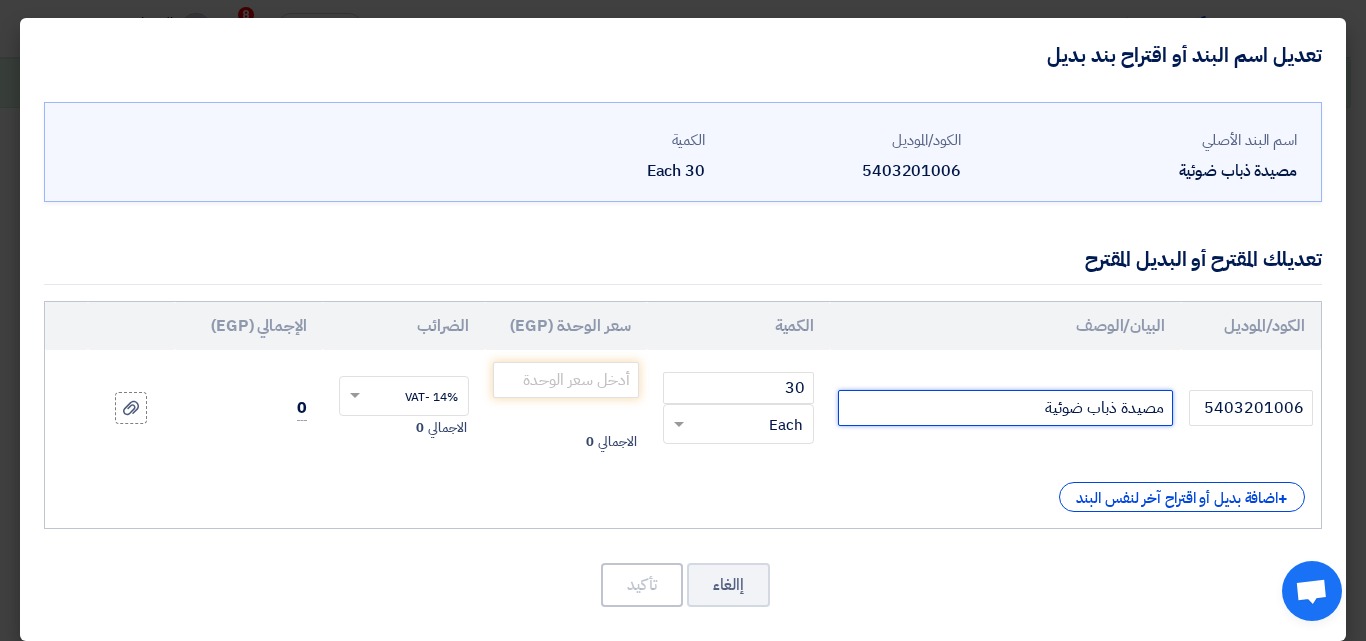 click on "مصيدة ذباب ضوئية" 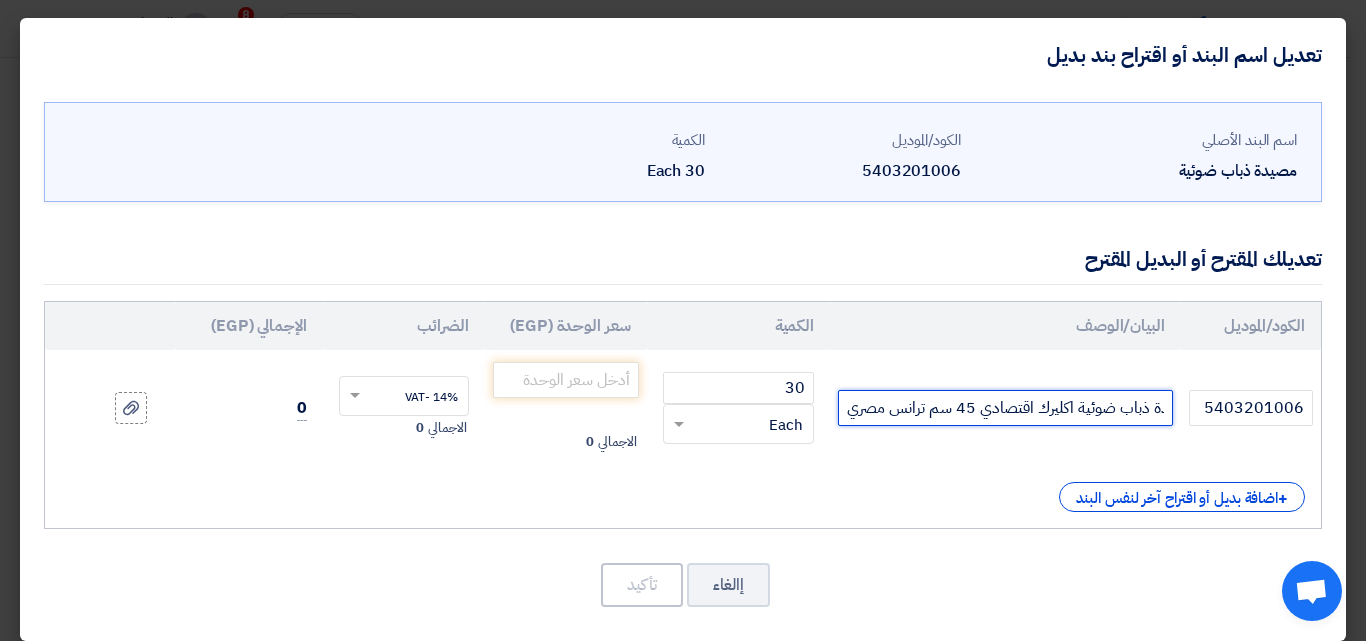 scroll, scrollTop: 0, scrollLeft: -38, axis: horizontal 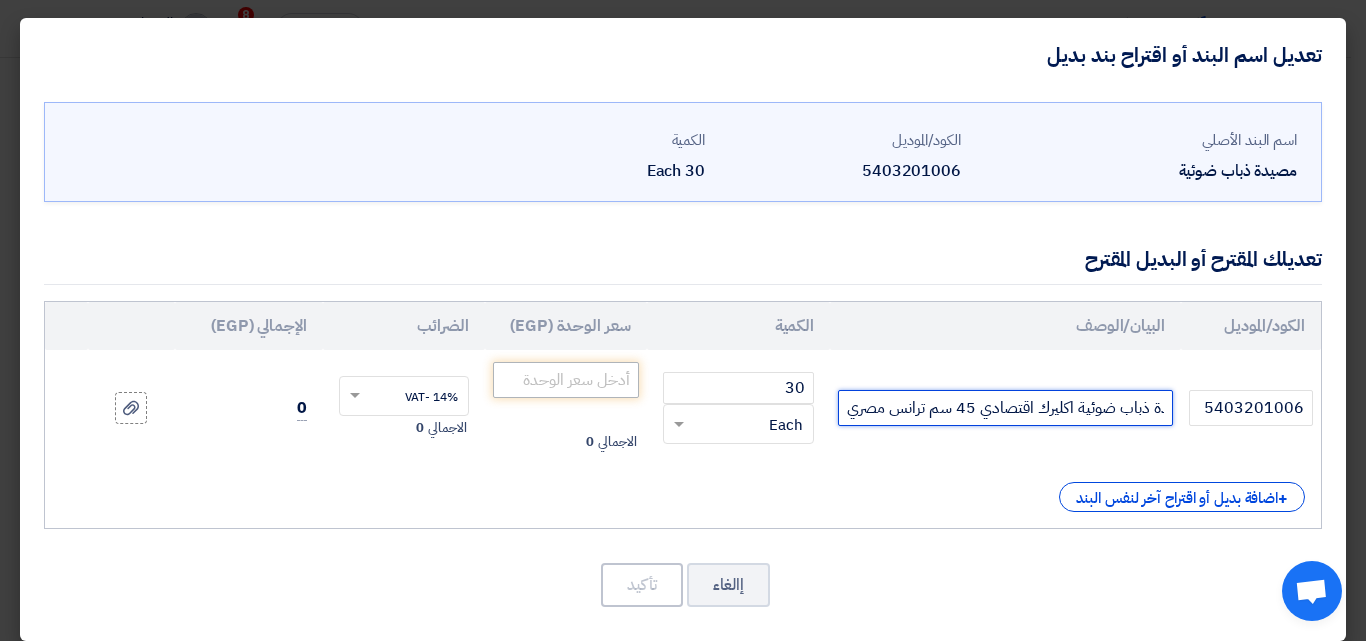 type on "مصيدة ذباب ضوئية اكليرك اقتصادي 45 سم ترانس مصري" 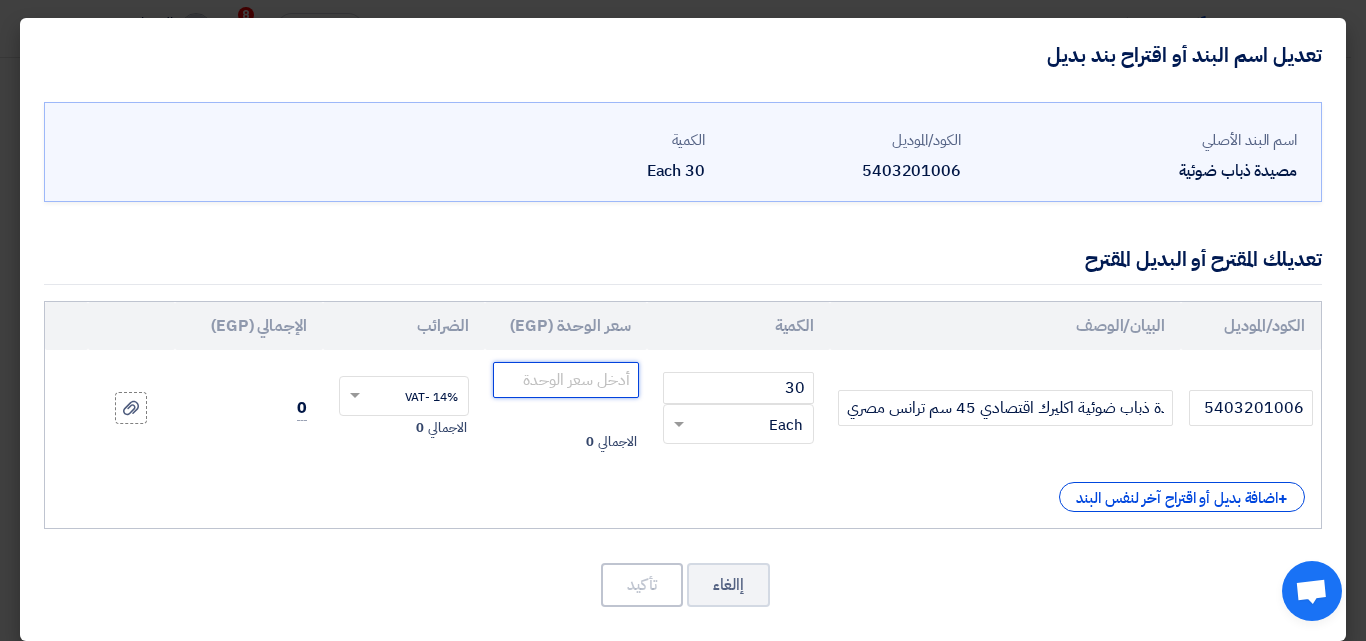 click 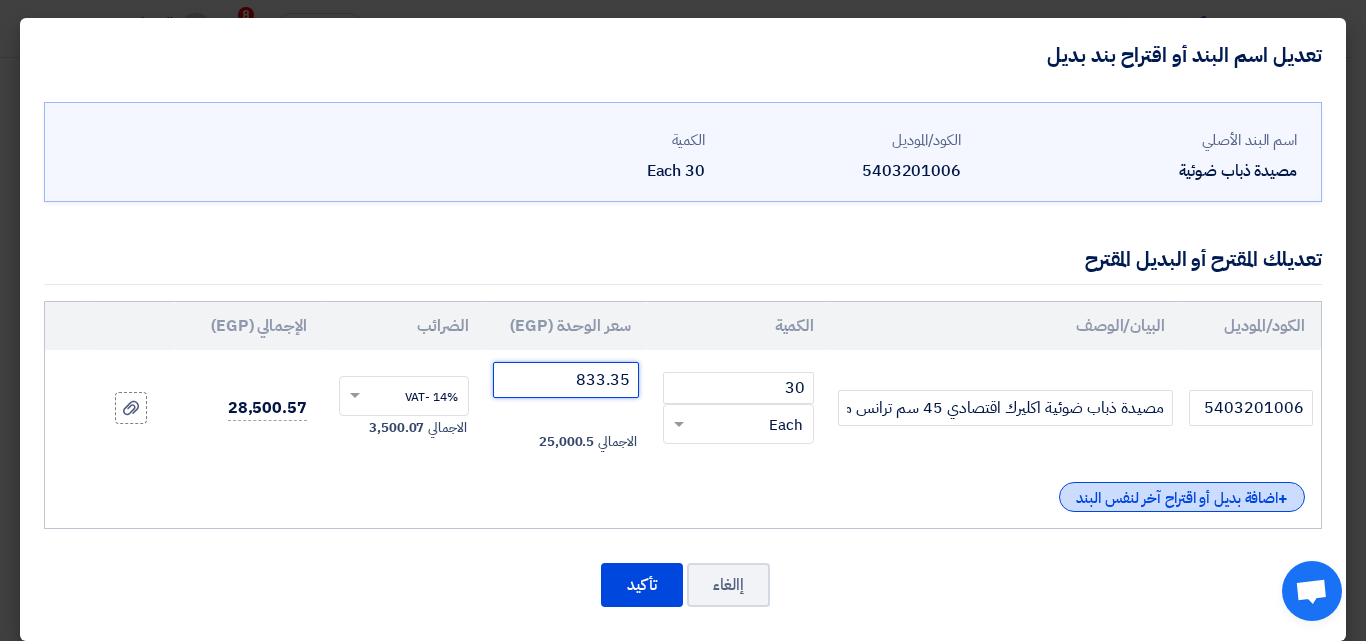 type on "833.35" 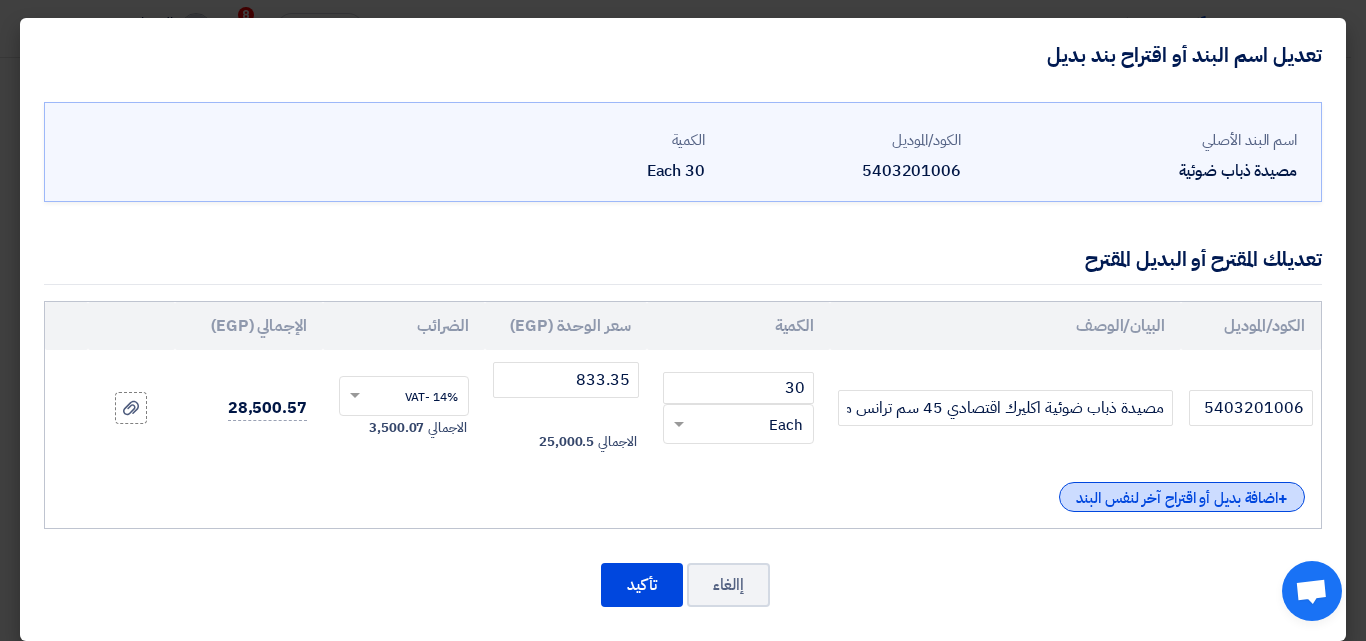 click on "+
اضافة بديل أو اقتراح آخر لنفس البند" 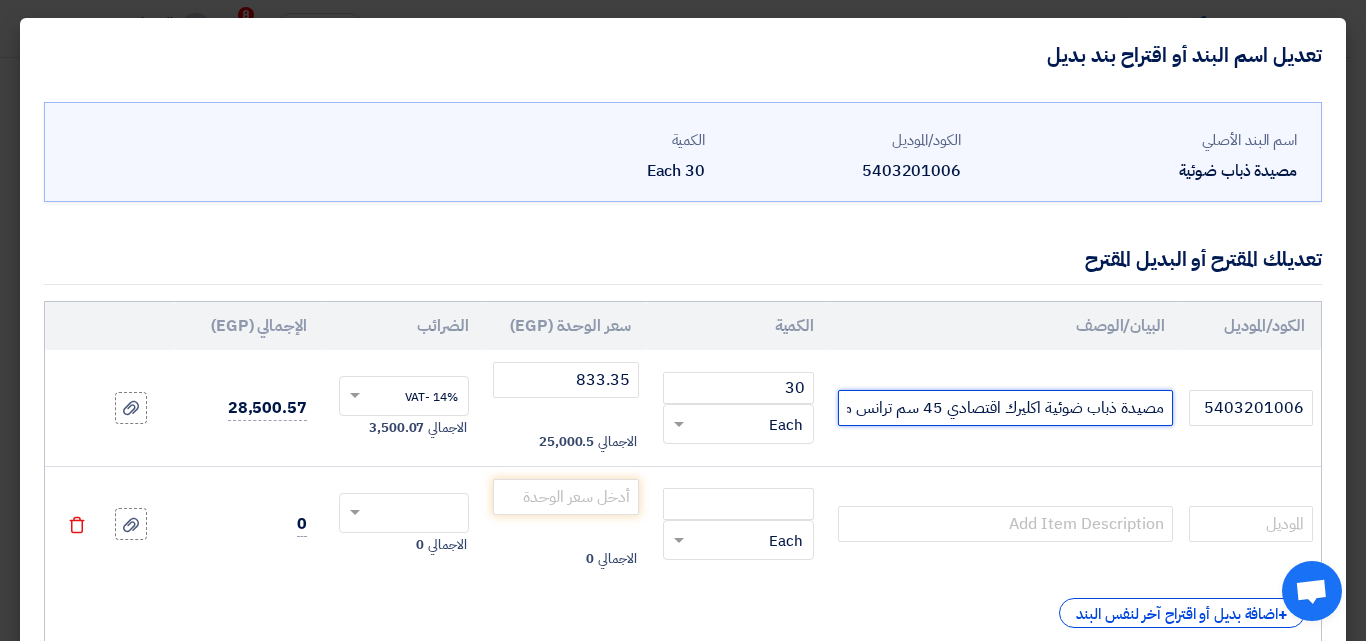 scroll, scrollTop: 0, scrollLeft: -38, axis: horizontal 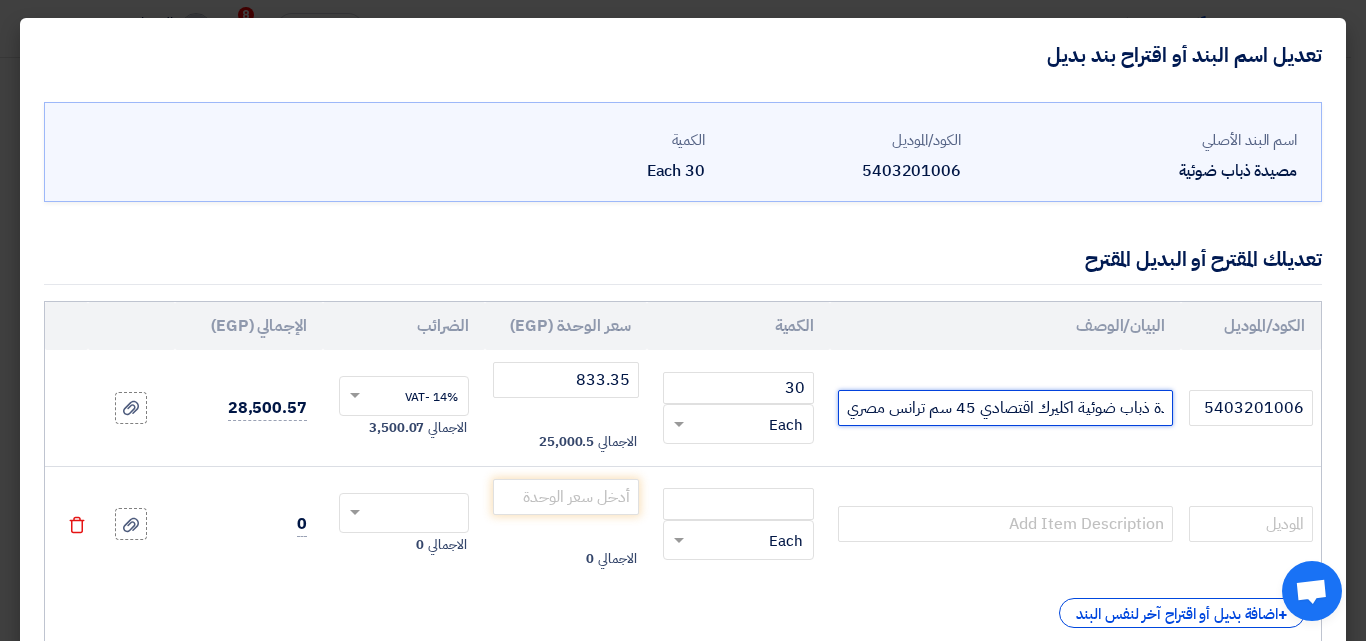 drag, startPoint x: 1167, startPoint y: 410, endPoint x: 914, endPoint y: 402, distance: 253.12645 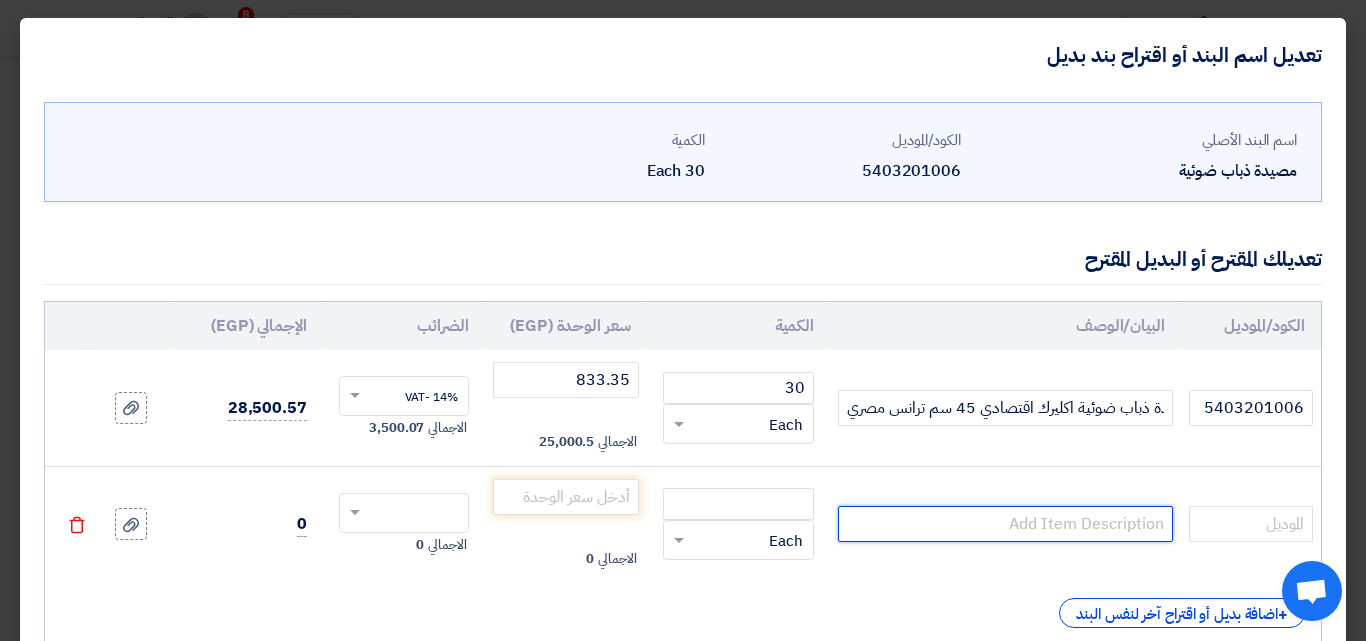 scroll, scrollTop: 0, scrollLeft: 0, axis: both 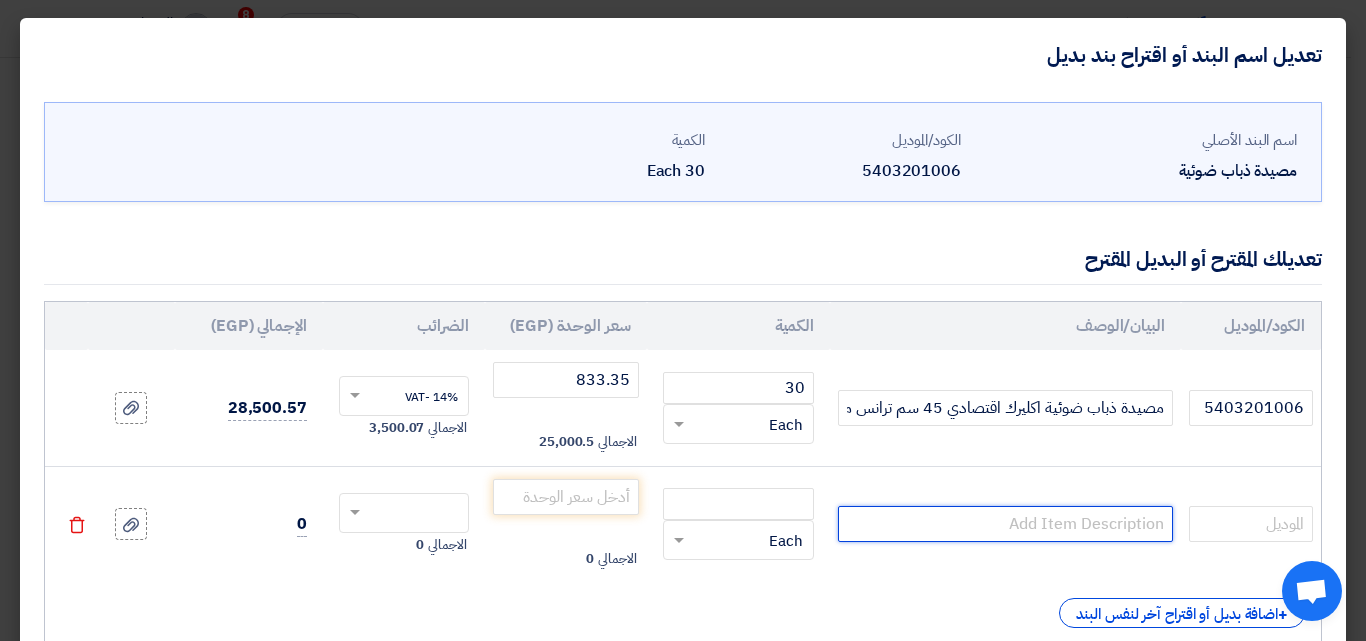click 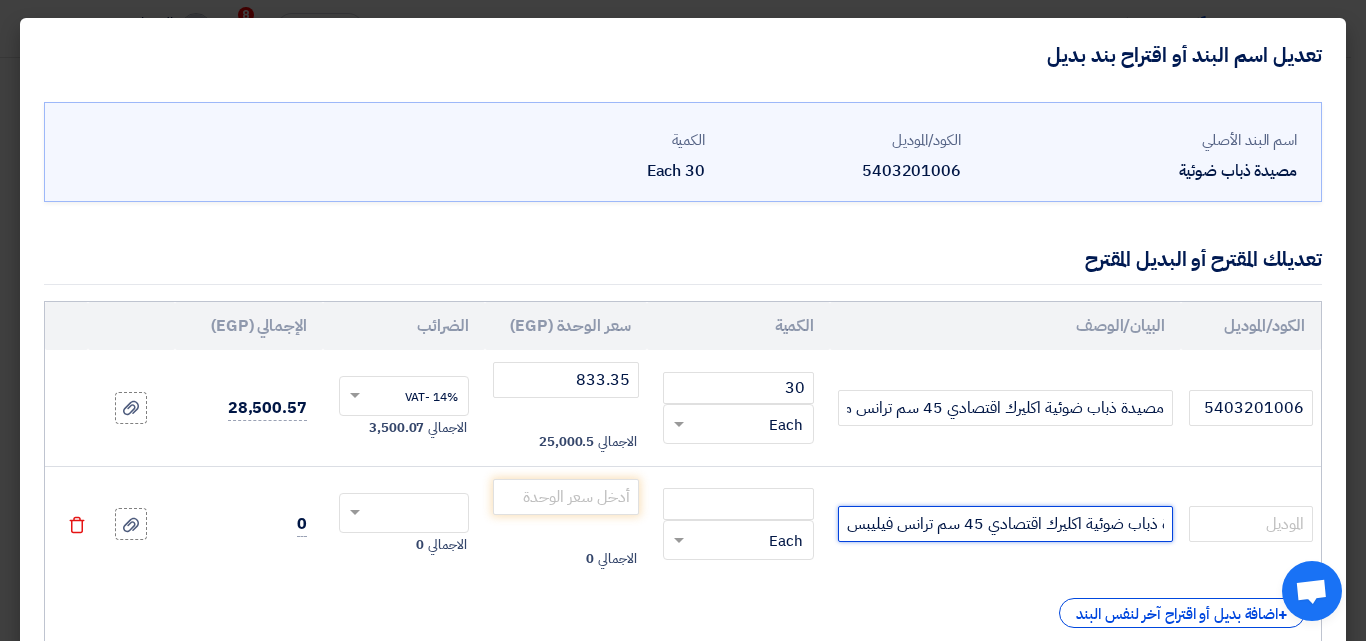 scroll, scrollTop: 0, scrollLeft: -48, axis: horizontal 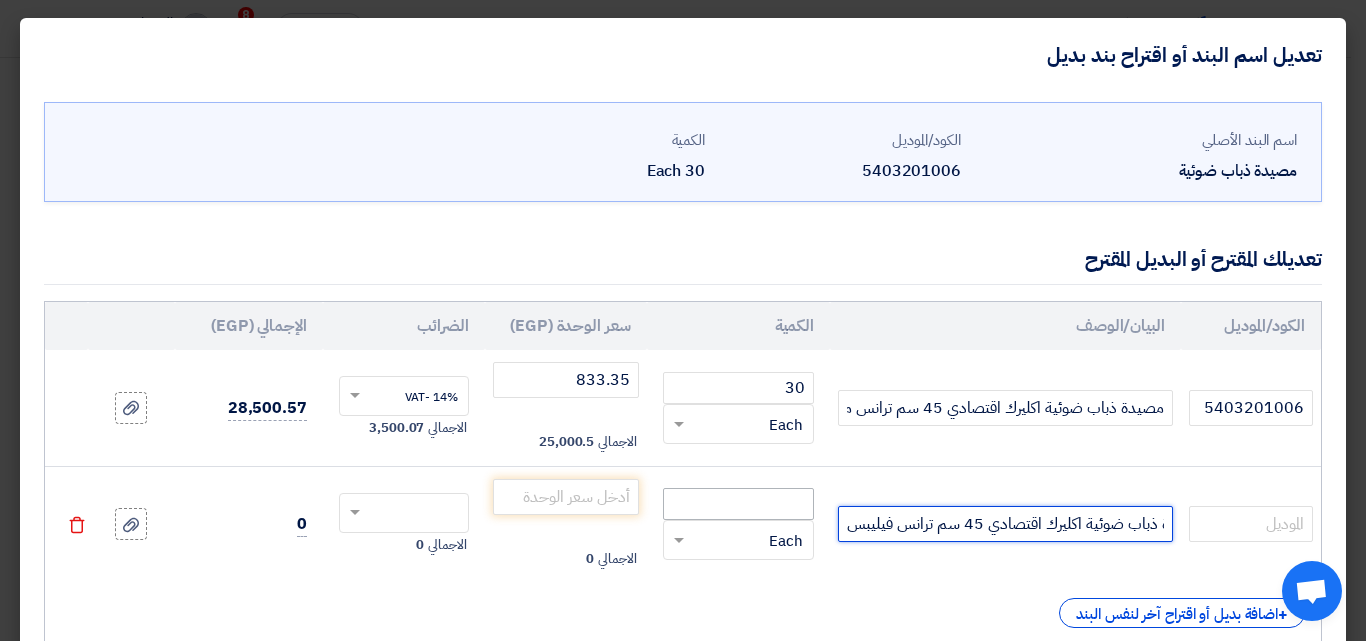 type on "مصيدة ذباب ضوئية اكليرك اقتصادي 45 سم ترانس فيليبس" 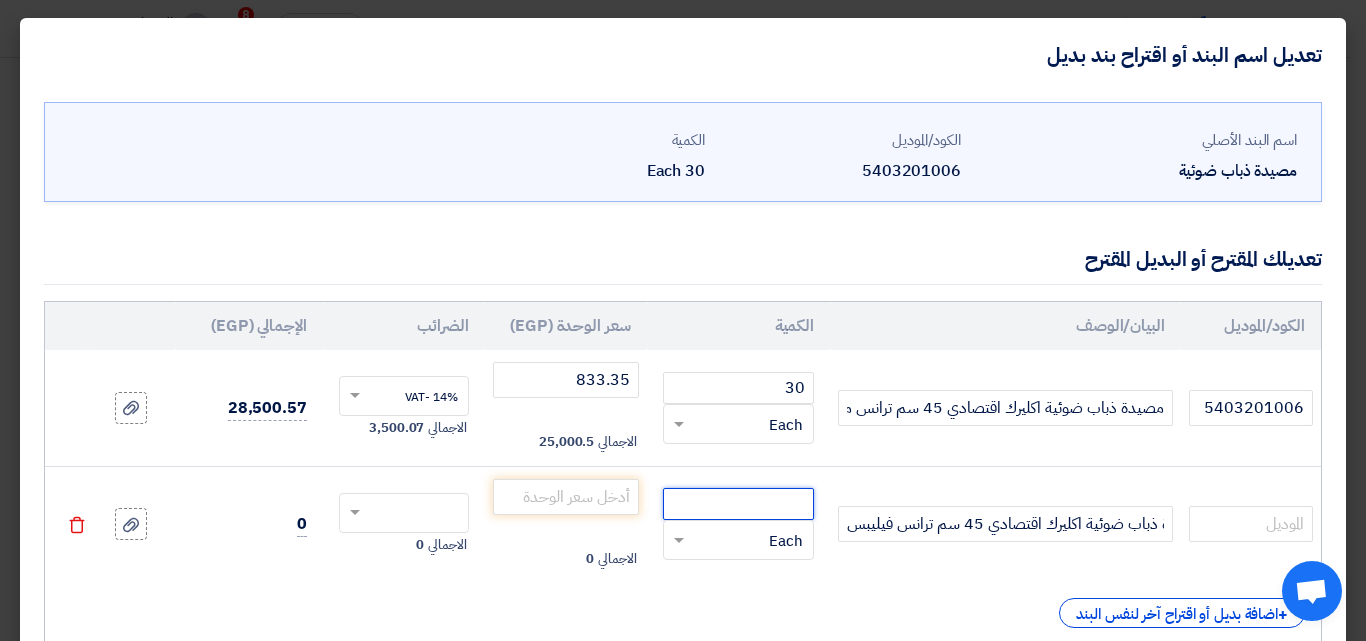 scroll, scrollTop: 0, scrollLeft: 0, axis: both 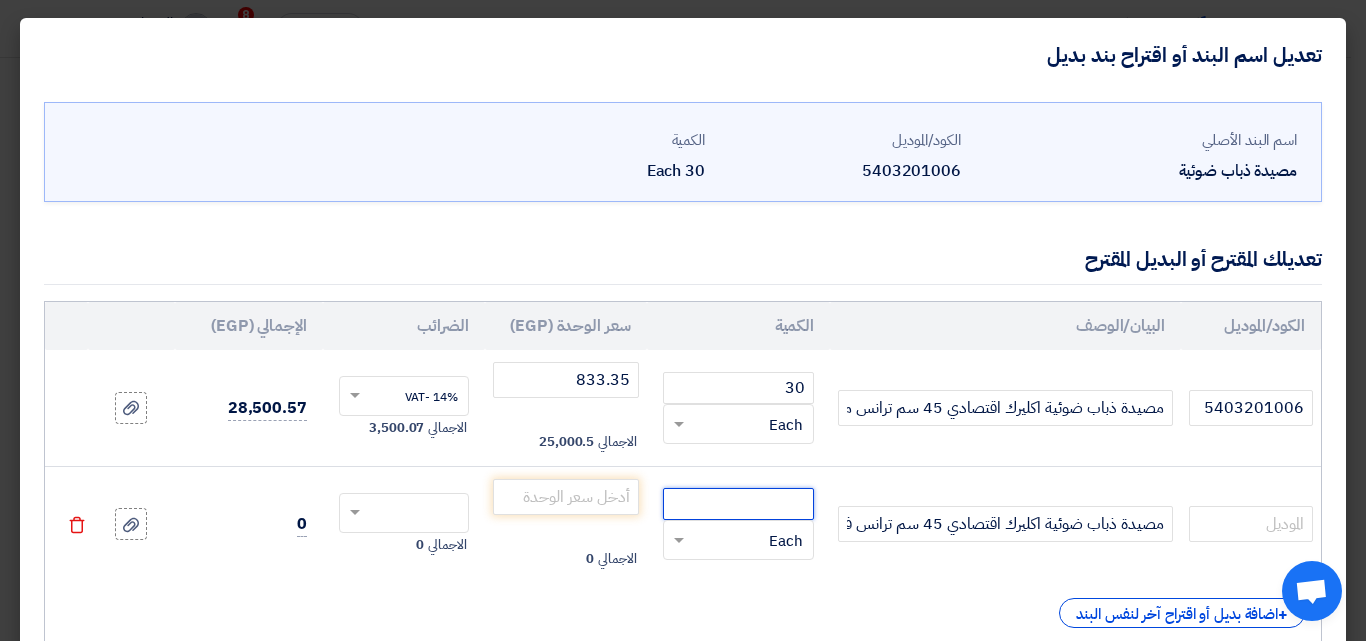 click 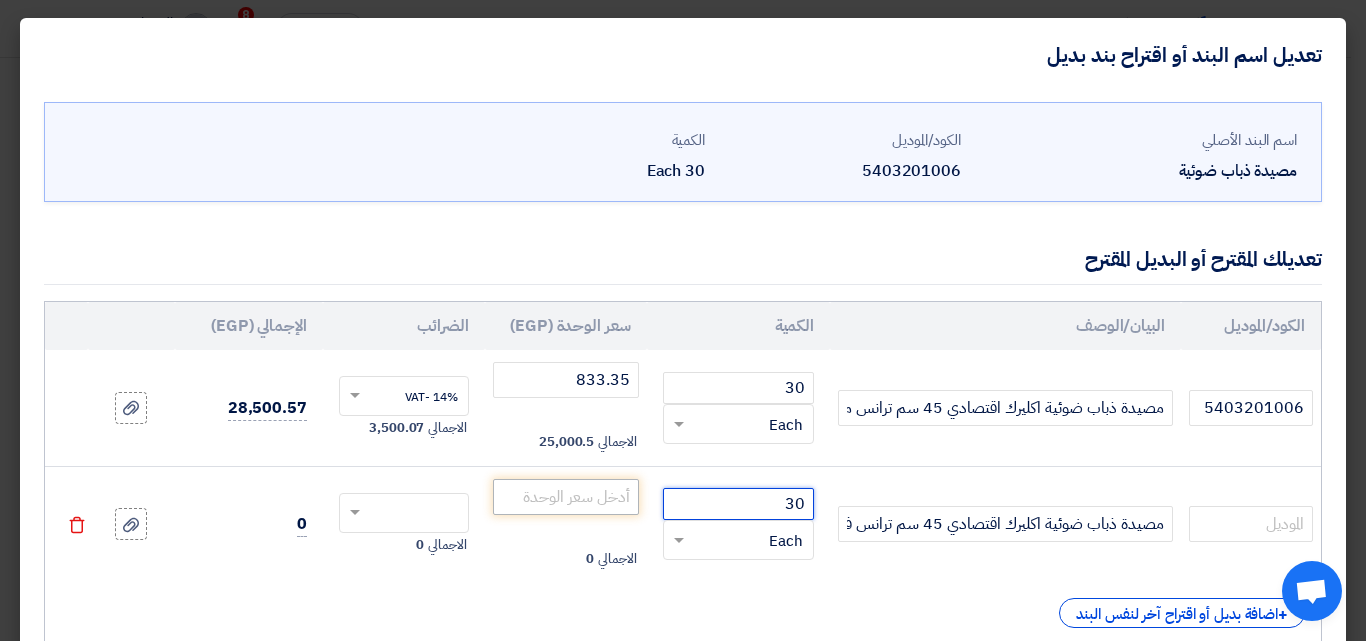 type on "30" 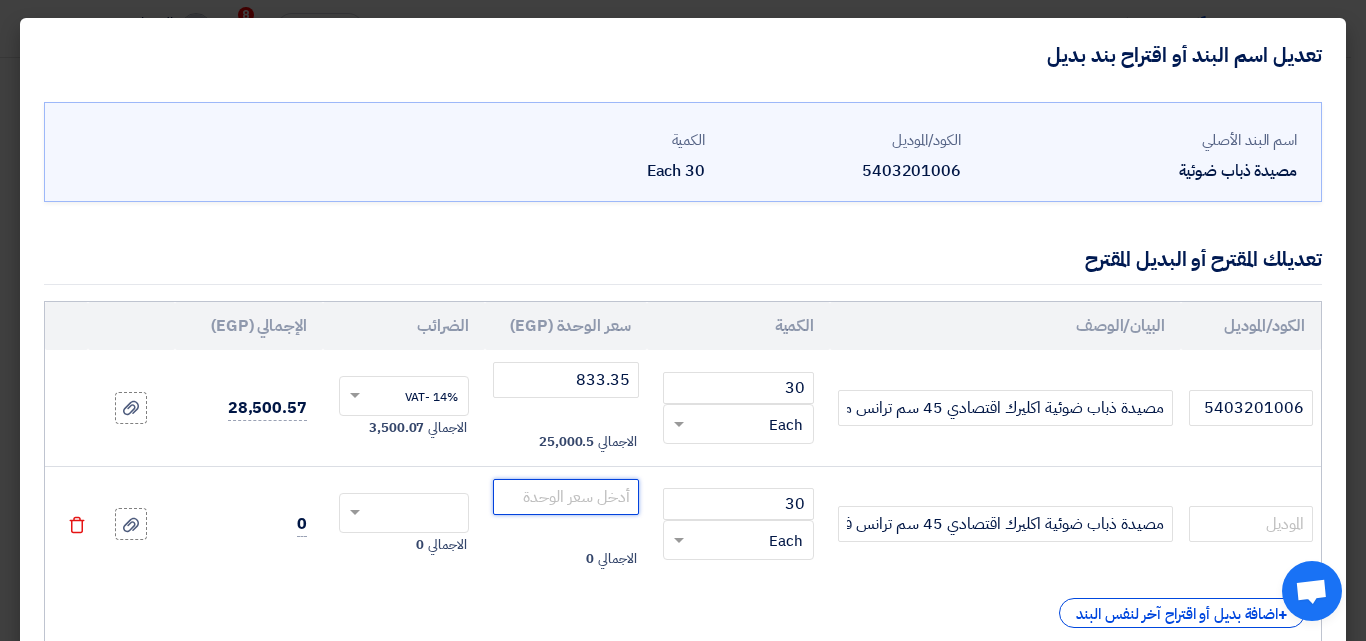 click 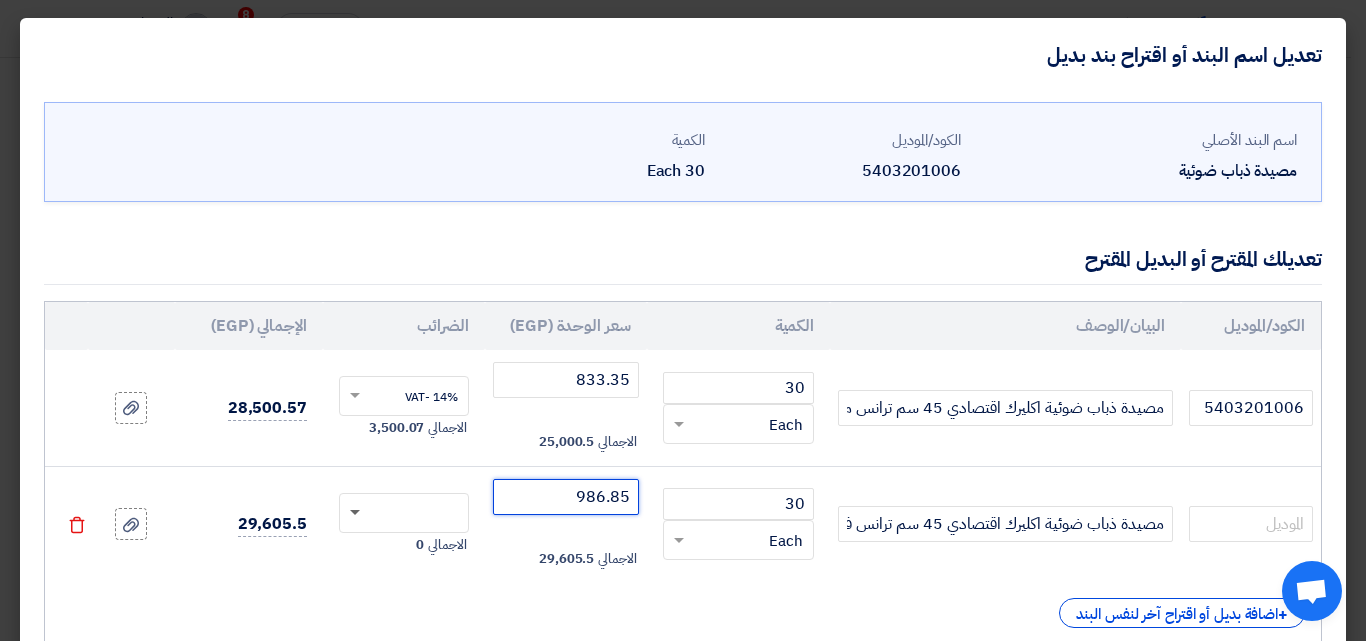 type on "986.85" 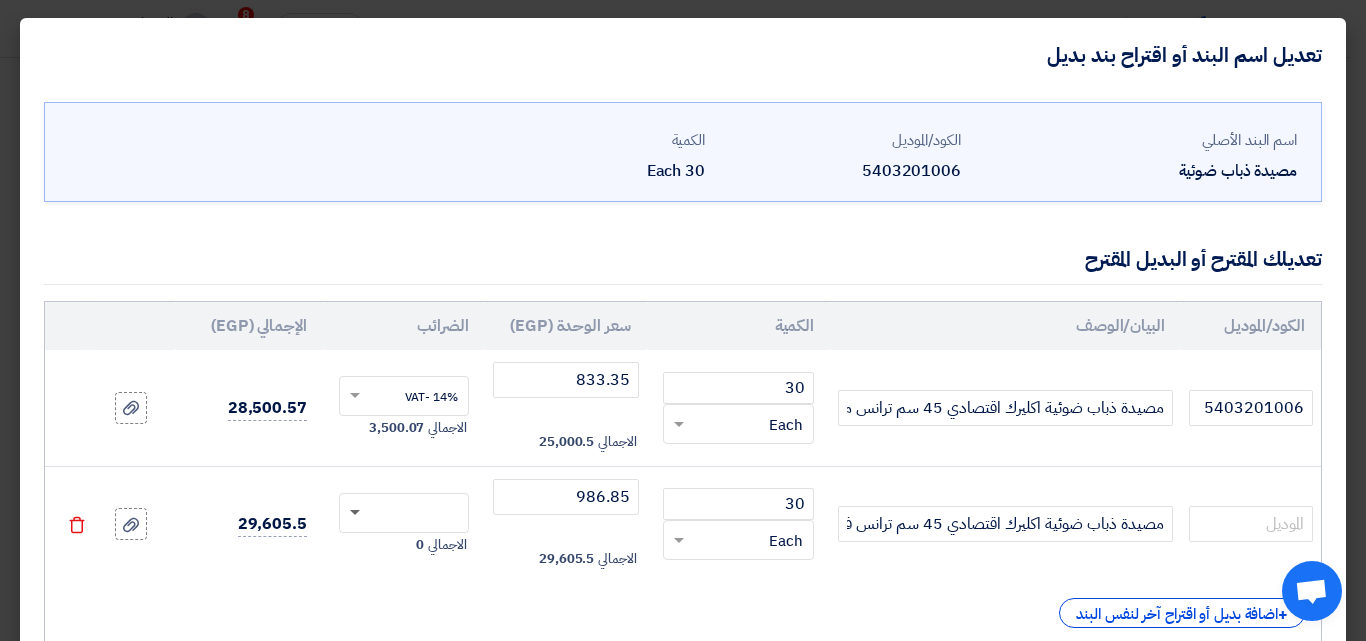 click 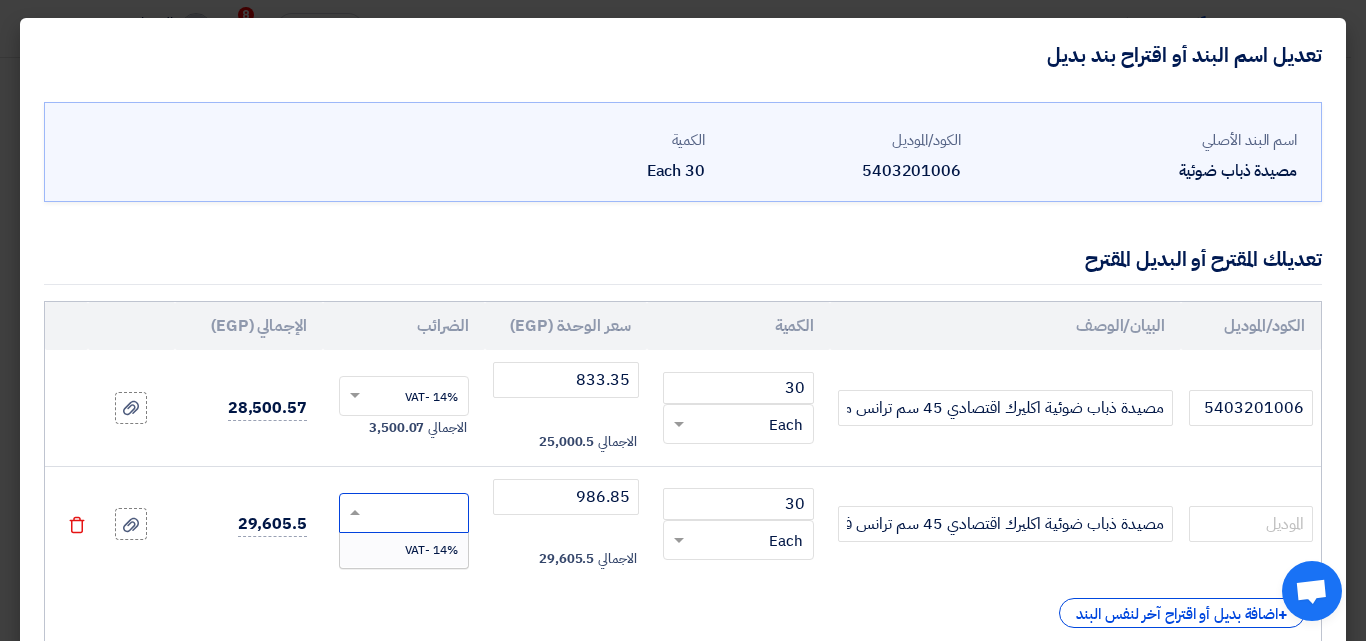click on "14% -VAT" at bounding box center (431, 550) 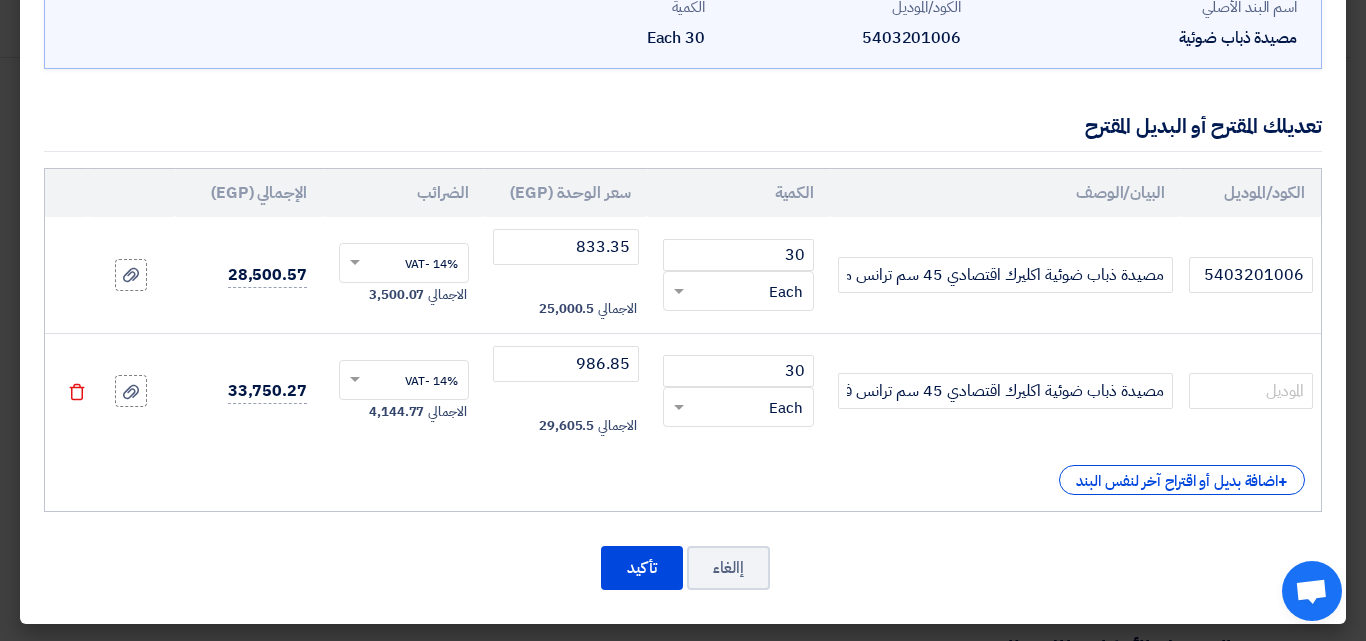 scroll, scrollTop: 134, scrollLeft: 0, axis: vertical 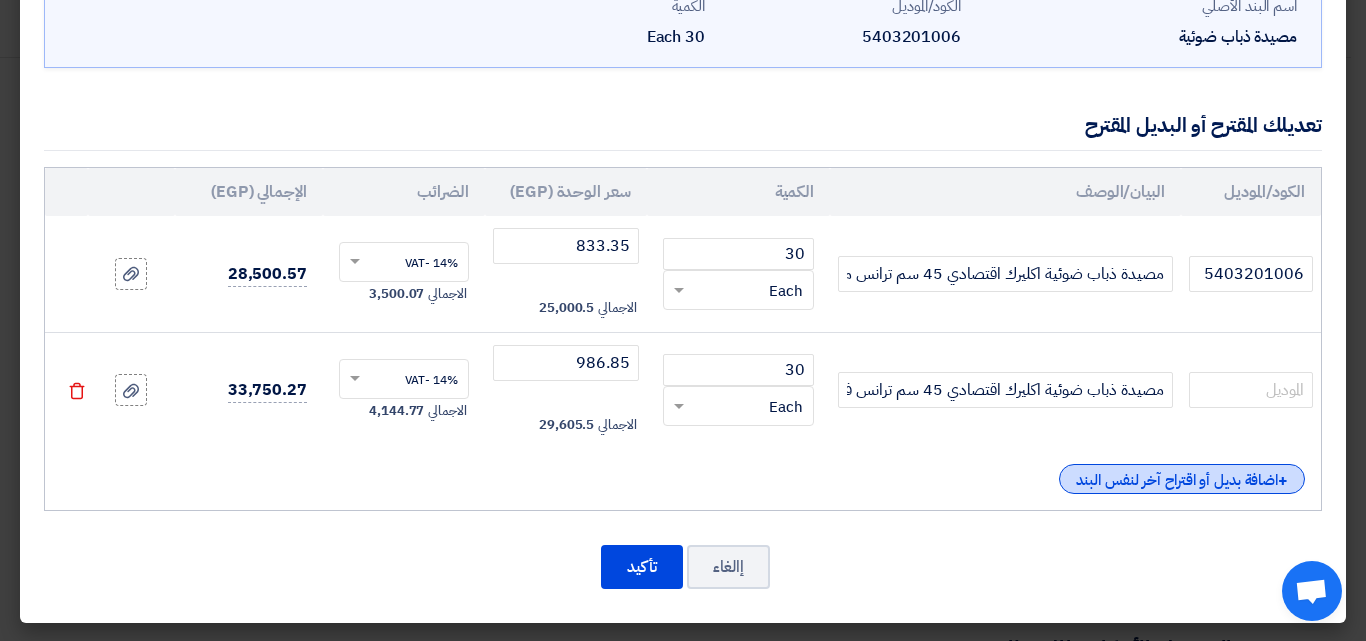click on "+
اضافة بديل أو اقتراح آخر لنفس البند" 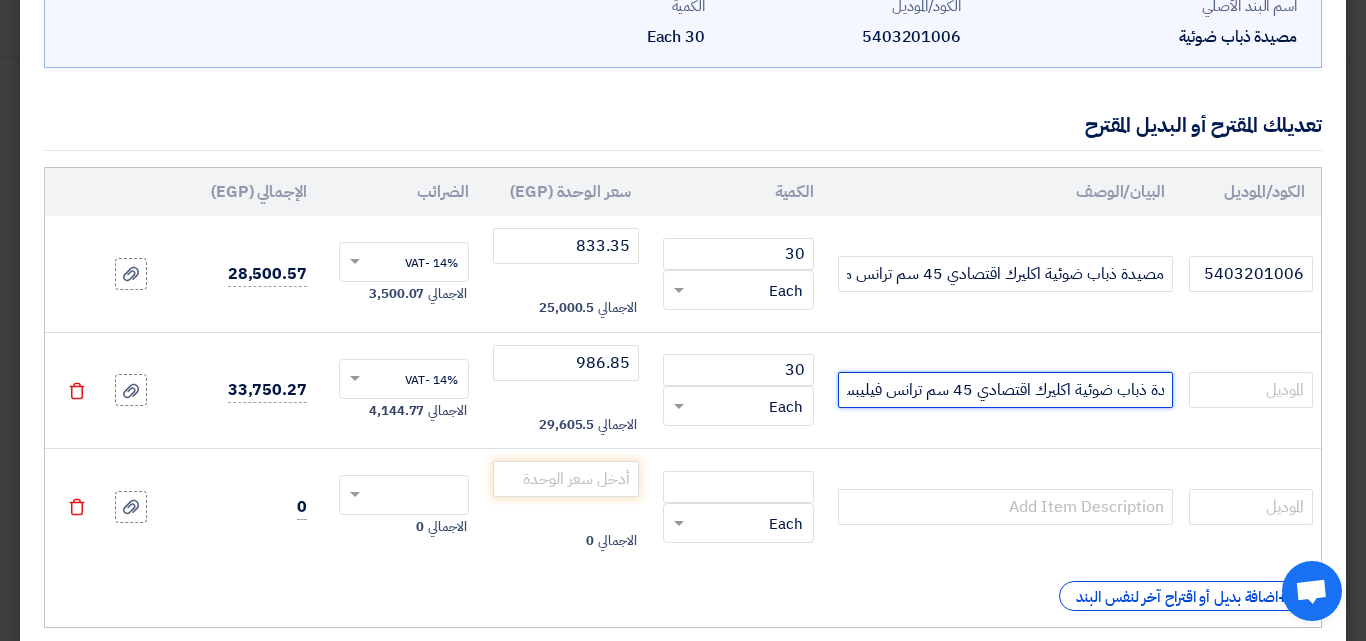 scroll, scrollTop: 0, scrollLeft: -48, axis: horizontal 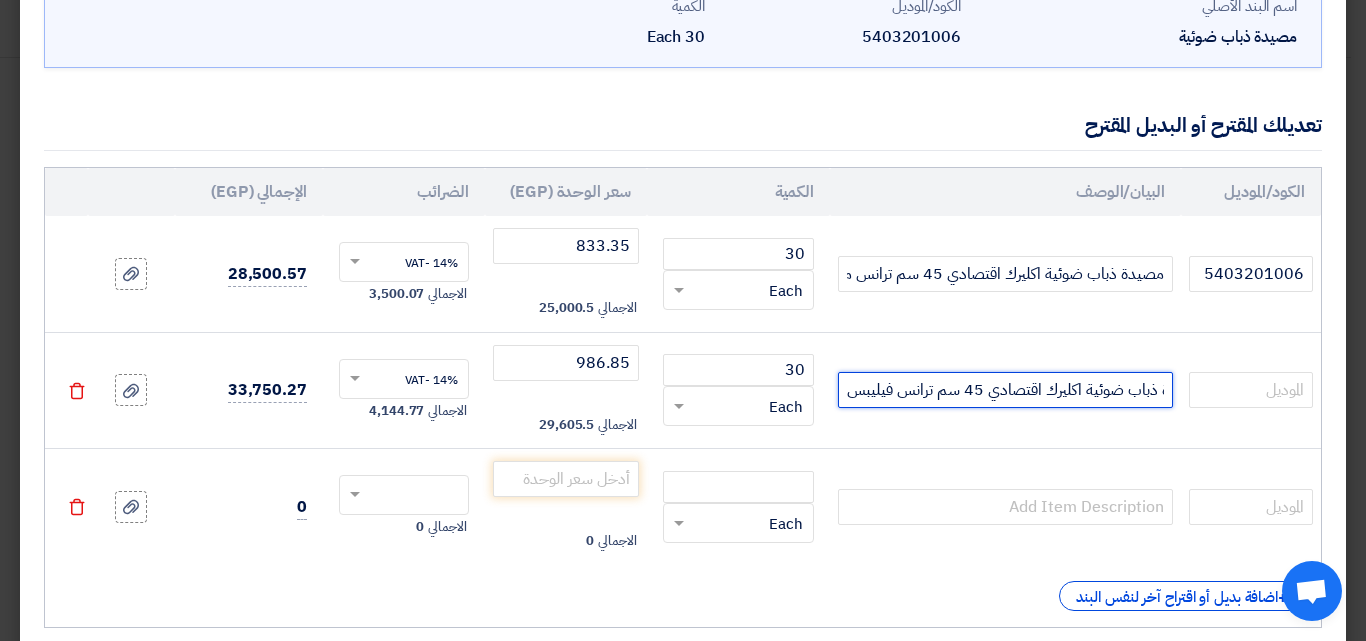 drag, startPoint x: 1164, startPoint y: 386, endPoint x: 910, endPoint y: 386, distance: 254 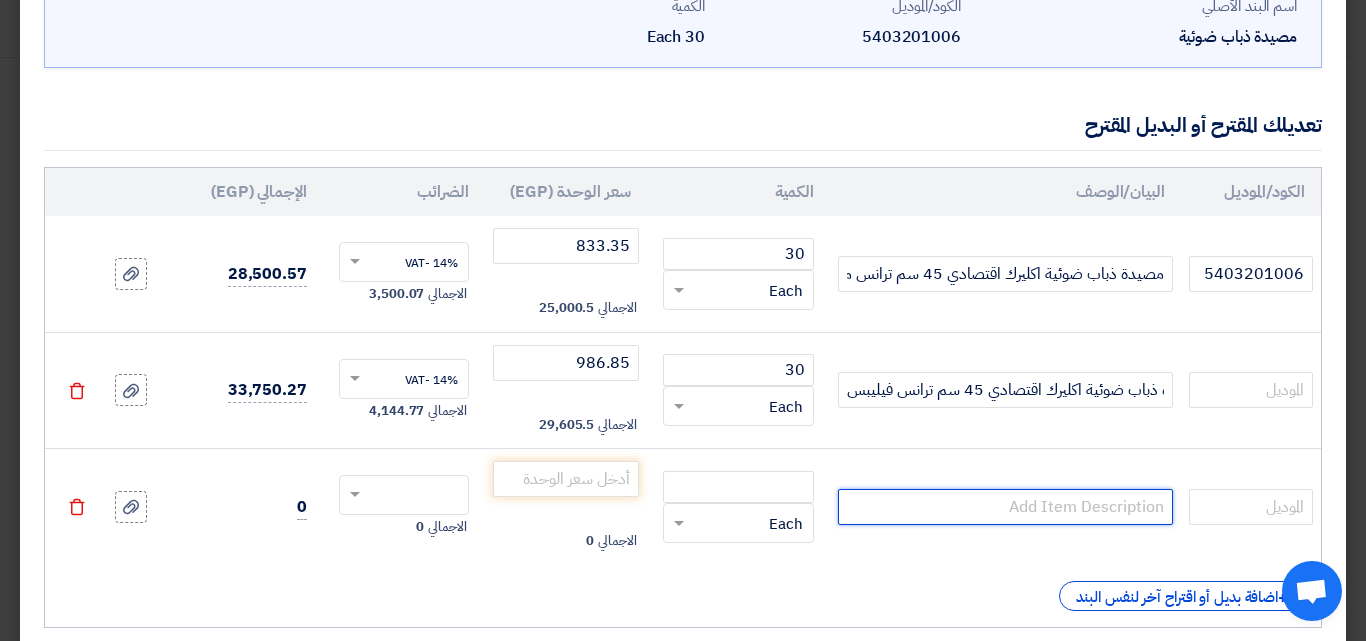 scroll, scrollTop: 0, scrollLeft: 0, axis: both 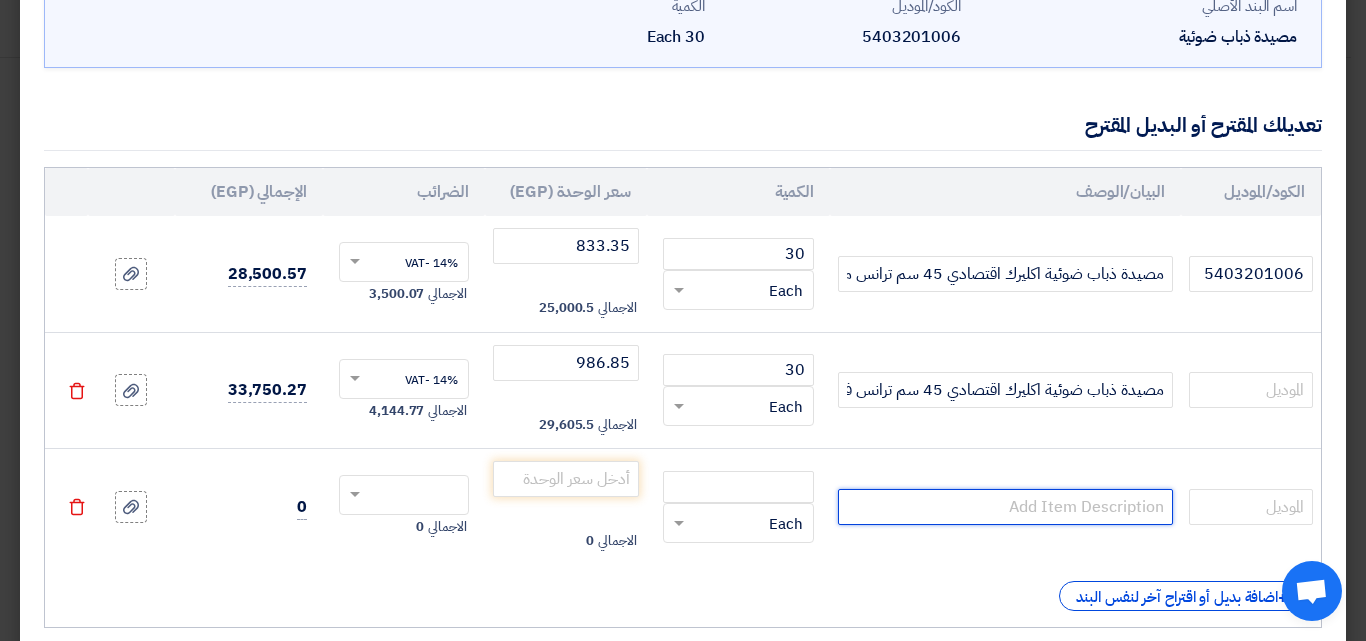 paste on "مصيدة ذباب ضوئية اكليرك اقتصادي 45 سم ترانس" 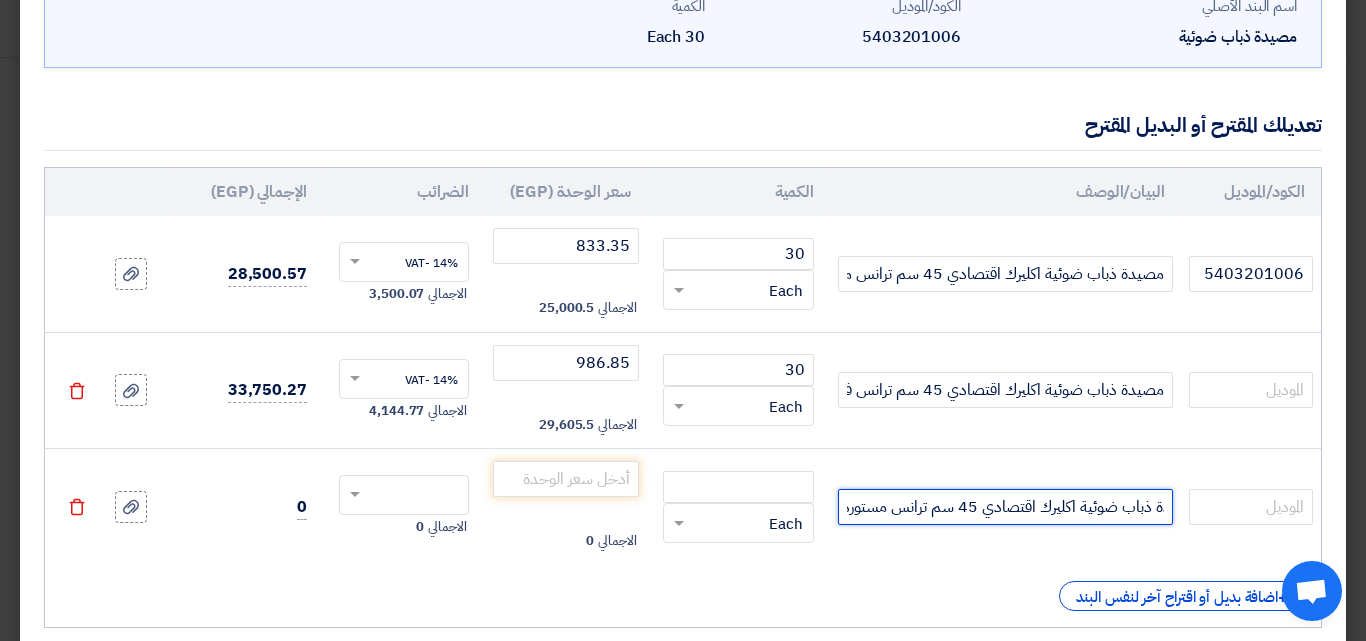 scroll, scrollTop: 0, scrollLeft: -42, axis: horizontal 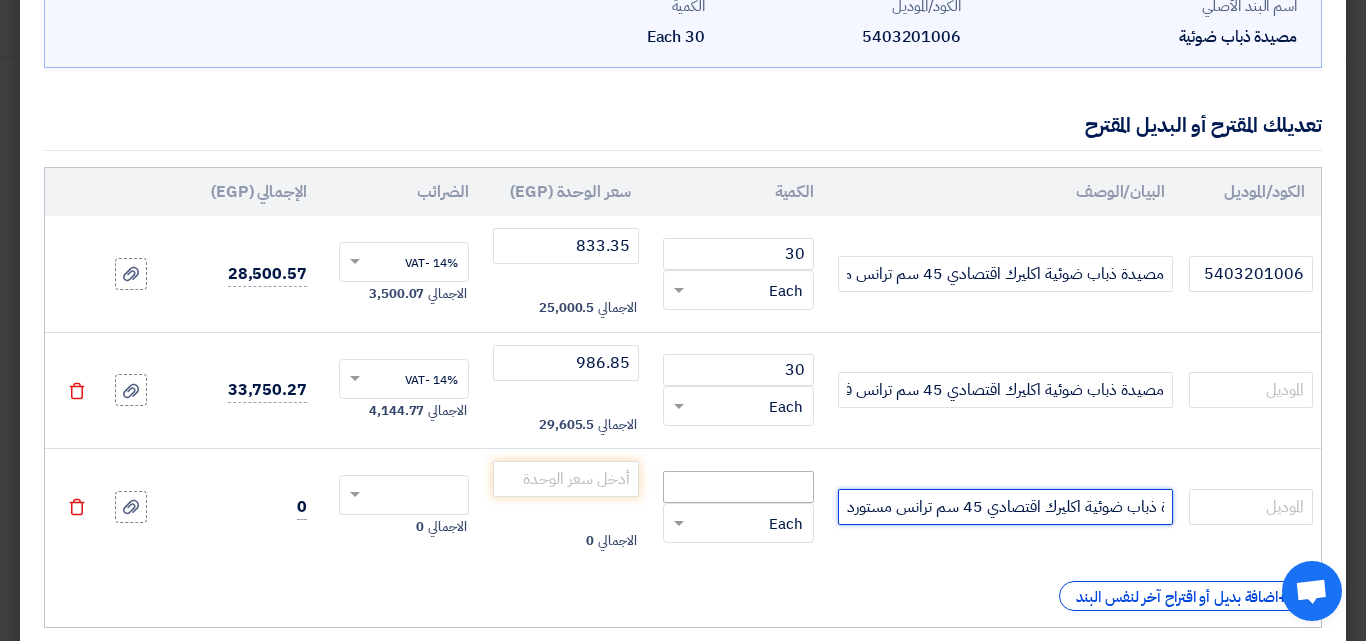type on "مصيدة ذباب ضوئية اكليرك اقتصادي 45 سم ترانس مستورد" 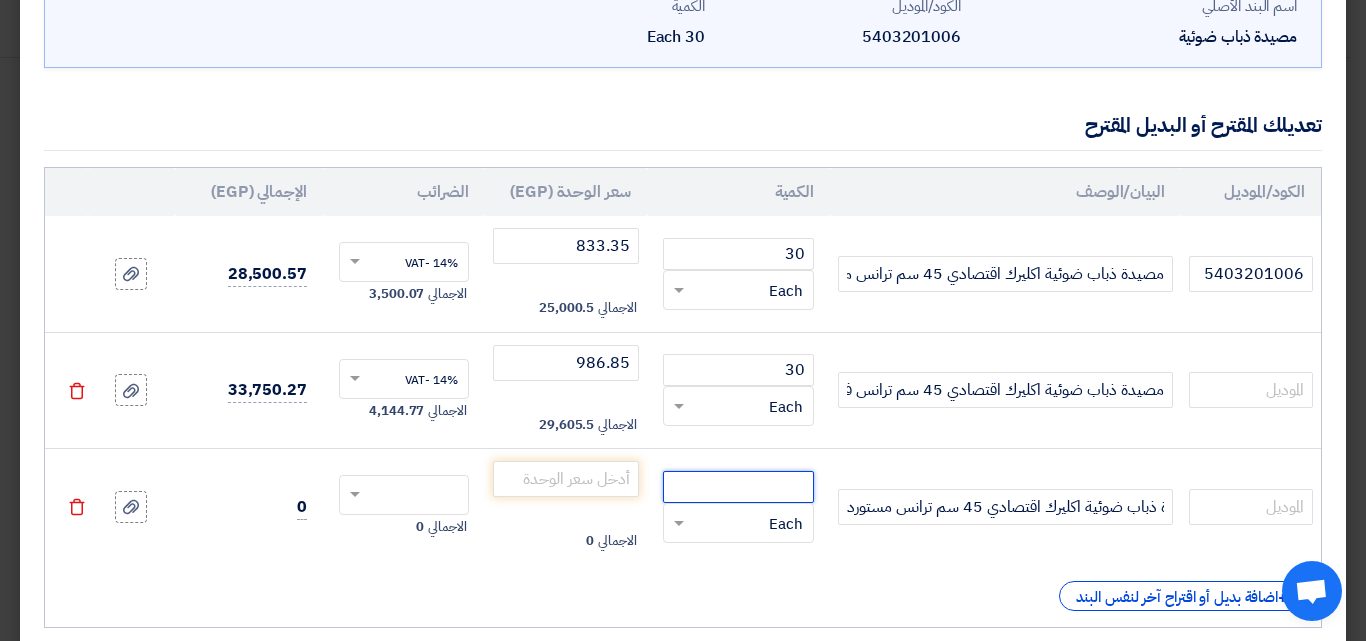 click 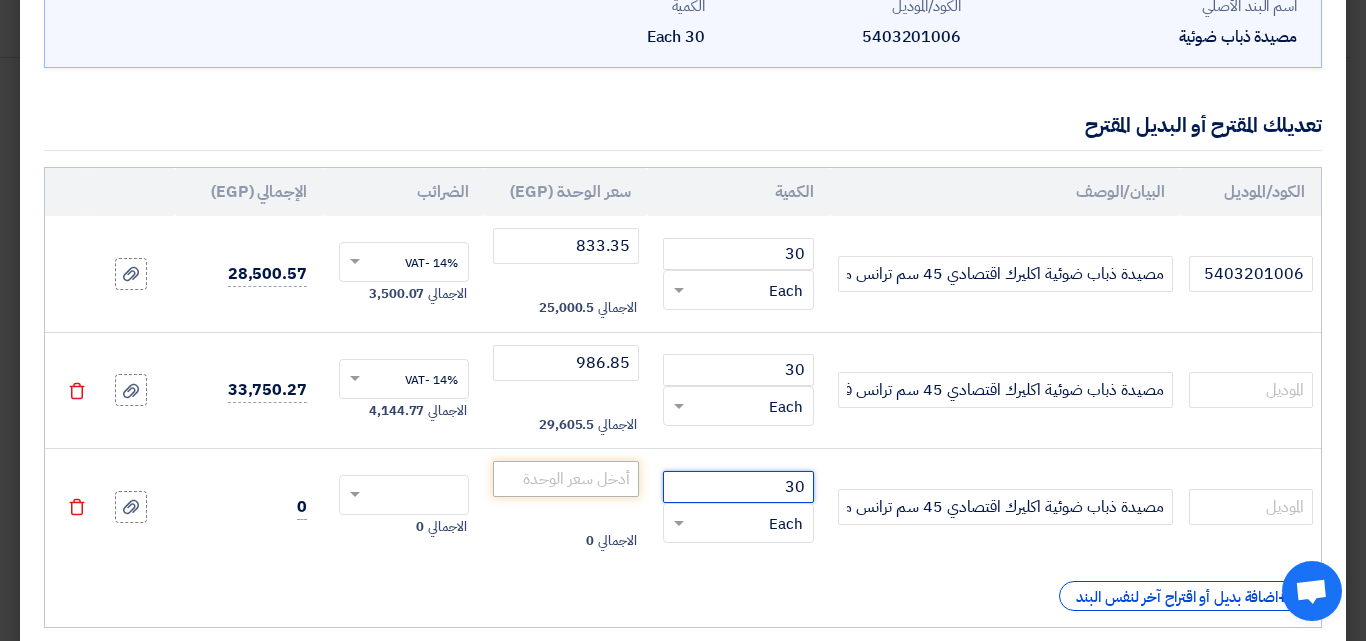 type on "30" 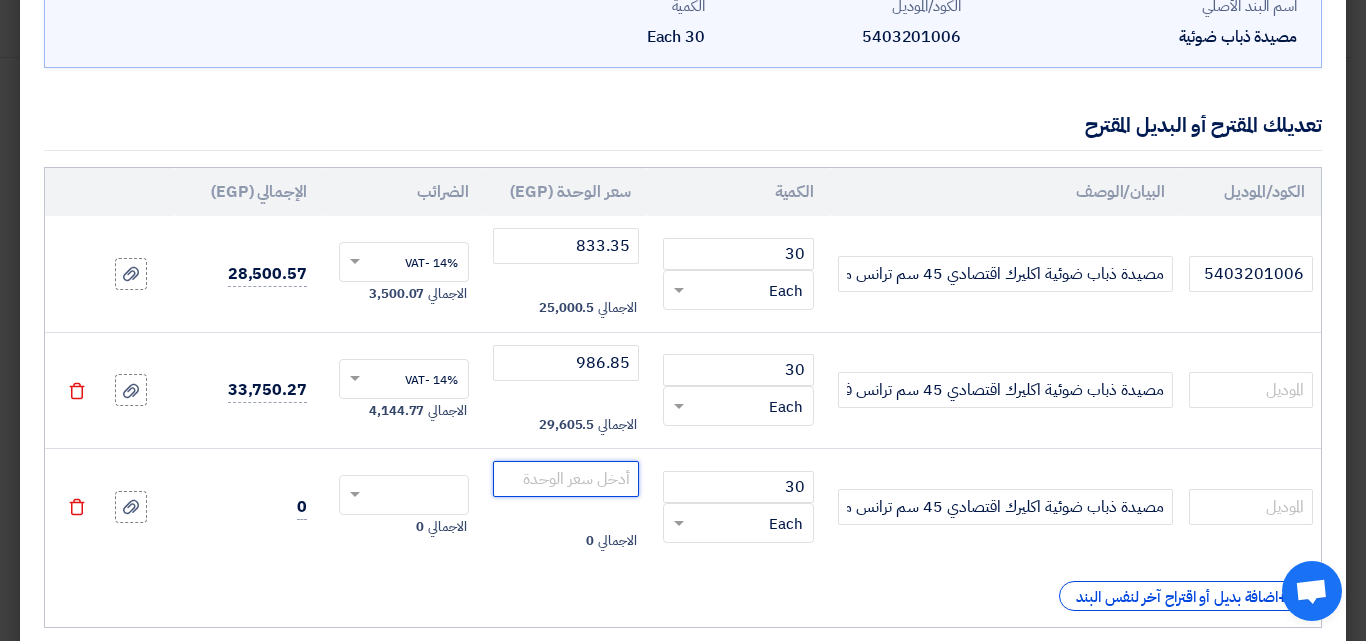 click 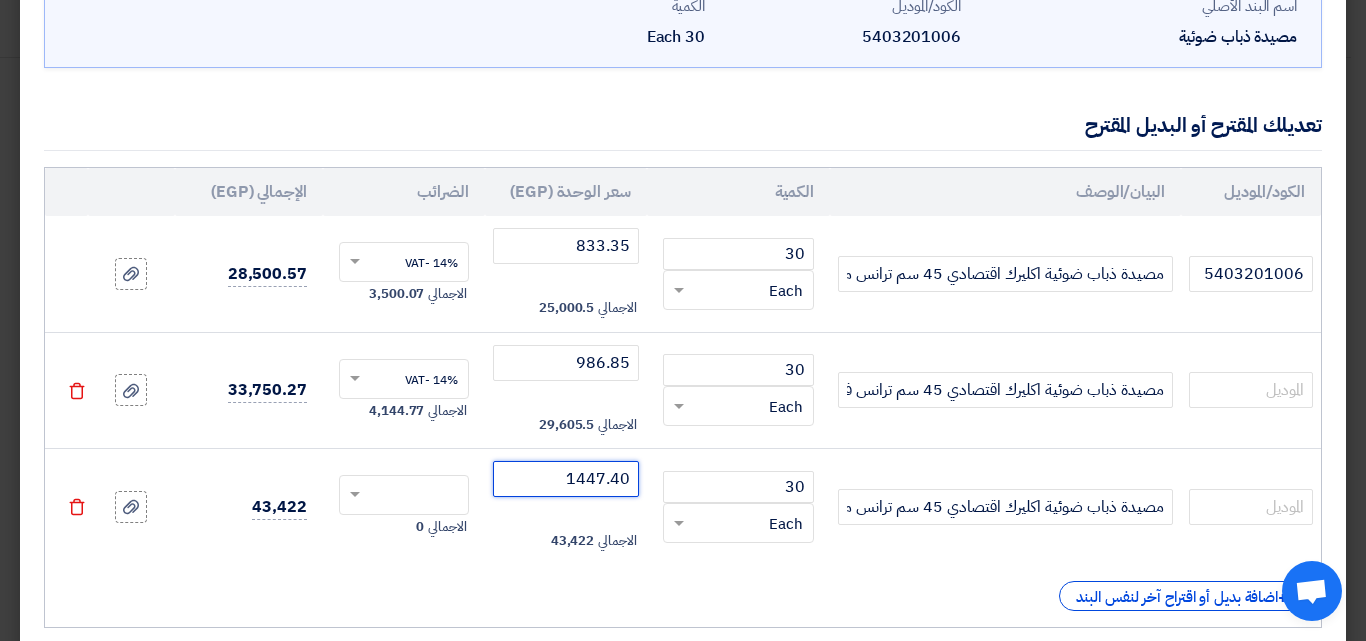 type on "1447.40" 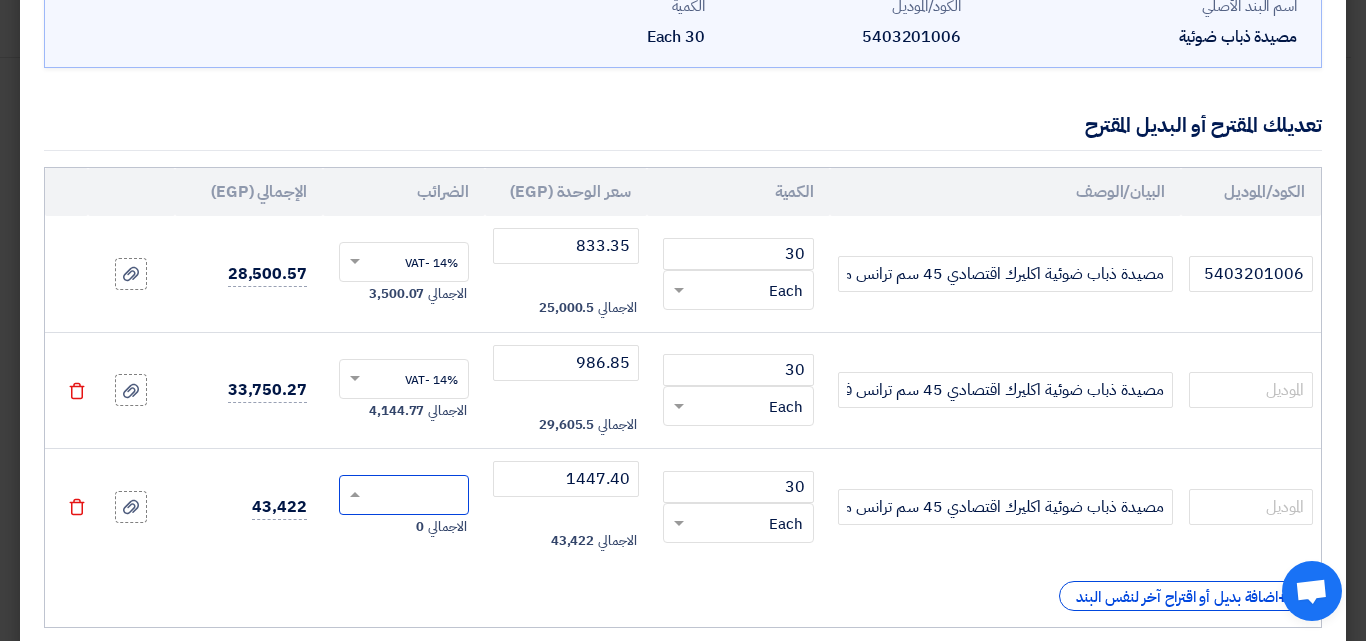 click 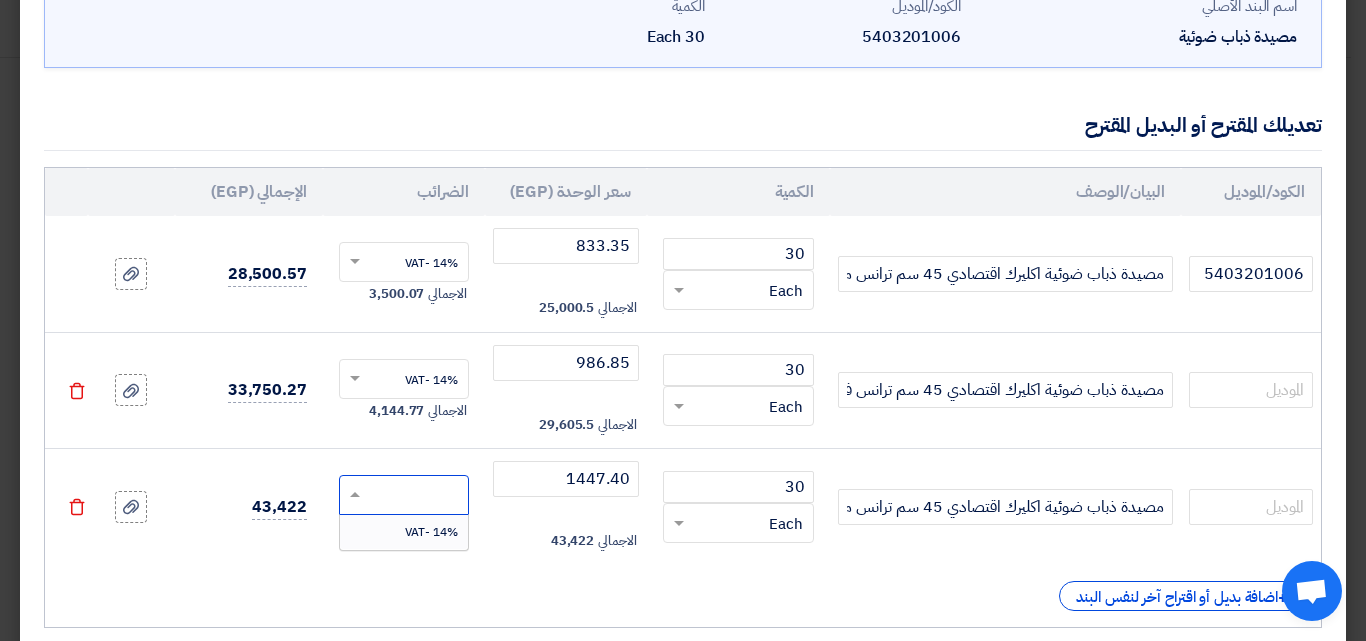click on "14% -VAT" at bounding box center (431, 532) 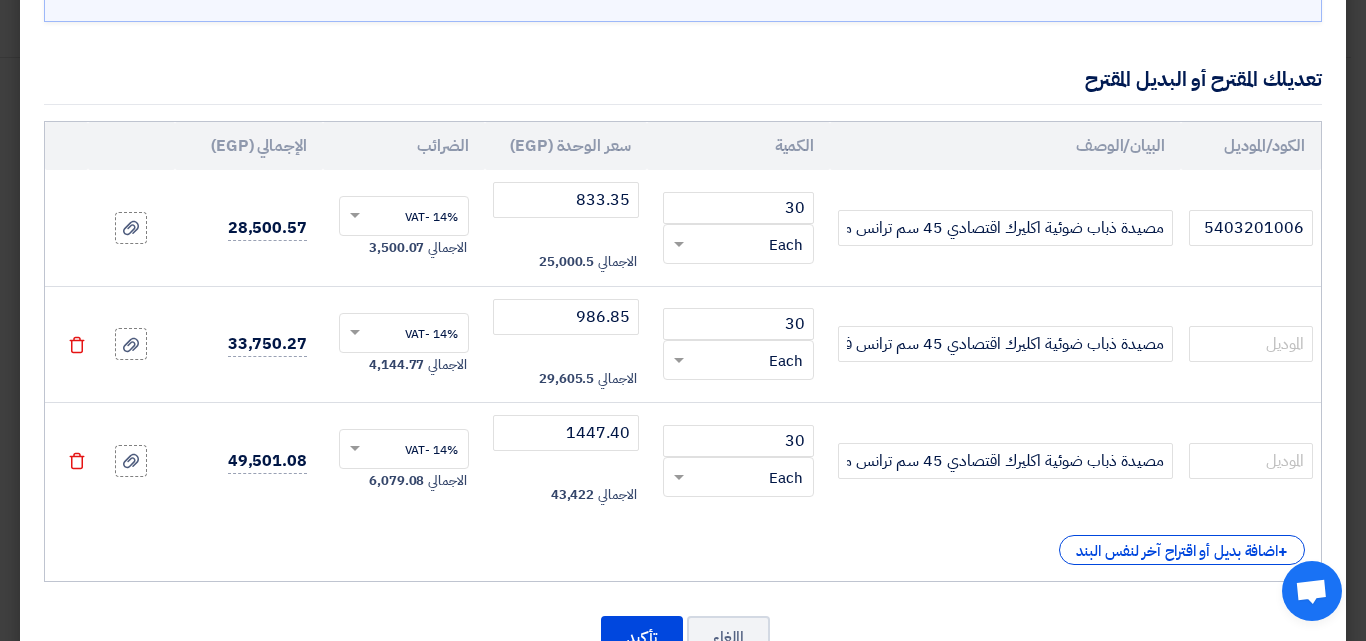 scroll, scrollTop: 250, scrollLeft: 0, axis: vertical 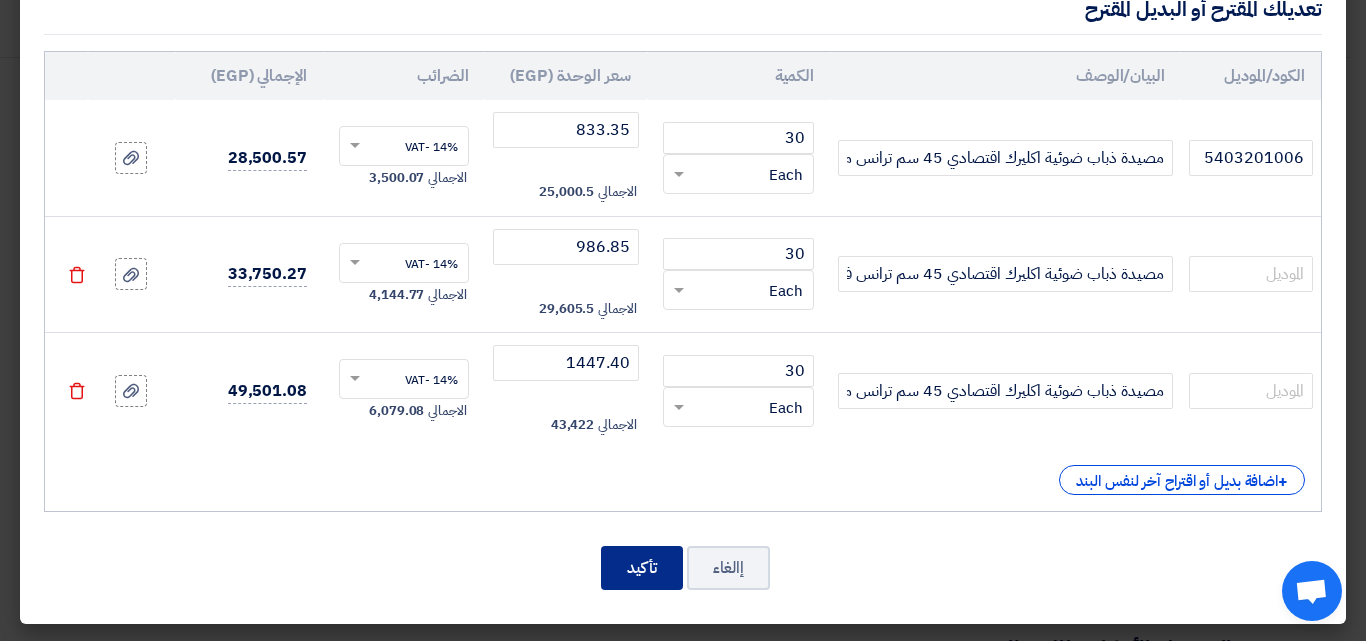 click on "تأكيد" 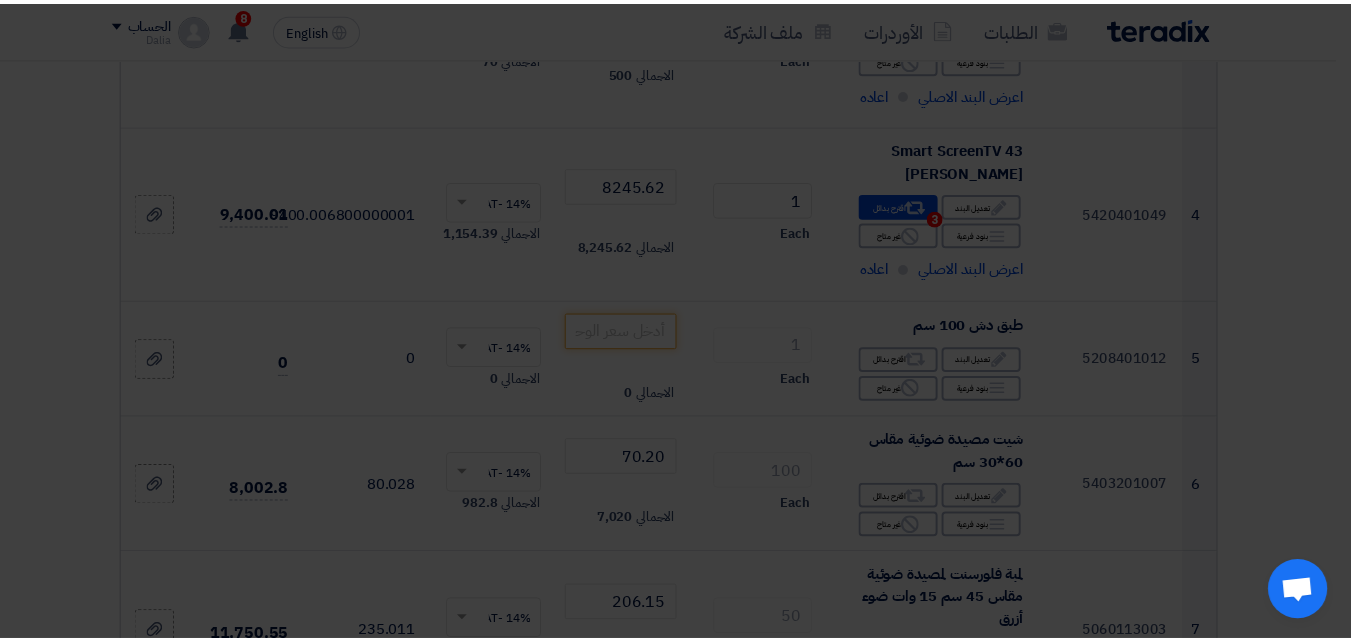 scroll, scrollTop: 1249, scrollLeft: 0, axis: vertical 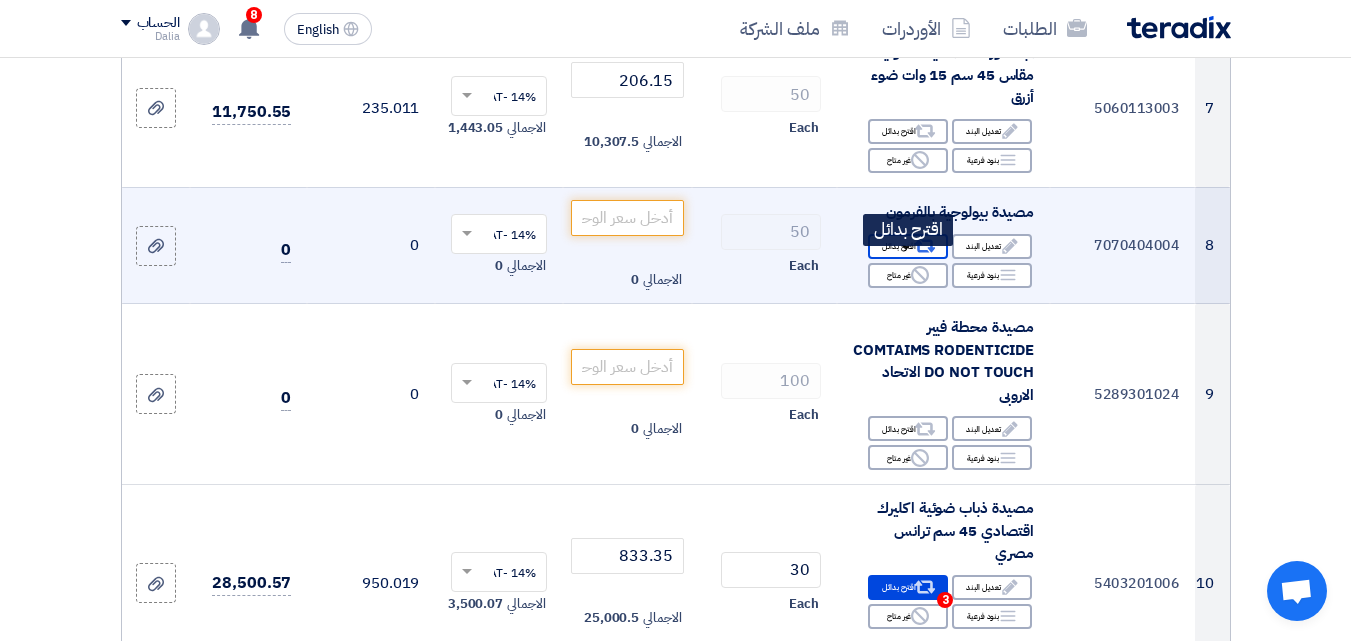 click on "Alternative
اقترح بدائل" 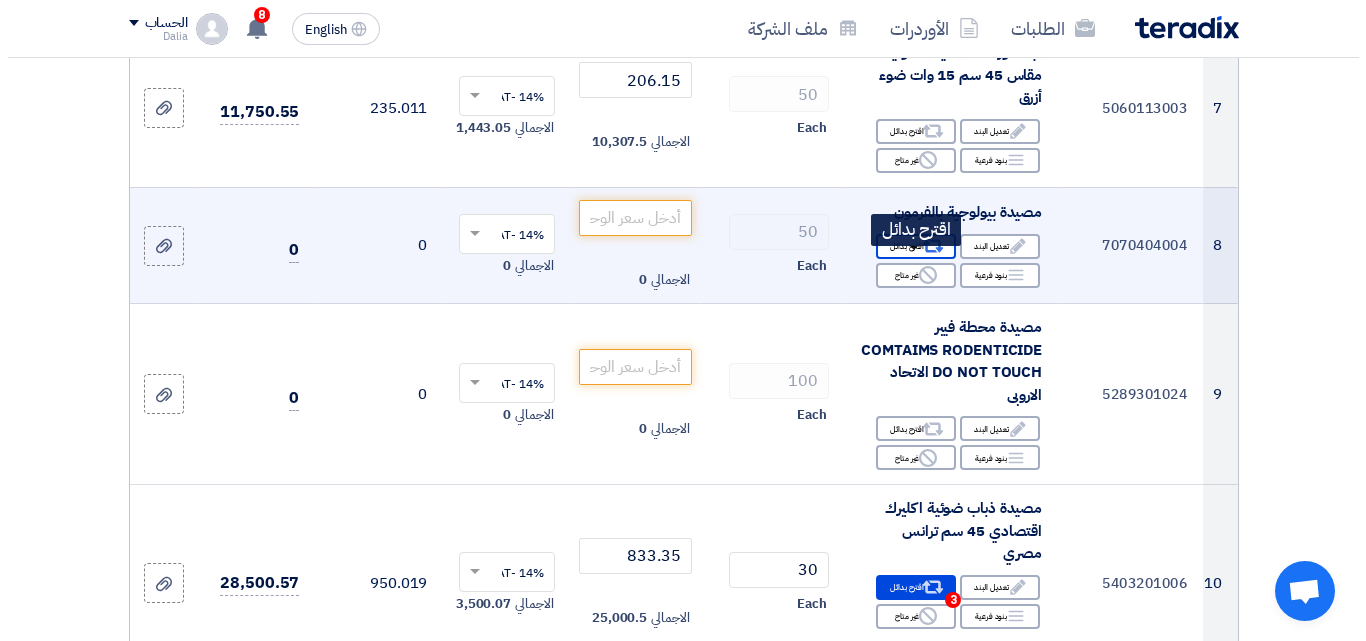 scroll, scrollTop: 725, scrollLeft: 0, axis: vertical 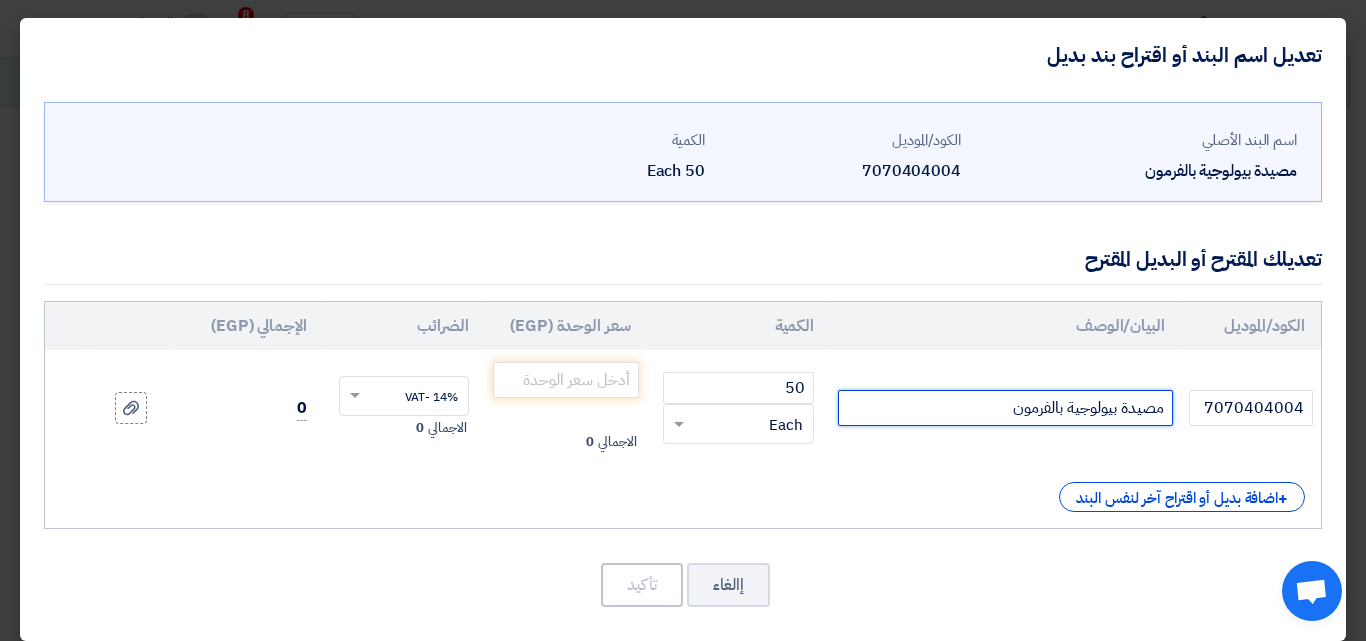click on "مصيدة بيولوجية بالفرمون" 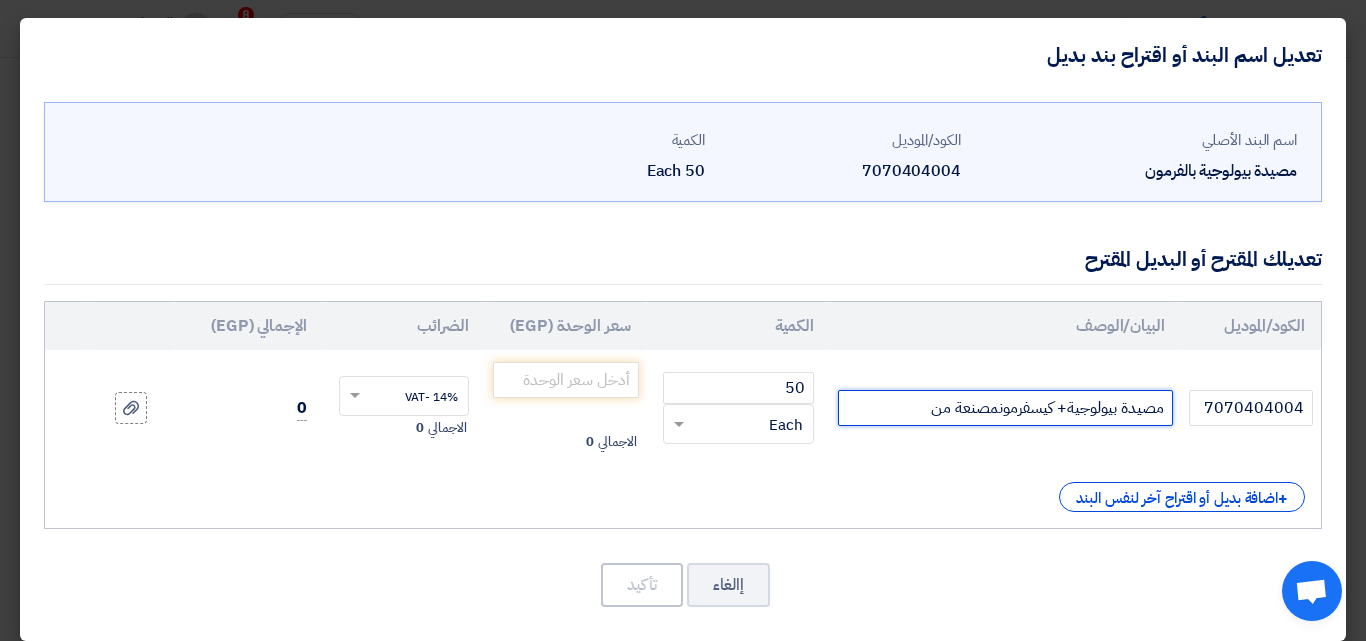 click on "مصيدة بيولوجية+ كيسفرمونمصنعة من" 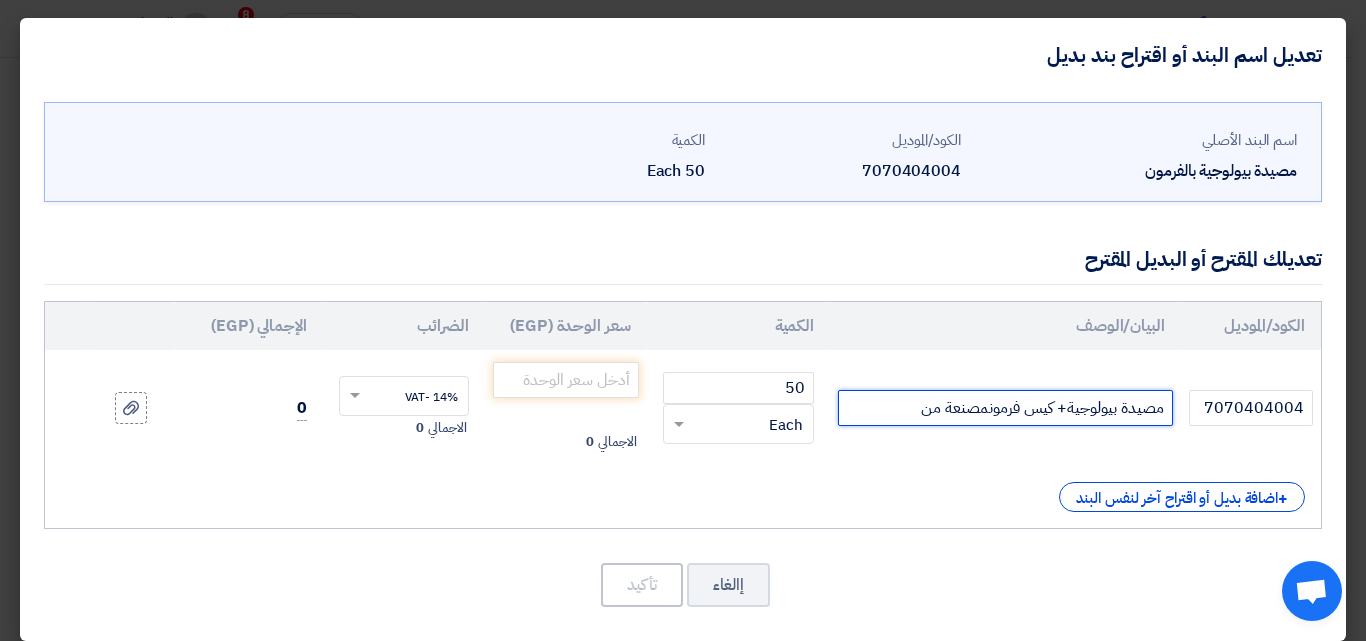 click on "مصيدة بيولوجية+ كيس فرمونمصنعة من" 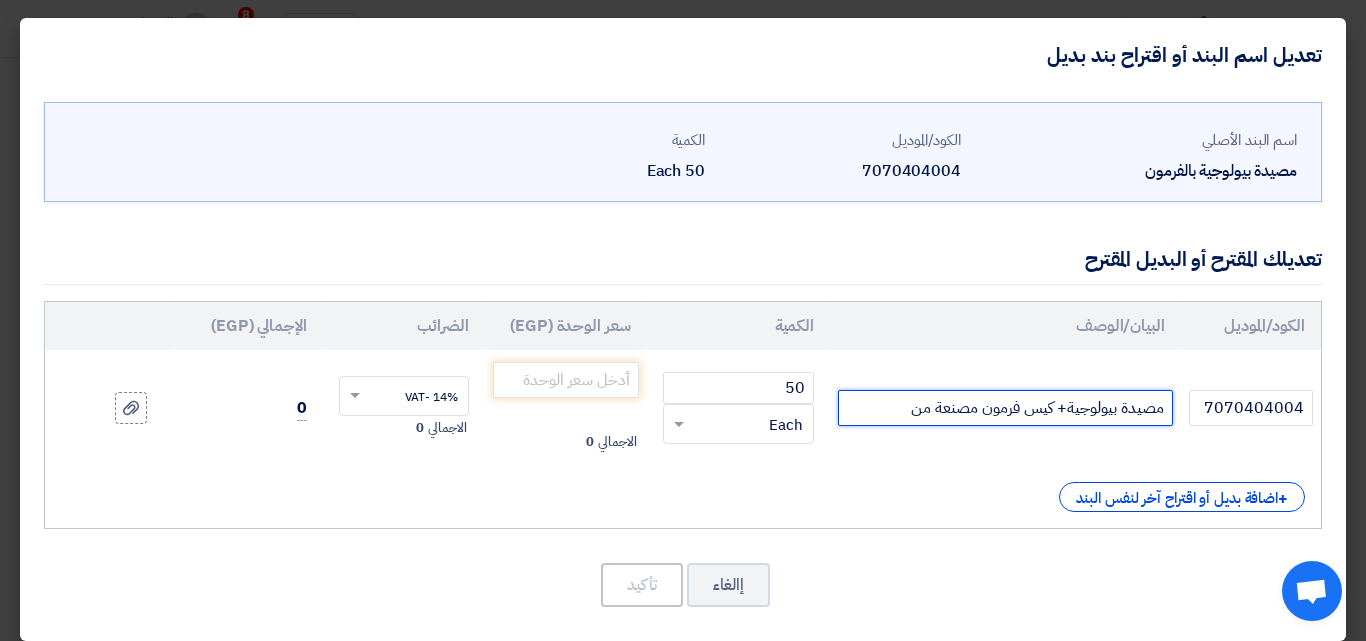 click on "مصيدة بيولوجية+ كيس فرمون مصنعة من" 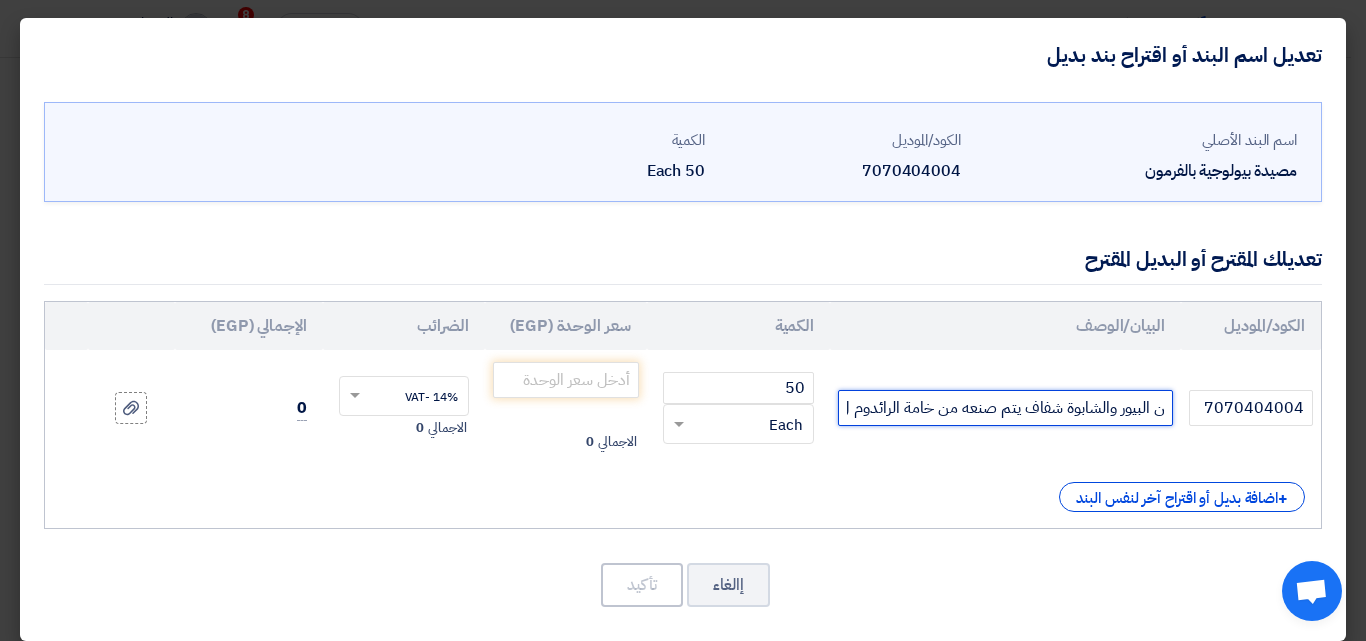 scroll, scrollTop: 0, scrollLeft: -369, axis: horizontal 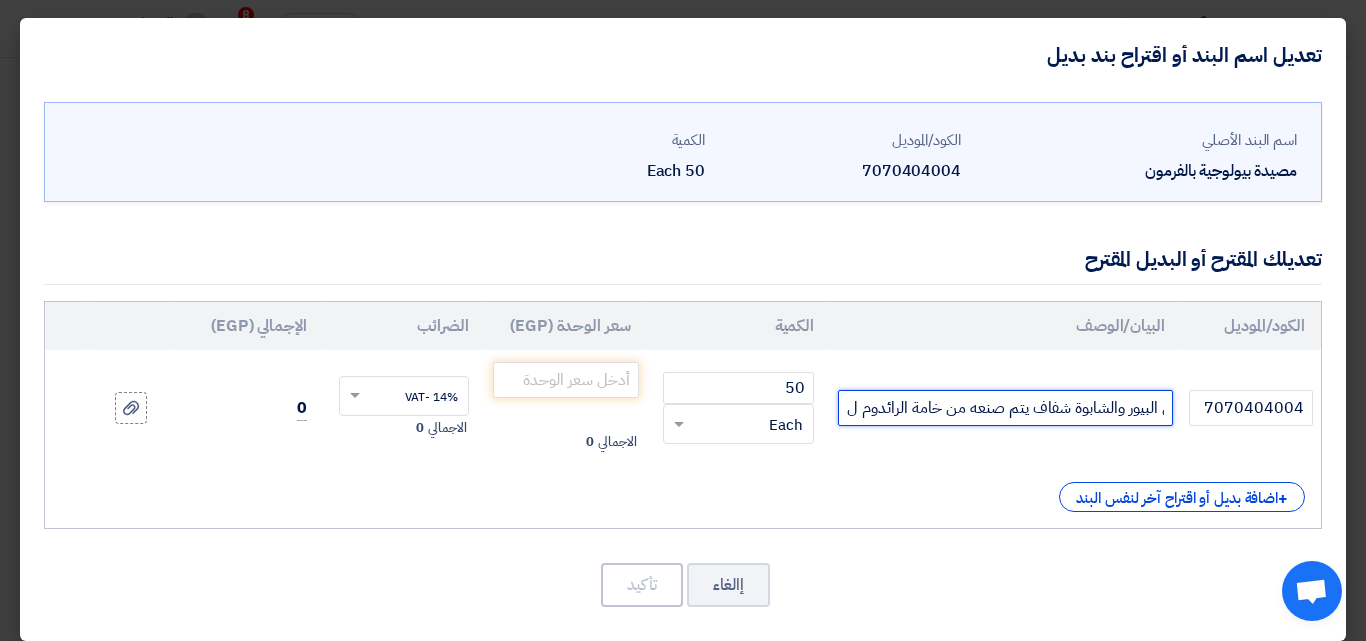click on "مصيدة بيولوجية+ كيس فرمون مصنعة من خامة البولي بروبلين البيور والشابوة شفاف يتم صنعه من خامة الرائدوم ل" 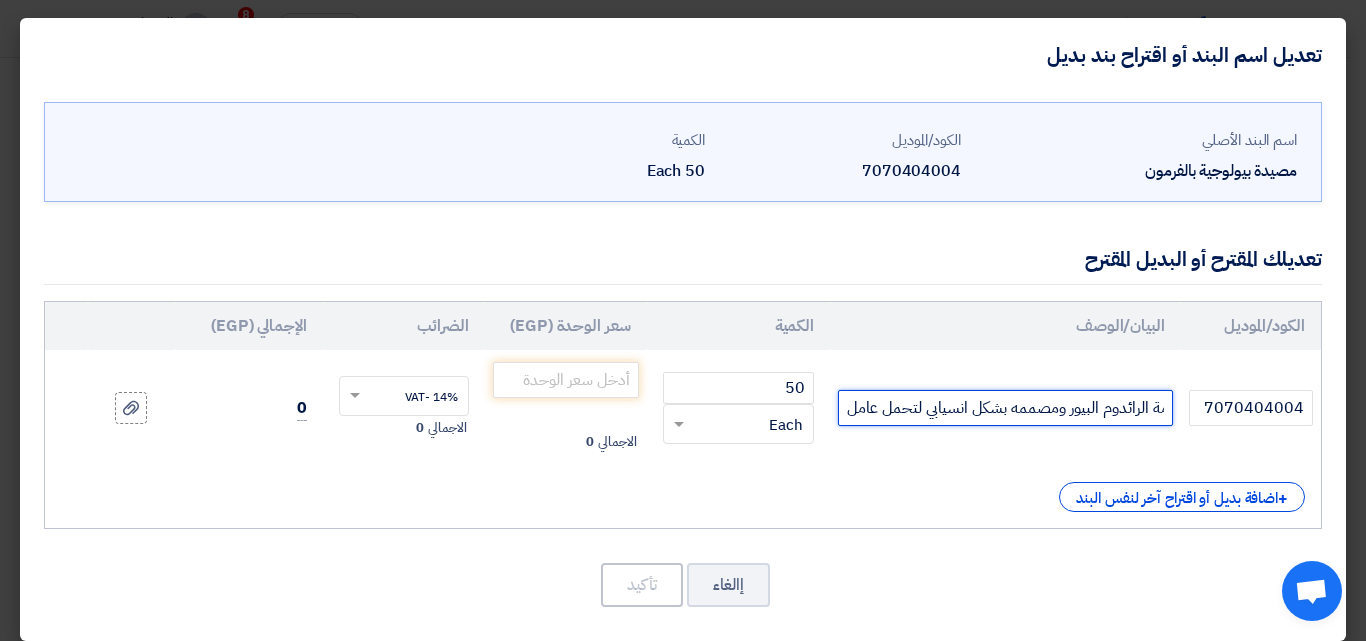 scroll, scrollTop: 0, scrollLeft: -615, axis: horizontal 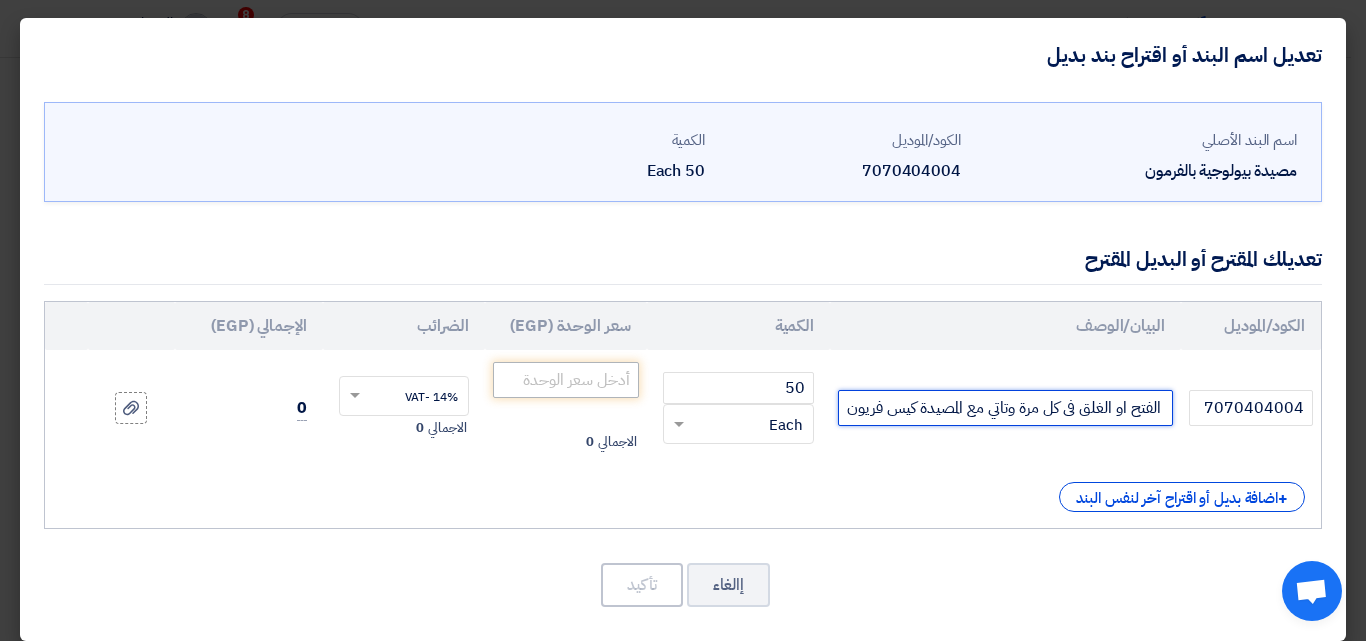 type on "مصيدة بيولوجية+ كيس فرمون مصنعة من خامة البولي بروبلين البيور والشابوة شفاف يتم صنعه من خامة الرائدوم البيور ومصممه بشكل انسيابي لتحمل العوامل الشمسية ودرجات الحرارة العالية وبها وعاء خارجي لتزود مادة الفريون دون الفتح او الغلق فى كل مرة وتاتي مع المصيدة كيس فريون" 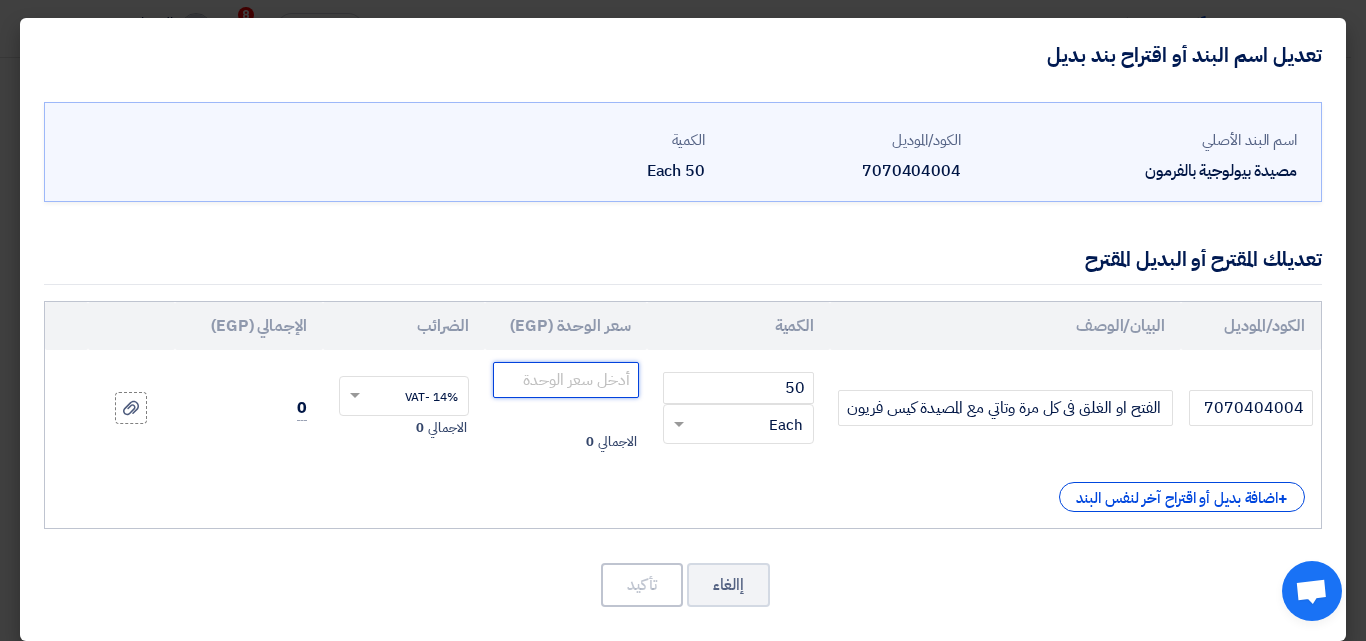 click 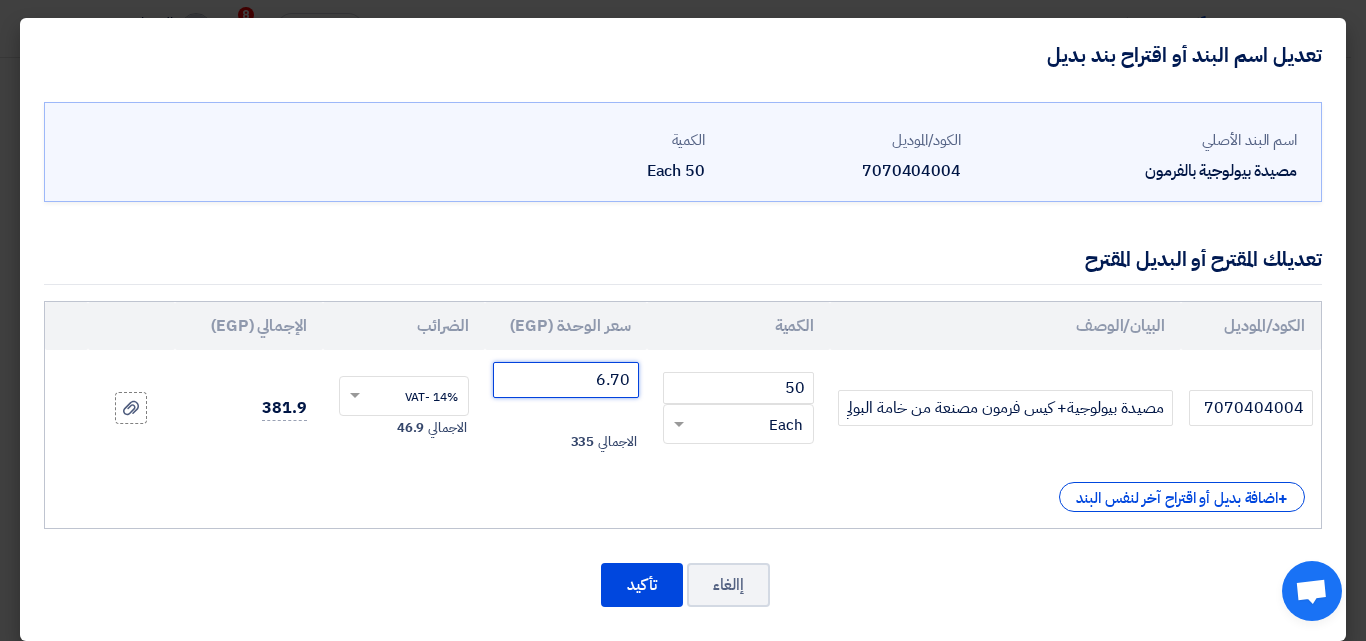 click on "6.70" 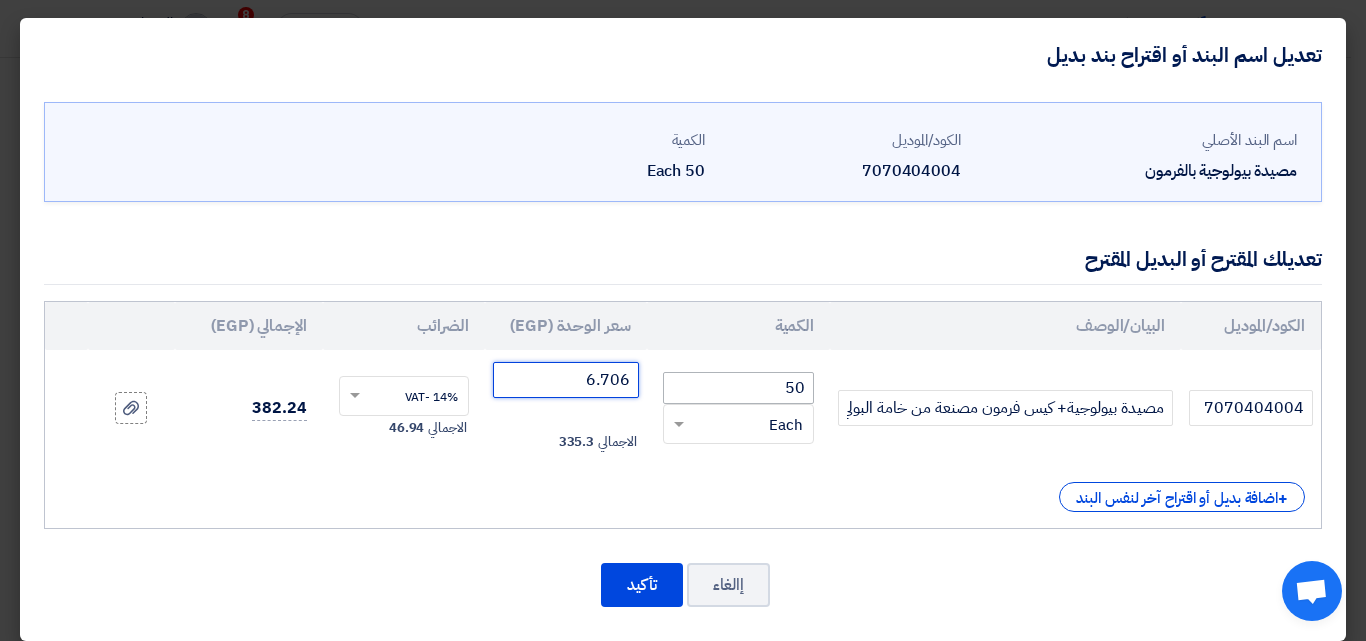 drag, startPoint x: 582, startPoint y: 377, endPoint x: 680, endPoint y: 389, distance: 98.731964 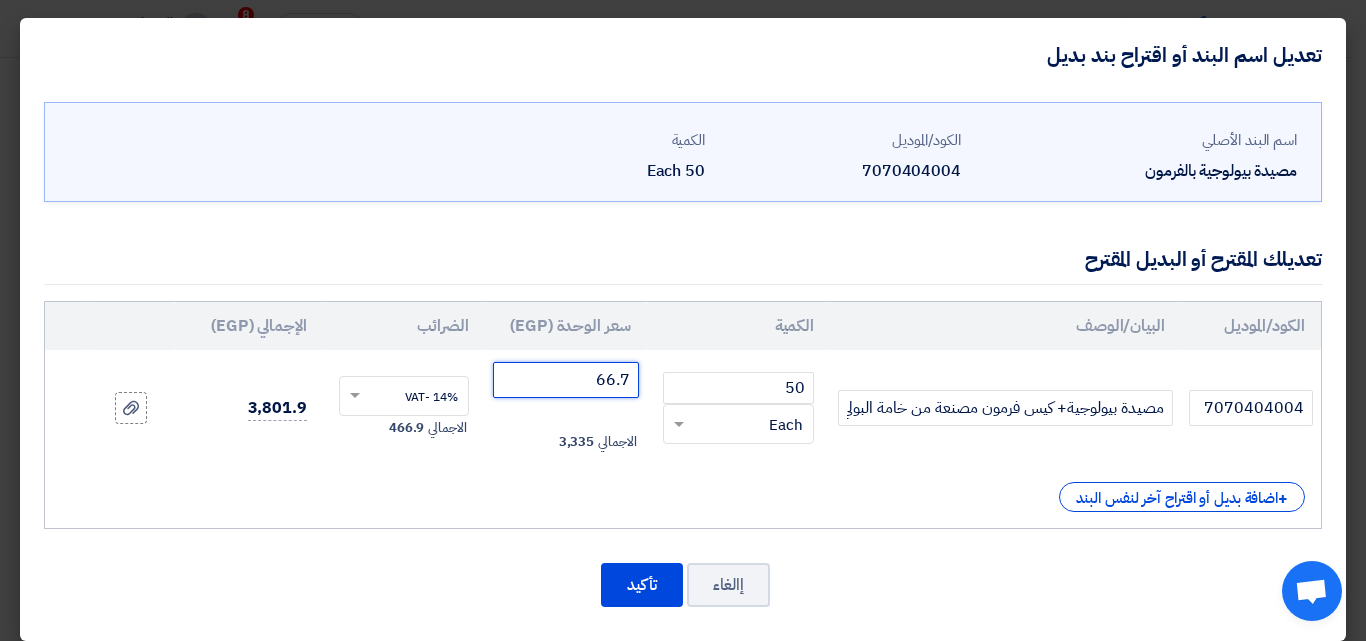 click on "66.7" 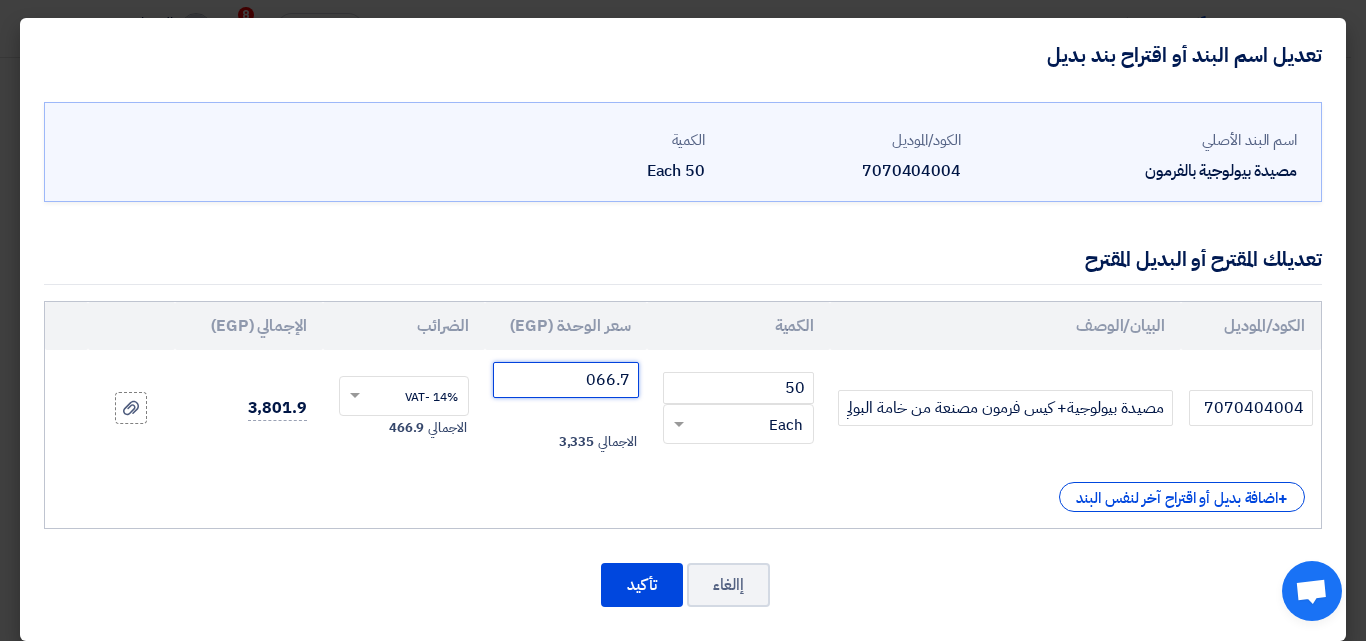 drag, startPoint x: 596, startPoint y: 370, endPoint x: 636, endPoint y: 368, distance: 40.04997 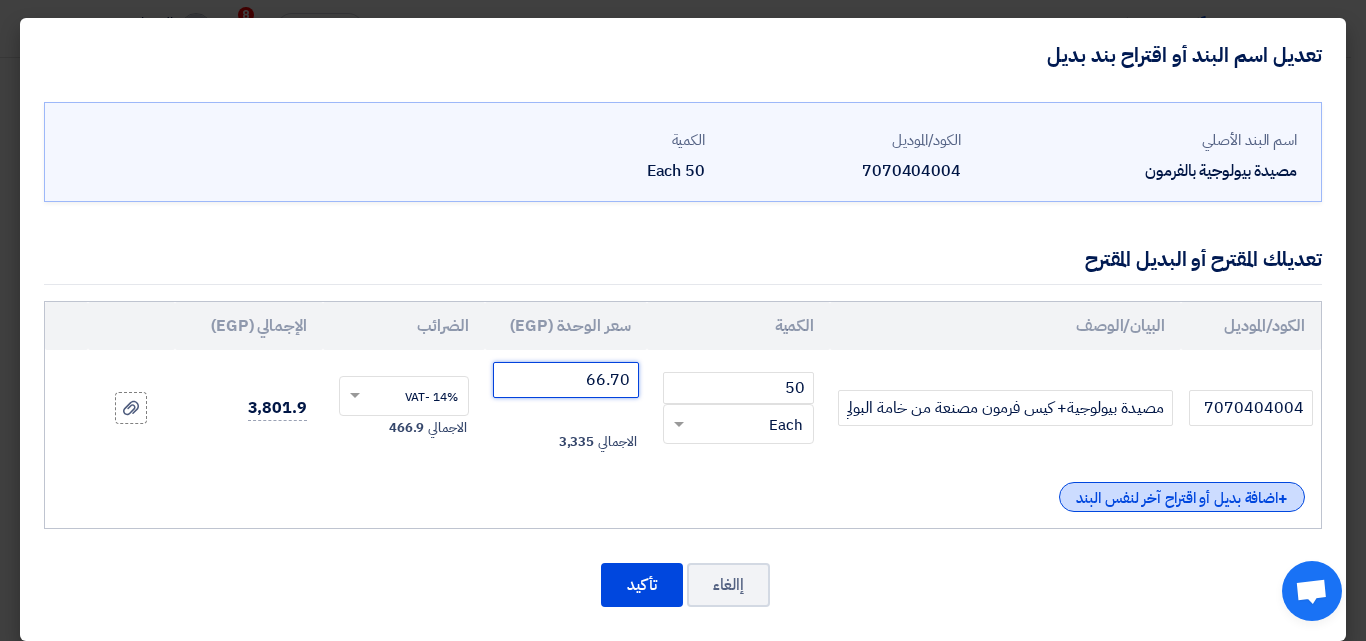 type on "66.70" 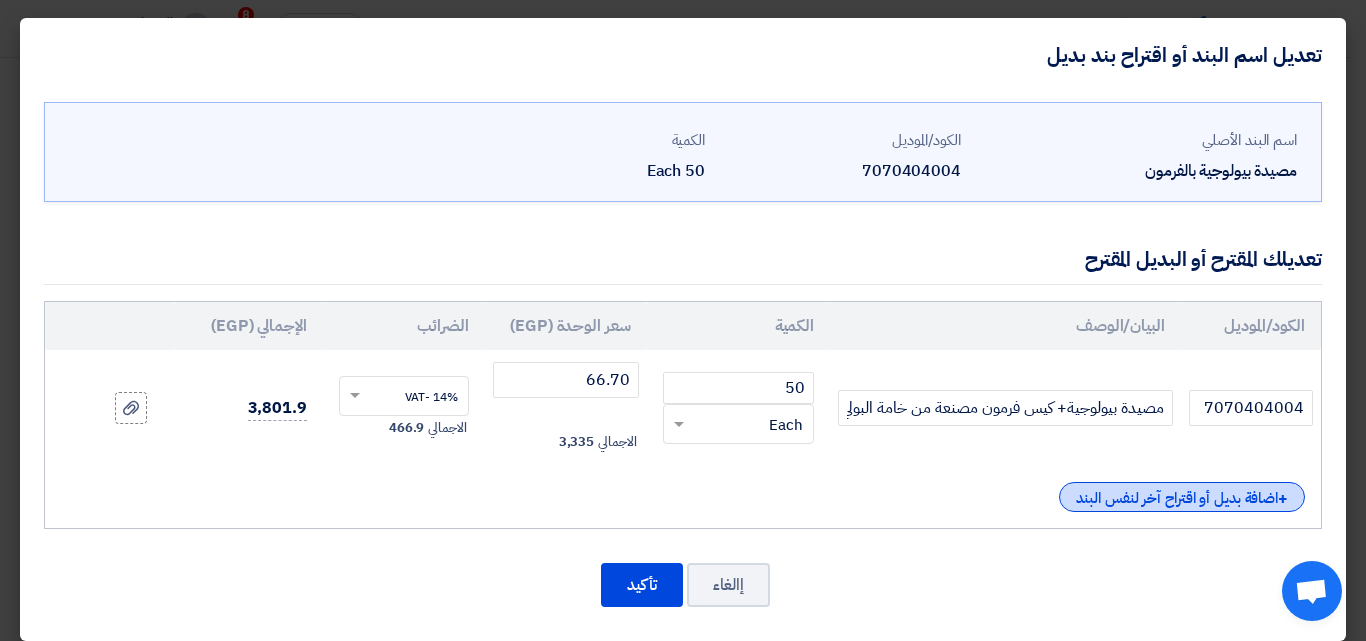 click on "+
اضافة بديل أو اقتراح آخر لنفس البند" 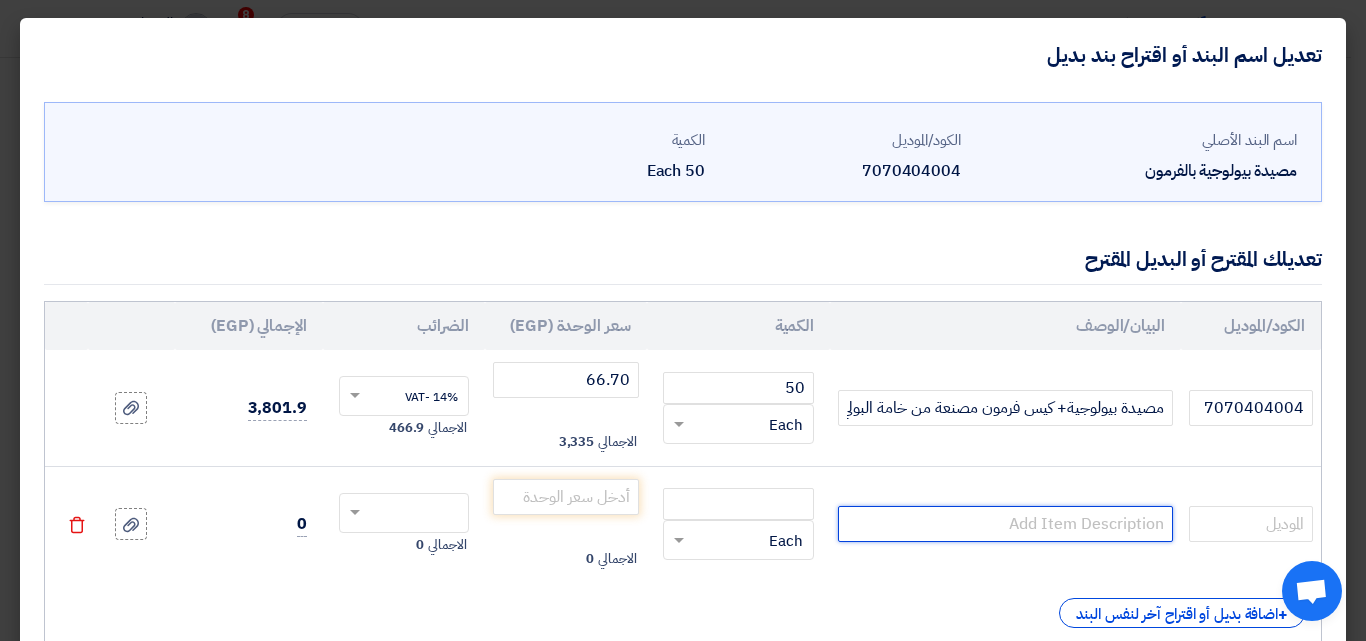 click 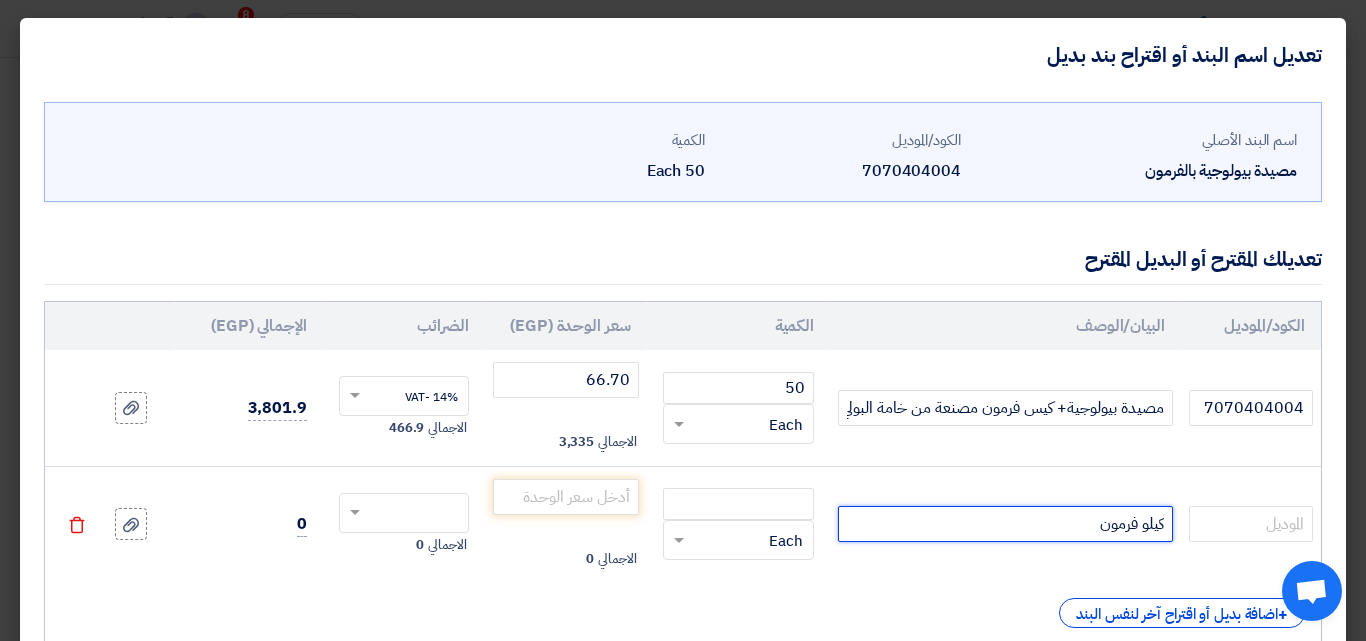 click 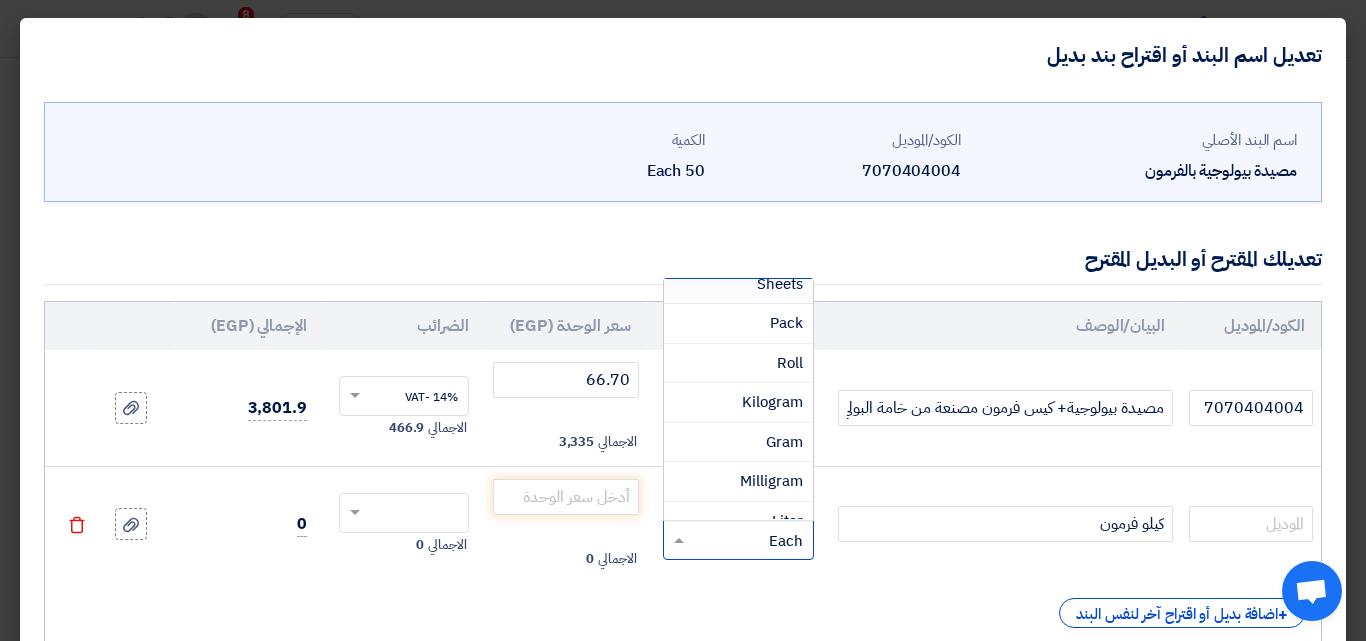 scroll, scrollTop: 300, scrollLeft: 0, axis: vertical 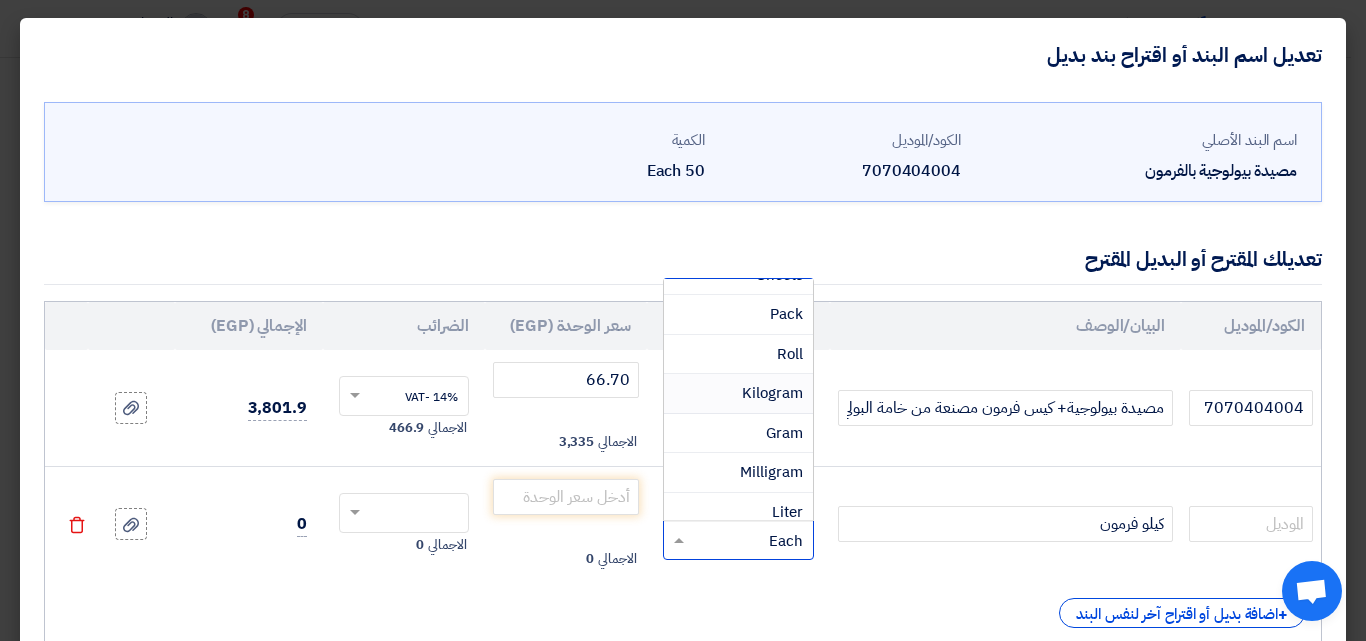 click on "Kilogram" at bounding box center [772, 393] 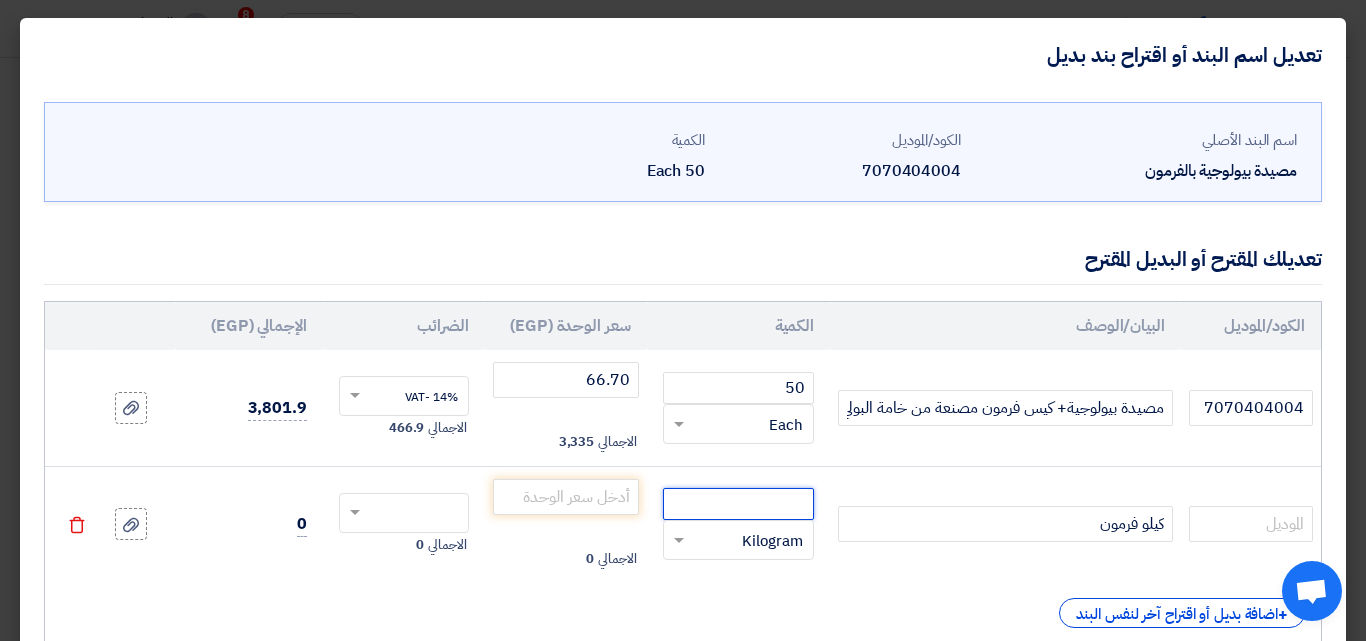 click 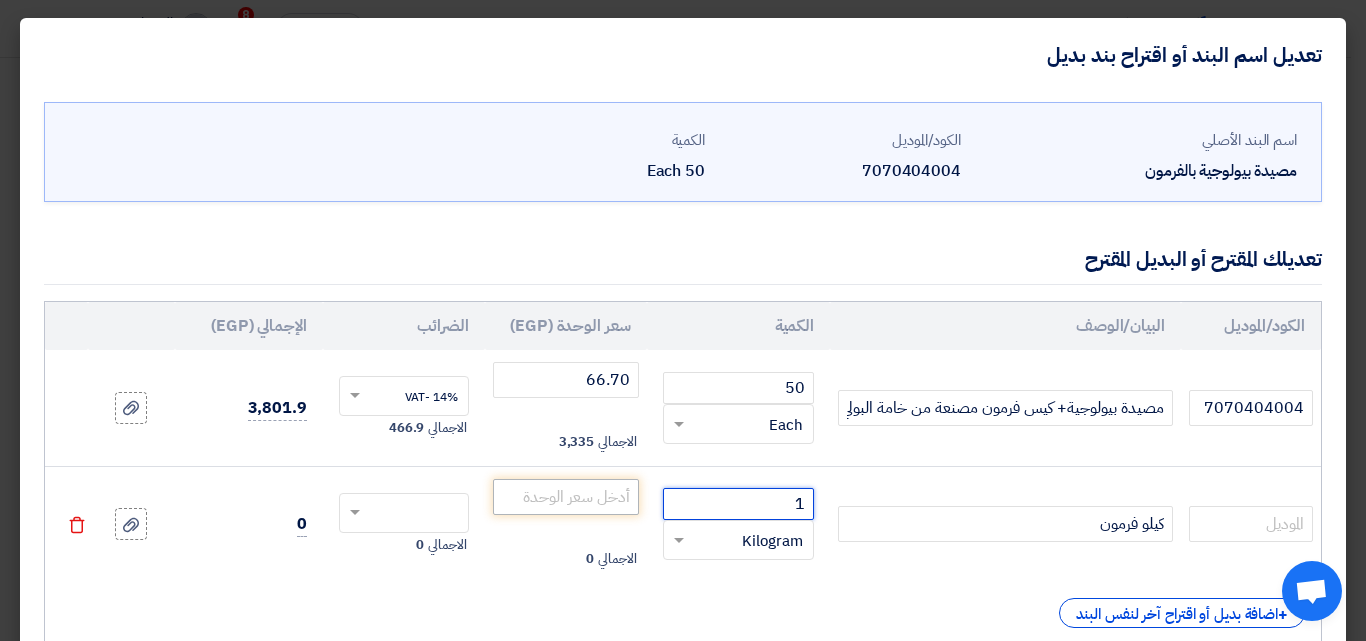 type on "1" 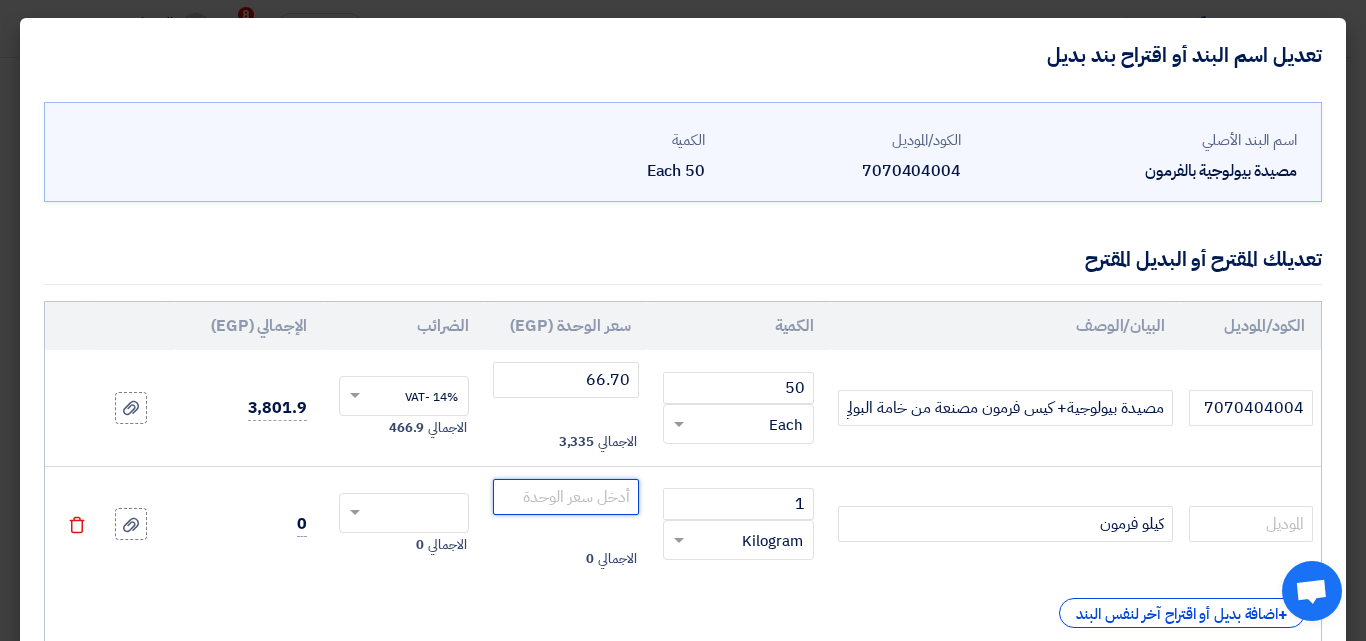 click 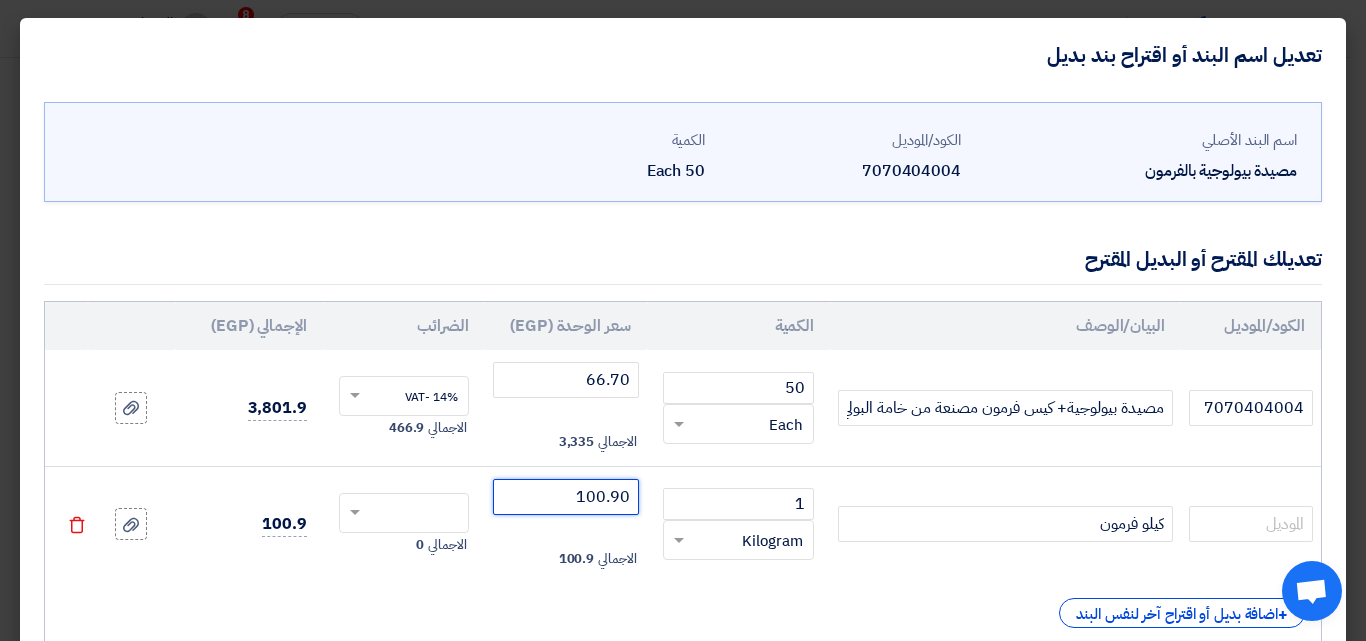 type on "100.90" 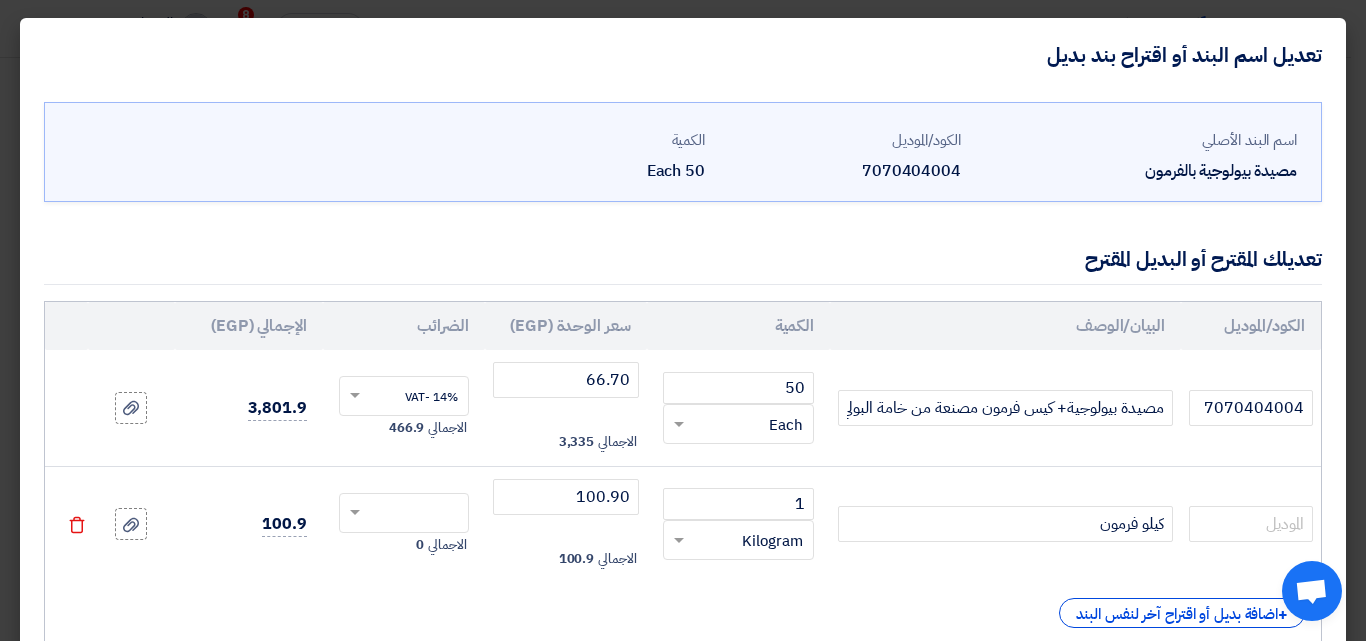 click 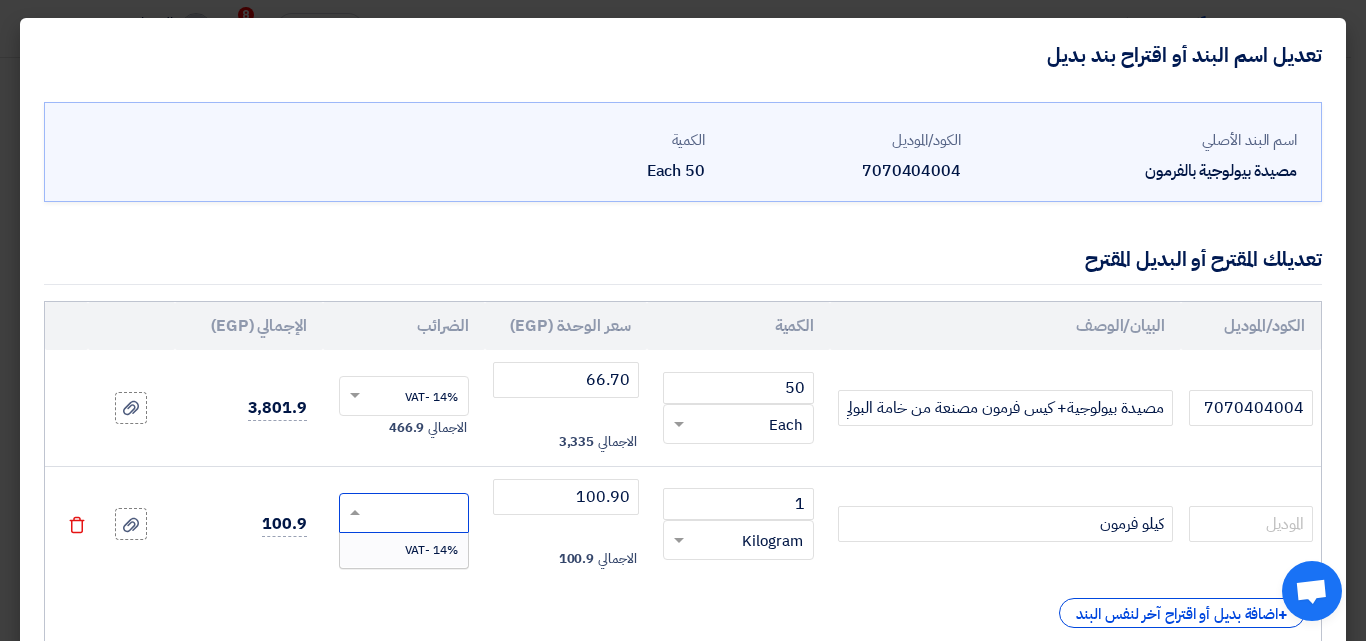 click on "14% -VAT" at bounding box center [431, 550] 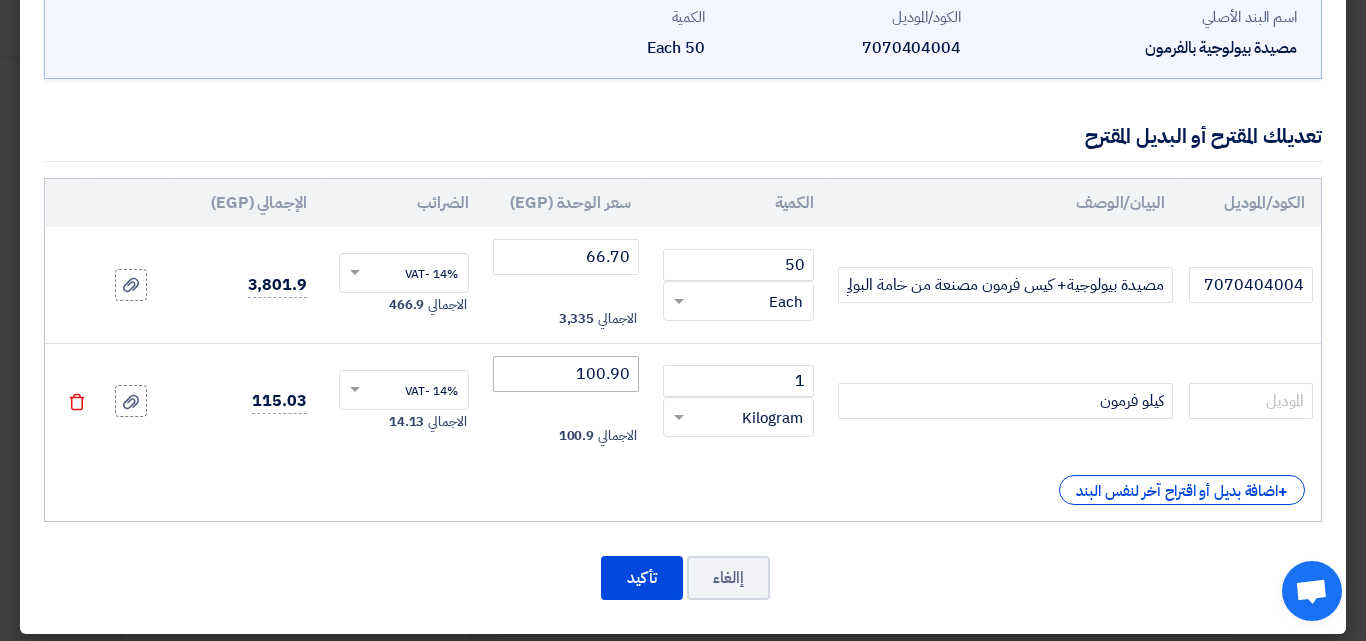scroll, scrollTop: 134, scrollLeft: 0, axis: vertical 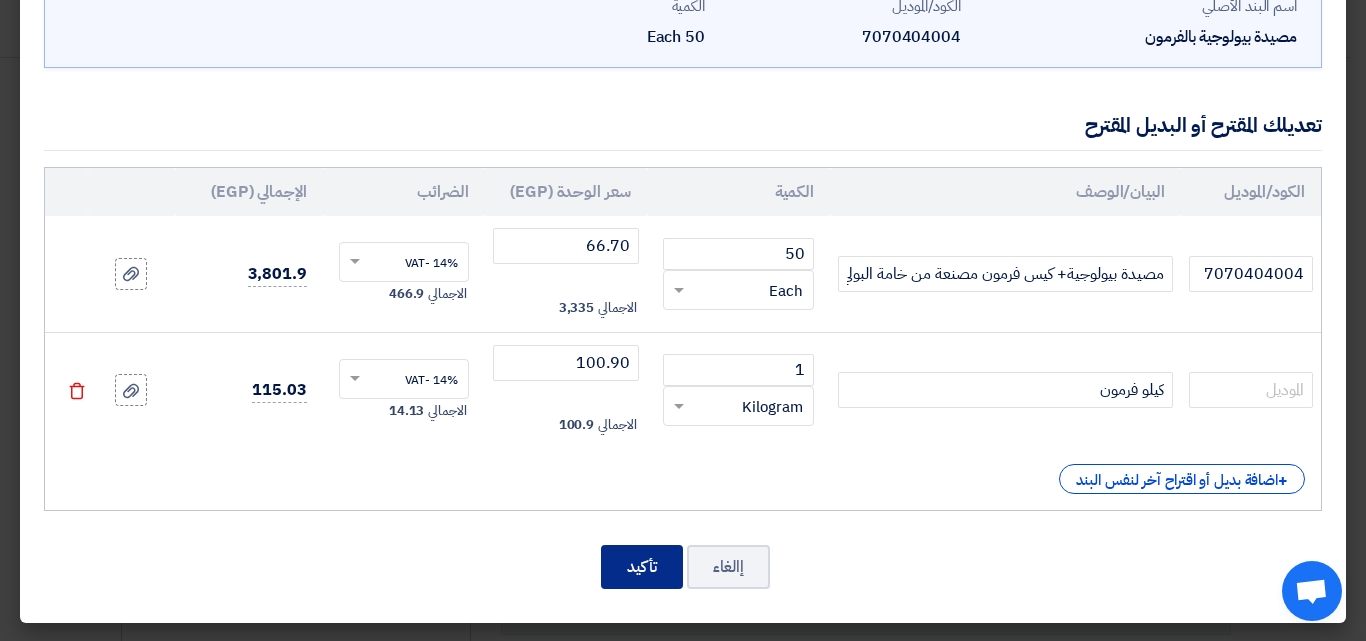 click on "تأكيد" 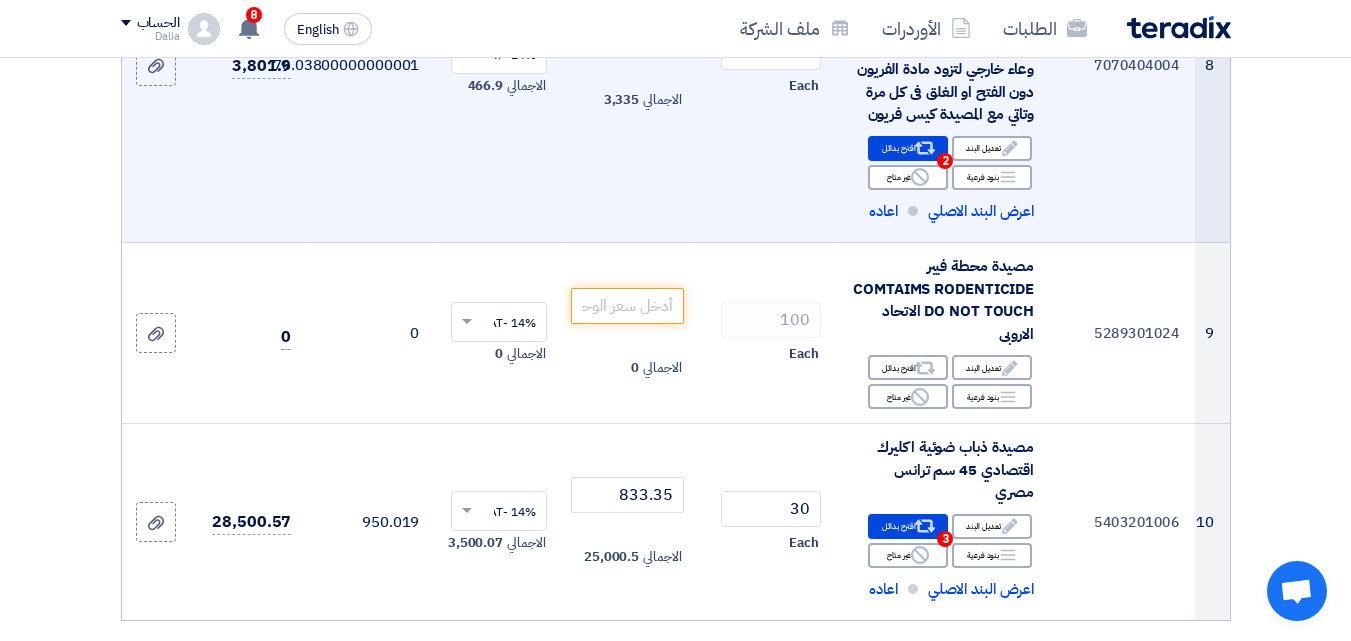 scroll, scrollTop: 1549, scrollLeft: 0, axis: vertical 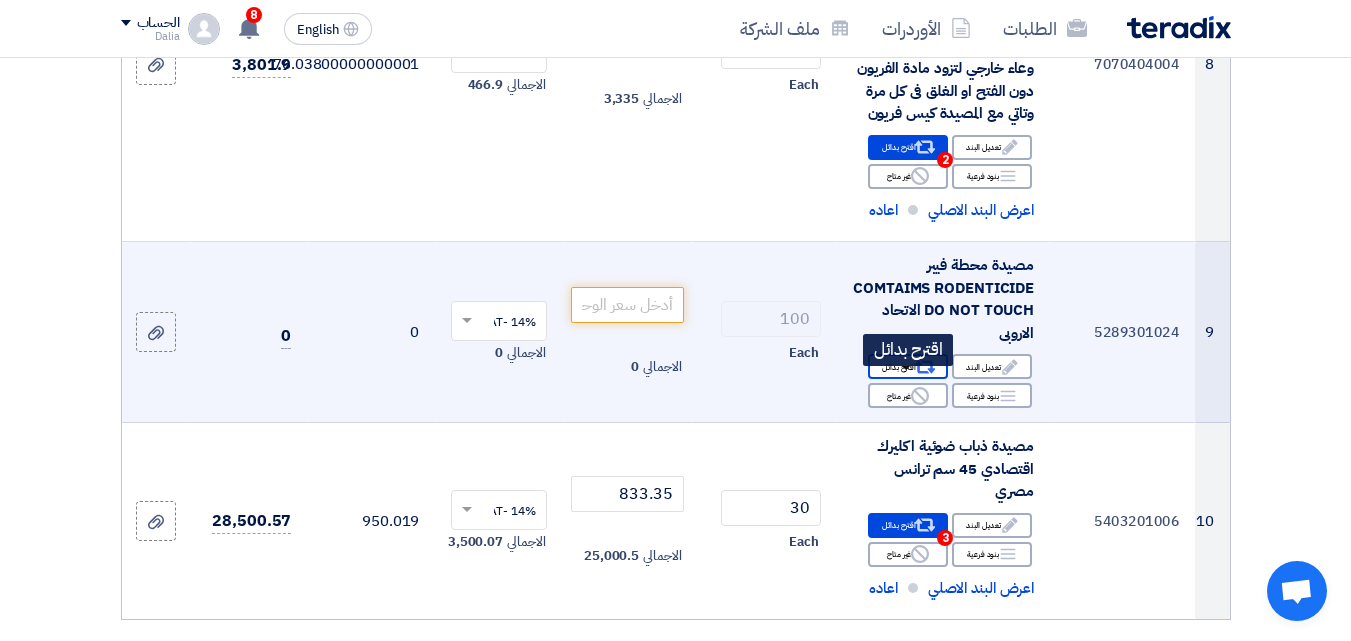 click on "Alternative" 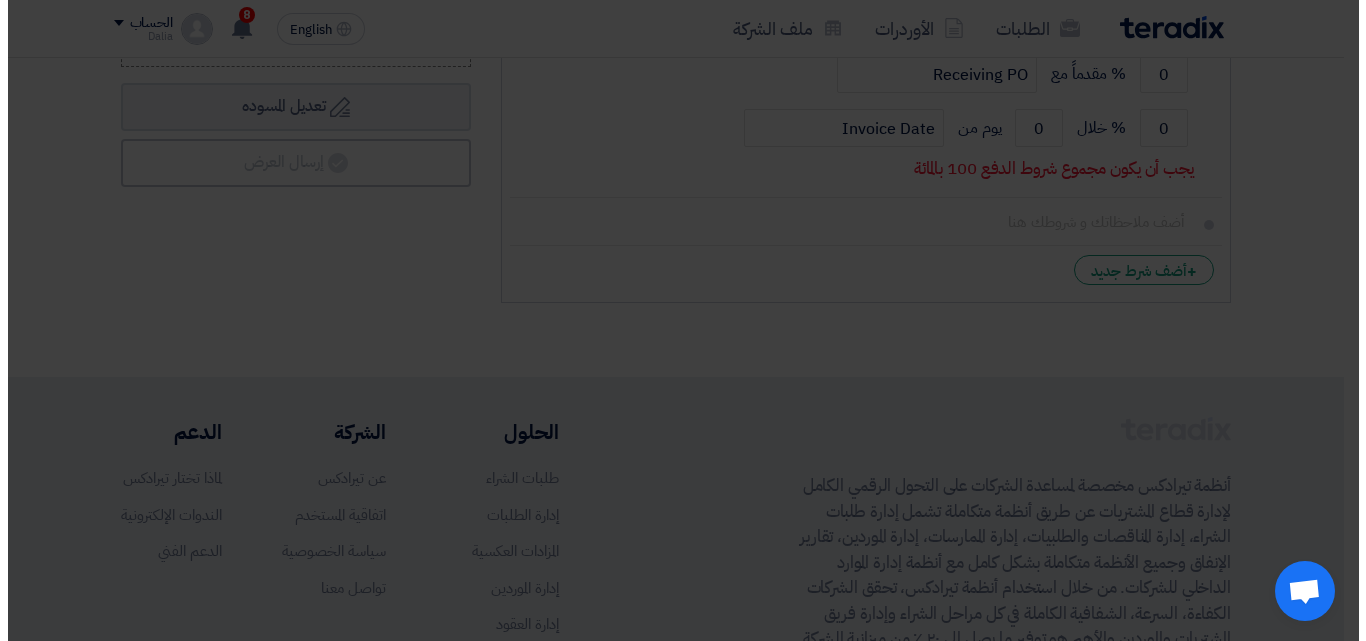 scroll, scrollTop: 1026, scrollLeft: 0, axis: vertical 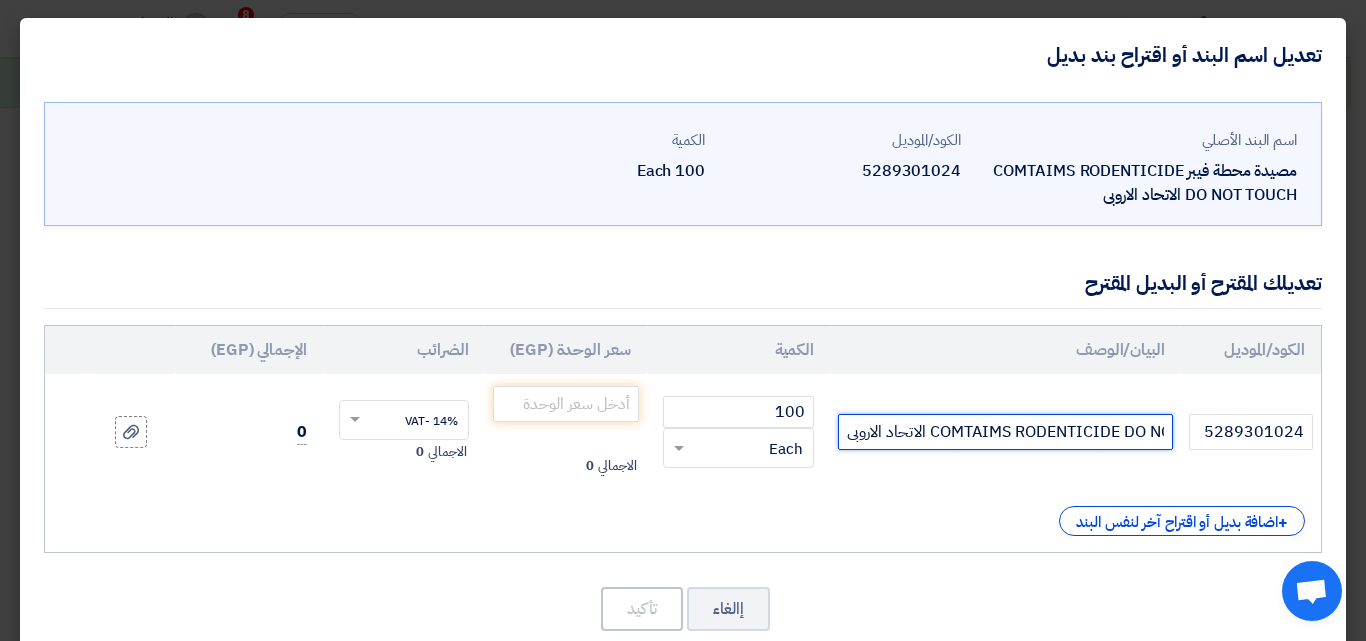 drag, startPoint x: 1054, startPoint y: 429, endPoint x: 830, endPoint y: 427, distance: 224.00893 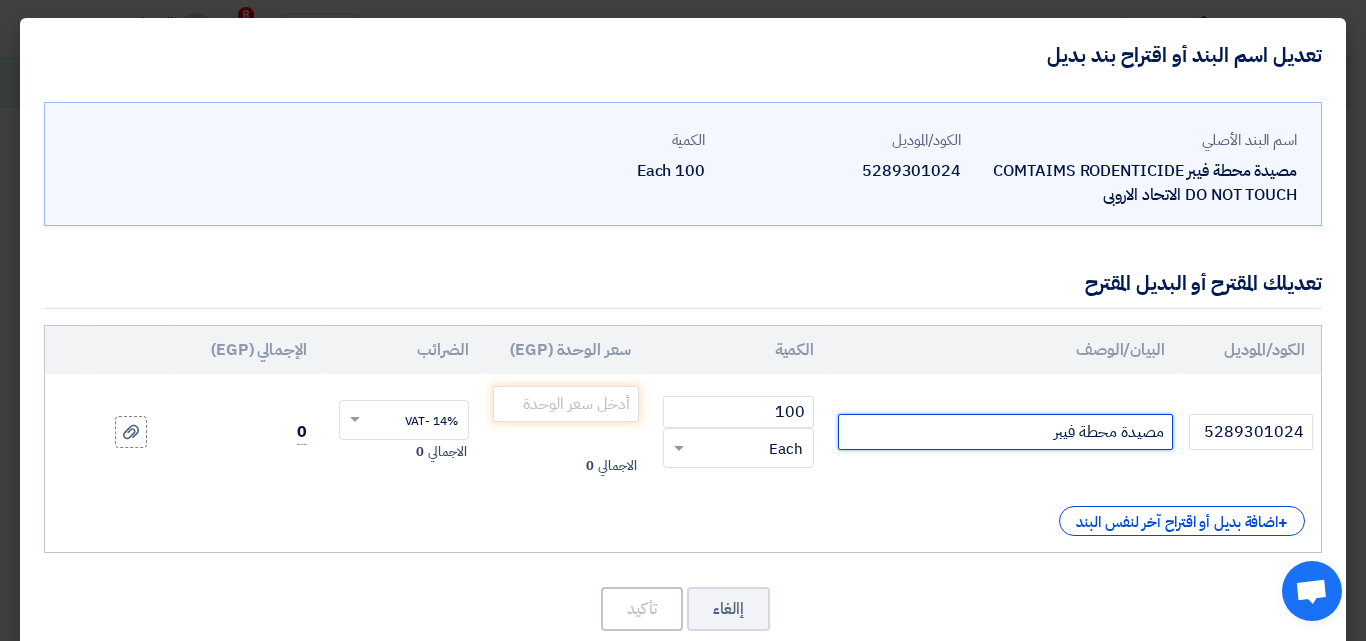 scroll, scrollTop: 0, scrollLeft: 0, axis: both 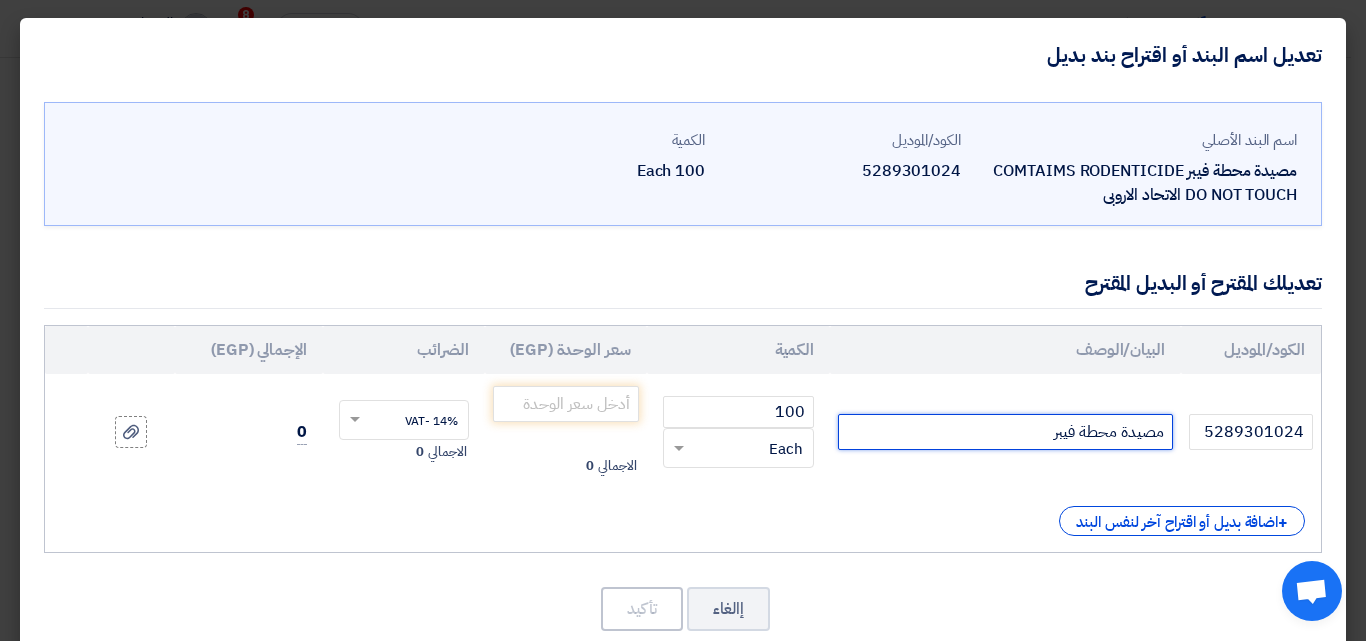 drag, startPoint x: 1056, startPoint y: 440, endPoint x: 1074, endPoint y: 434, distance: 18.973665 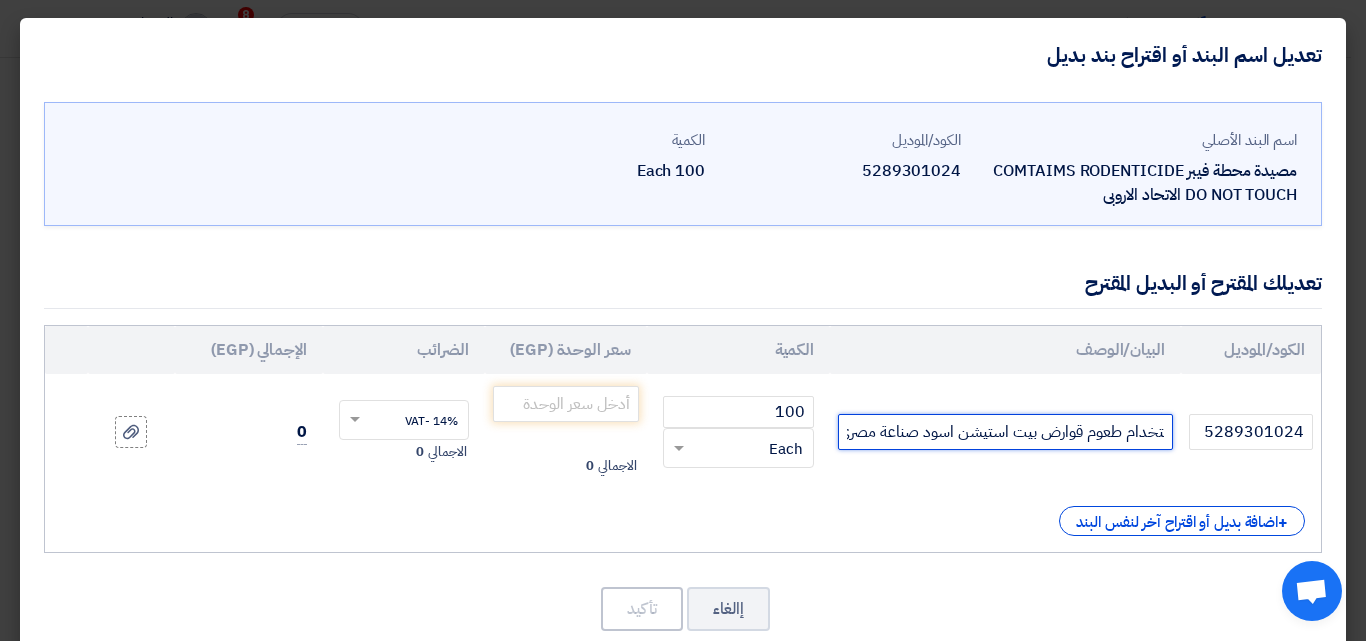 scroll, scrollTop: 0, scrollLeft: -1791, axis: horizontal 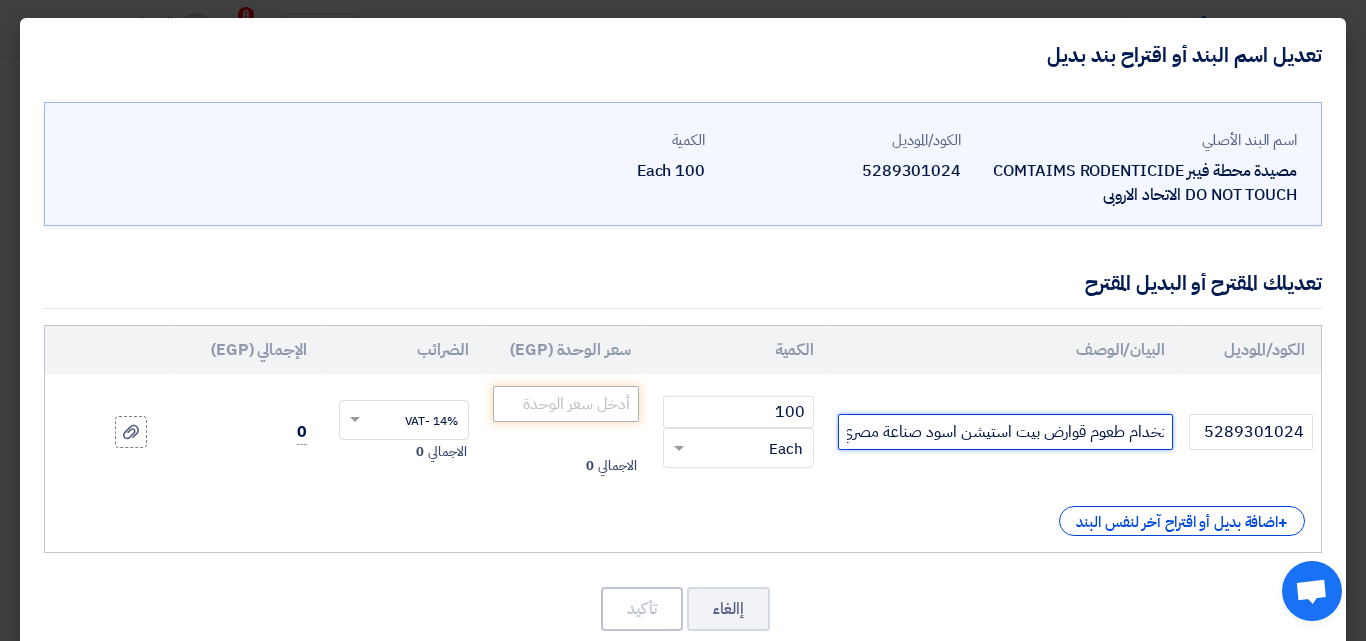 type on "مصيدة محطة مصنعة من خامة البولي بروبلين البيور وتاتى بشكل انسيابي وبحجم اكبر من المحطة العادية بمسافة 7 سم ومزودة بمفصلات قوية ومزودة بقتحات تثبيت فى الارض ويمكن استخدامها كمحطة عن طريق اضافة الابواب الخاصة بالمحطة التى تسهل عملية الاصطياد سواء باستخدام طعوم او بدون استخدام طعوم قوارض بيت استيشن اسود صناعة مصري" 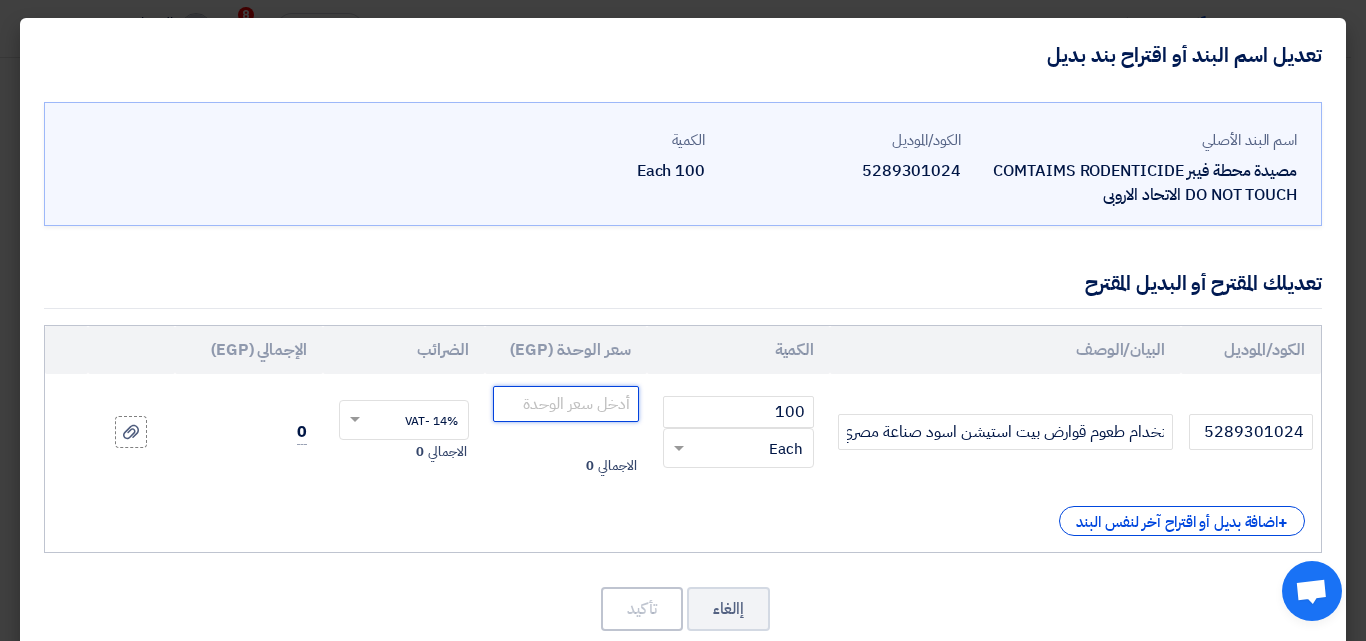 click 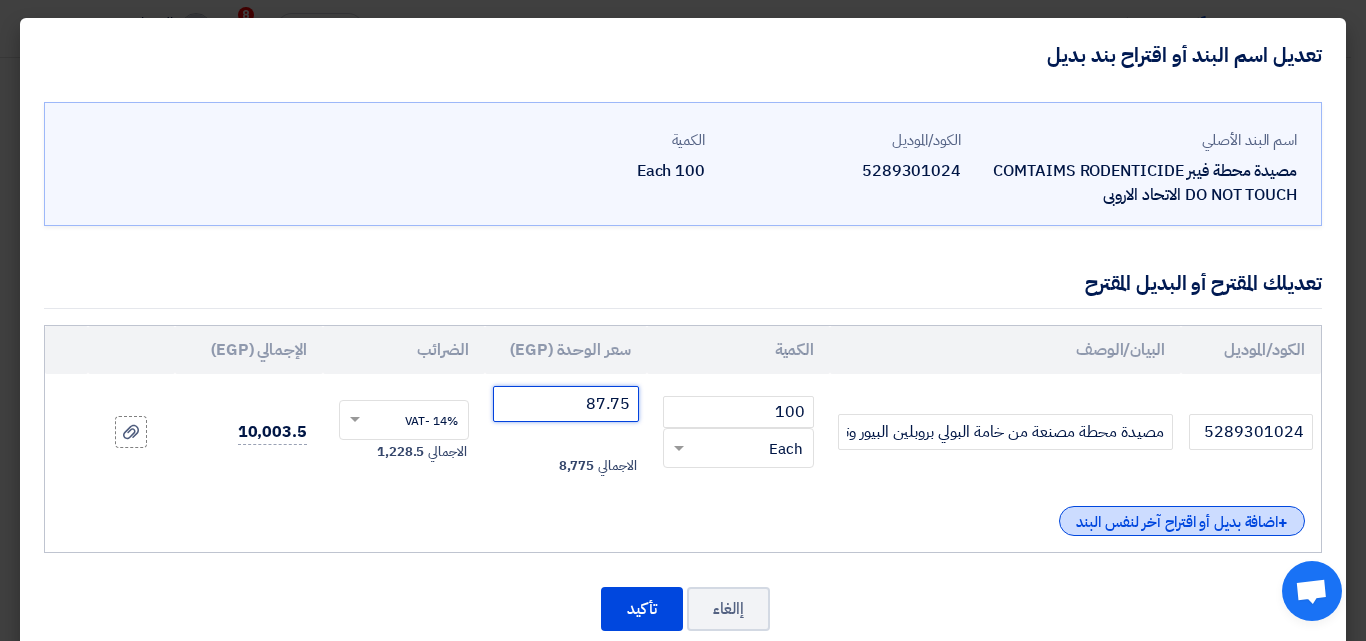 type on "87.75" 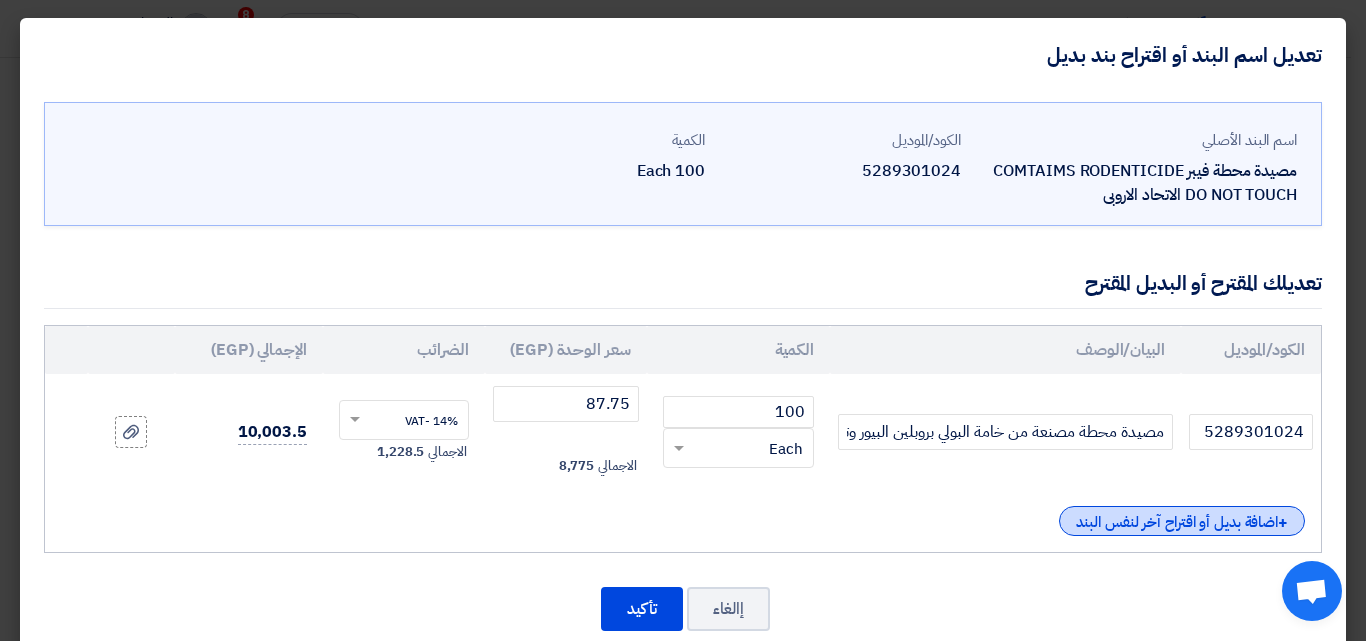 click on "+
اضافة بديل أو اقتراح آخر لنفس البند" 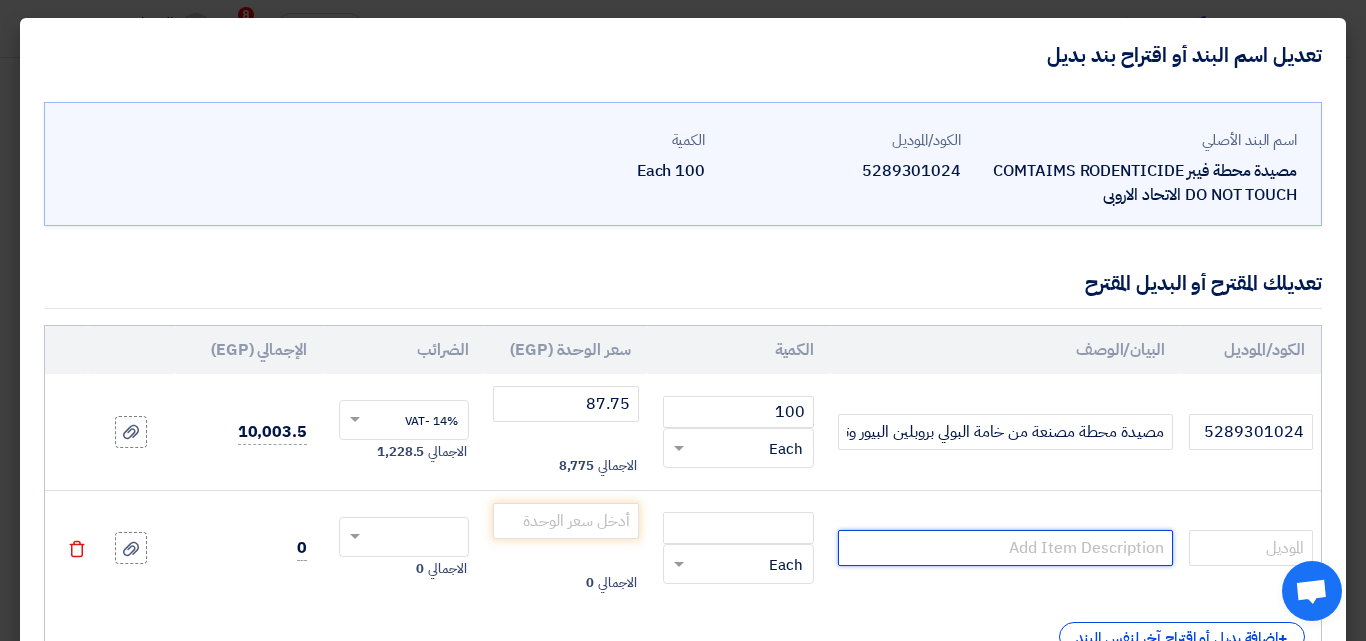 click 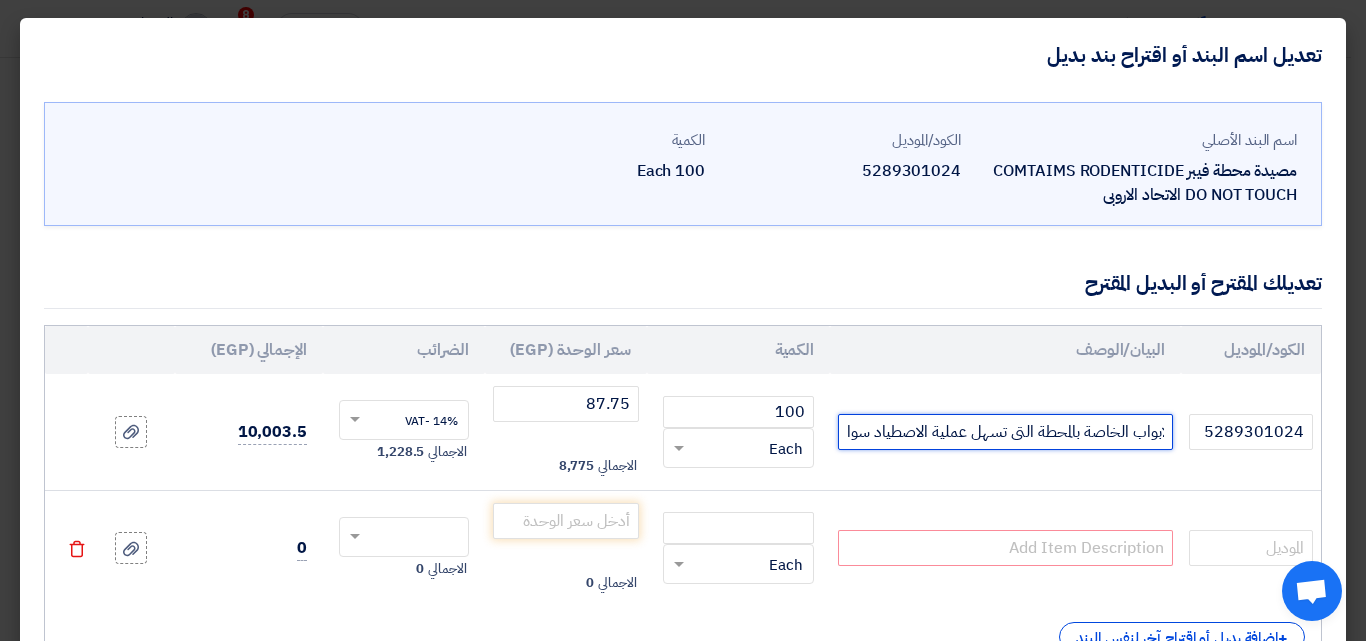 scroll, scrollTop: 0, scrollLeft: -1793, axis: horizontal 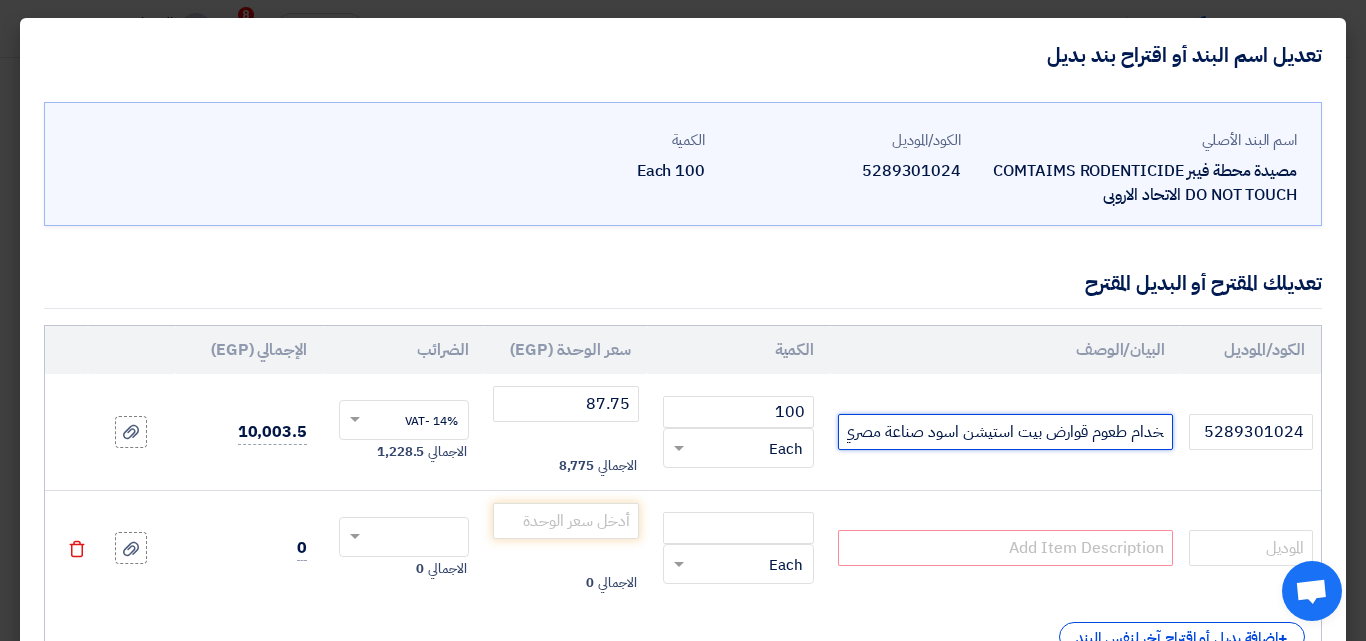 drag, startPoint x: 1168, startPoint y: 437, endPoint x: 980, endPoint y: 444, distance: 188.13028 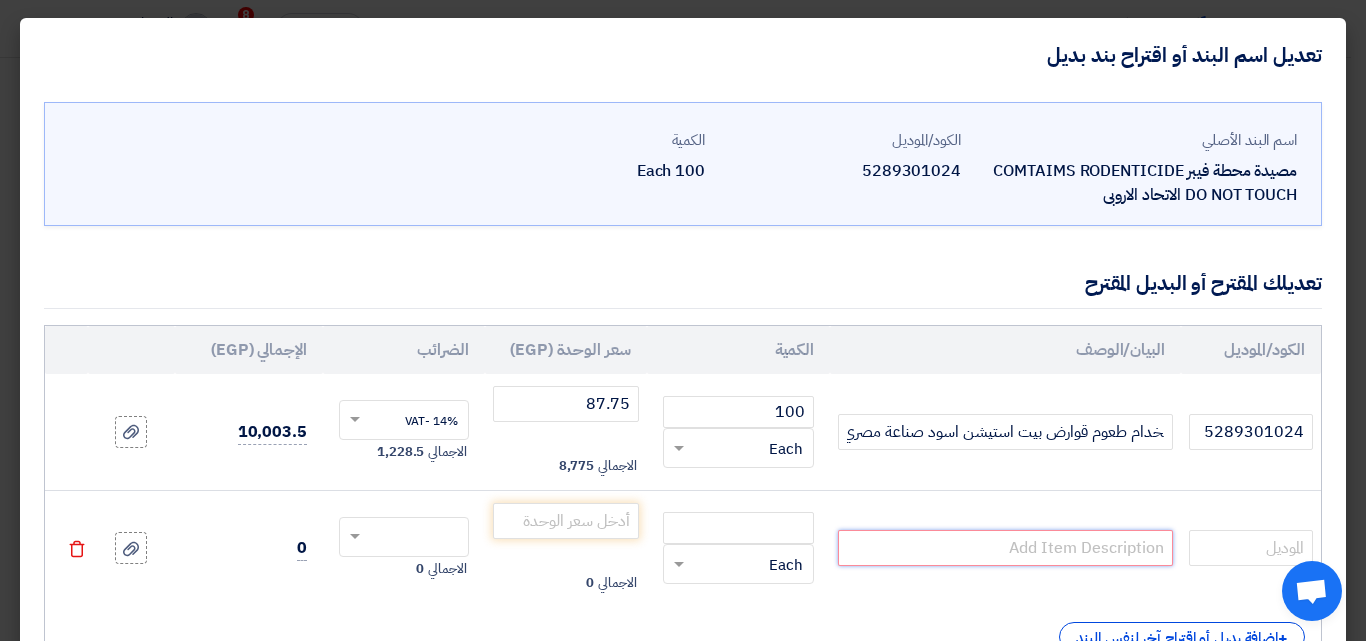 scroll, scrollTop: 0, scrollLeft: 0, axis: both 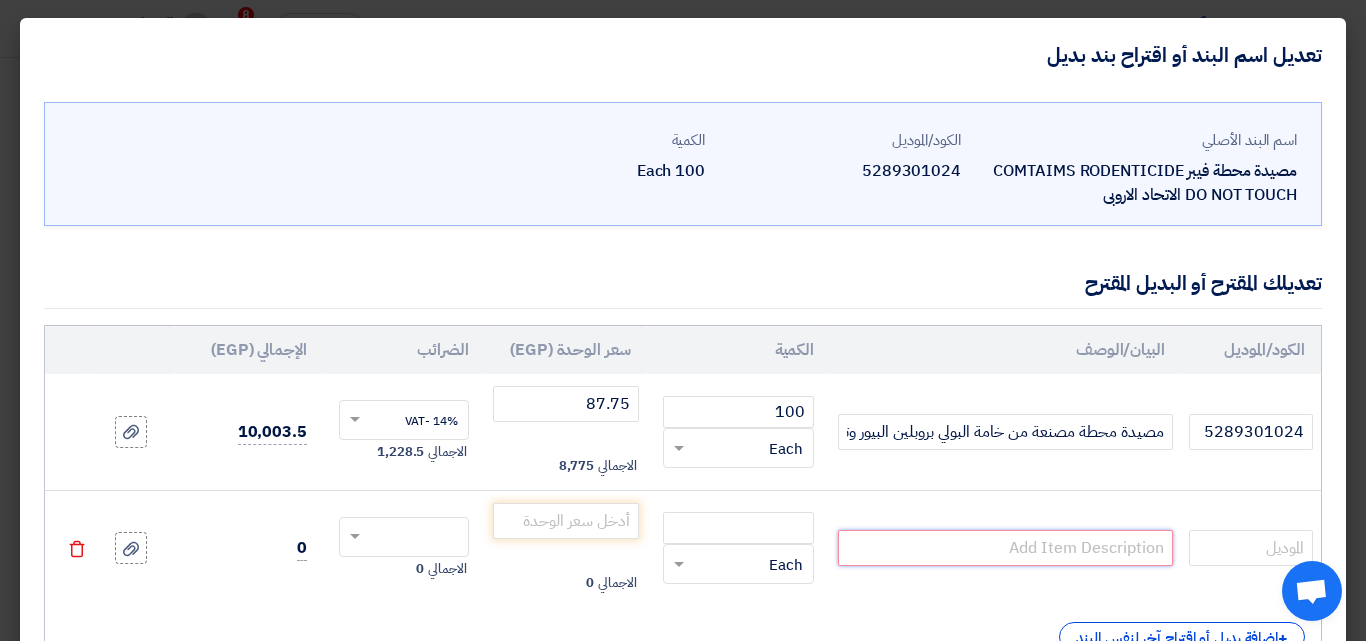 paste on "مصيدة محطة مصنعة من خامة البولي بروبلين البيور وتاتى بشكل انسيابي وبحجم اكبر من المحطة العادية بمسافة 7 سم ومزودة بمفصلات قوية ومزودة بقتحات تثبيت فى الارض ويمكن استخدامها كمحطة عن طريق اضافة الابواب الخاصة بالمحطة التى تسهل عملية الاصطياد سواء باستخدام طعوم او بدون استخدام طعوم قوارض بيت استيشن" 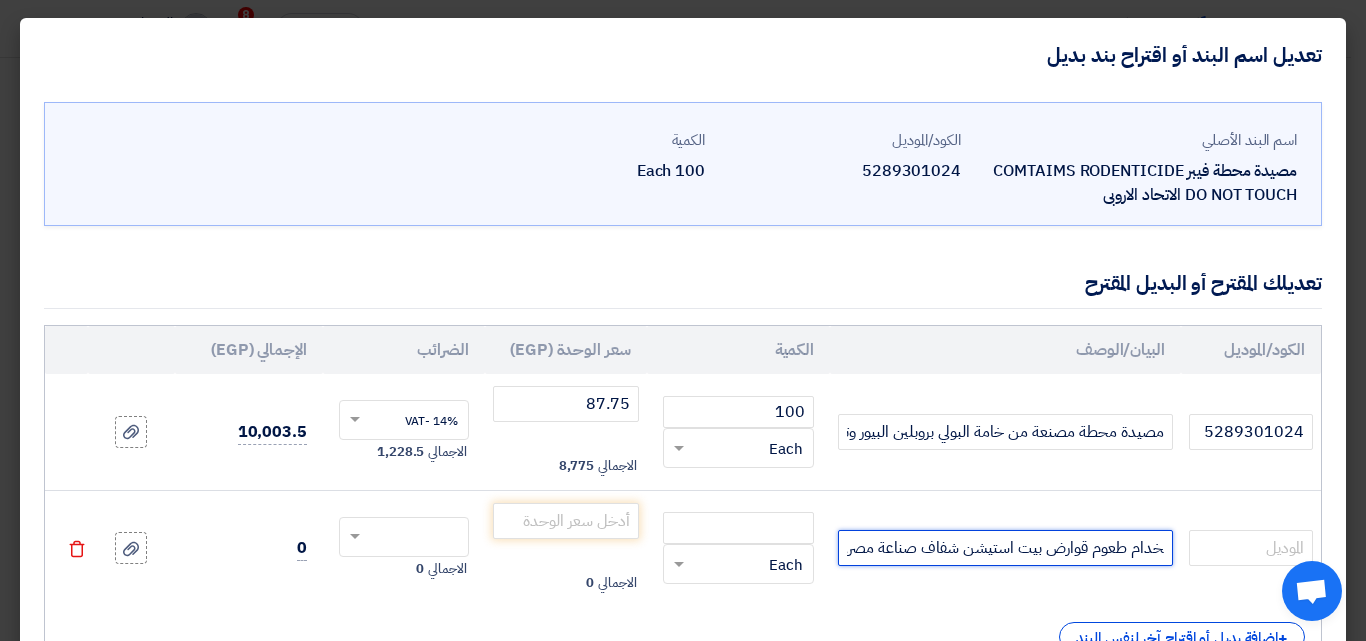 scroll, scrollTop: 0, scrollLeft: -1797, axis: horizontal 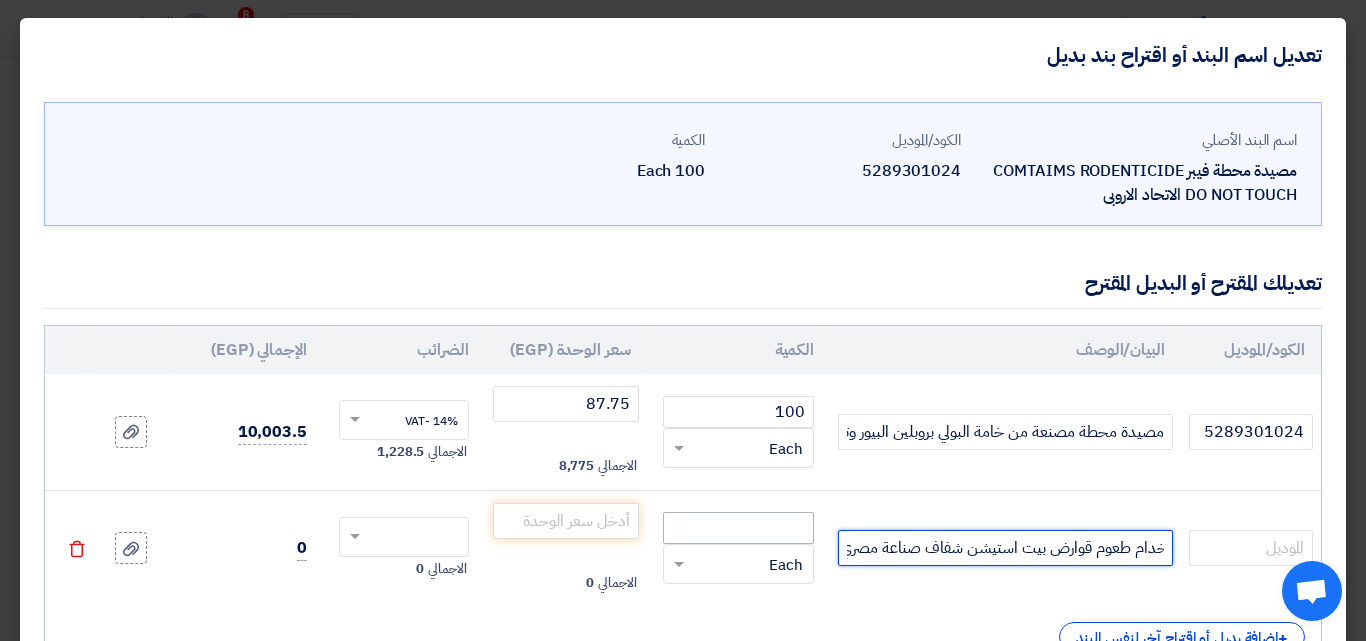 type on "مصيدة محطة مصنعة من خامة البولي بروبلين البيور وتاتى بشكل انسيابي وبحجم اكبر من المحطة العادية بمسافة 7 سم ومزودة بمفصلات قوية ومزودة بقتحات تثبيت فى الارض ويمكن استخدامها كمحطة عن طريق اضافة الابواب الخاصة بالمحطة التى تسهل عملية الاصطياد سواء باستخدام طعوم او بدون استخدام طعوم قوارض بيت استيشن شفاف صناعة مصري" 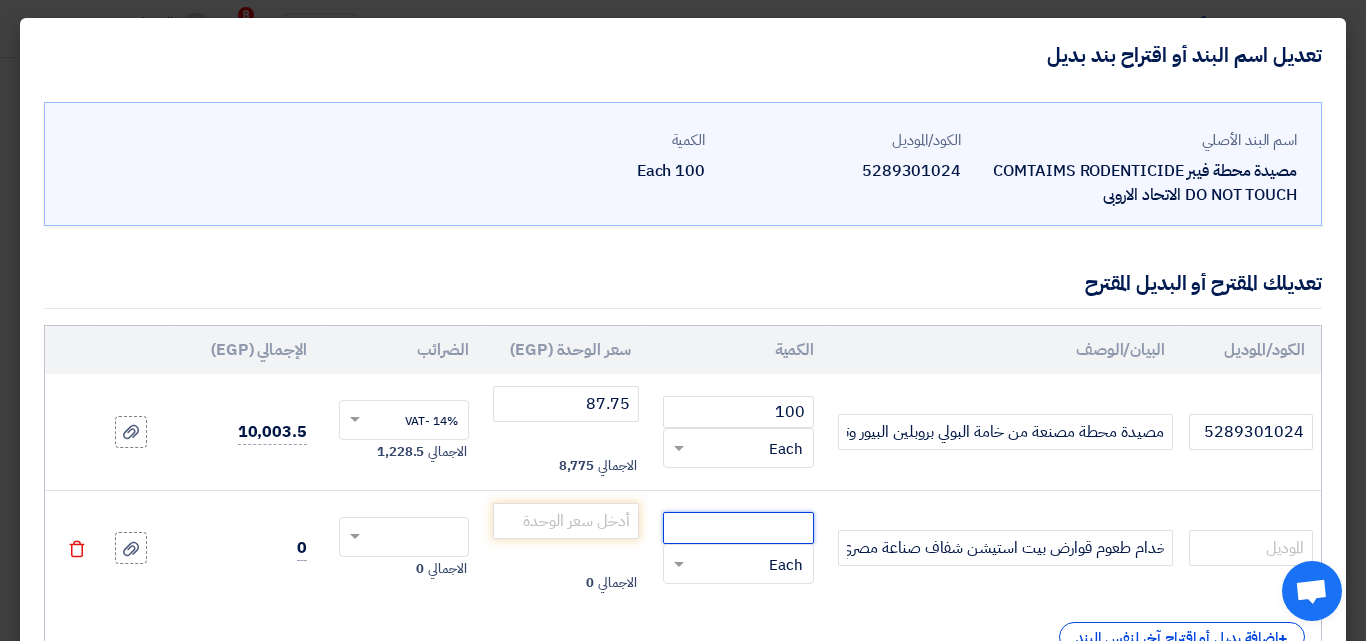 click 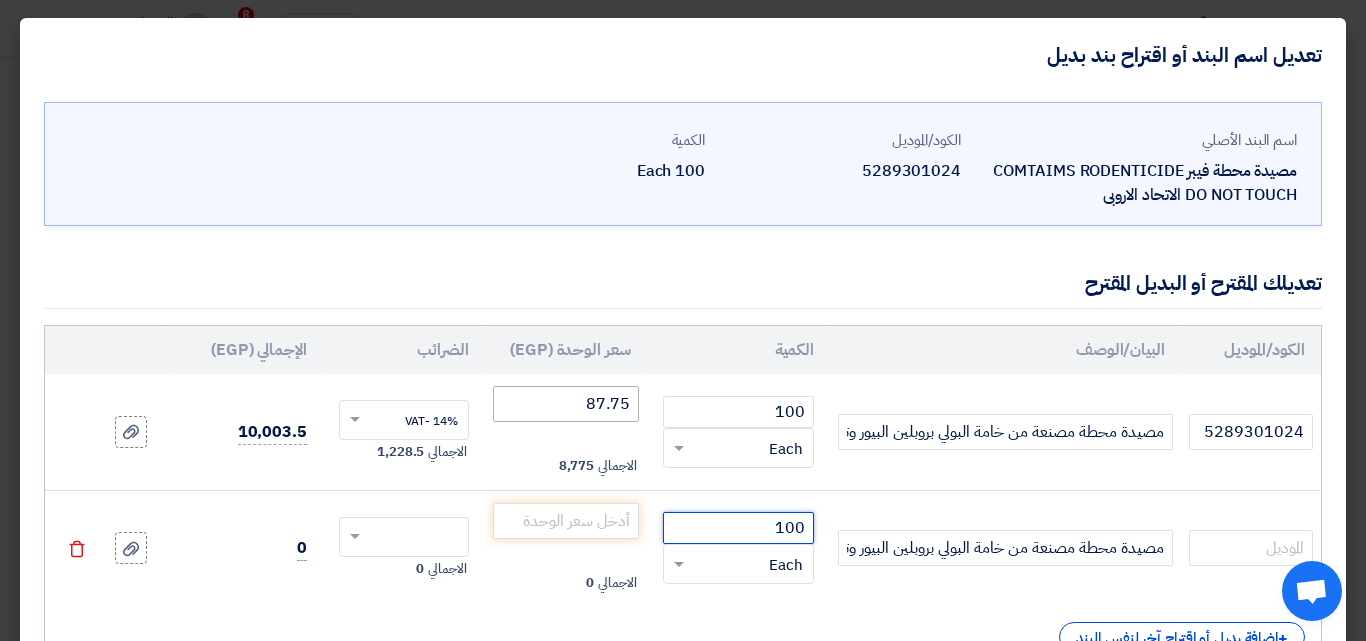 type on "100" 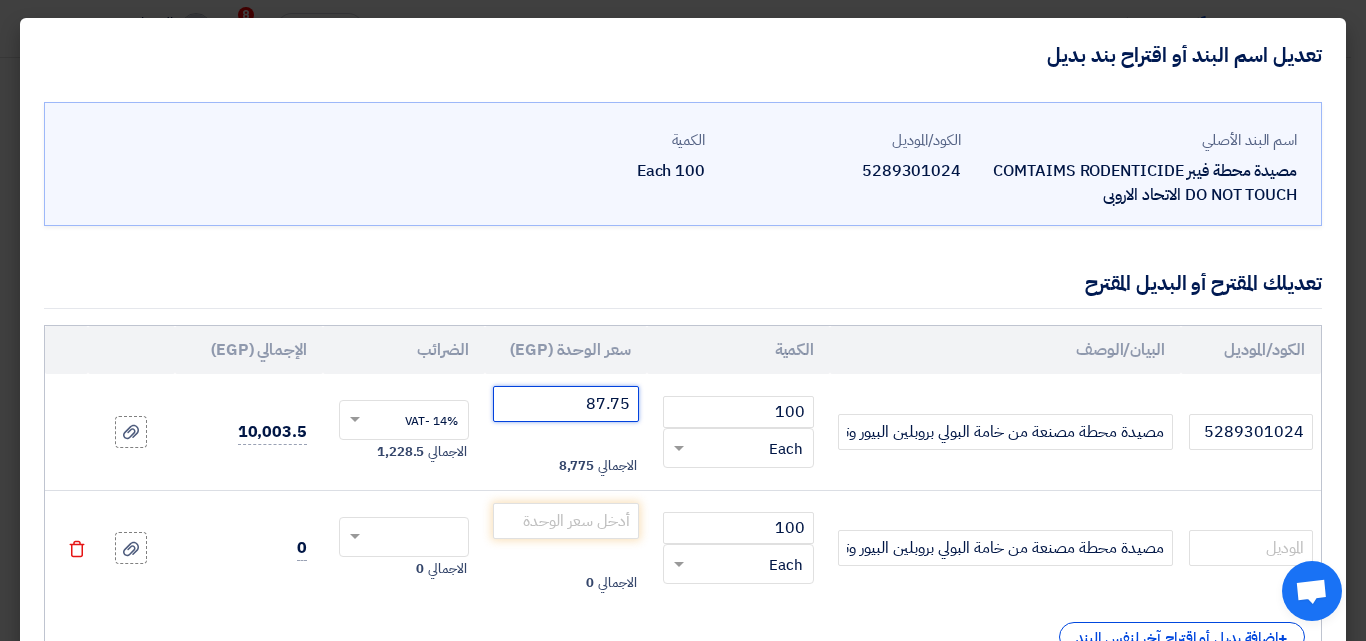 drag, startPoint x: 588, startPoint y: 399, endPoint x: 657, endPoint y: 385, distance: 70.40597 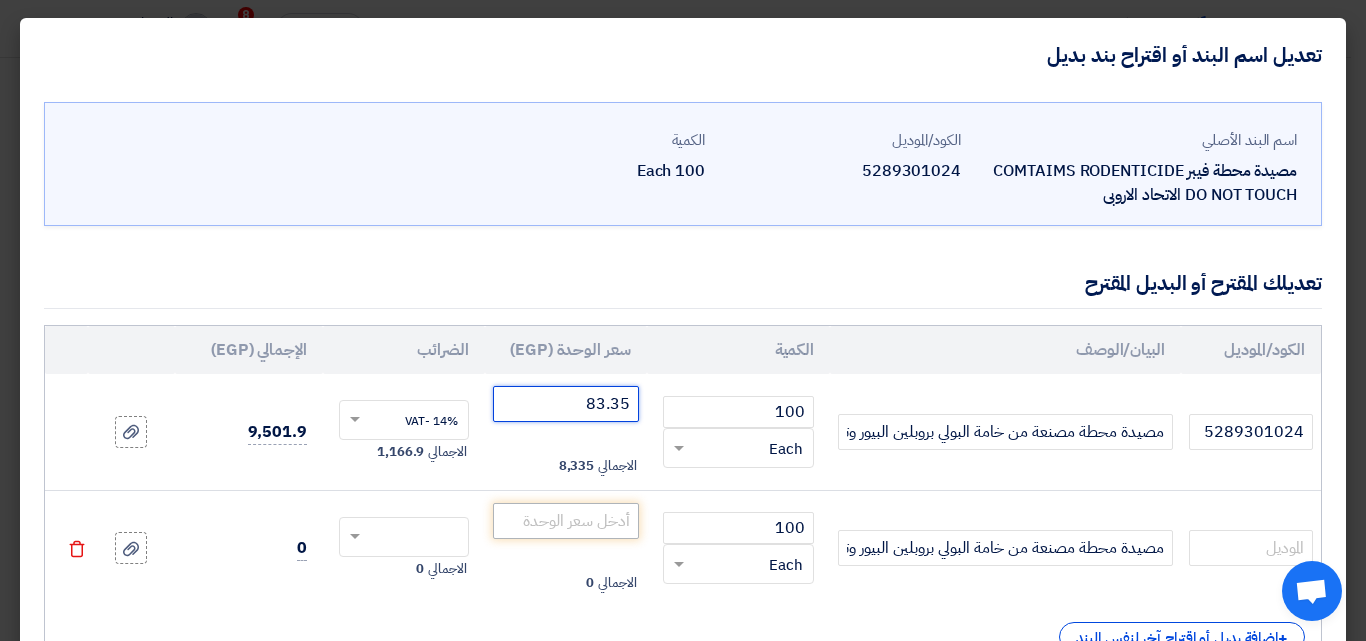 type on "83.35" 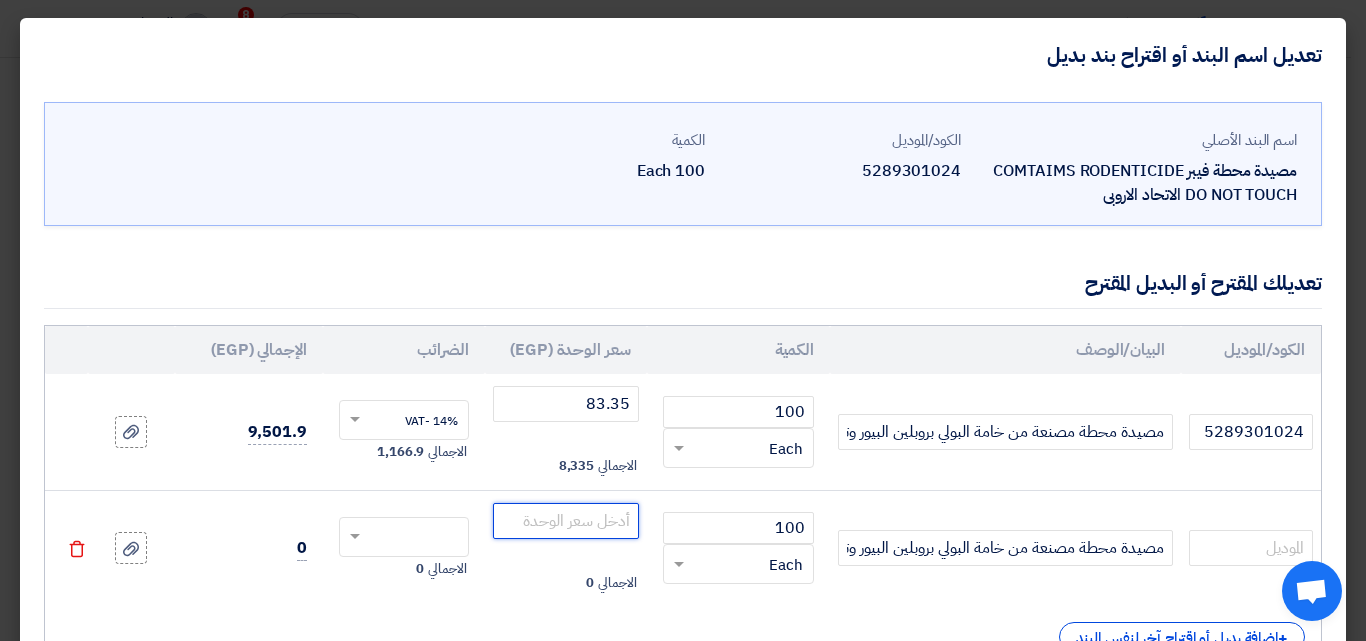 click 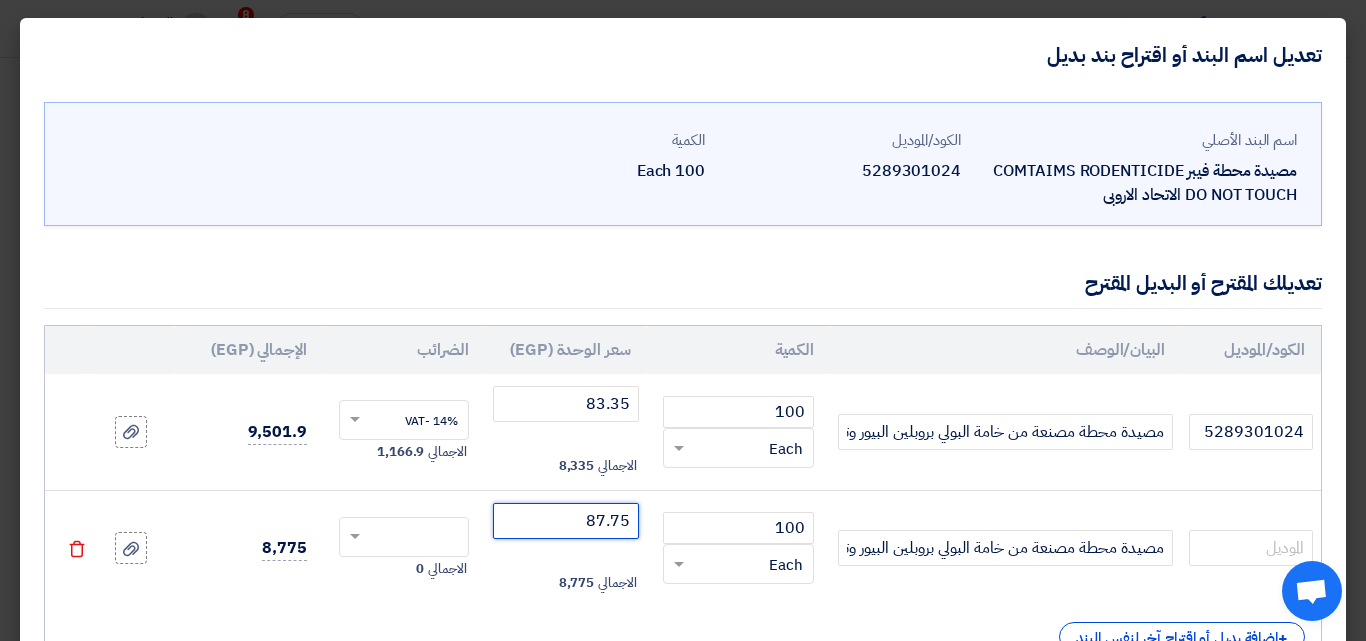 type on "87.75" 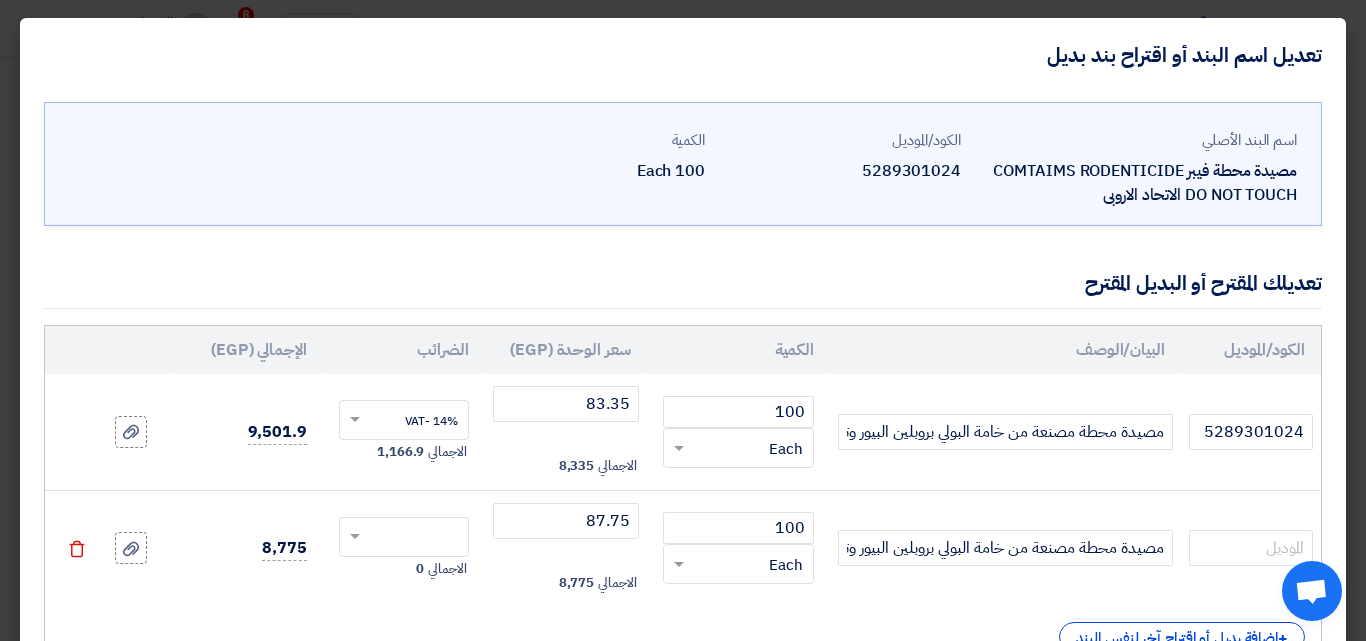 click 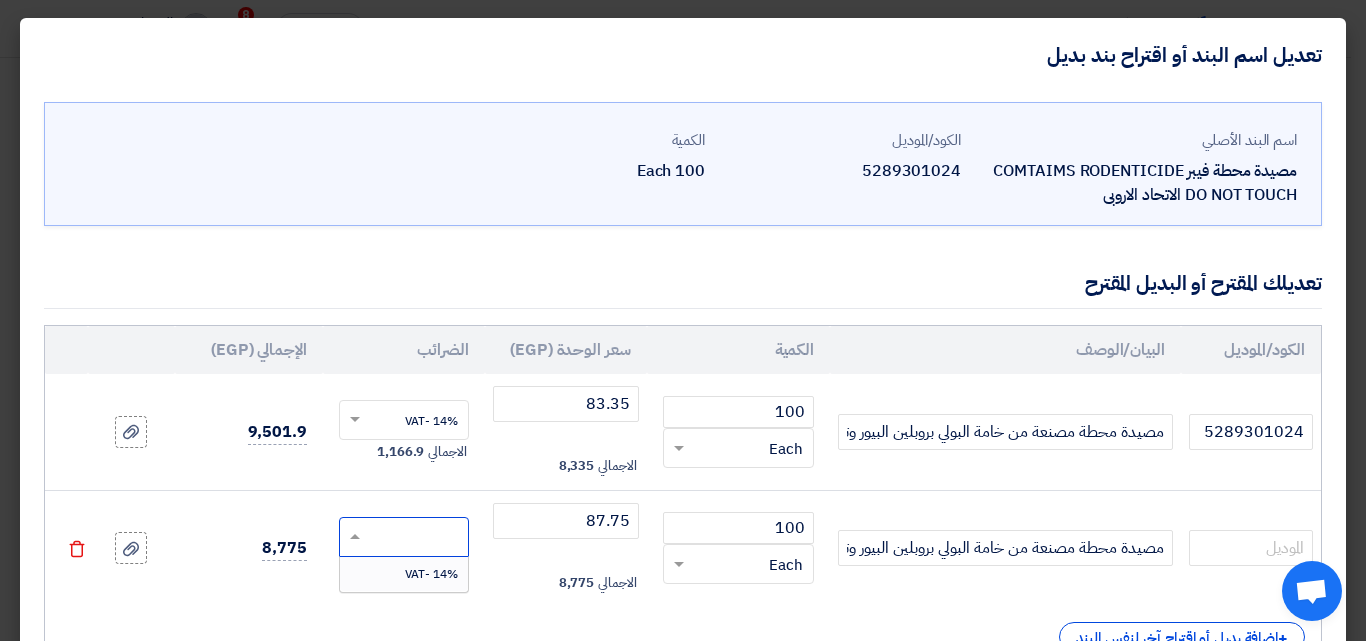 click on "14% -VAT" at bounding box center [404, 574] 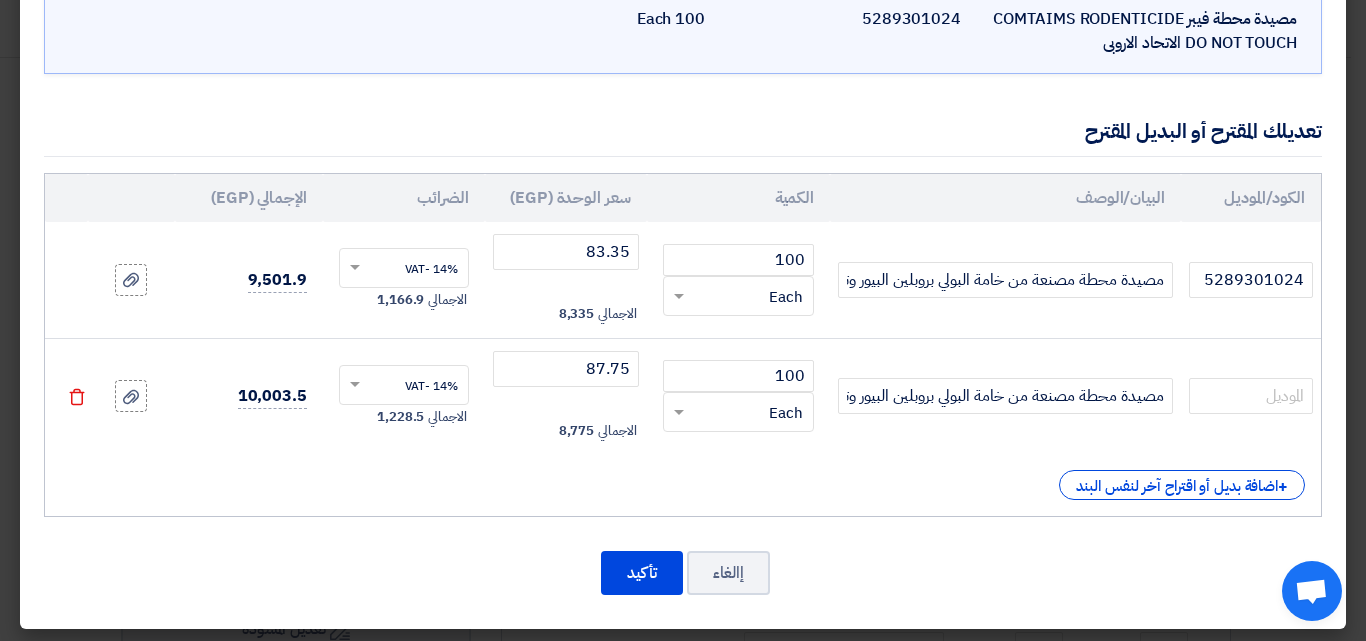 scroll, scrollTop: 158, scrollLeft: 0, axis: vertical 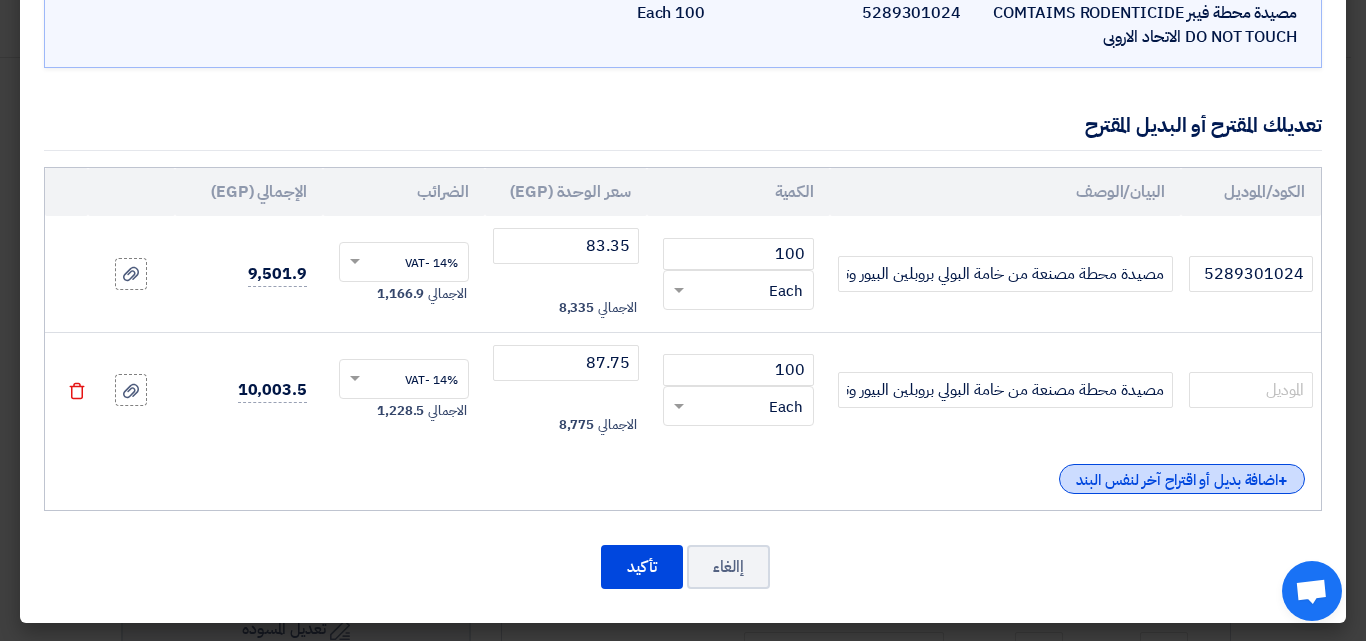 click on "+
اضافة بديل أو اقتراح آخر لنفس البند" 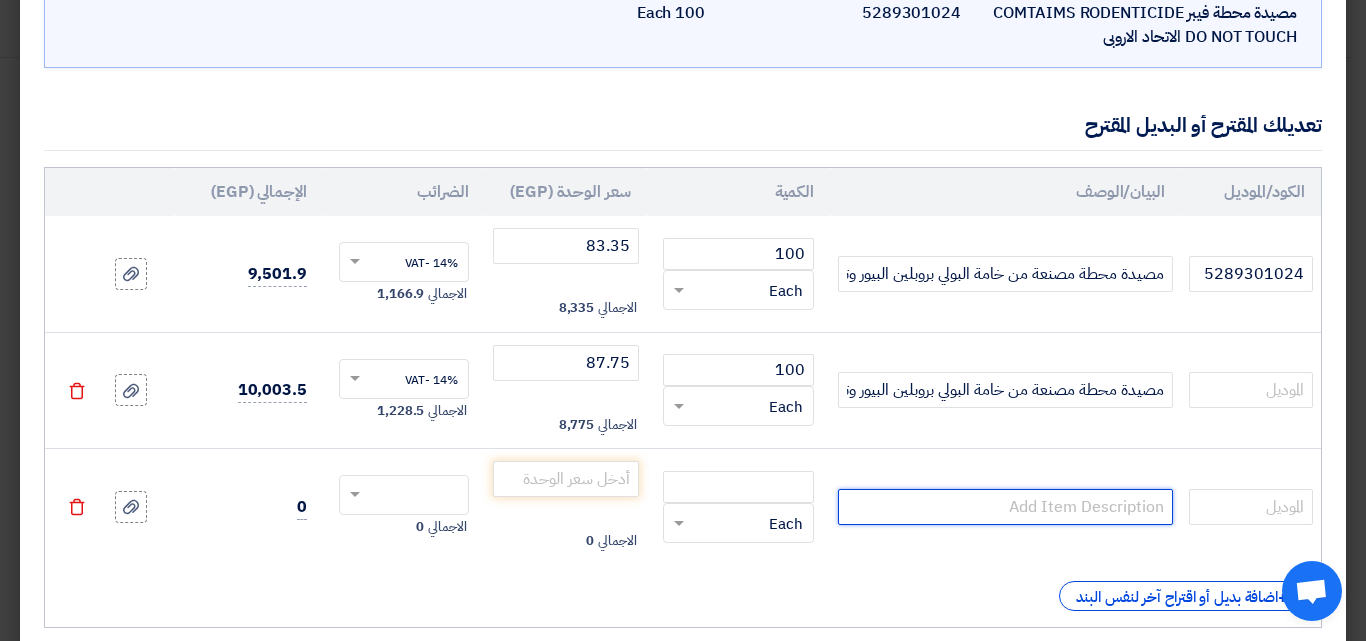 click 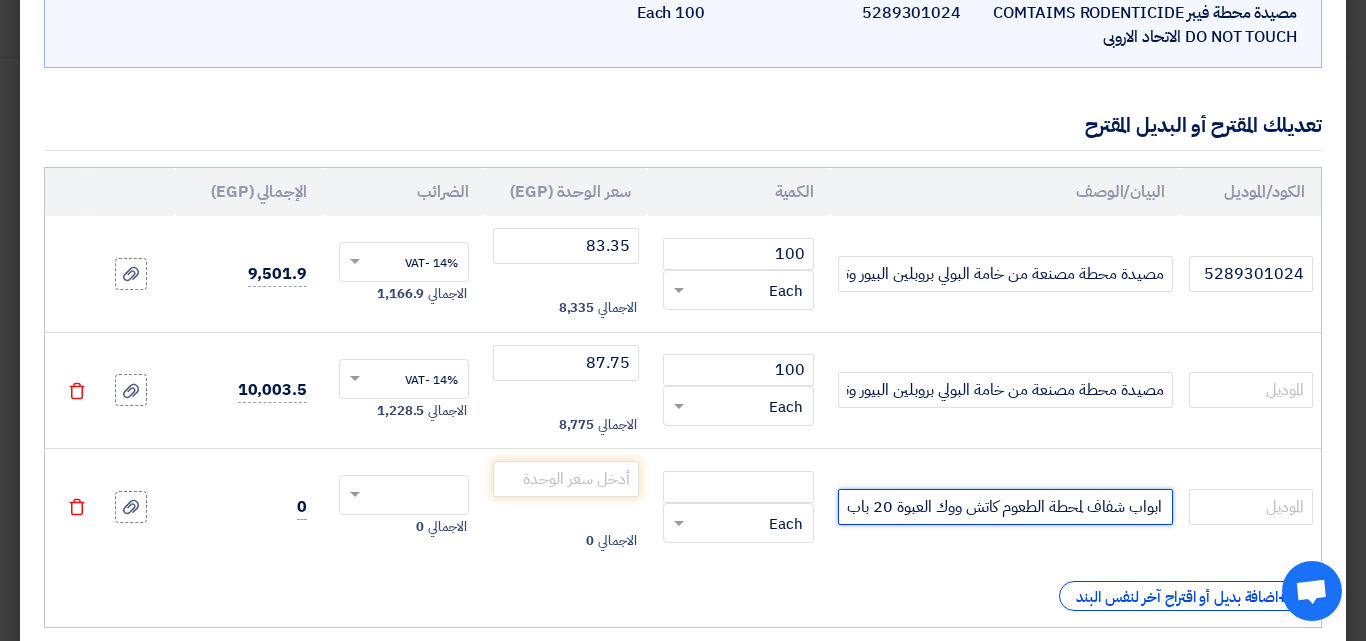 scroll, scrollTop: 0, scrollLeft: -35, axis: horizontal 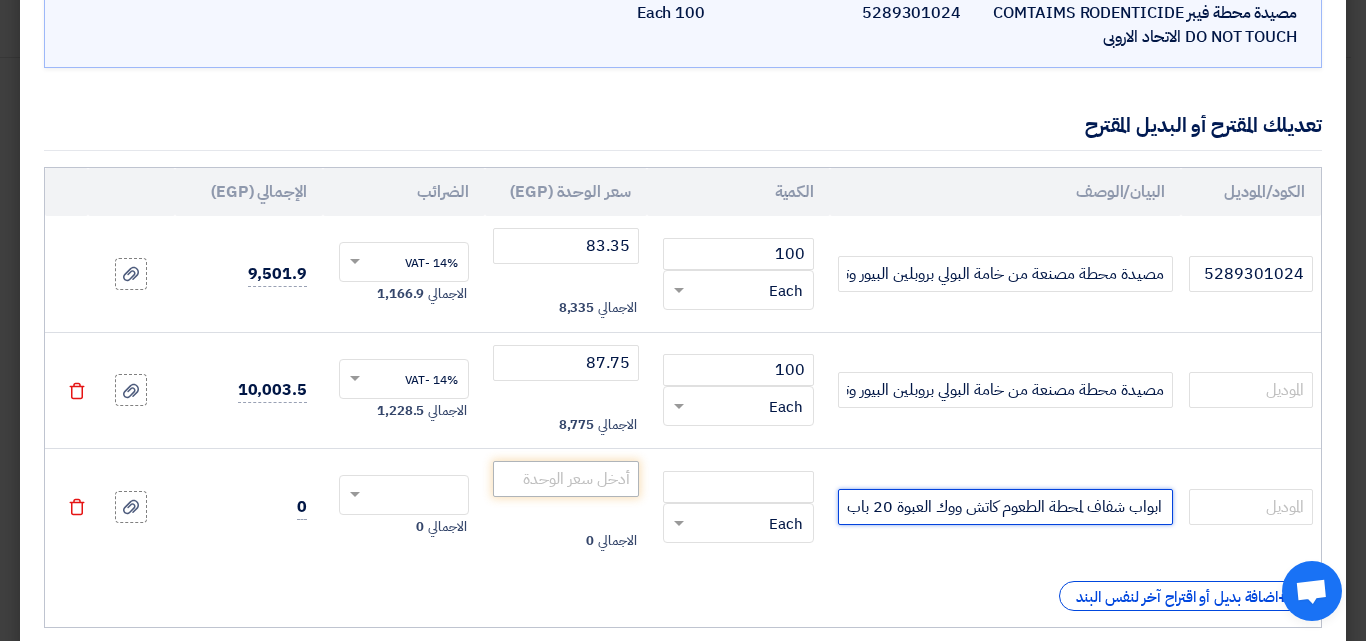 type on "علبة ابواب شفاف لمحطة الطعوم كاتش ووك العبوة 20 باب" 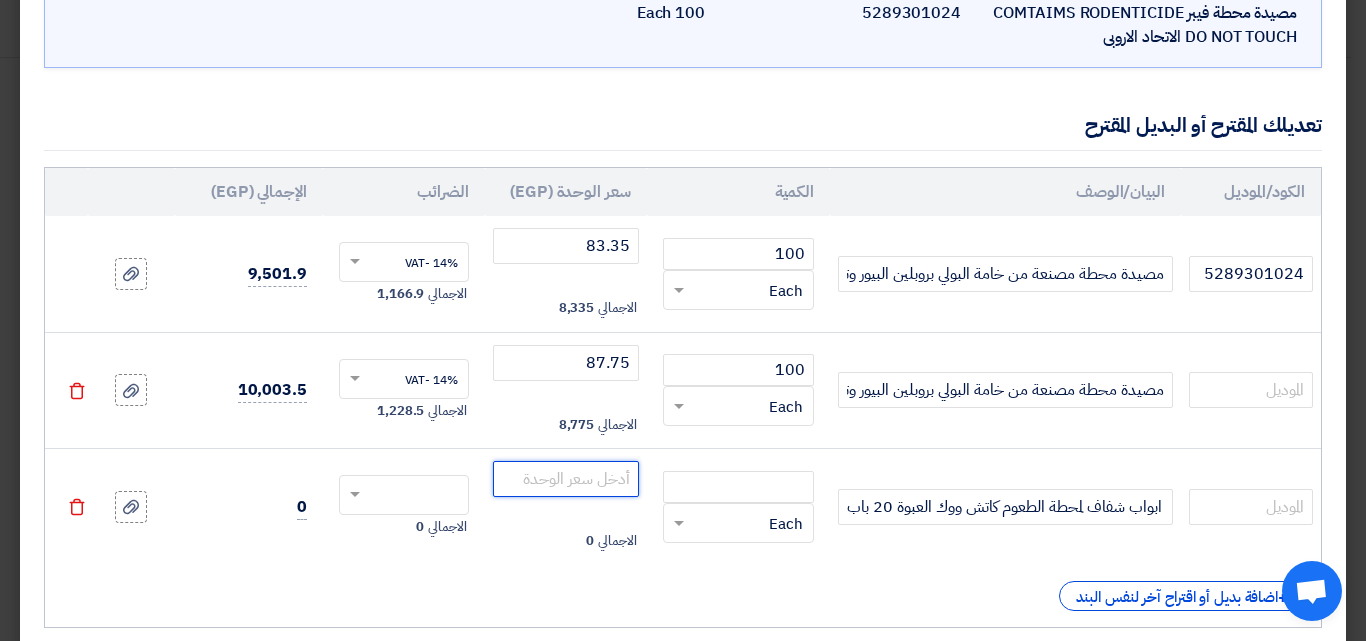 click 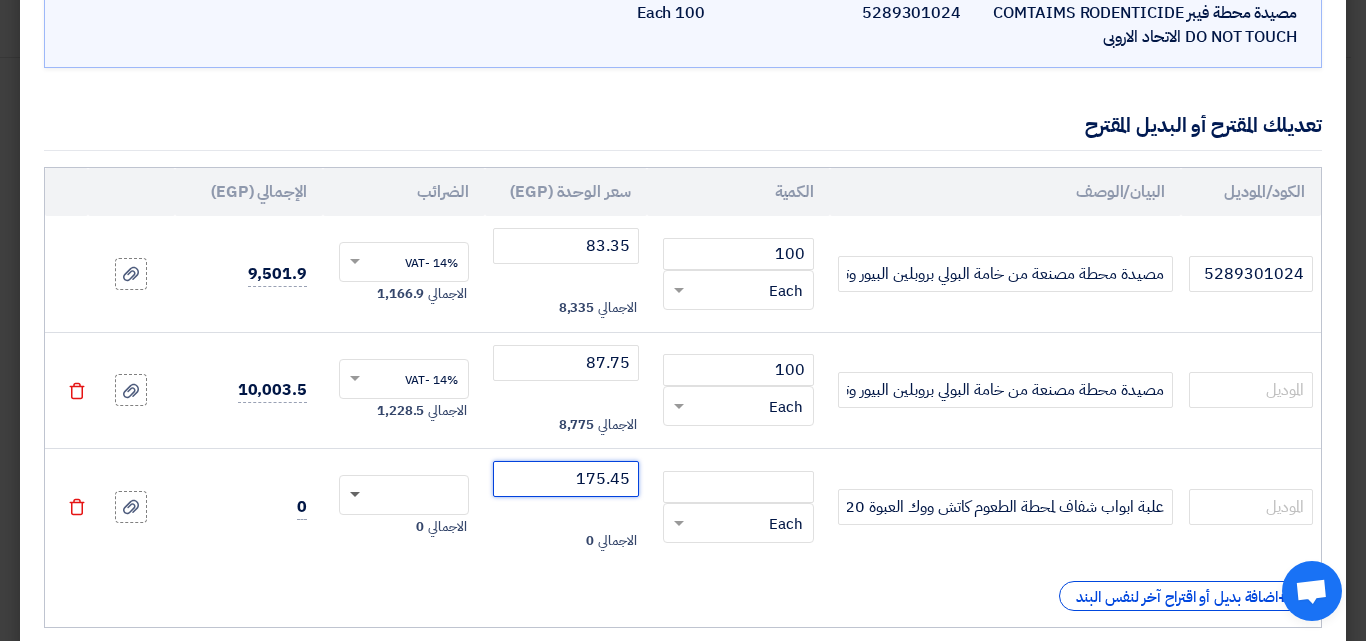type on "175.45" 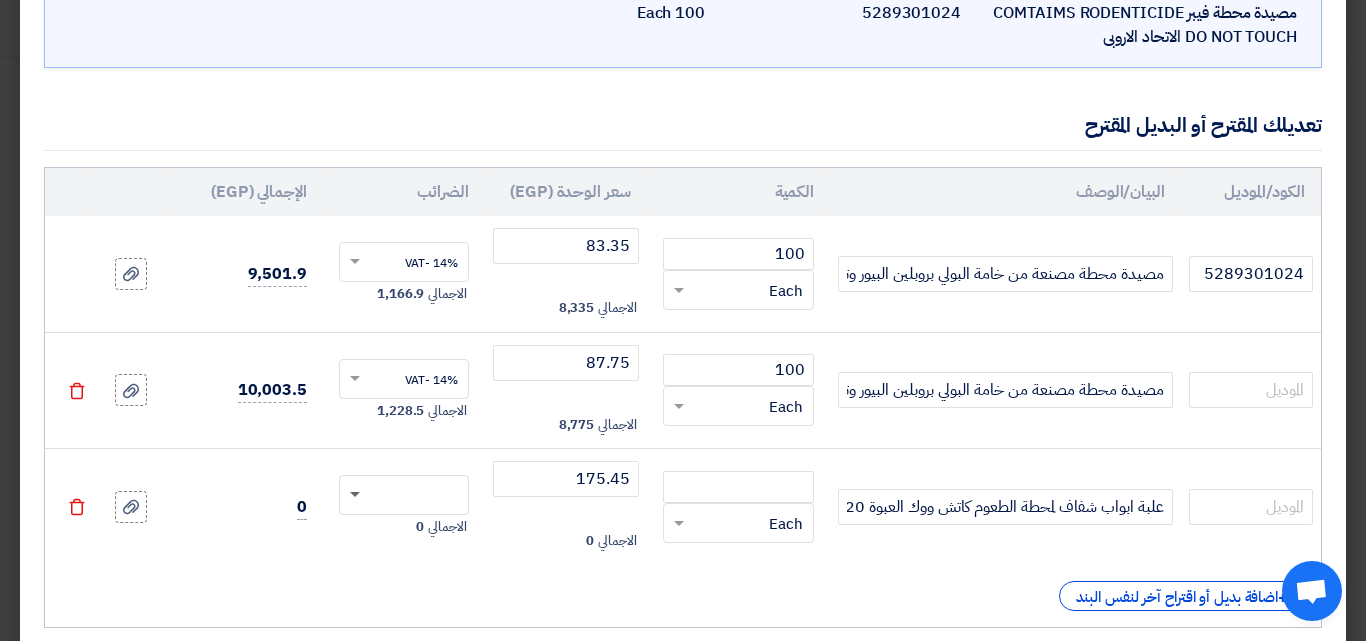 click 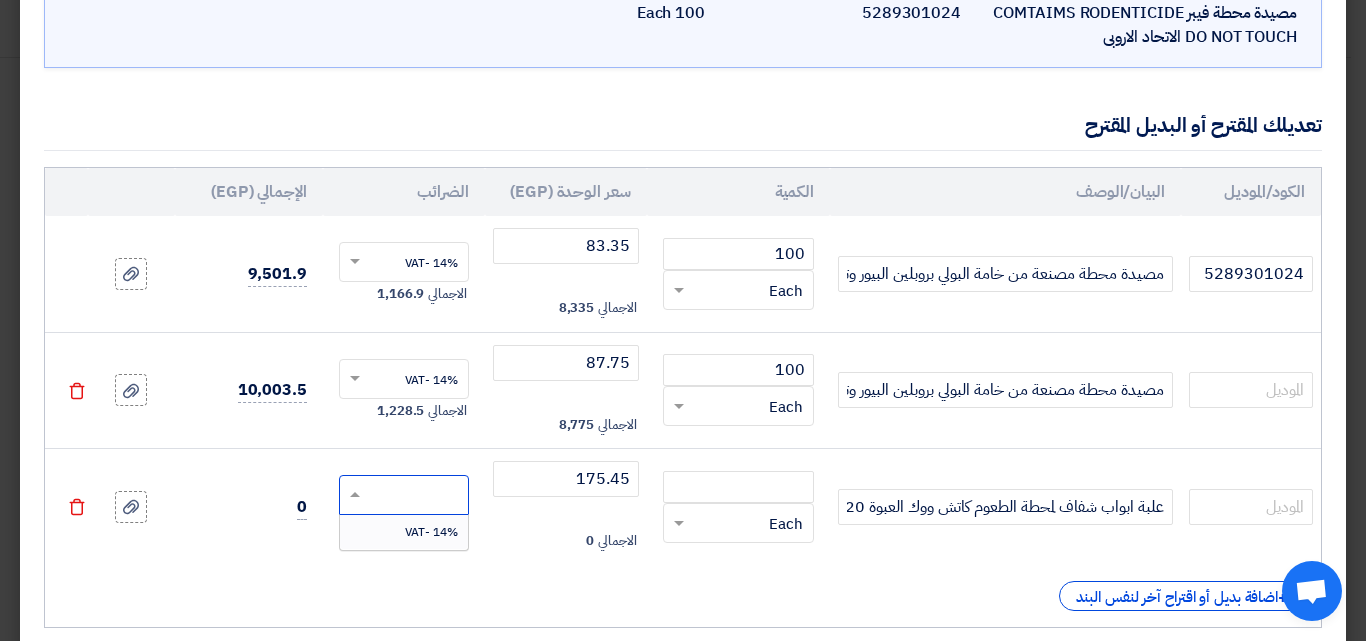 click on "14% -VAT" at bounding box center [431, 532] 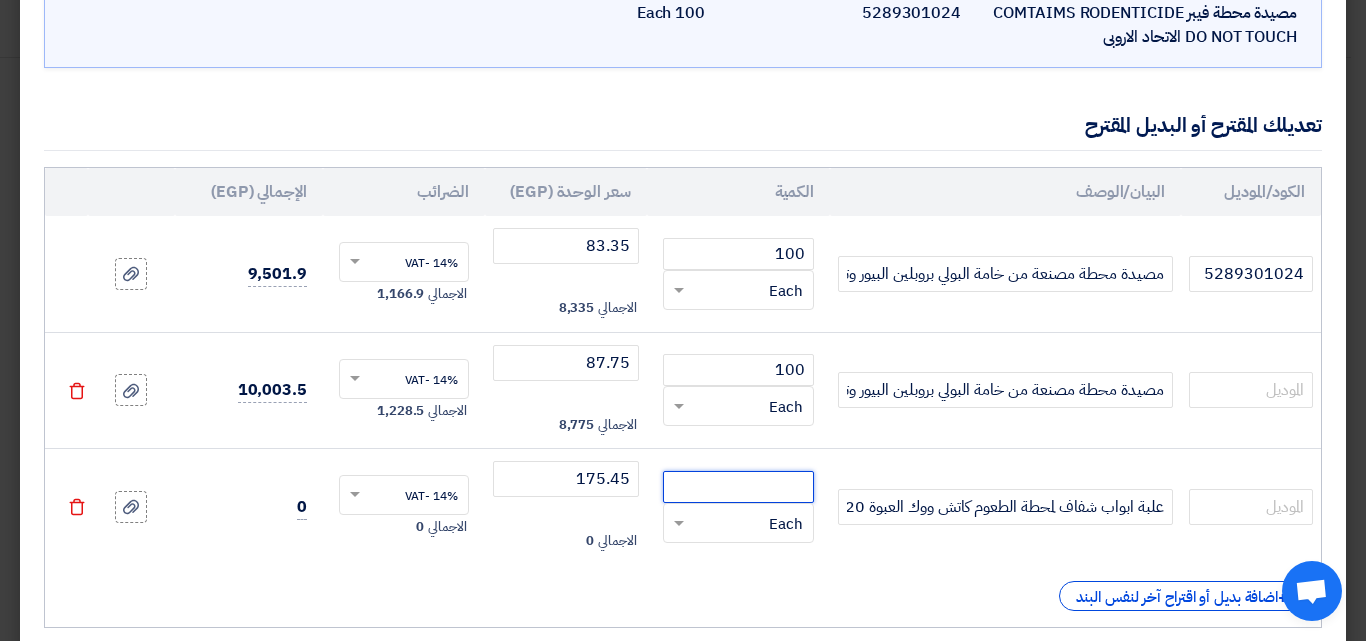 click 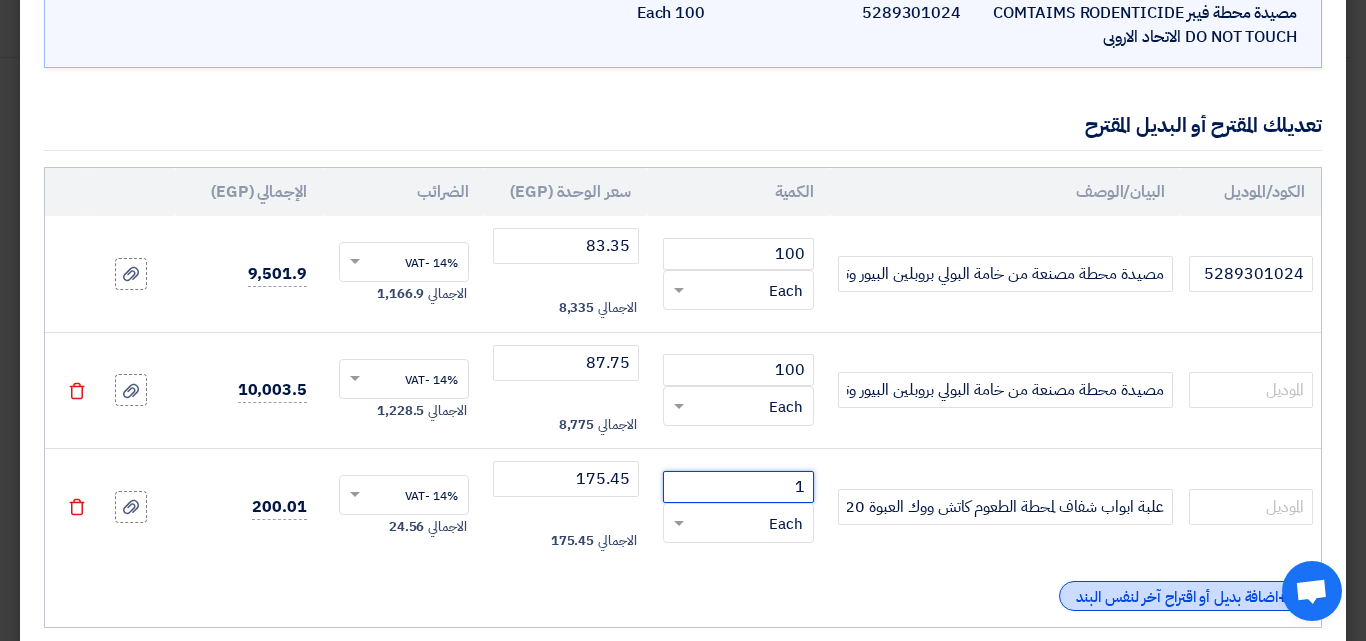 type on "1" 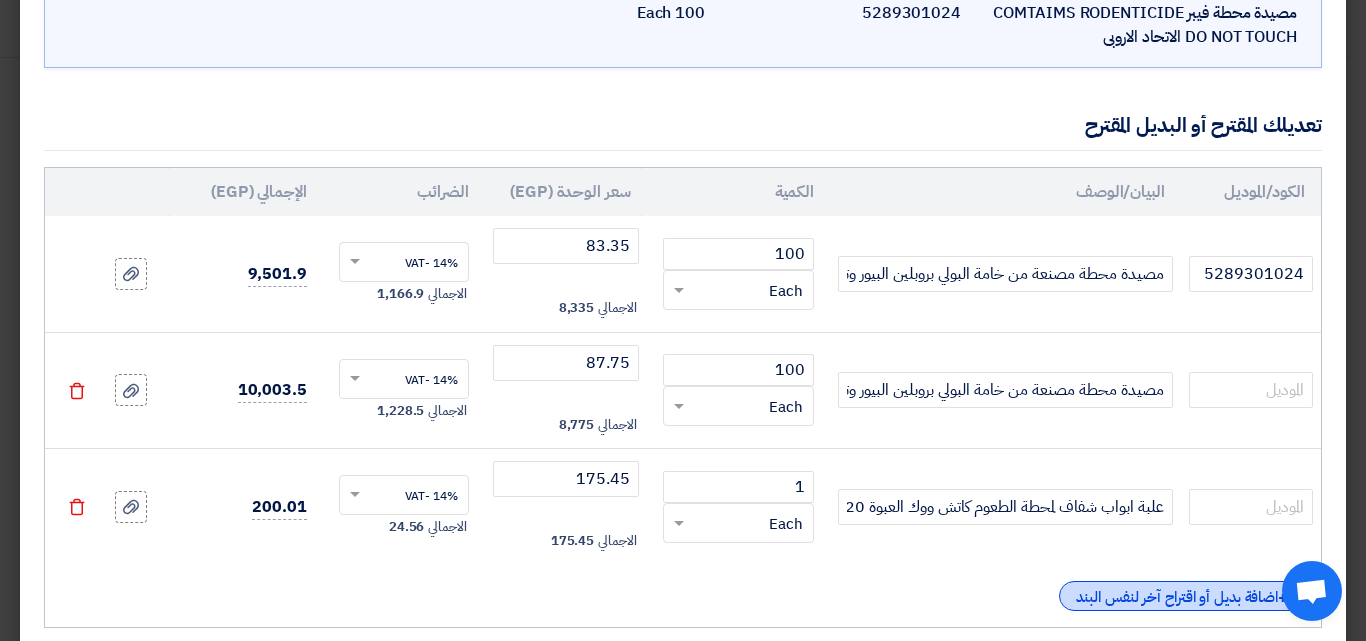 click on "+
اضافة بديل أو اقتراح آخر لنفس البند" 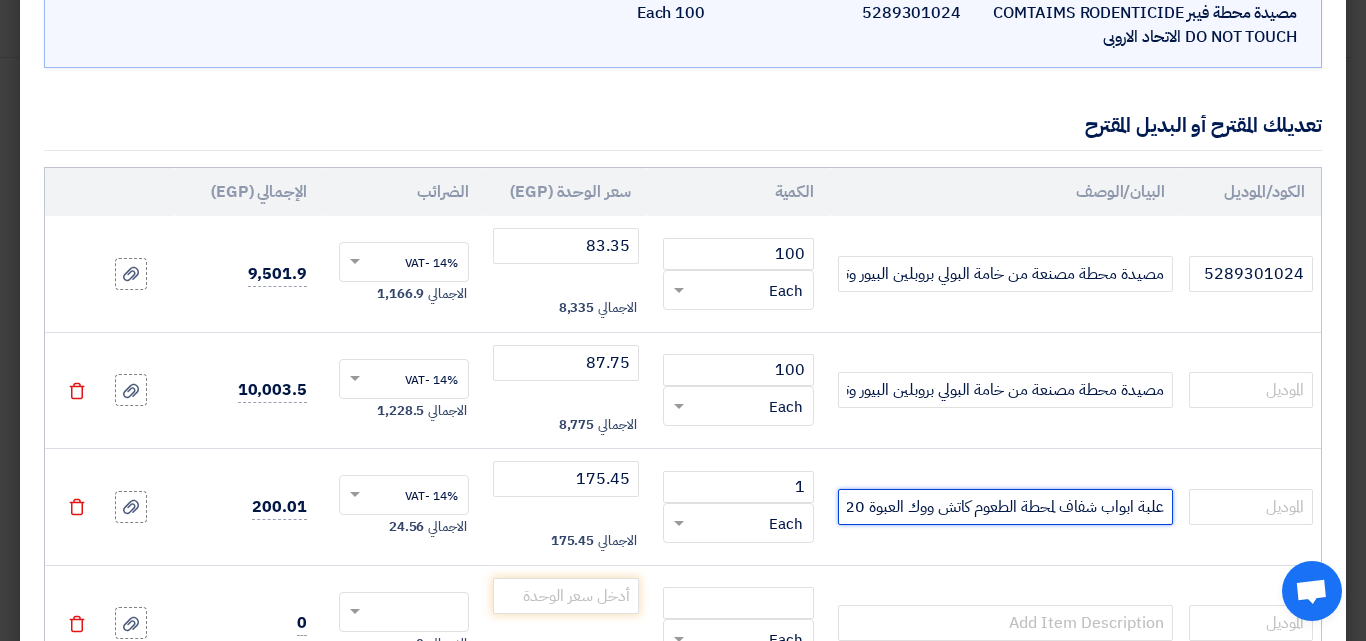 drag, startPoint x: 1166, startPoint y: 507, endPoint x: 1103, endPoint y: 505, distance: 63.03174 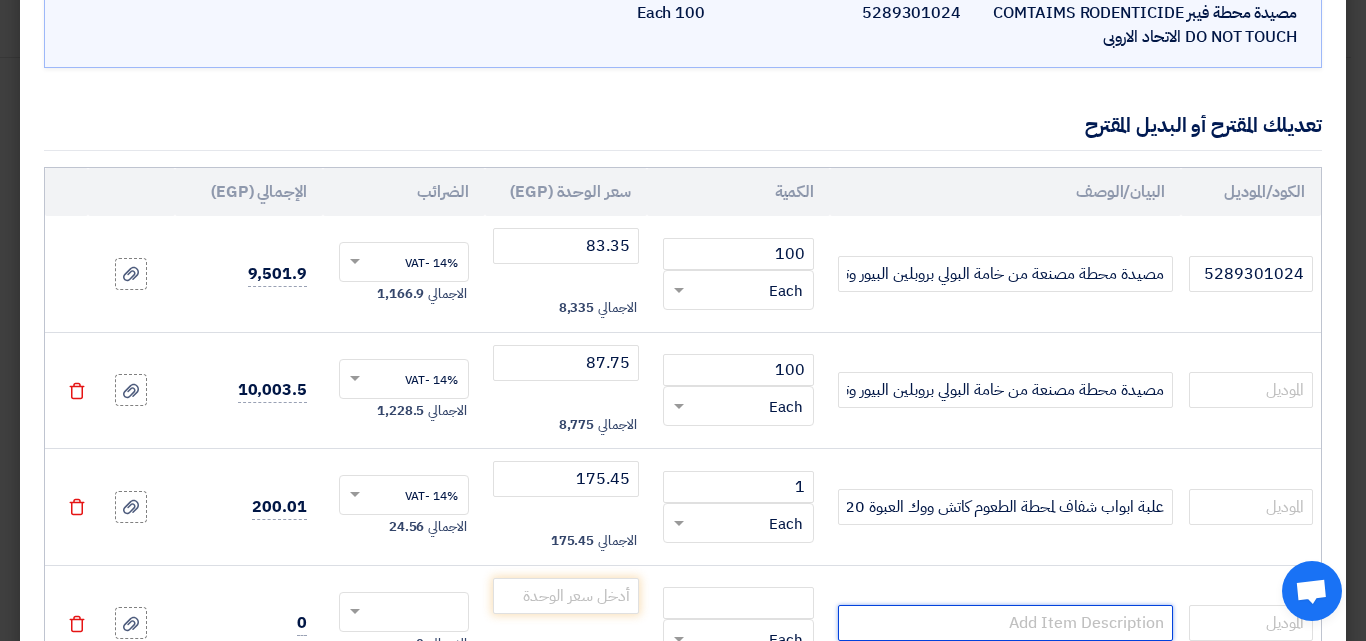 click 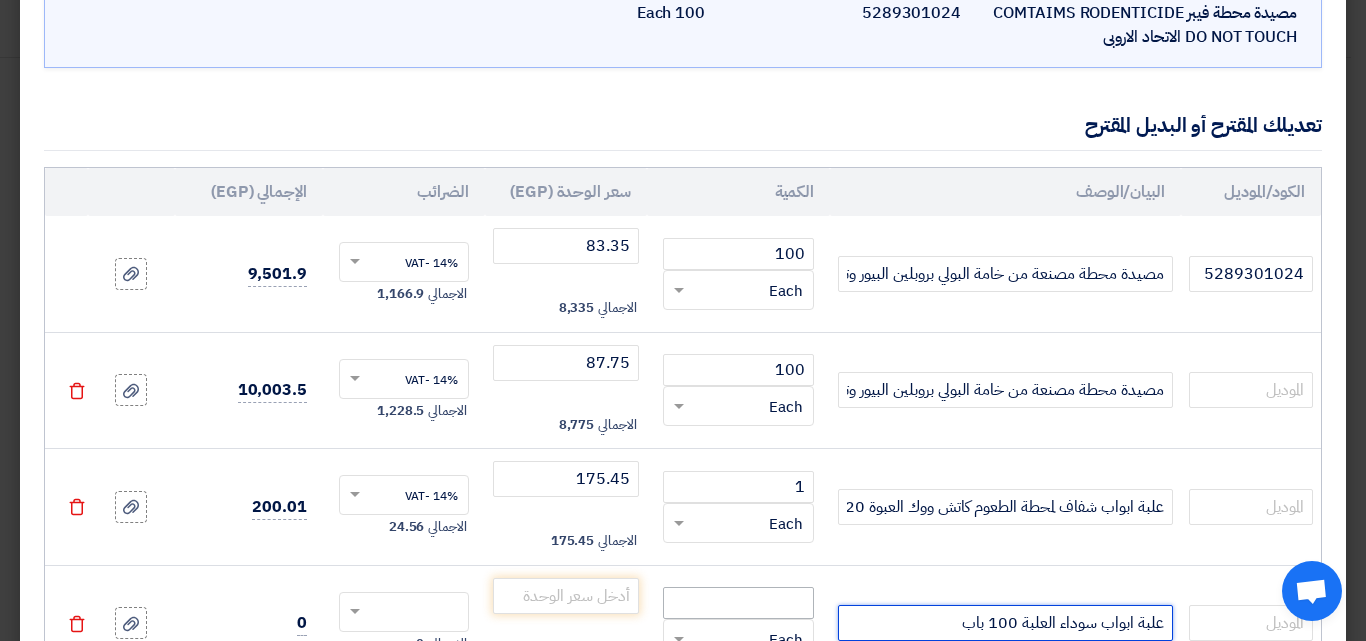type on "علبة ابواب سوداء العلبة 100 باب" 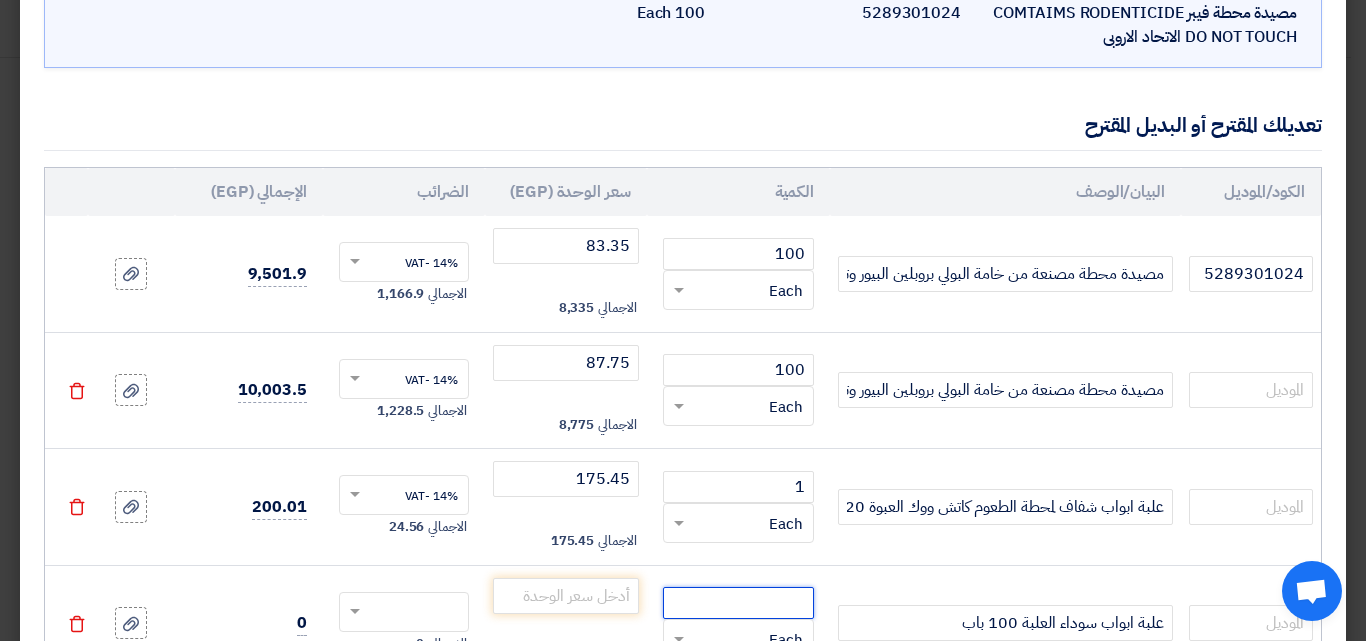 click 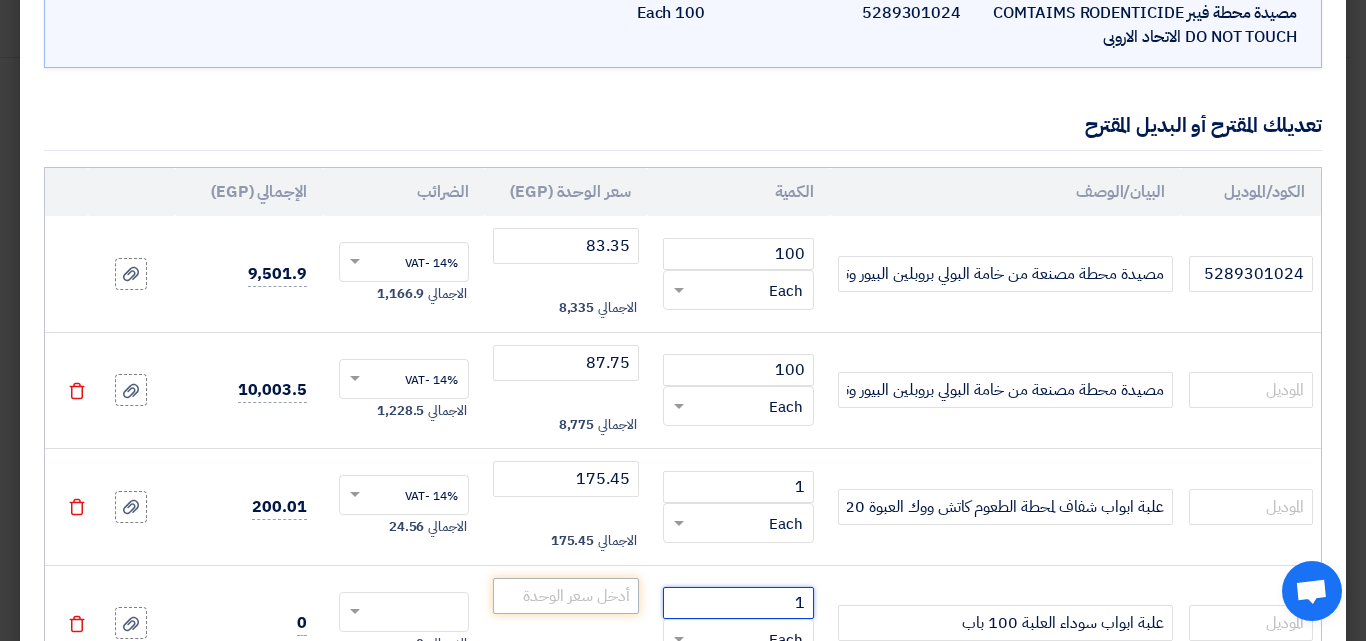 type on "1" 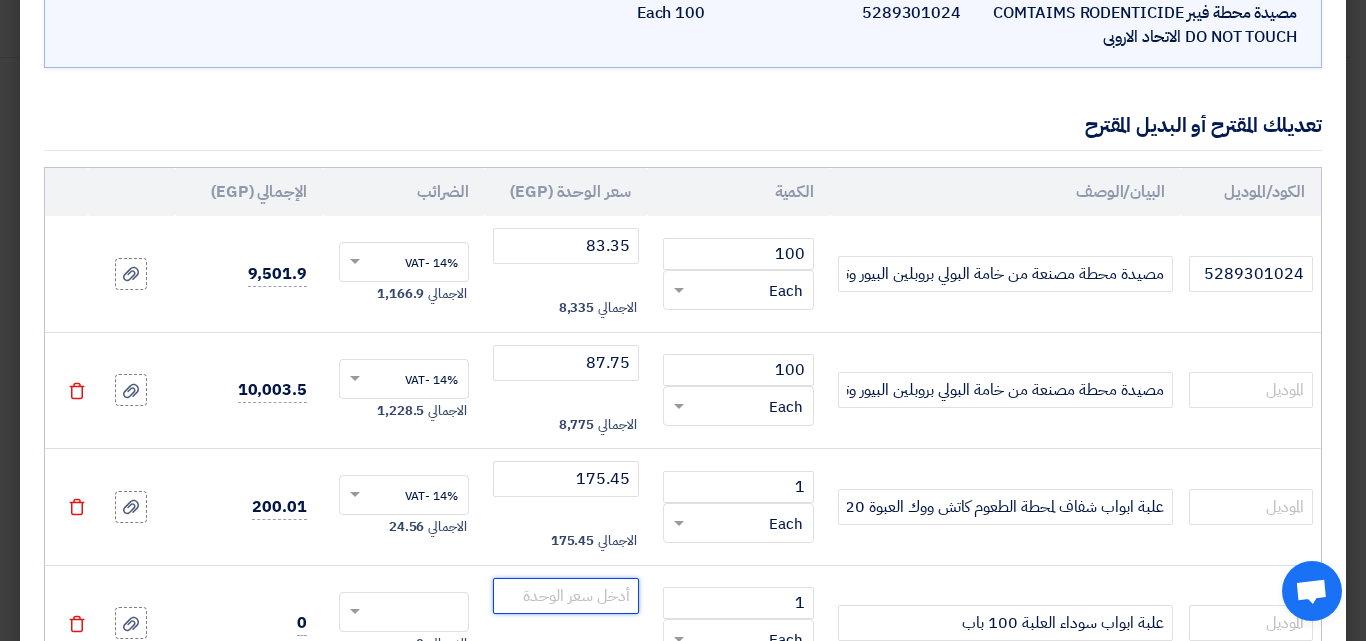 click 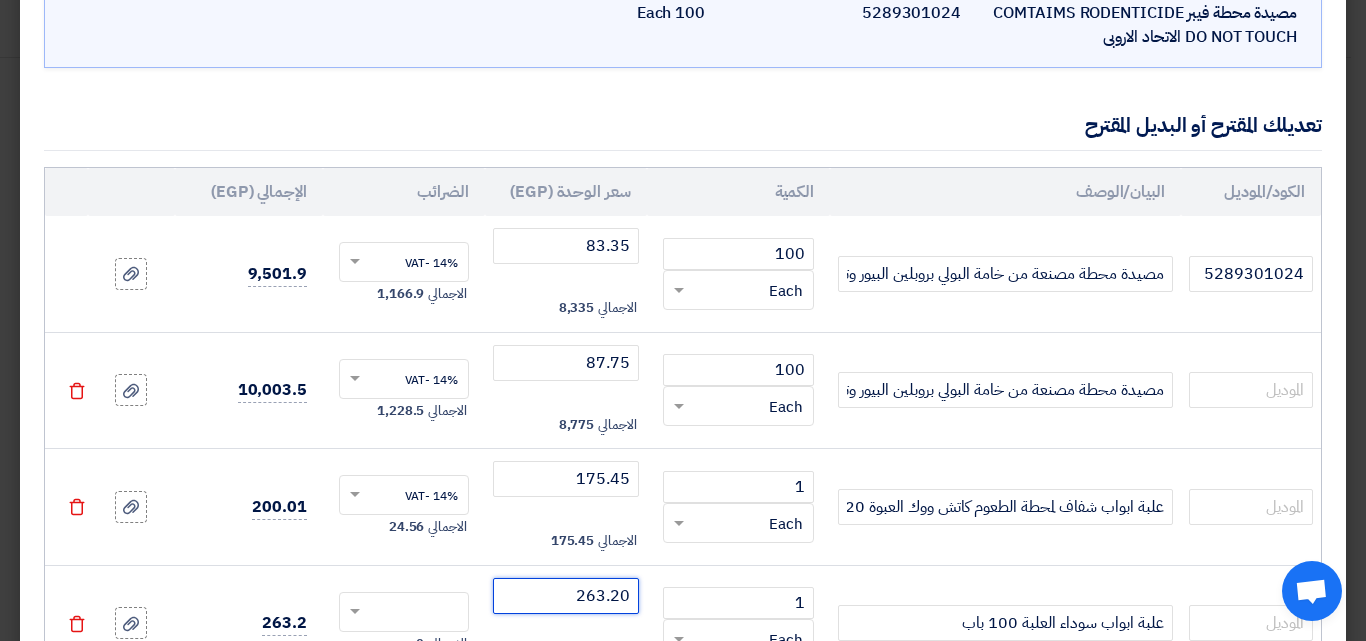 type on "263.20" 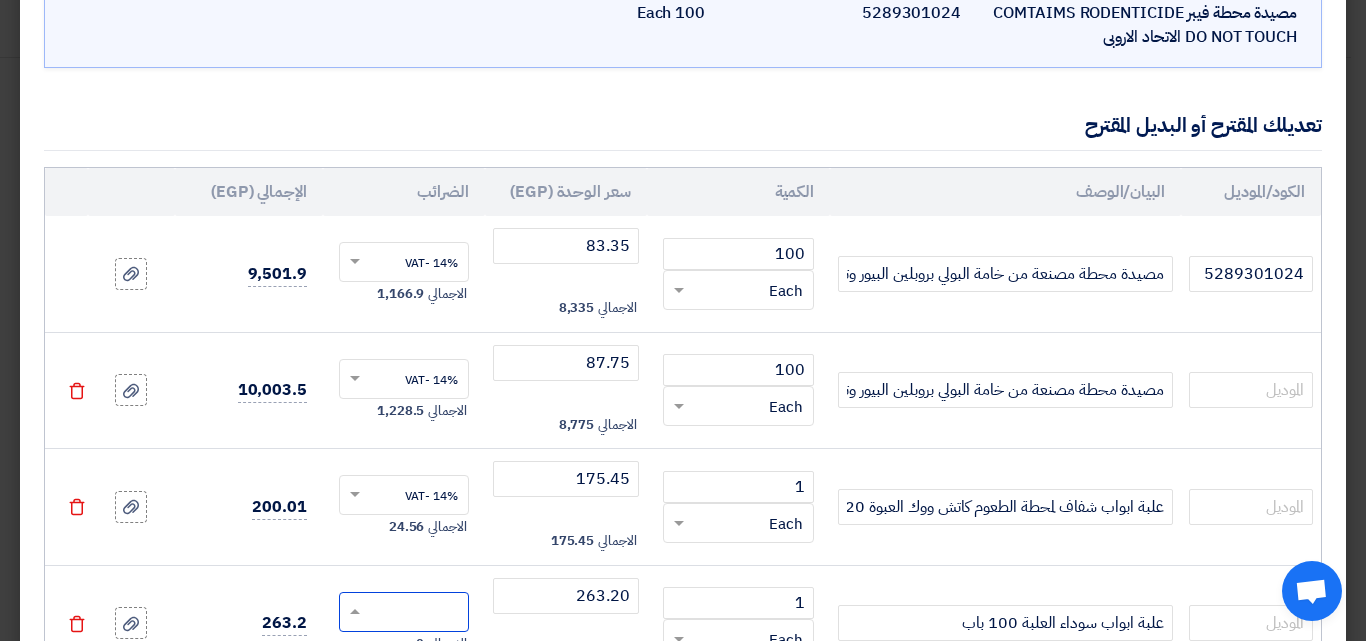 click 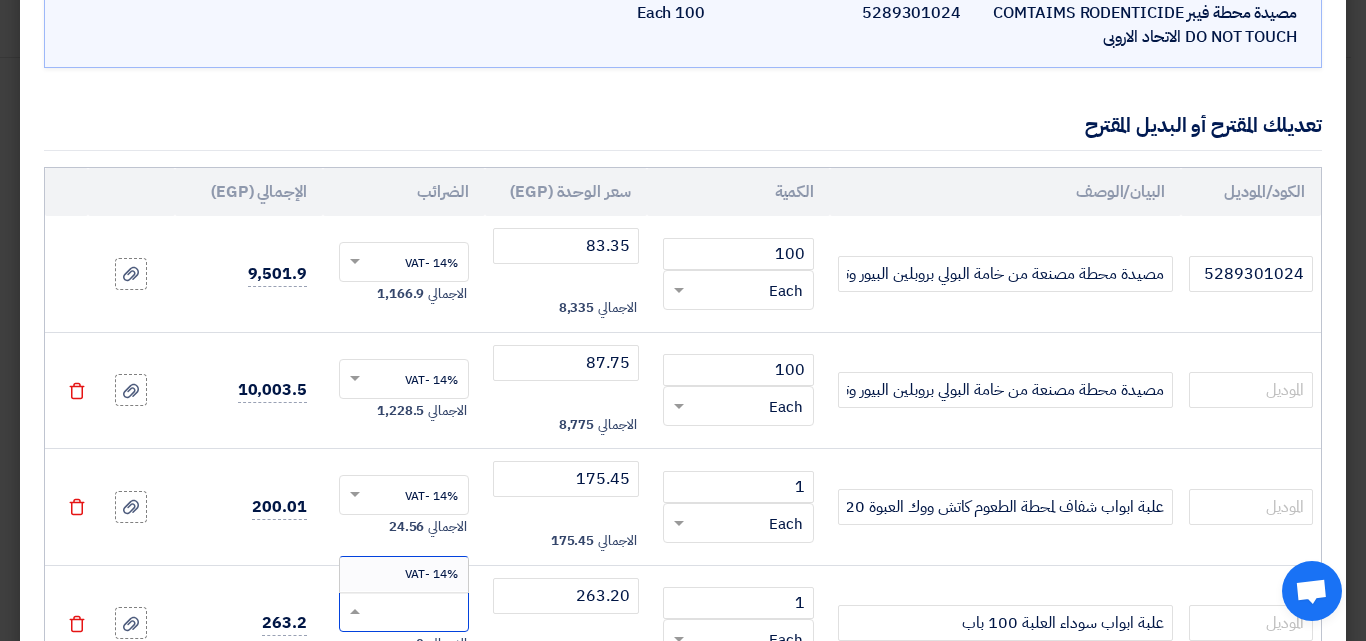 click on "14% -VAT" at bounding box center [431, 574] 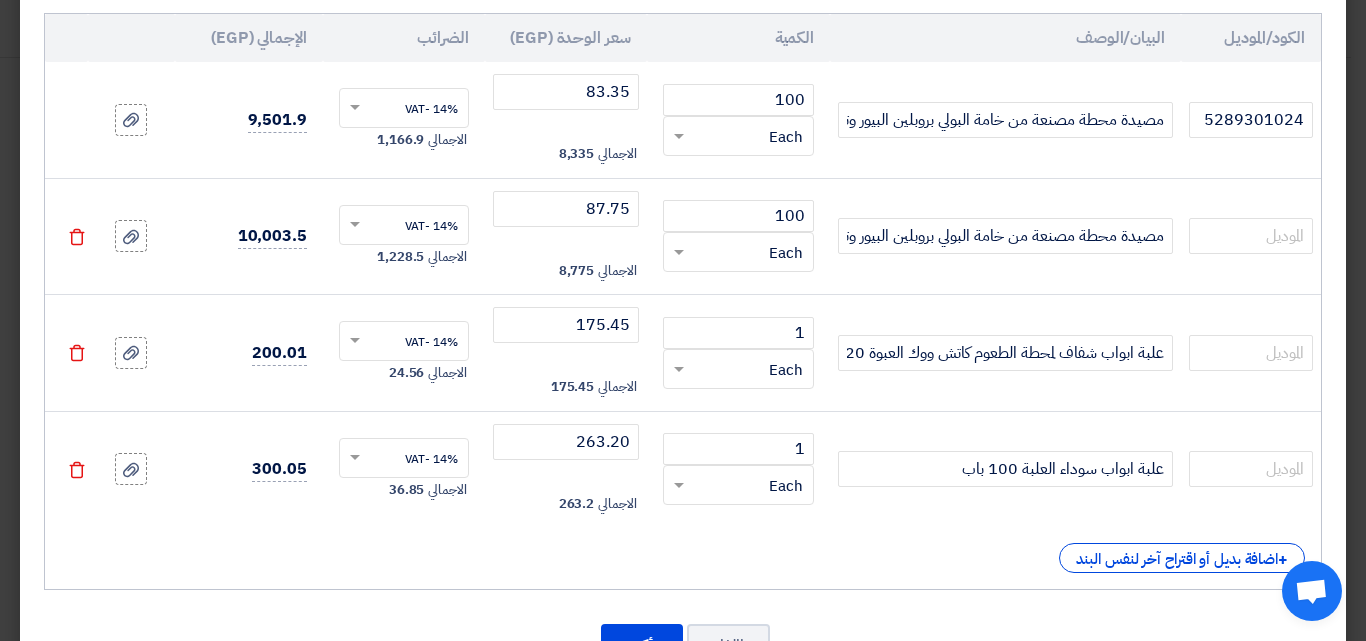 scroll, scrollTop: 391, scrollLeft: 0, axis: vertical 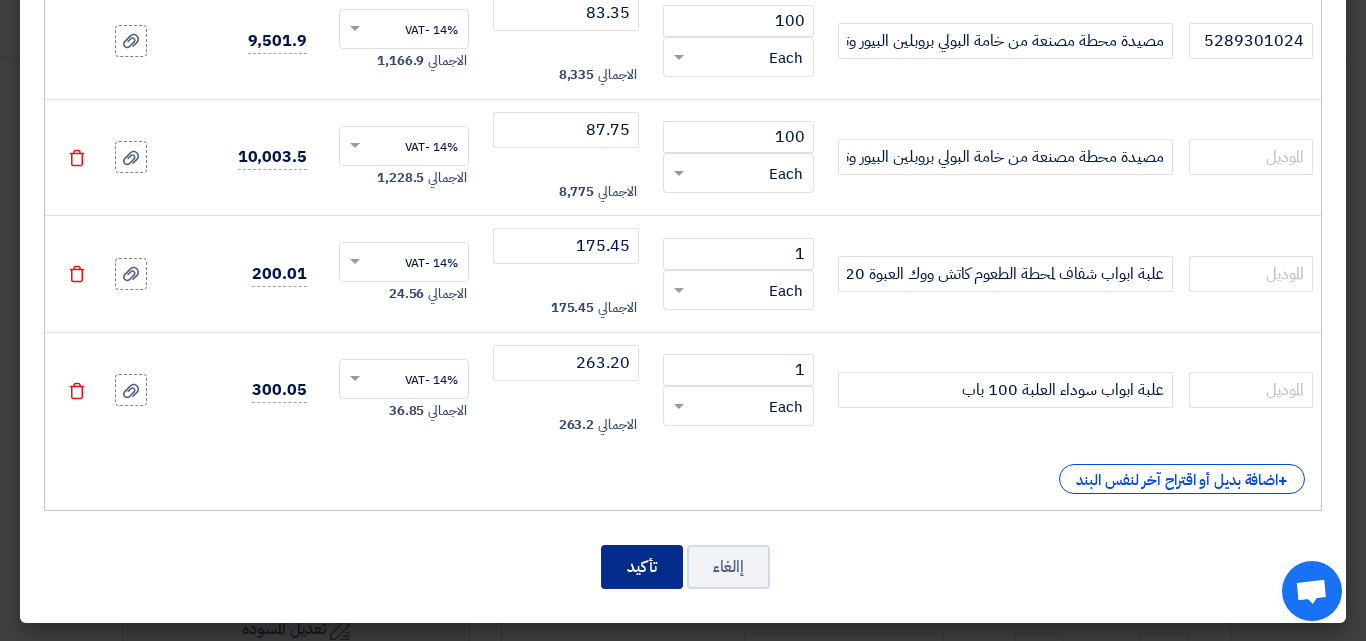 click on "تأكيد" 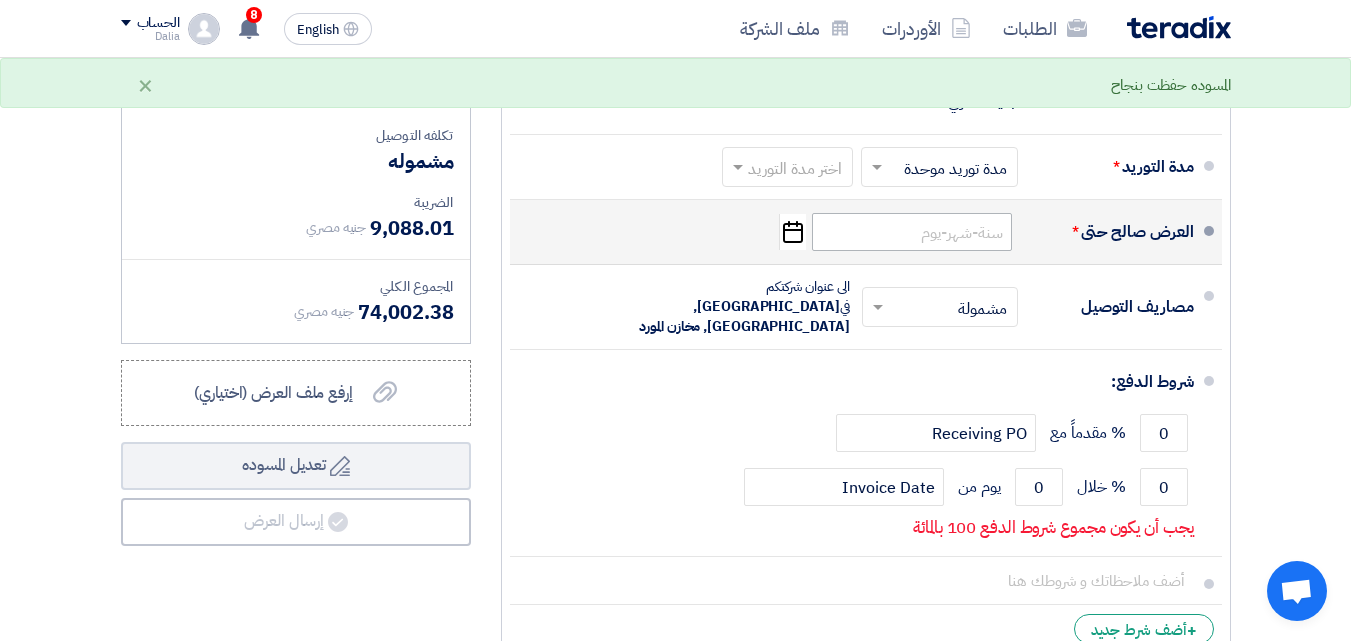 scroll, scrollTop: 2504, scrollLeft: 0, axis: vertical 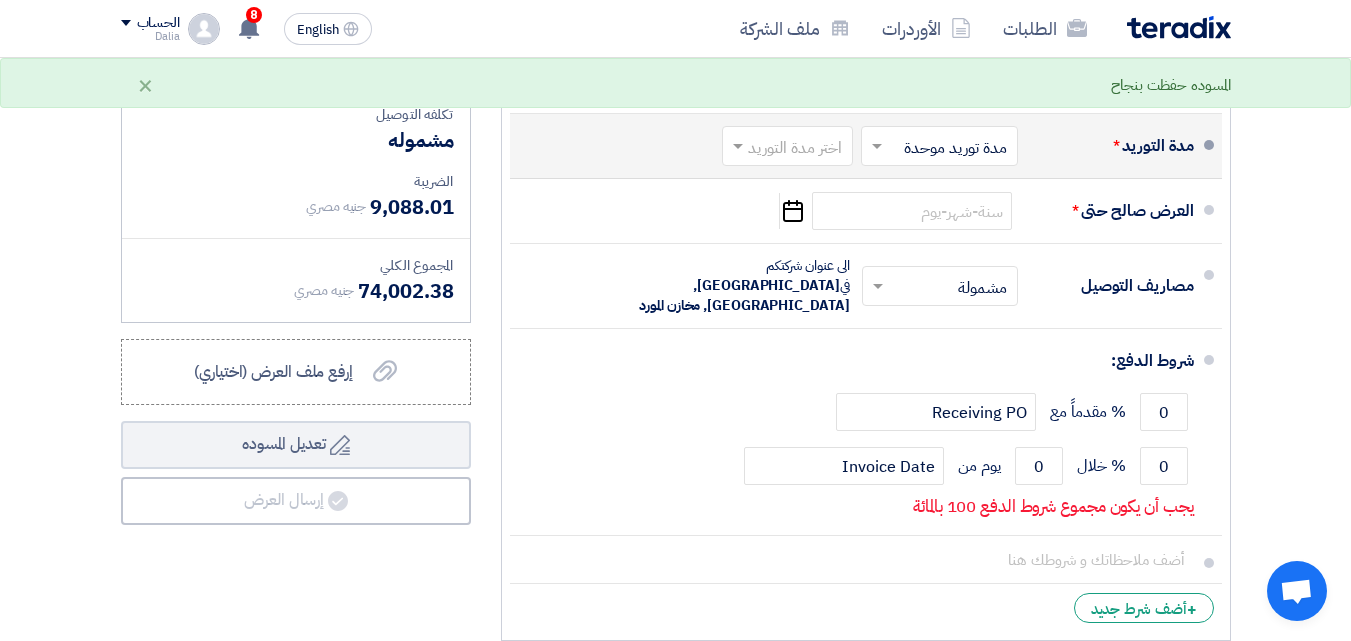 click 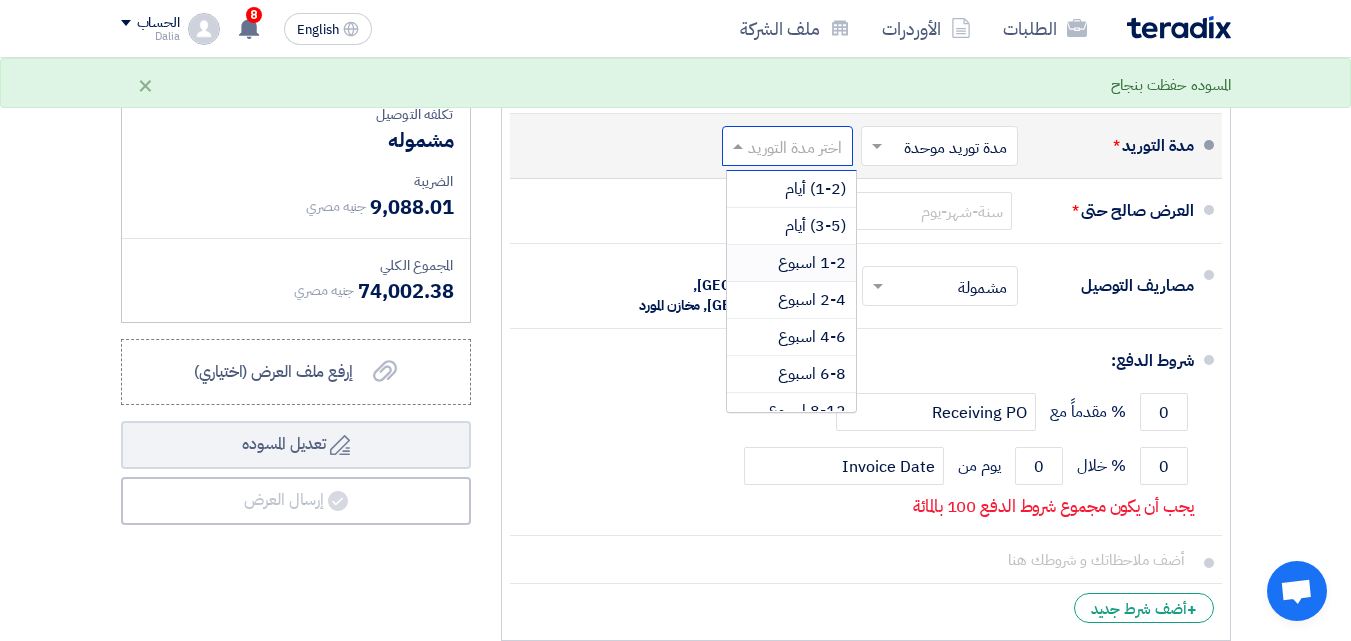 click on "1-2 اسبوع" at bounding box center (812, 263) 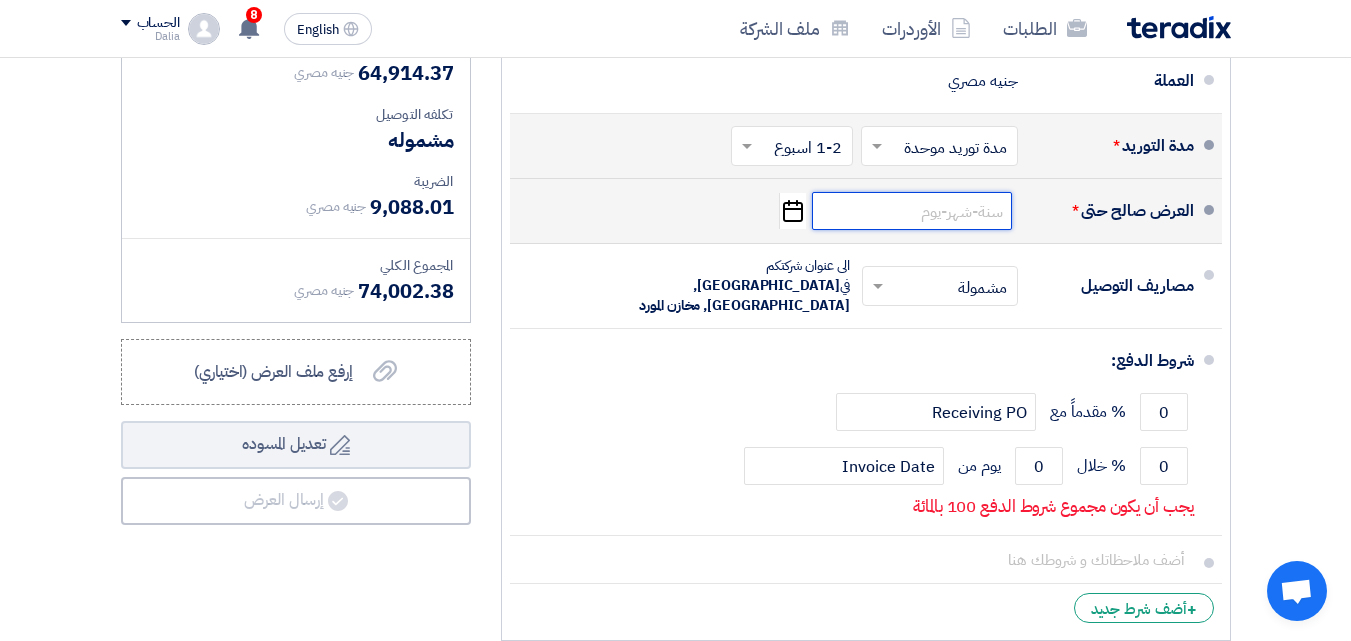 click 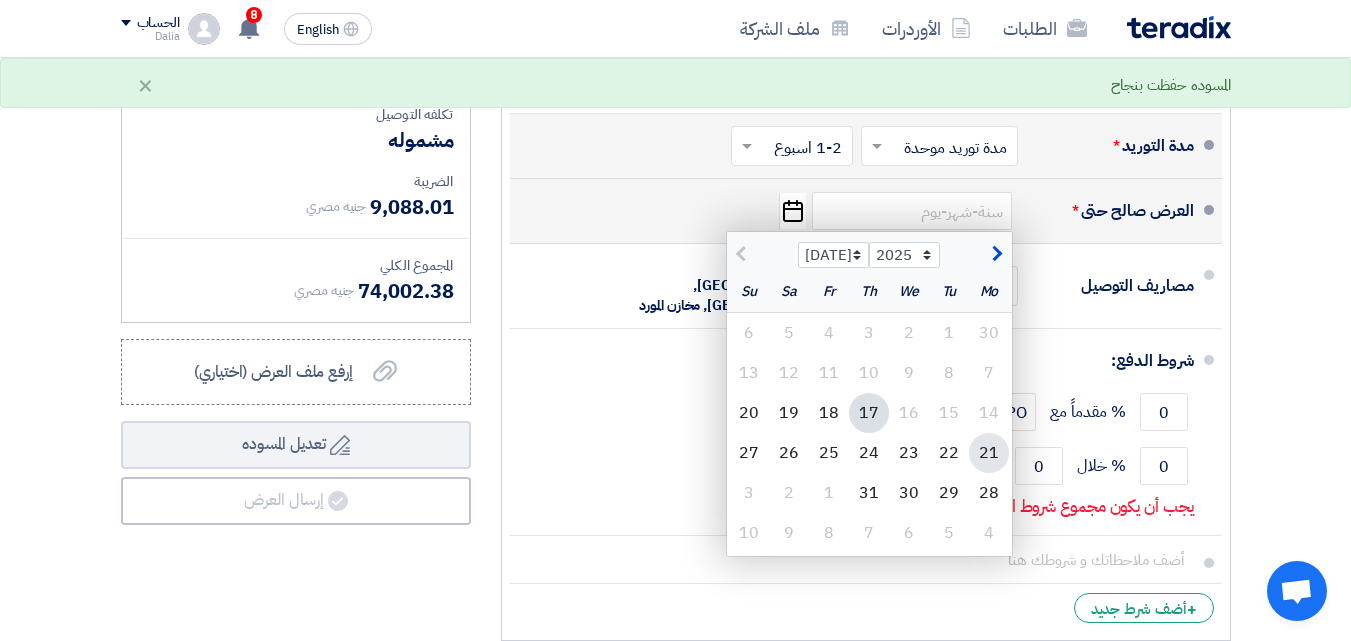click on "21" 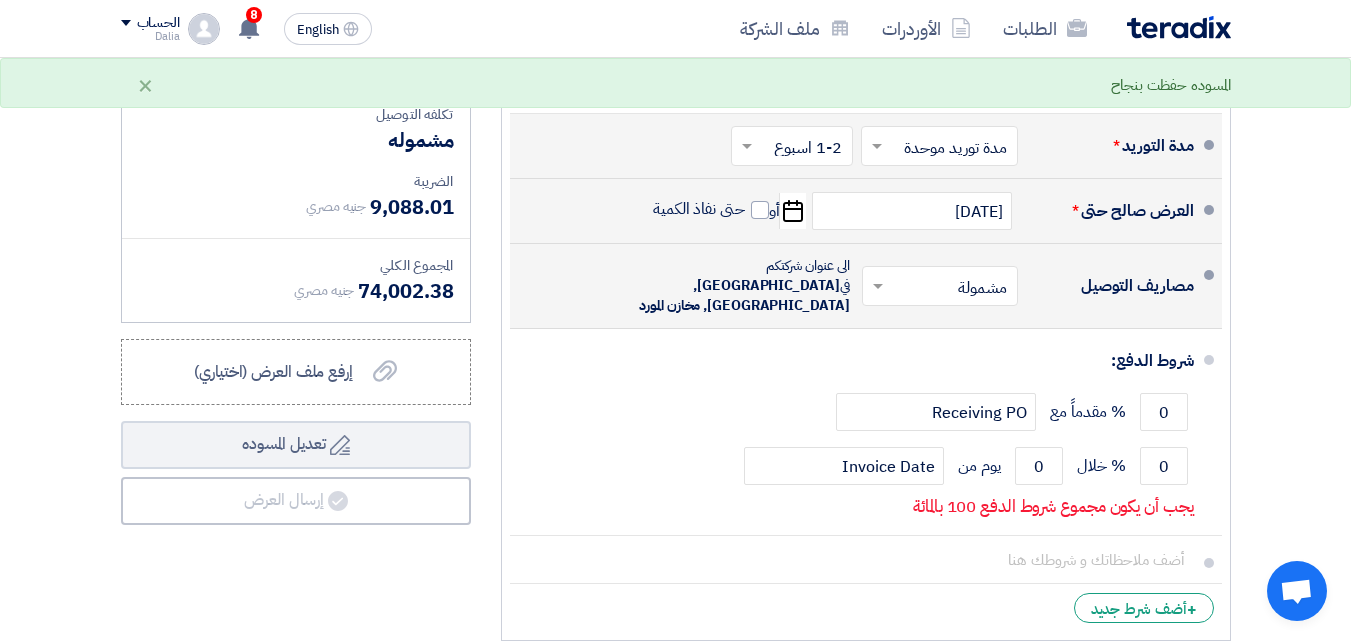 click 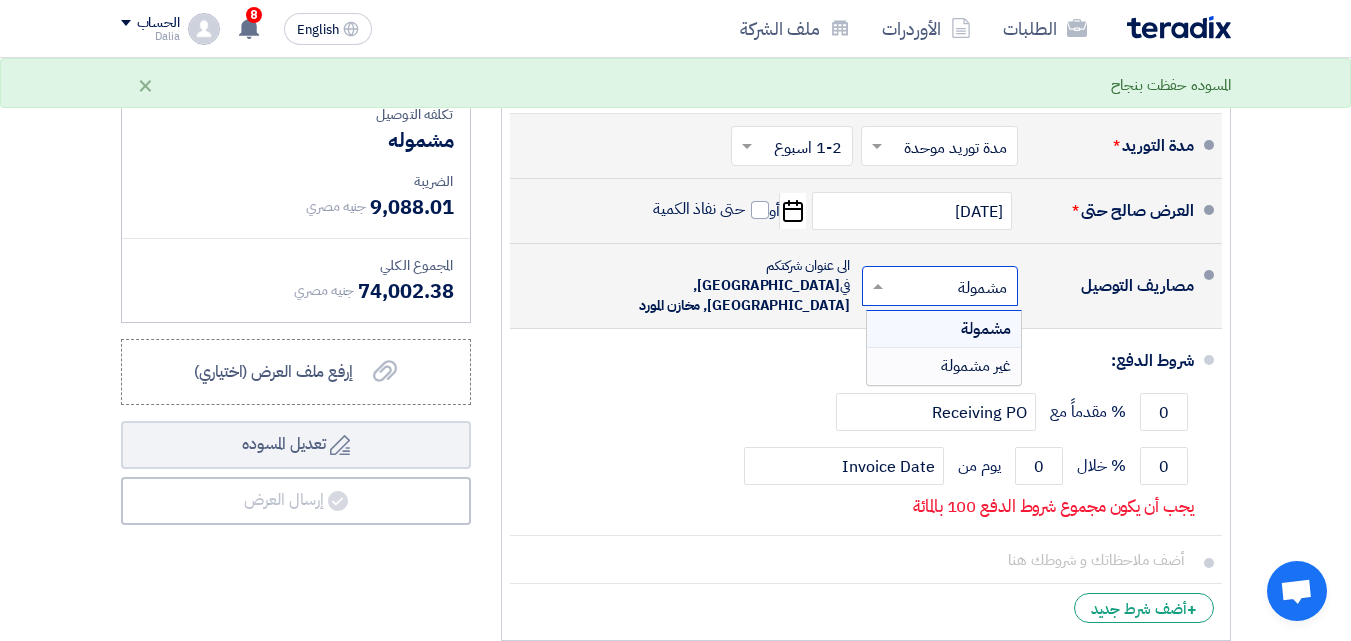 click on "غير مشمولة" at bounding box center (976, 366) 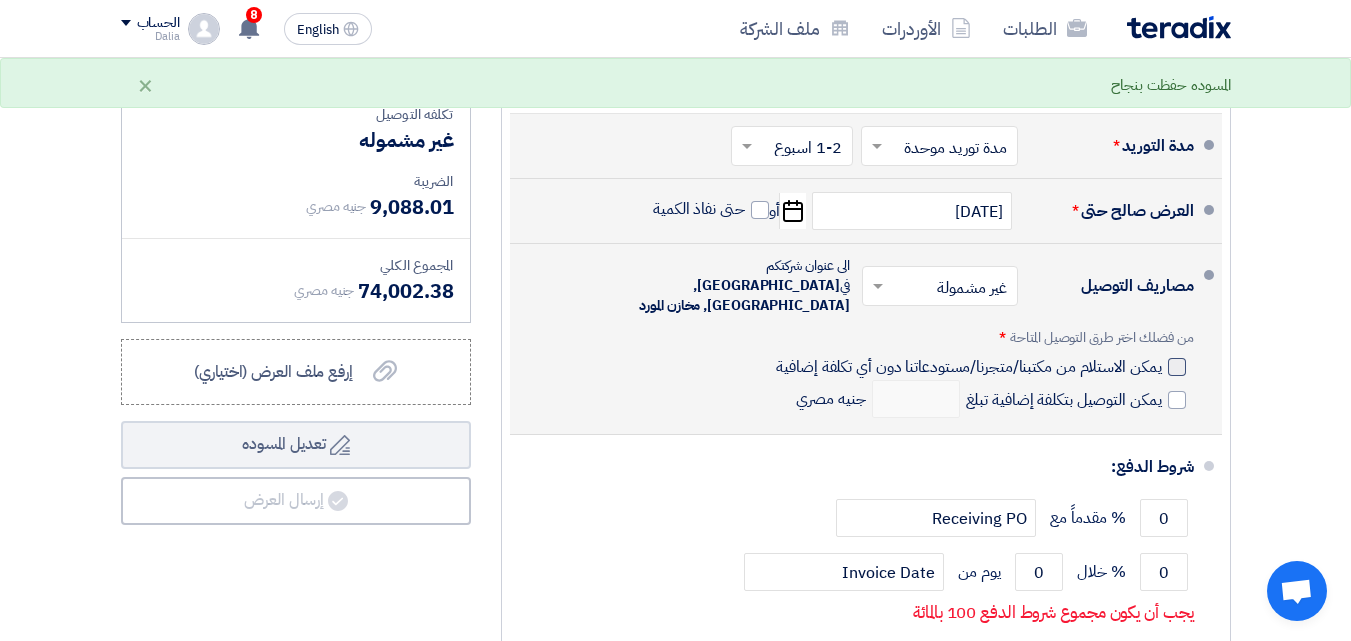 click 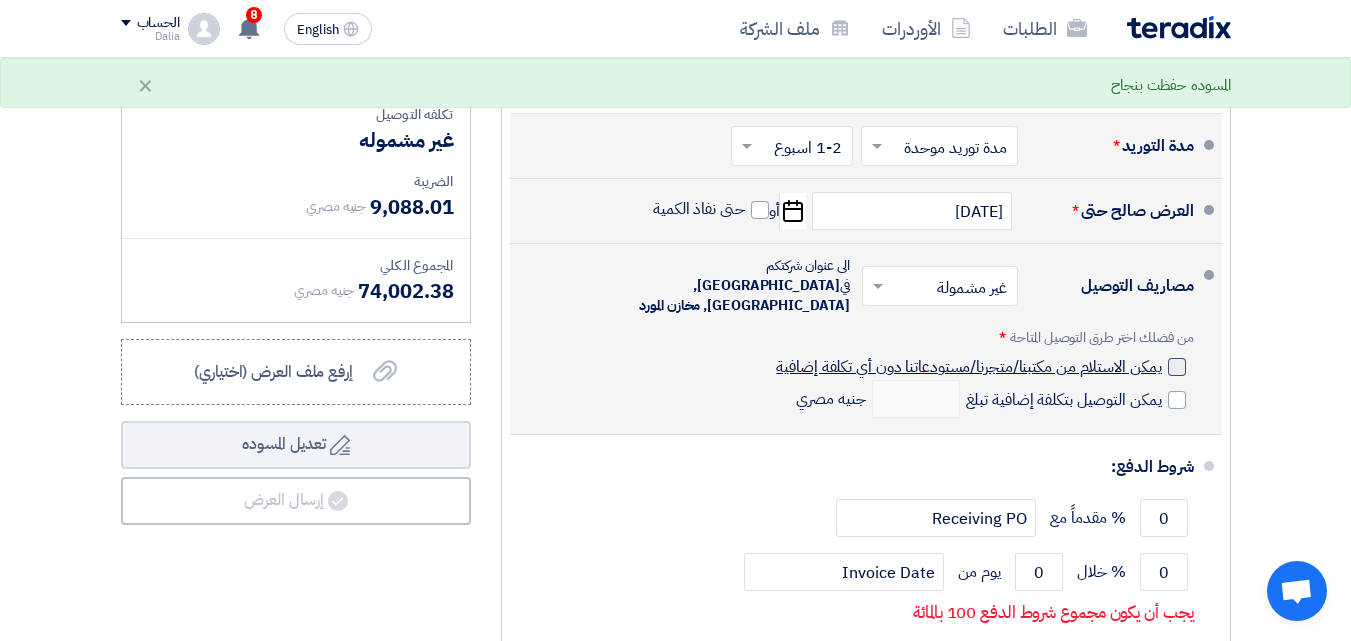 click on "يمكن الاستلام من مكتبنا/متجرنا/مستودعاتنا دون أي تكلفة إضافية" 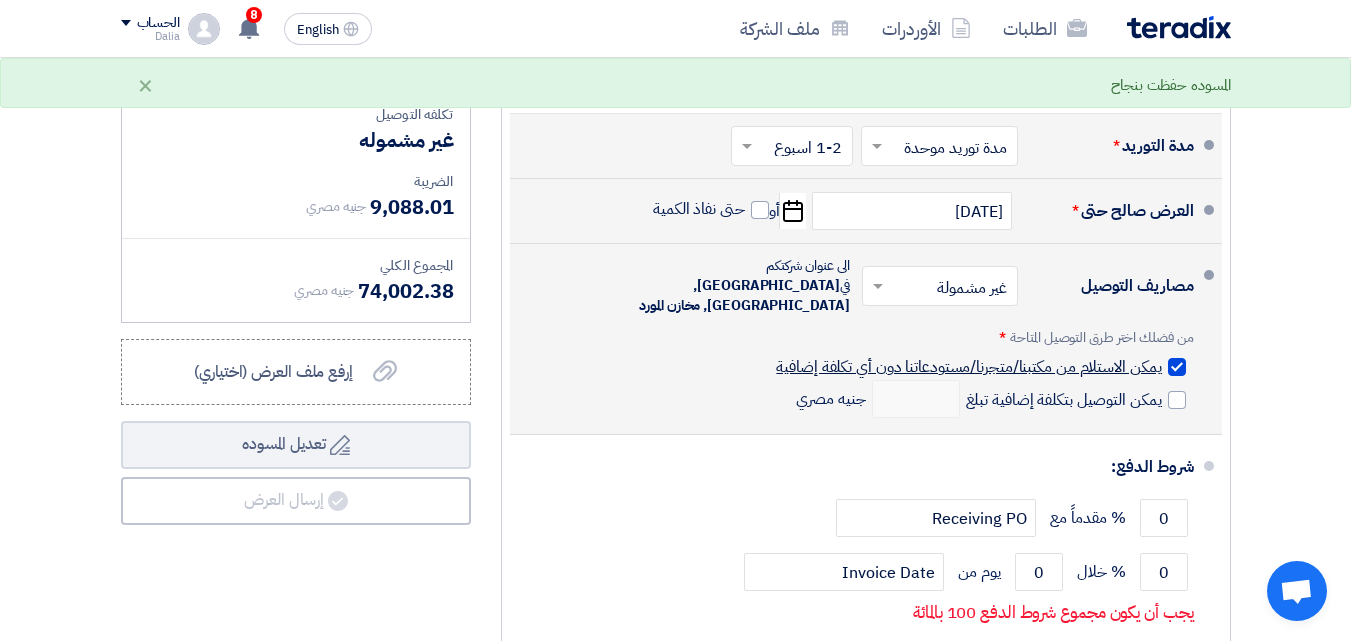 checkbox on "true" 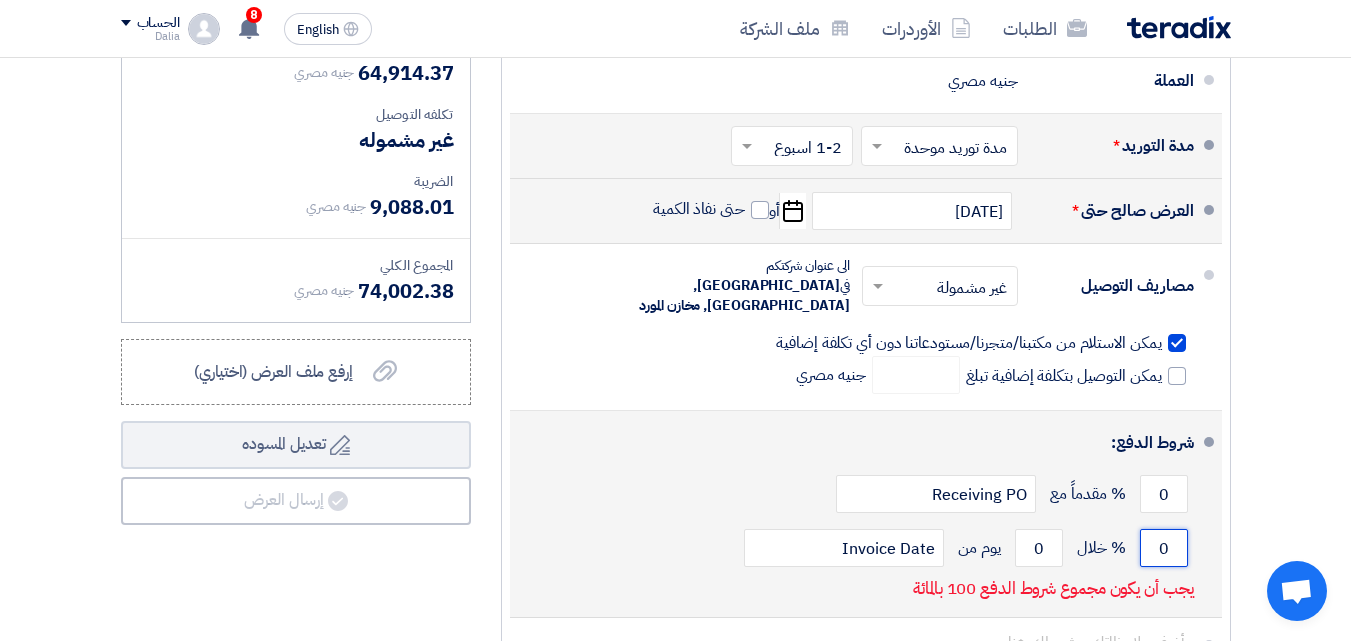 click on "0" 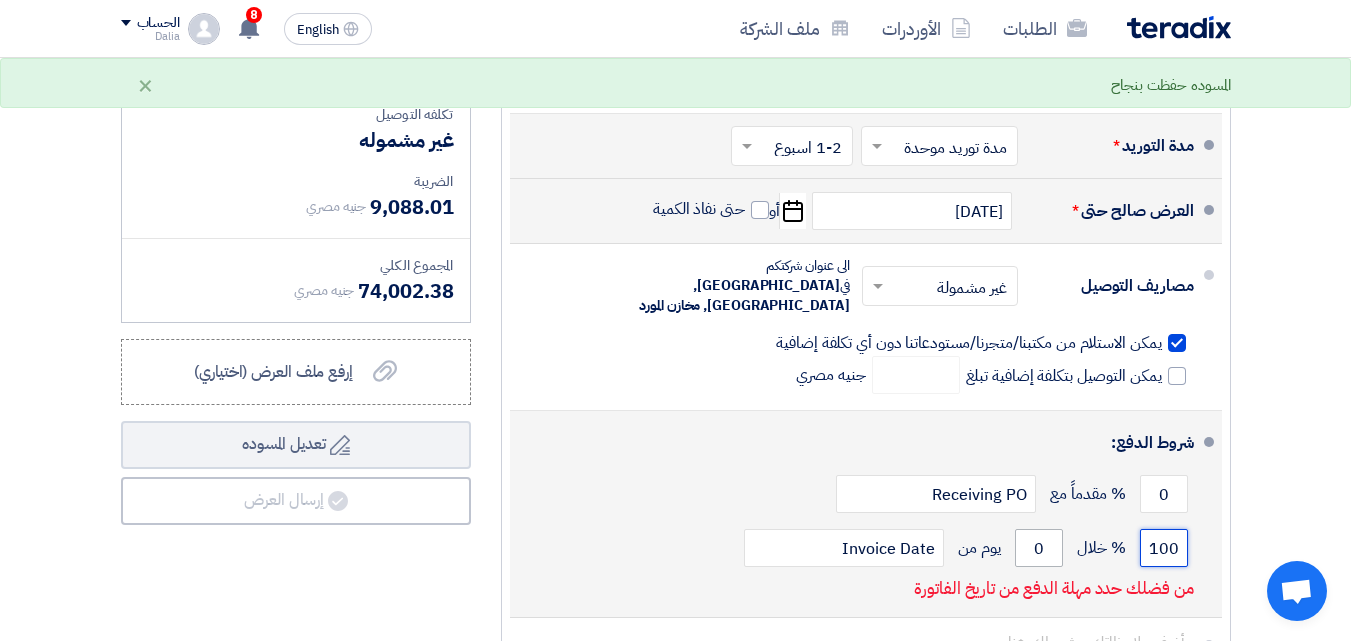 type on "100" 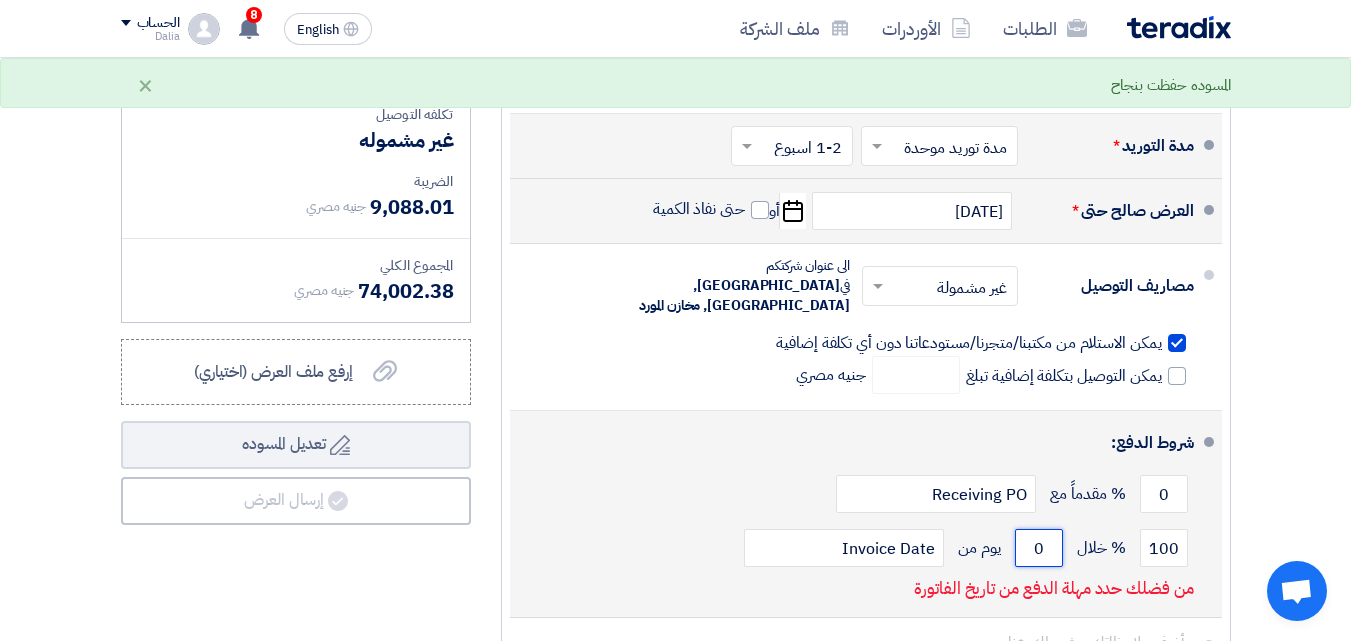 drag, startPoint x: 1057, startPoint y: 542, endPoint x: 1028, endPoint y: 543, distance: 29.017237 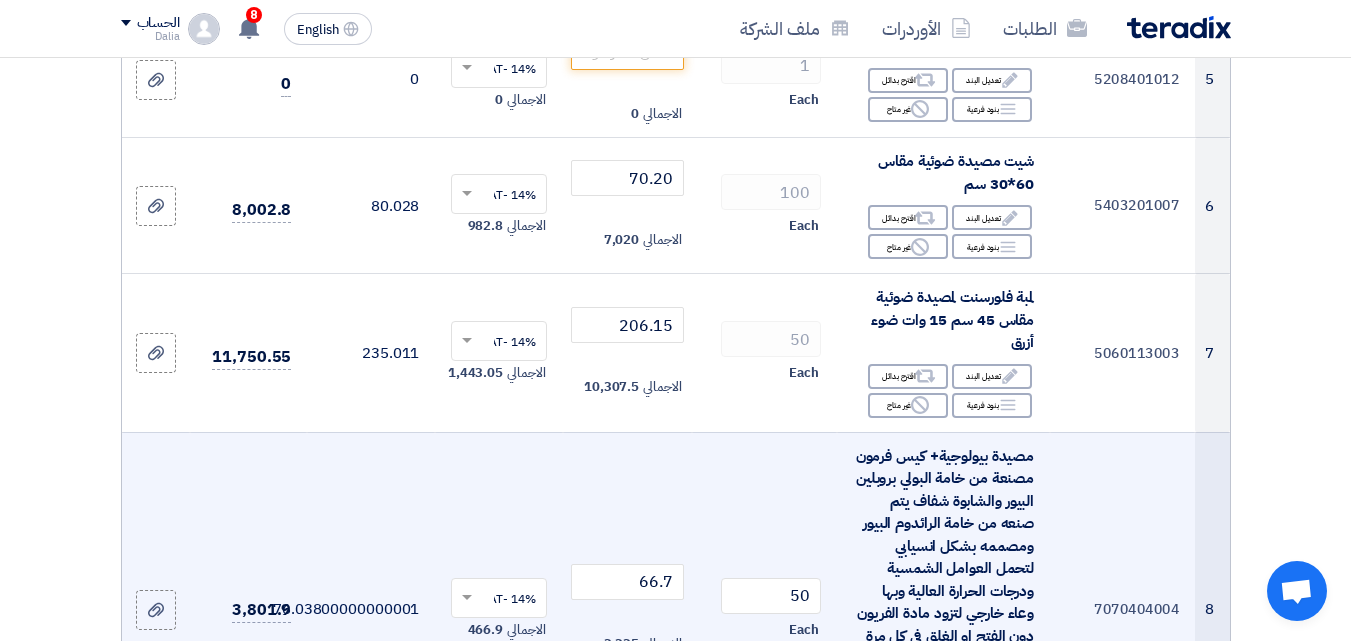 scroll, scrollTop: 904, scrollLeft: 0, axis: vertical 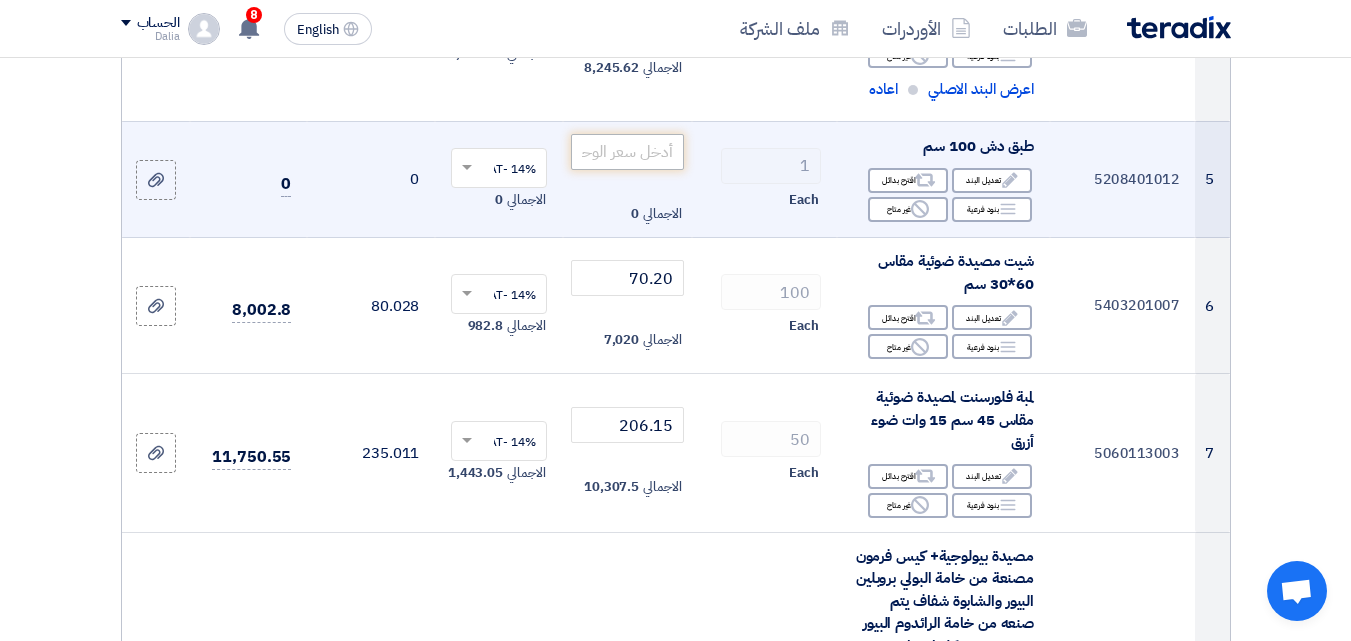 type on "15" 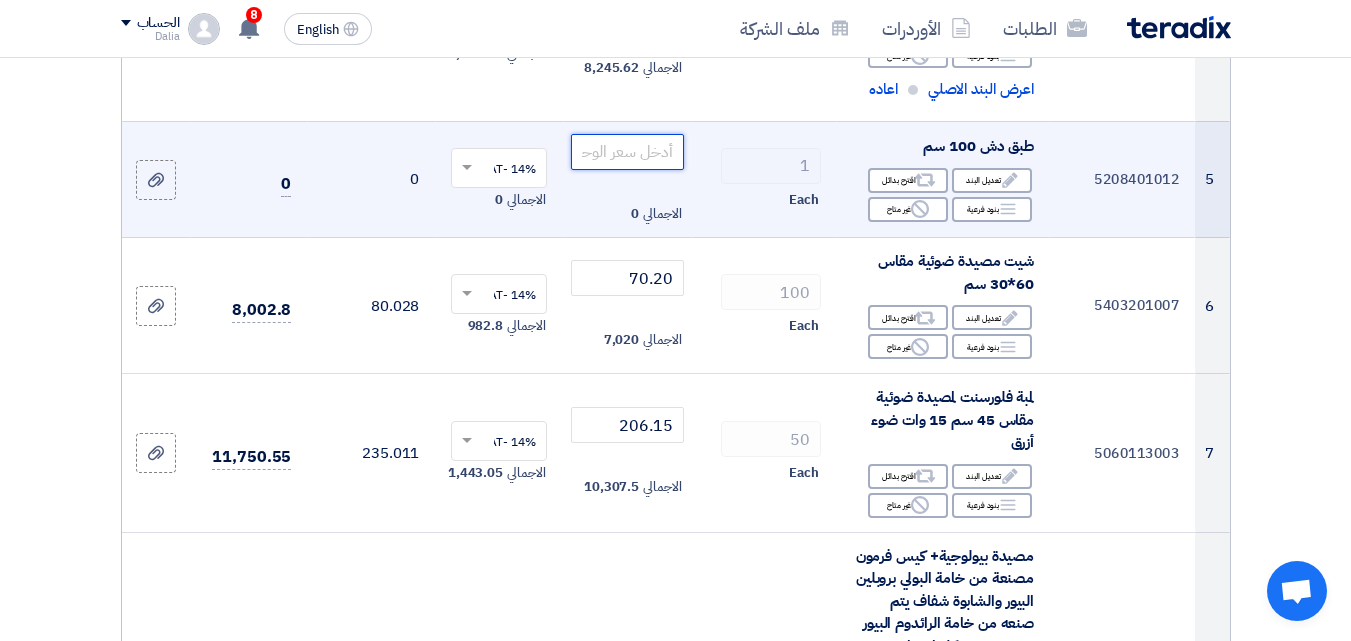 click 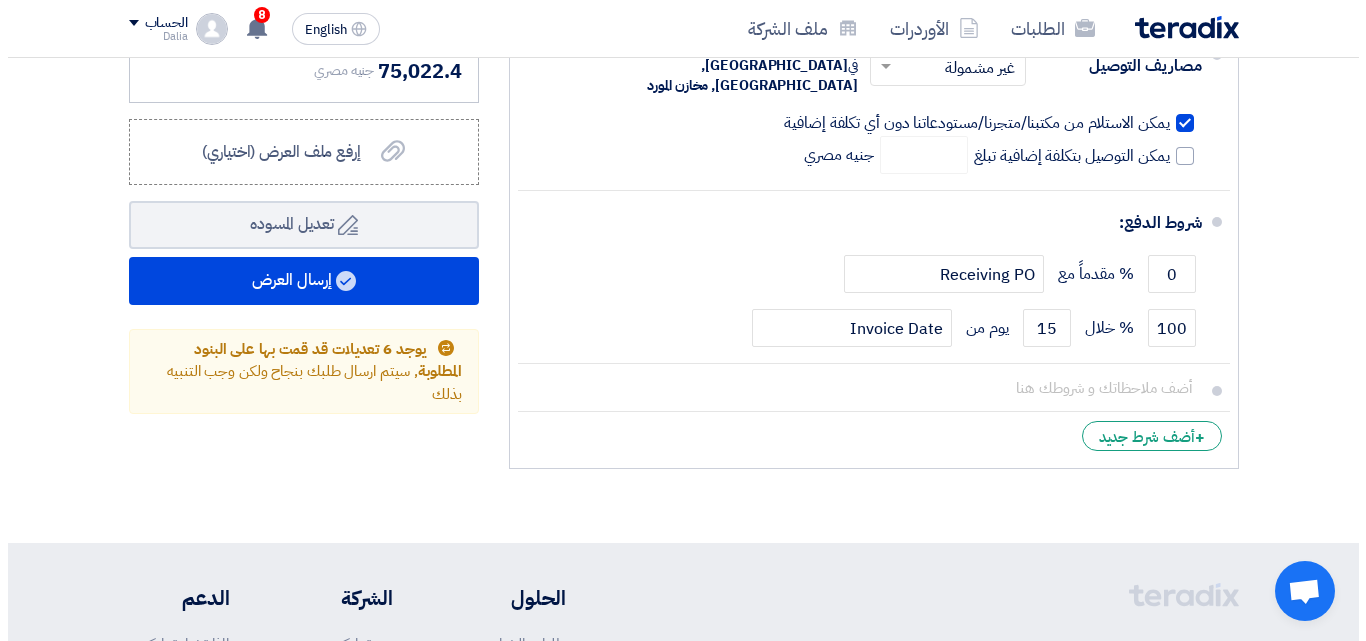 scroll, scrollTop: 2804, scrollLeft: 0, axis: vertical 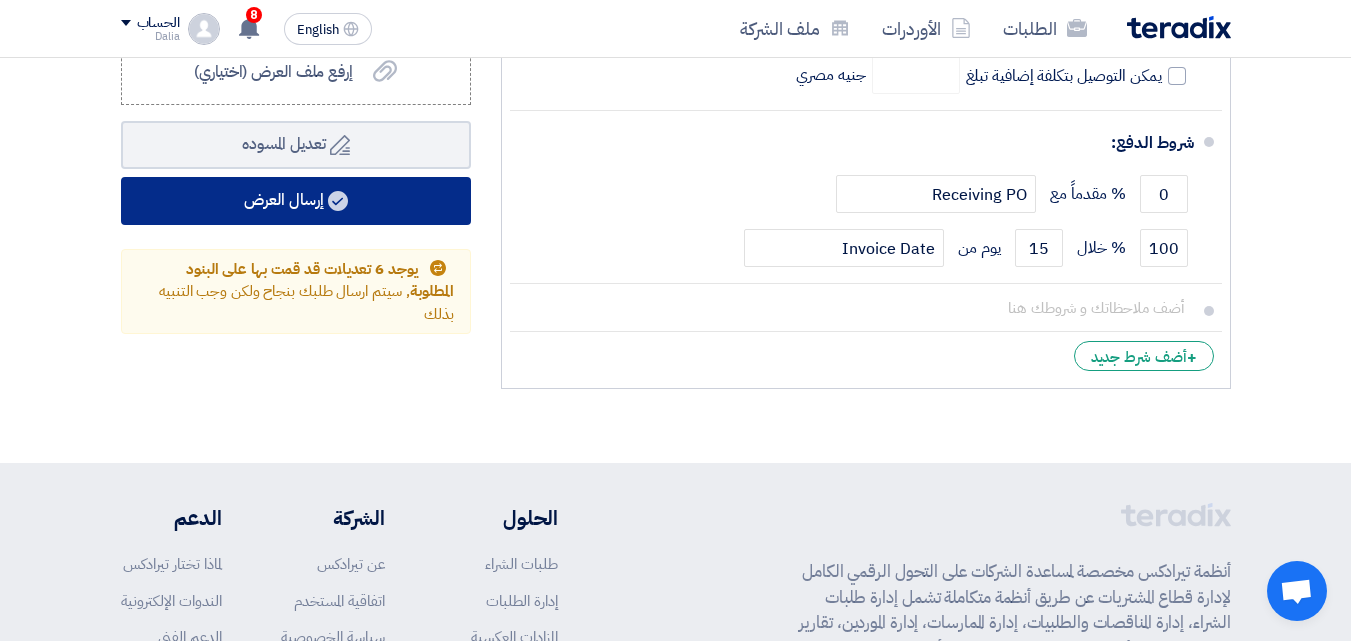type on "894.75" 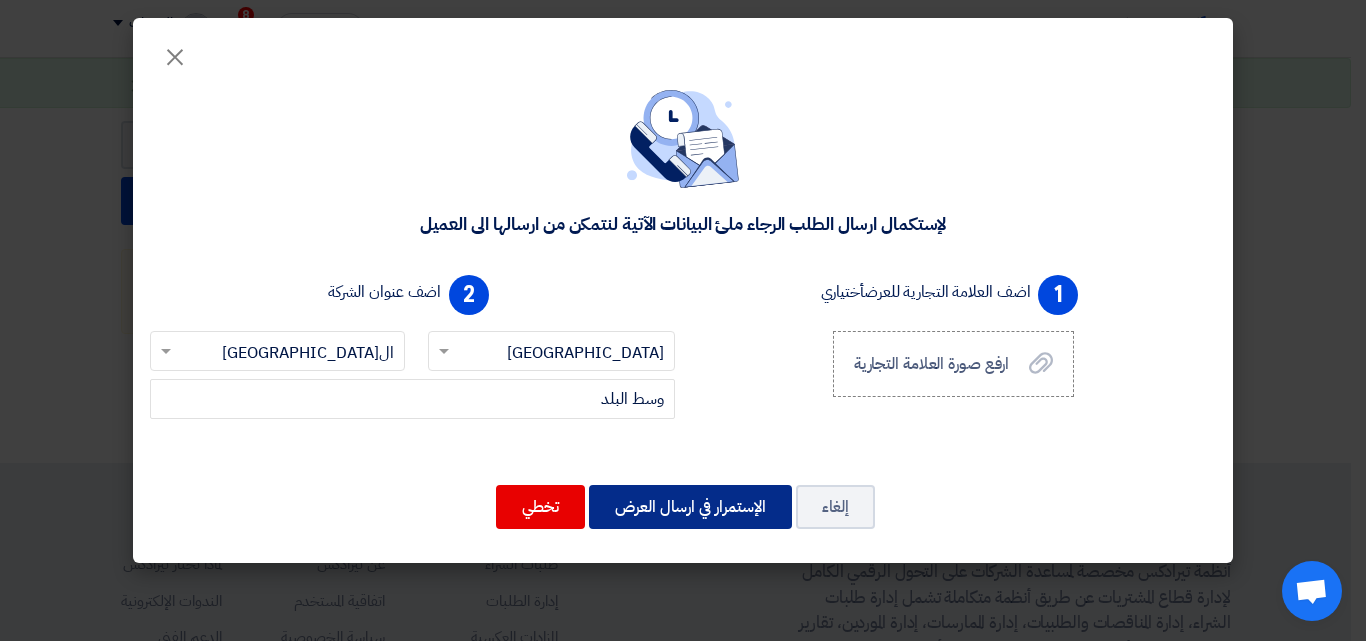 click on "الإستمرار في ارسال العرض" 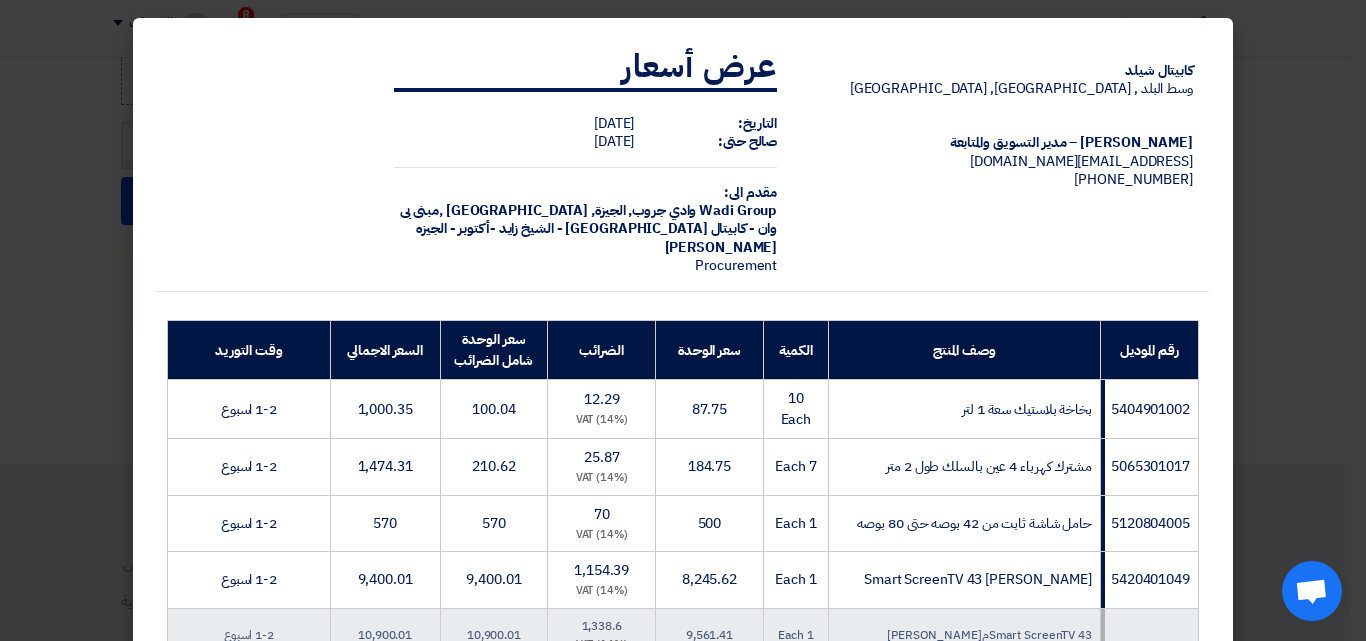 drag, startPoint x: 678, startPoint y: 613, endPoint x: 748, endPoint y: 474, distance: 155.63097 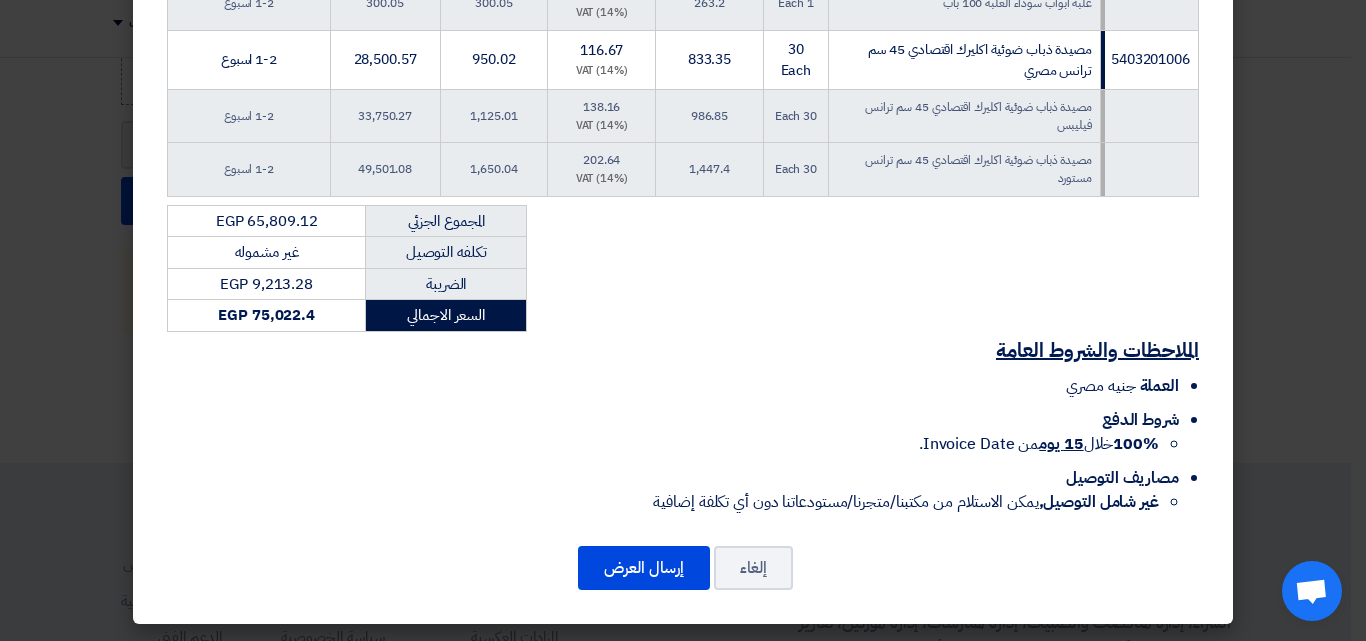 scroll, scrollTop: 1512, scrollLeft: 0, axis: vertical 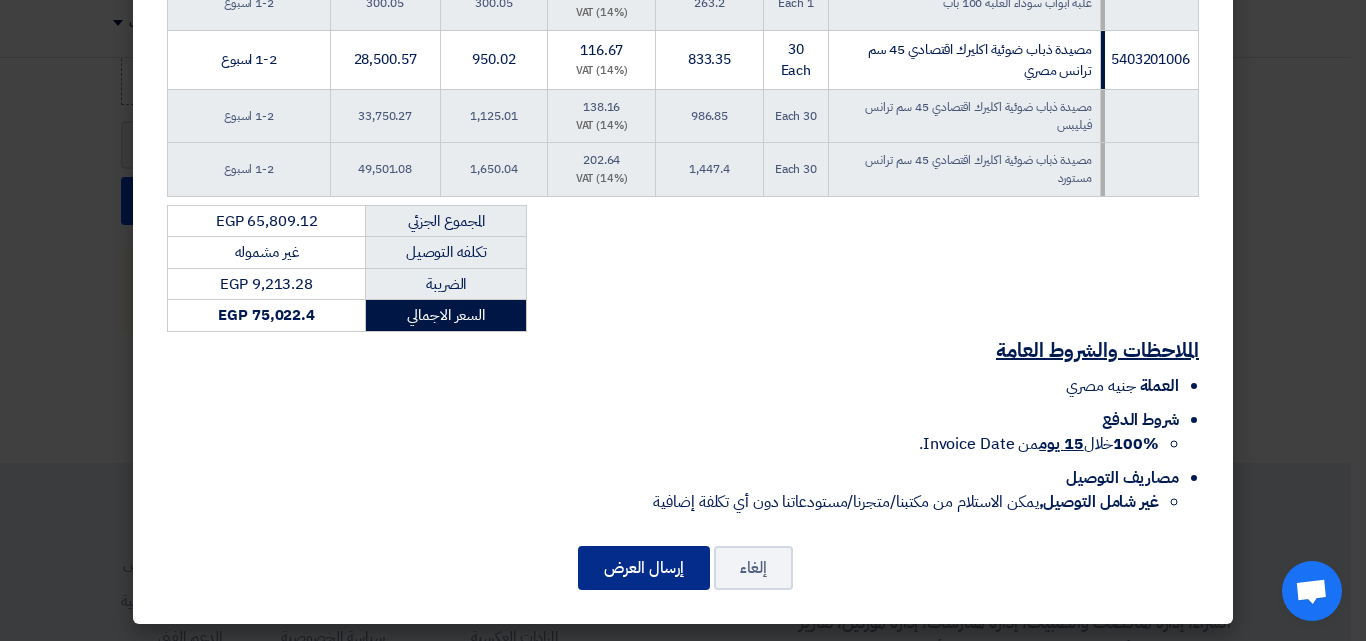 click on "إرسال العرض" 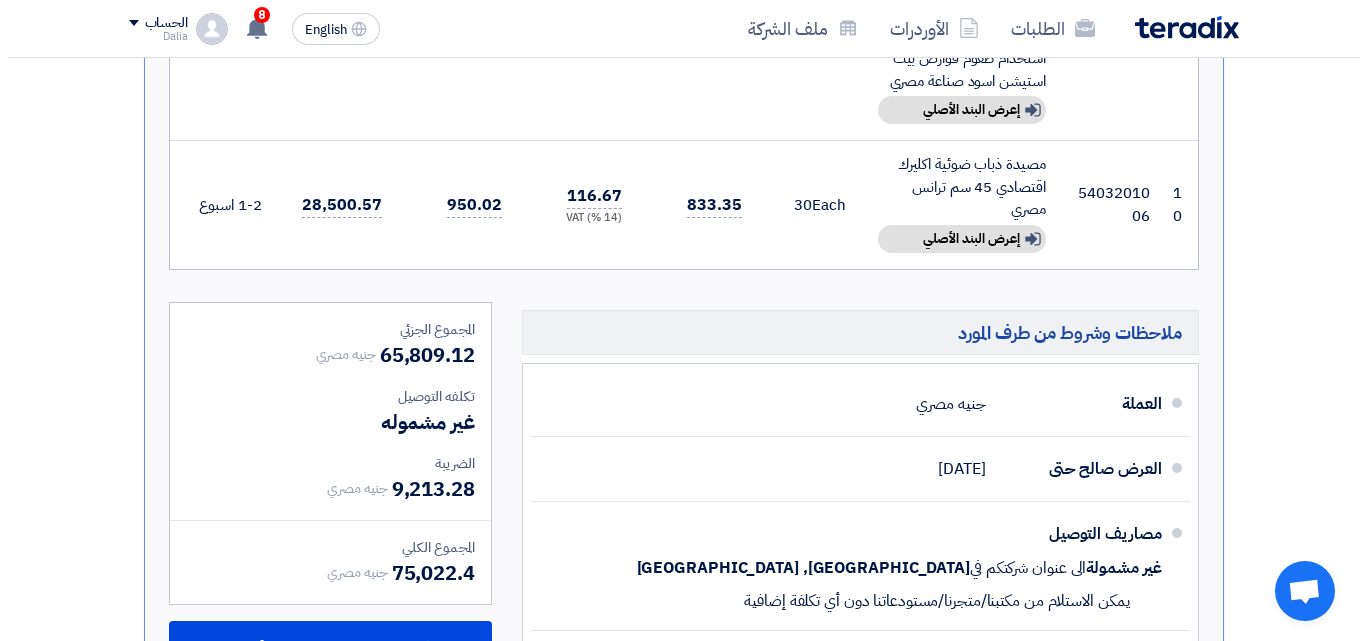 scroll, scrollTop: 1924, scrollLeft: 0, axis: vertical 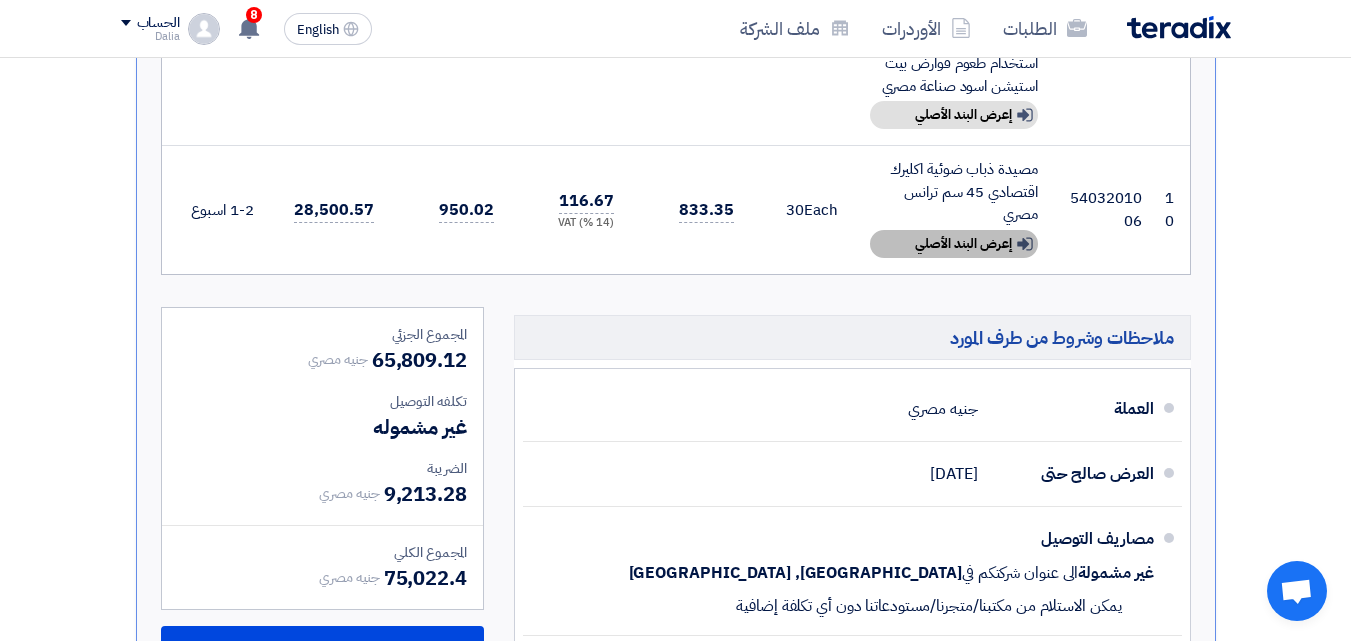 click on "Show details
إعرض البند الأصلي" at bounding box center [954, 244] 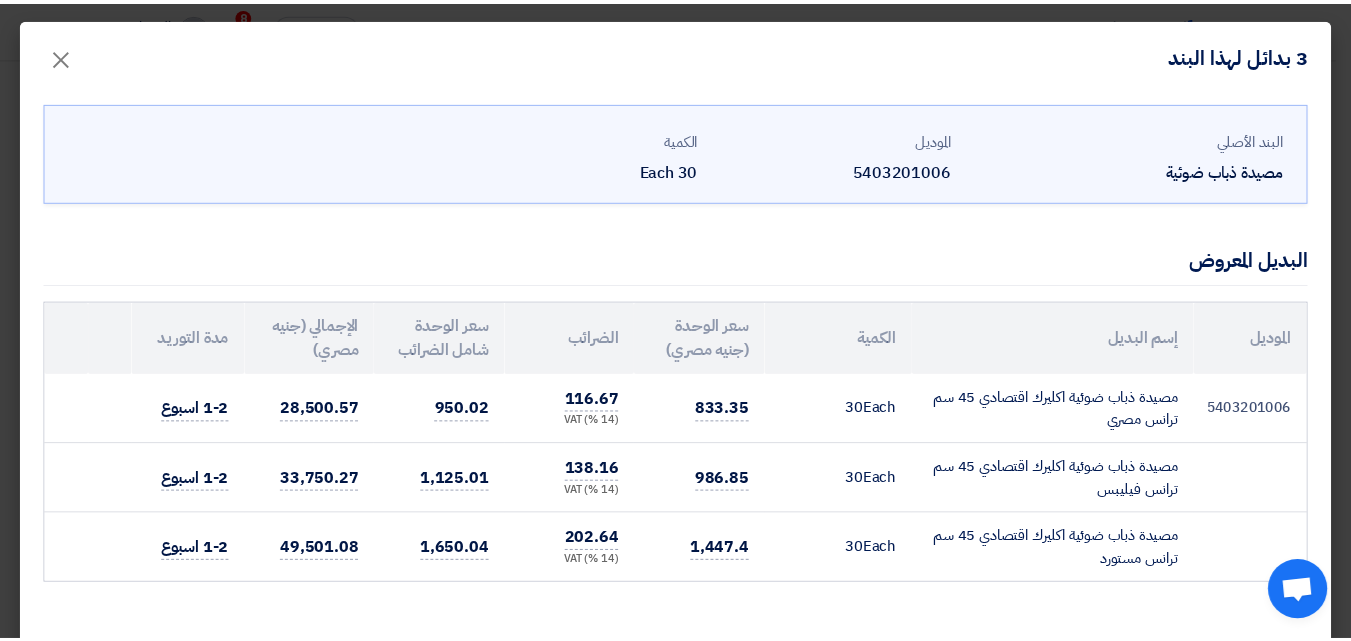 scroll, scrollTop: 25, scrollLeft: 0, axis: vertical 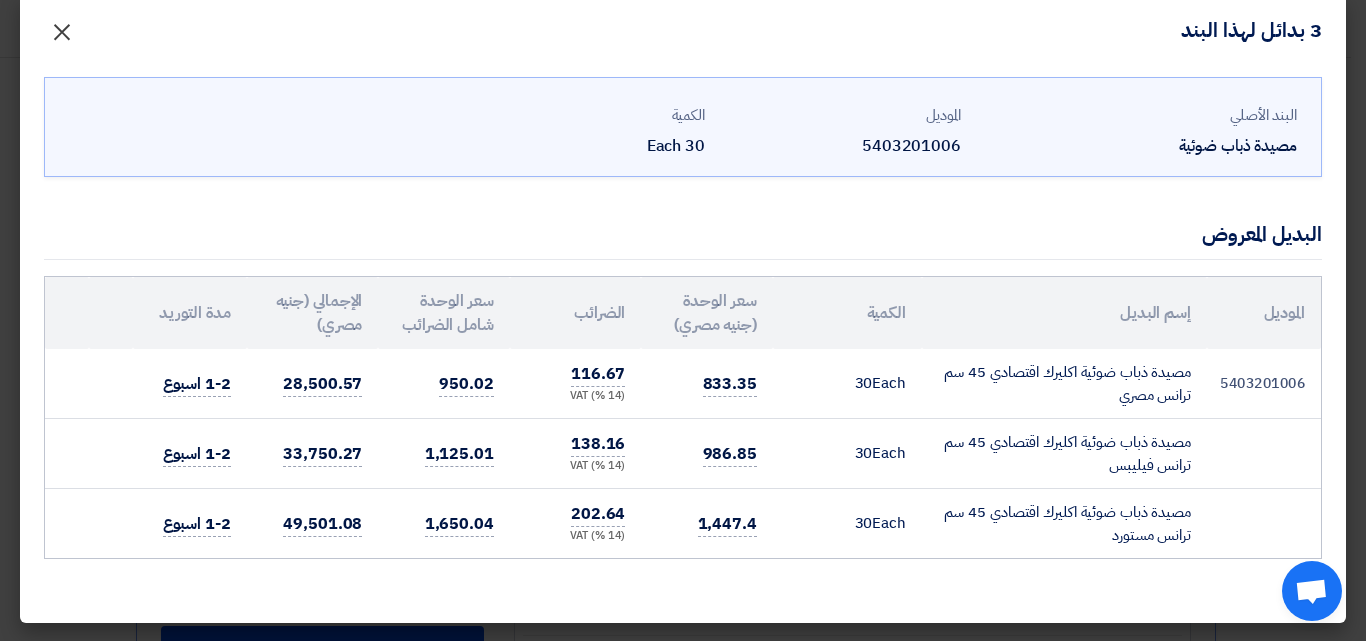 click on "×" 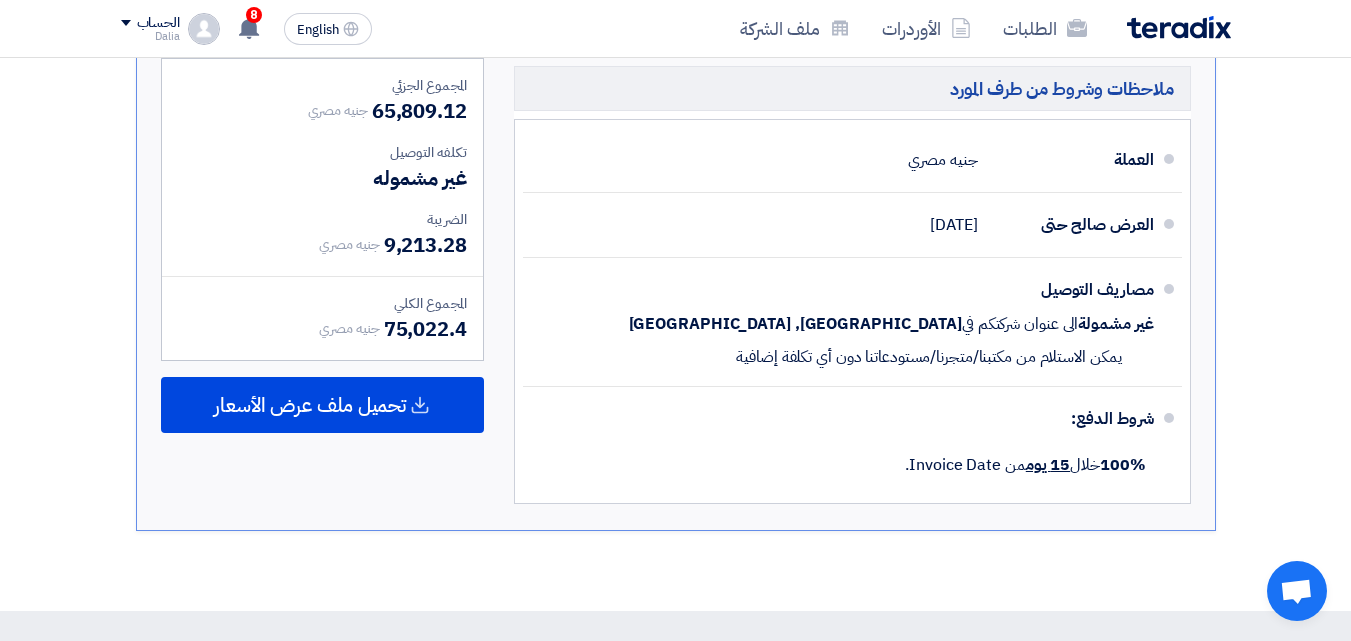 scroll, scrollTop: 2424, scrollLeft: 0, axis: vertical 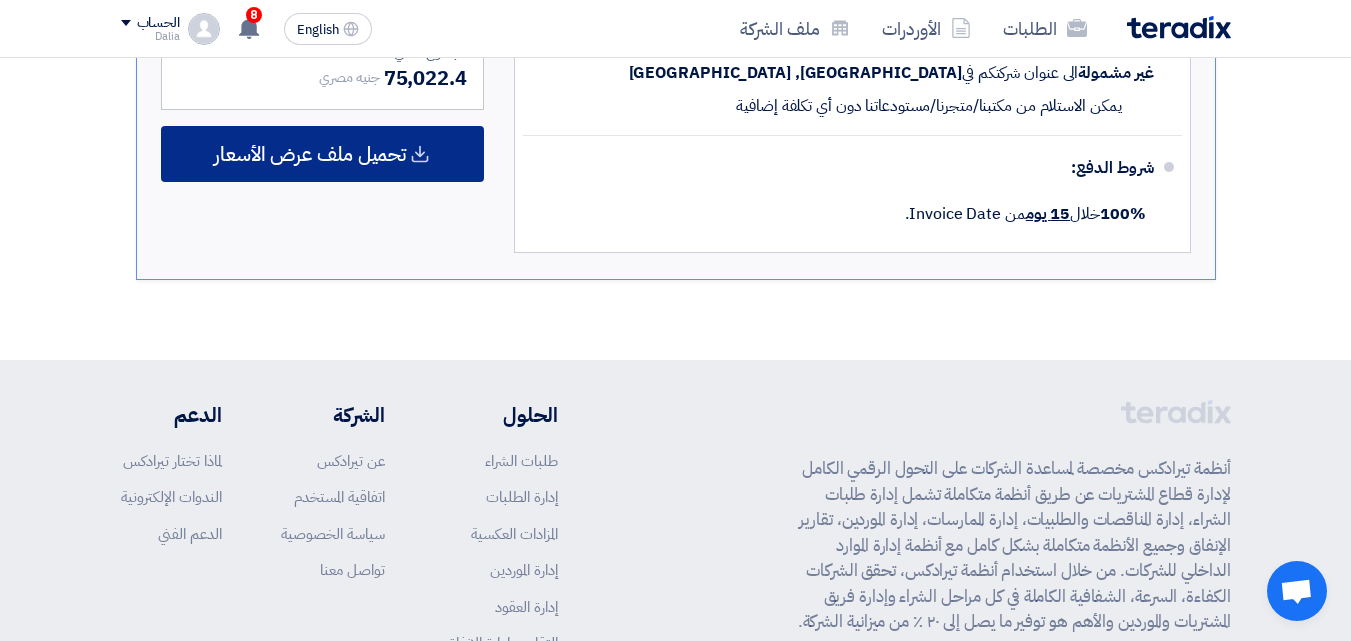 click on "تحميل ملف عرض الأسعار" at bounding box center [322, 154] 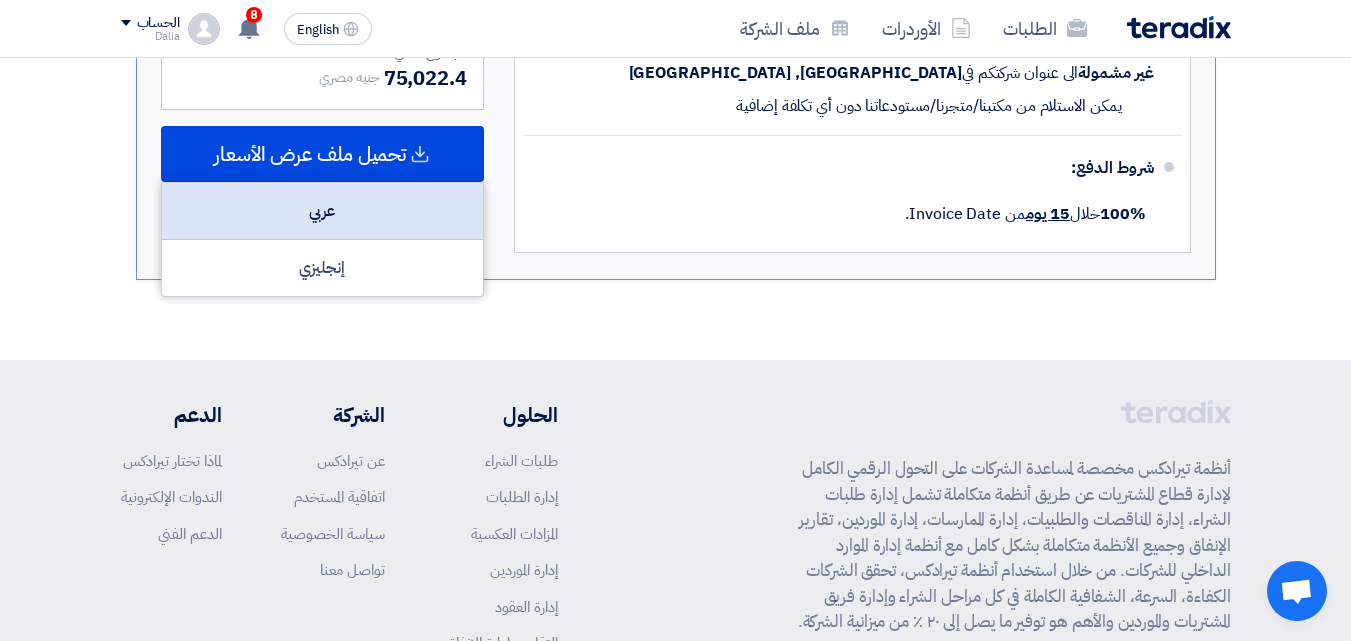 click on "عربي" at bounding box center (322, 211) 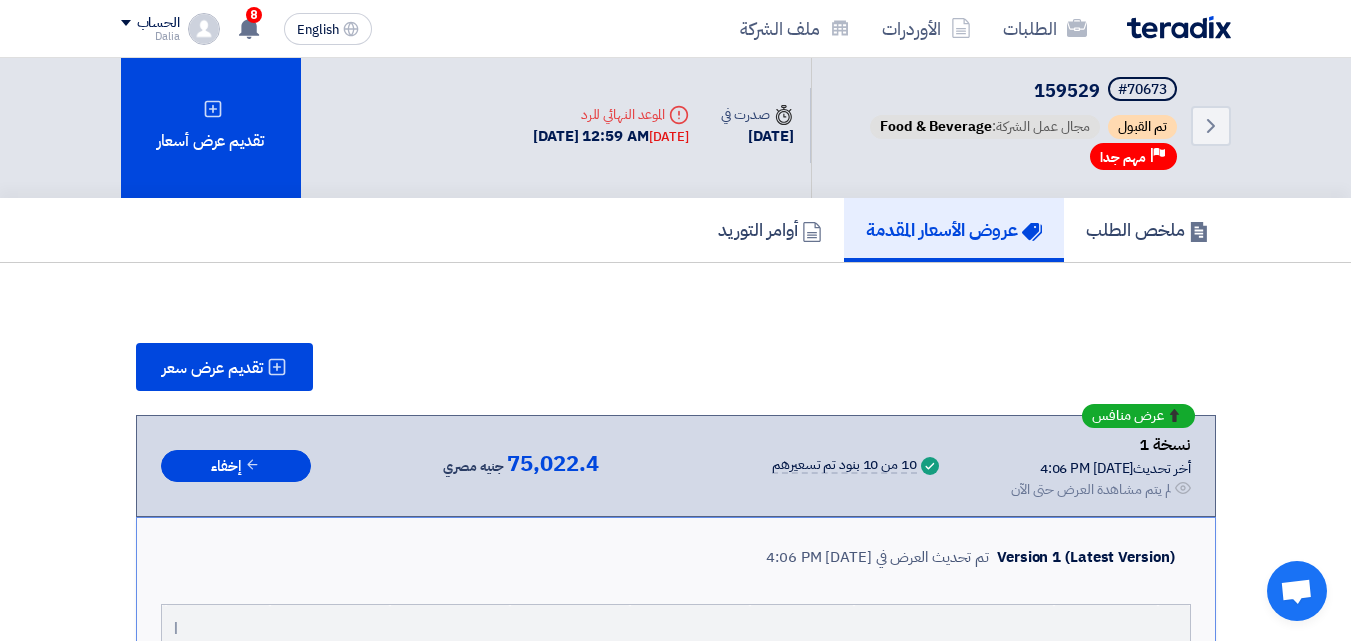 scroll, scrollTop: 0, scrollLeft: 0, axis: both 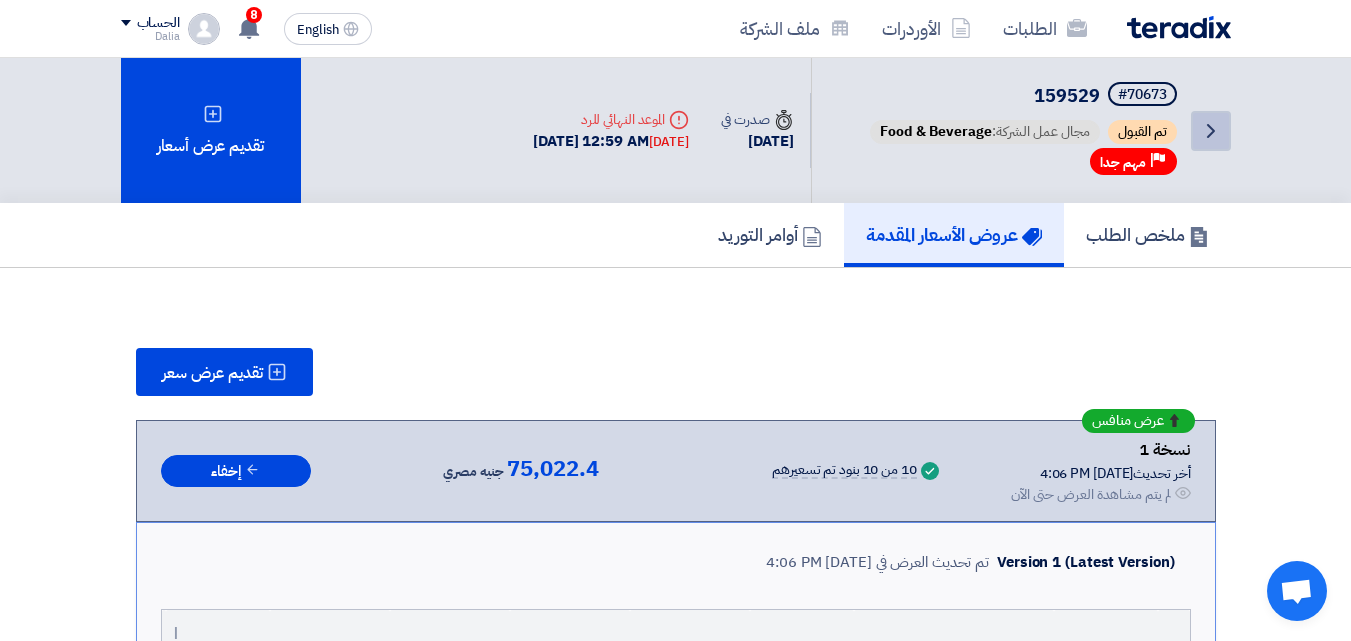 click on "Back" 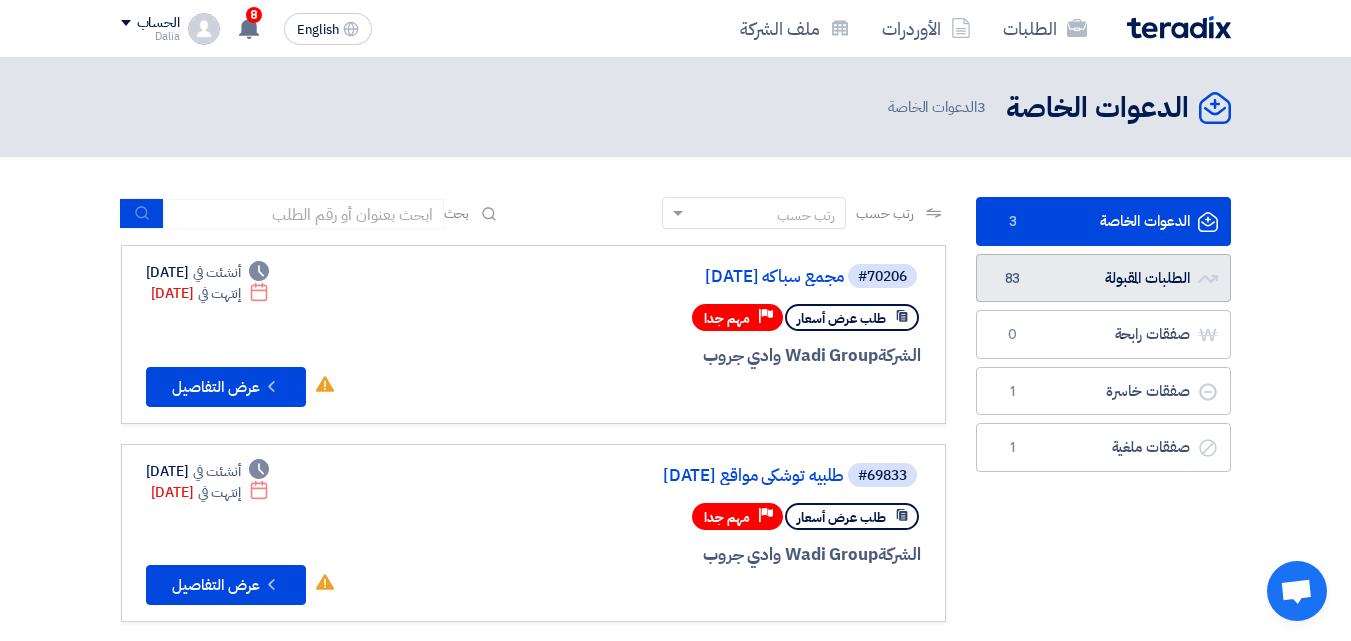 click on "الطلبات المقبولة
الطلبات المقبولة
83" 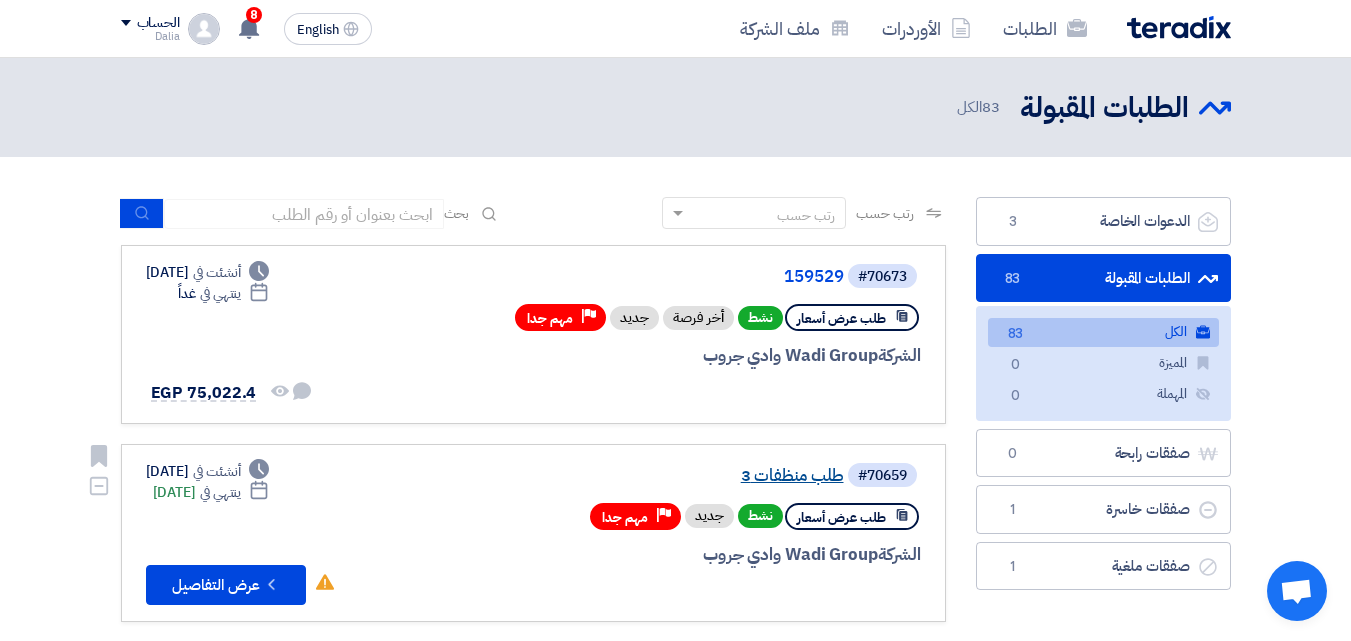 click on "طلب منظفات  3" 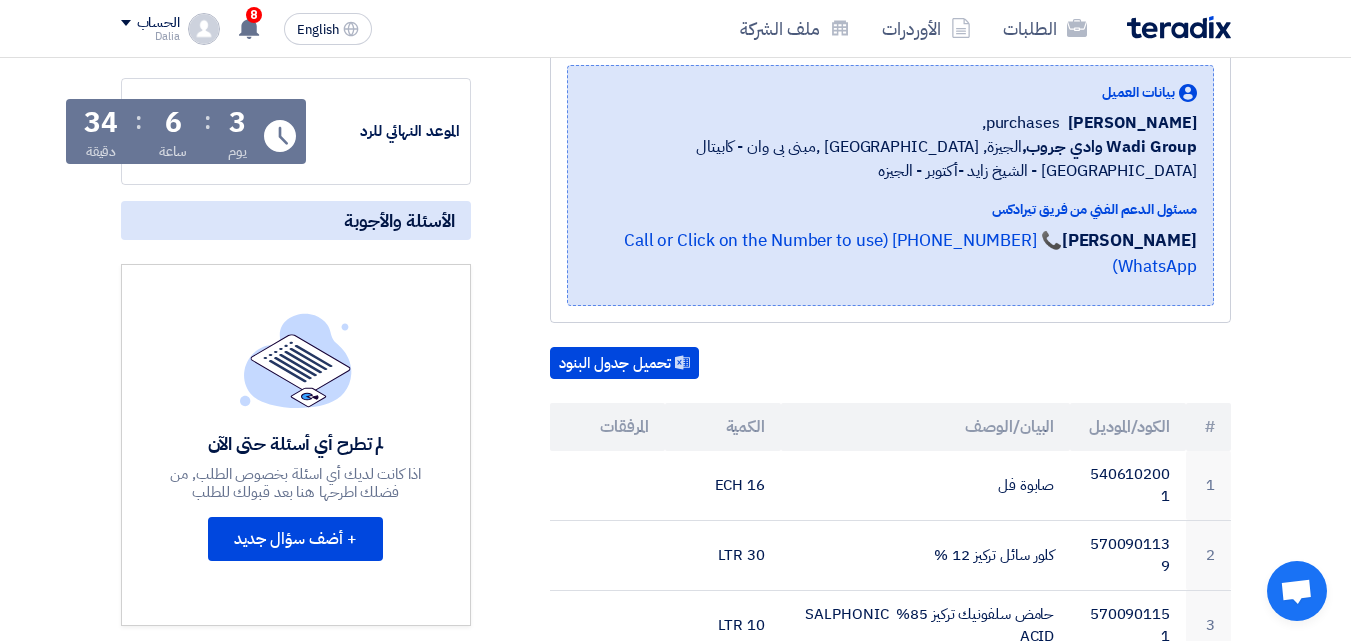 scroll, scrollTop: 0, scrollLeft: 0, axis: both 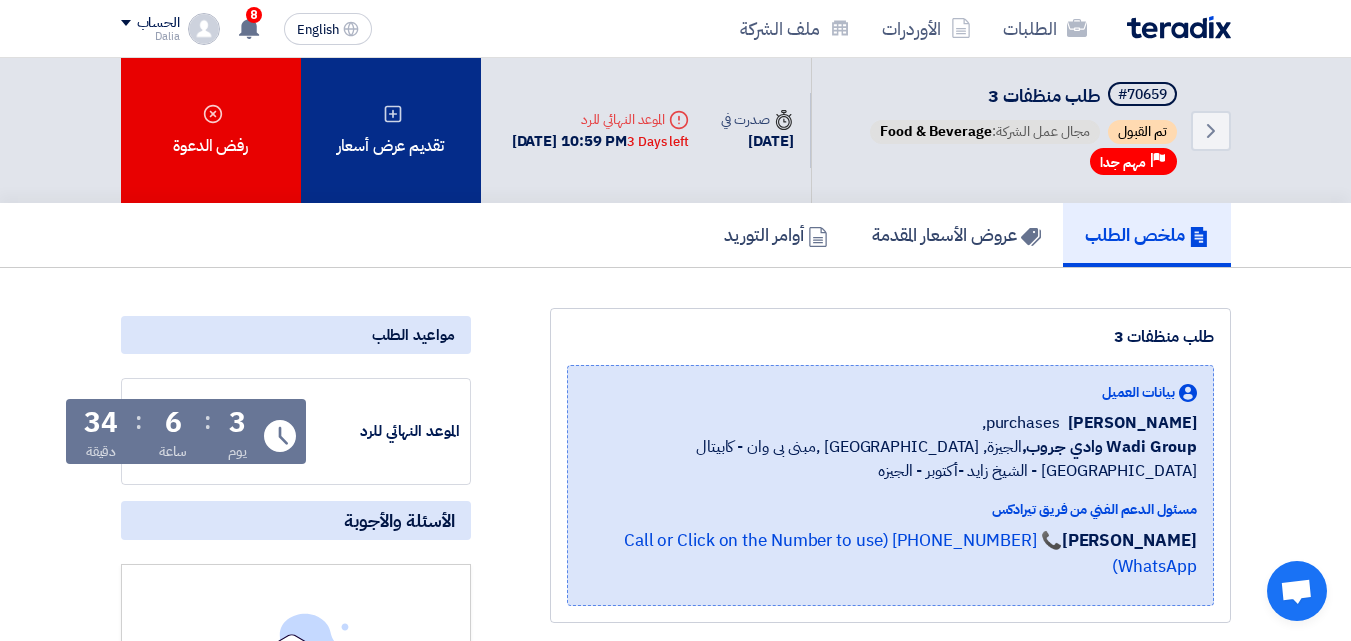 click on "تقديم عرض أسعار" 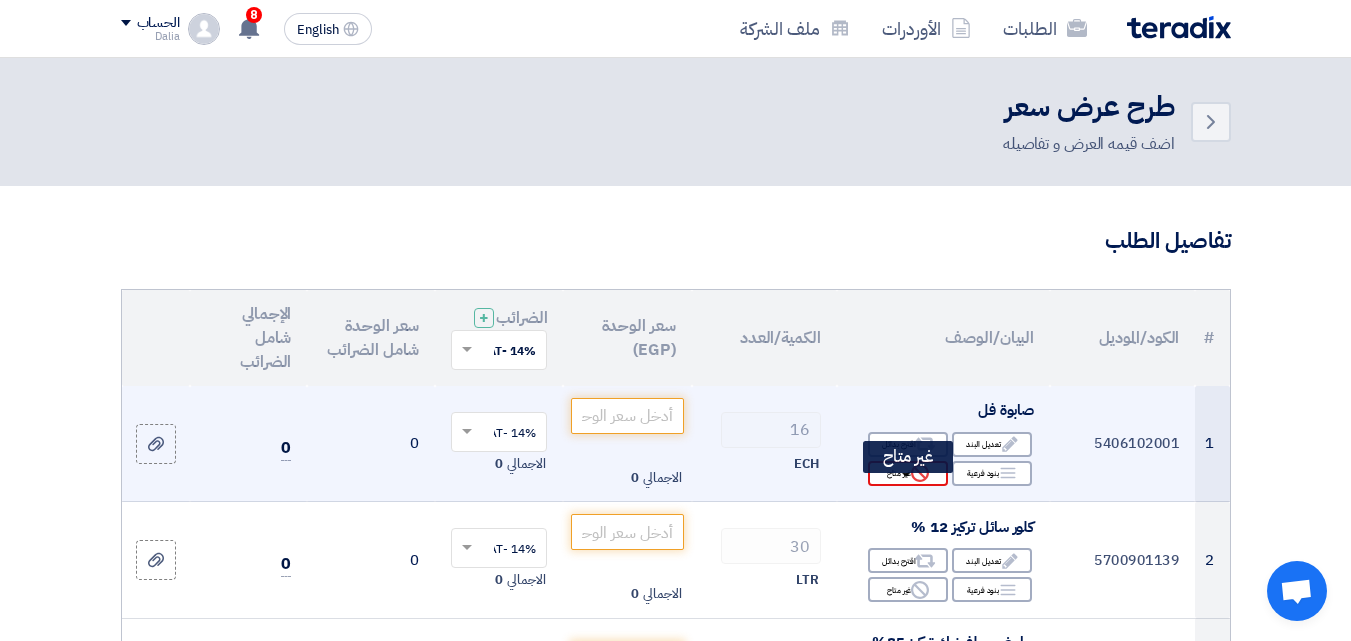 click on "Reject" 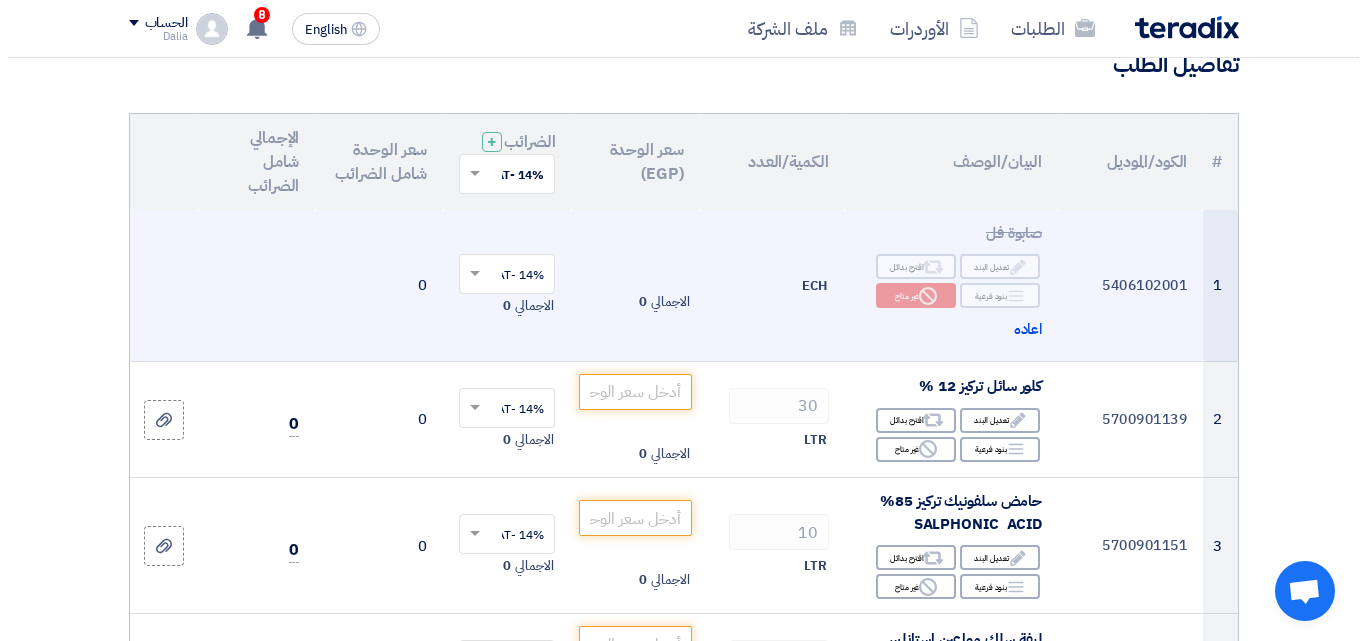 scroll, scrollTop: 200, scrollLeft: 0, axis: vertical 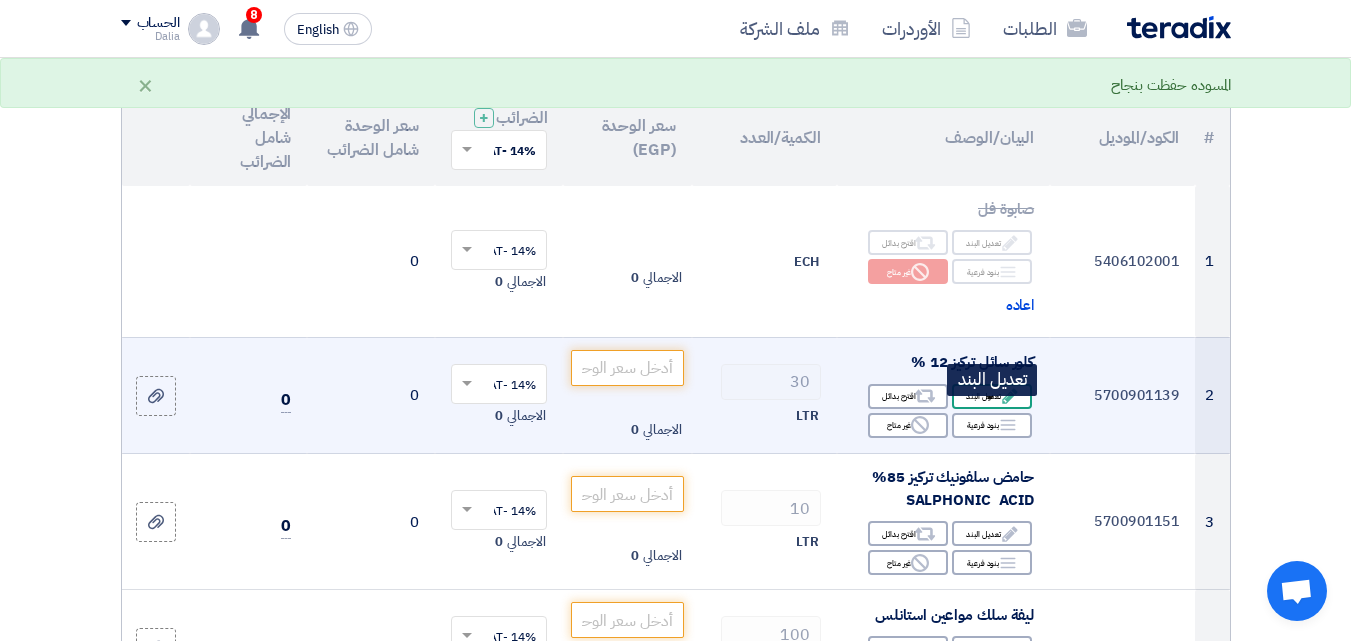 click on "Edit
تعديل البند" 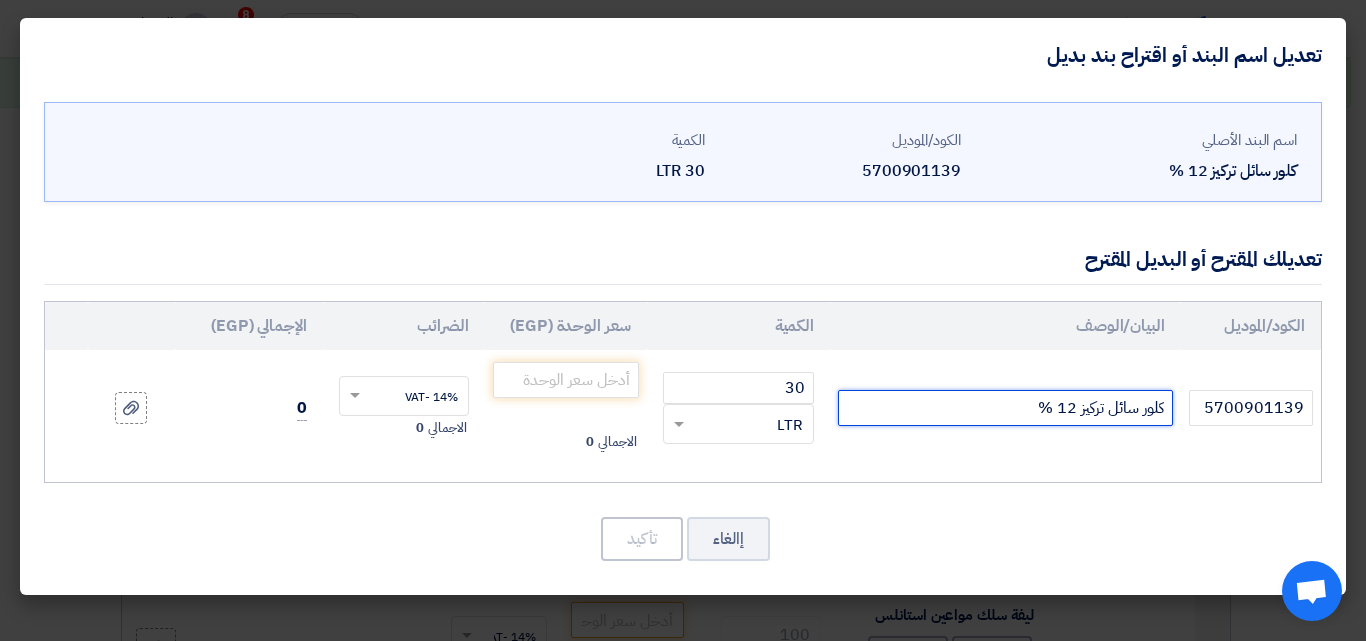click on "كلور سائل تركيز 12 %" 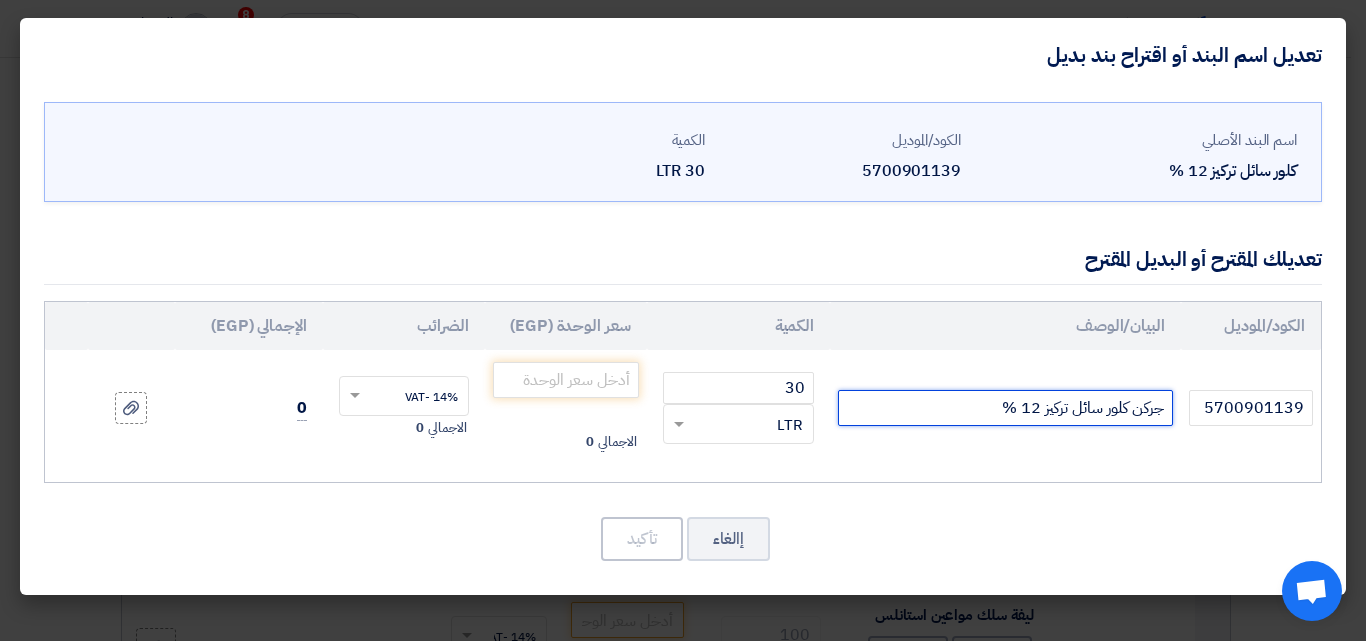 click on "جركن كلور سائل تركيز 12 %" 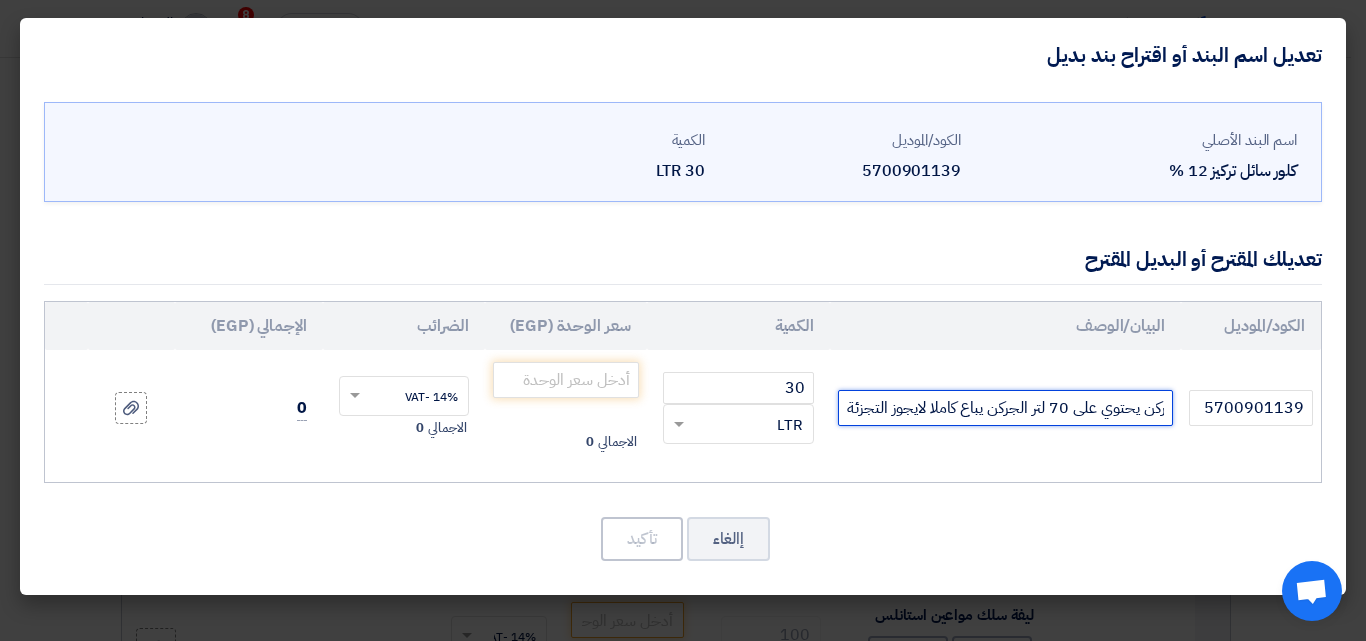 scroll, scrollTop: 0, scrollLeft: -191, axis: horizontal 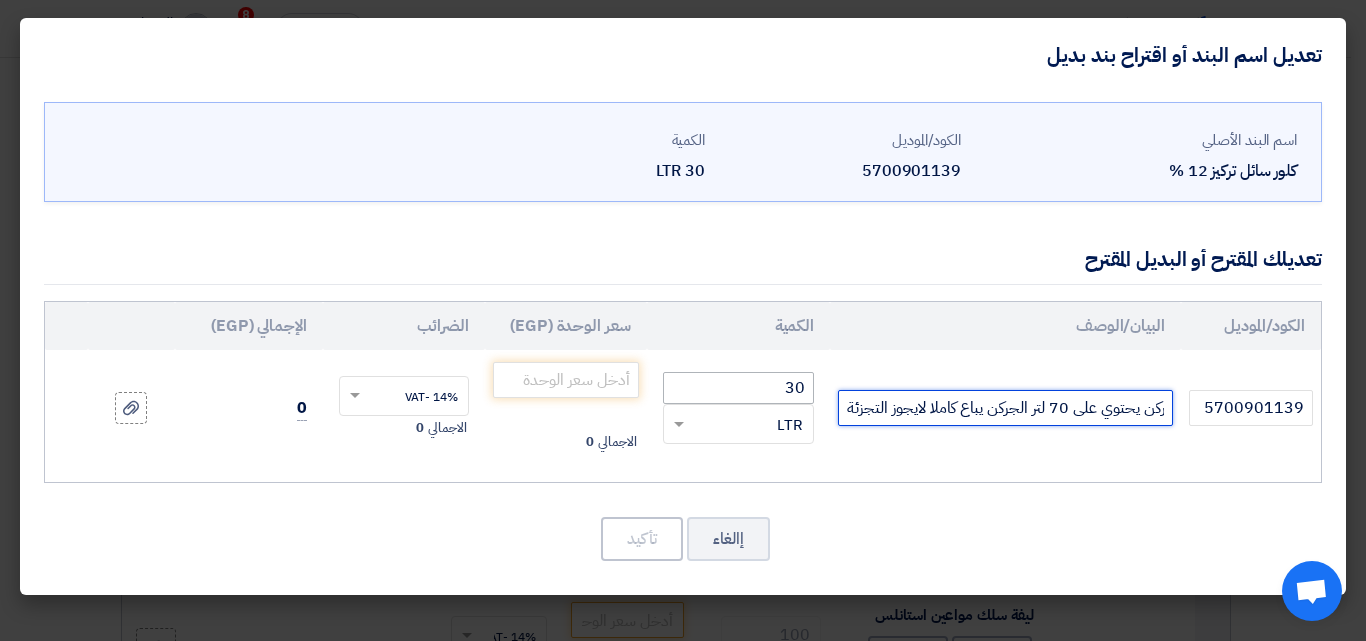 type on "جركن كلور سائل تركيز 12 % الجركن يحتوي على 70 لتر الجركن يباع كاملا لايجوز التجزئة" 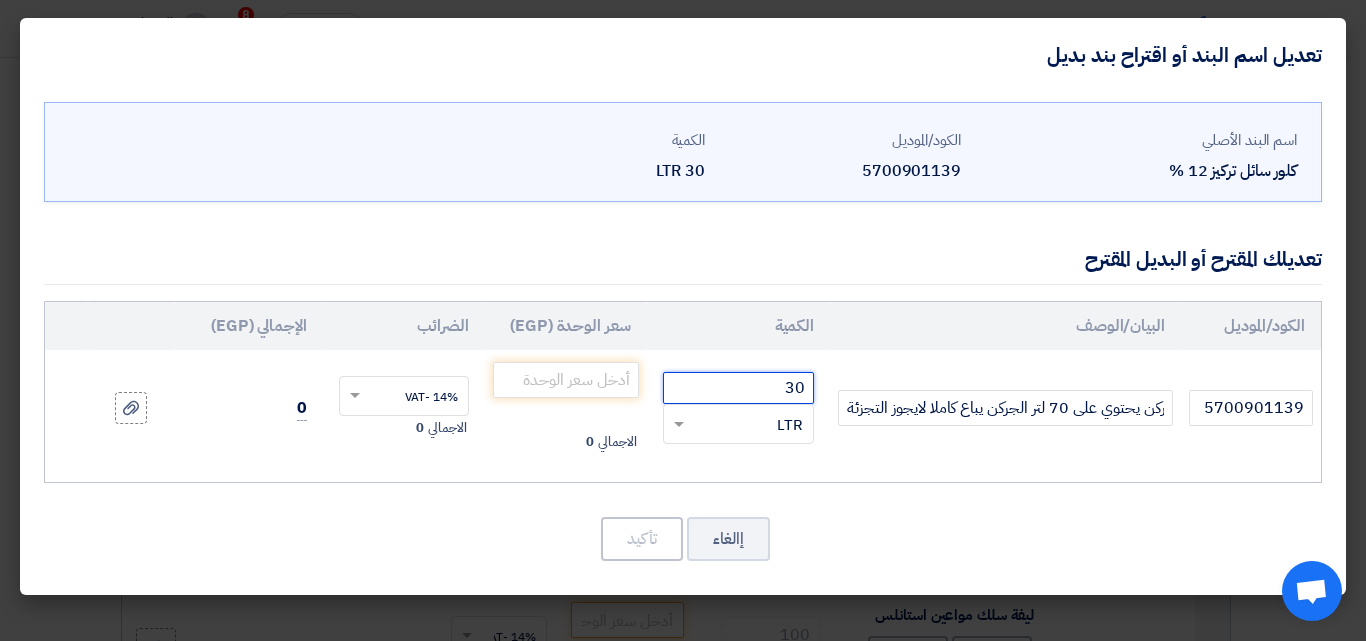 scroll, scrollTop: 0, scrollLeft: 0, axis: both 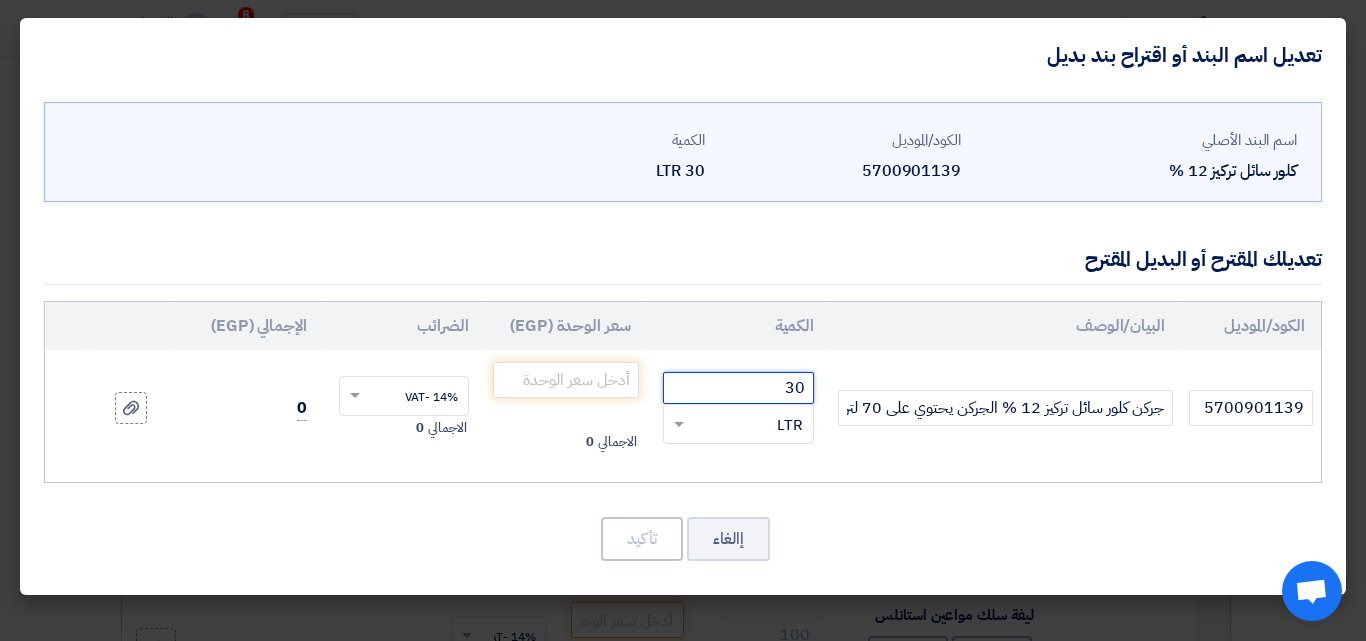 drag, startPoint x: 788, startPoint y: 388, endPoint x: 827, endPoint y: 374, distance: 41.4367 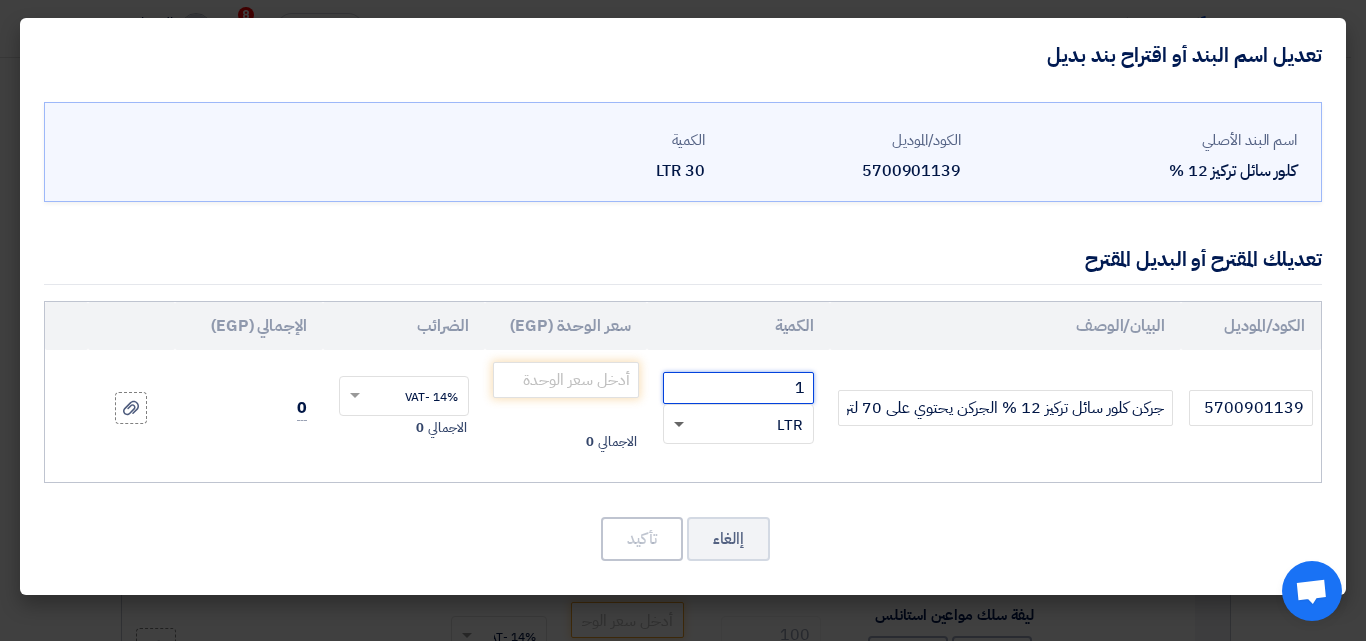 click 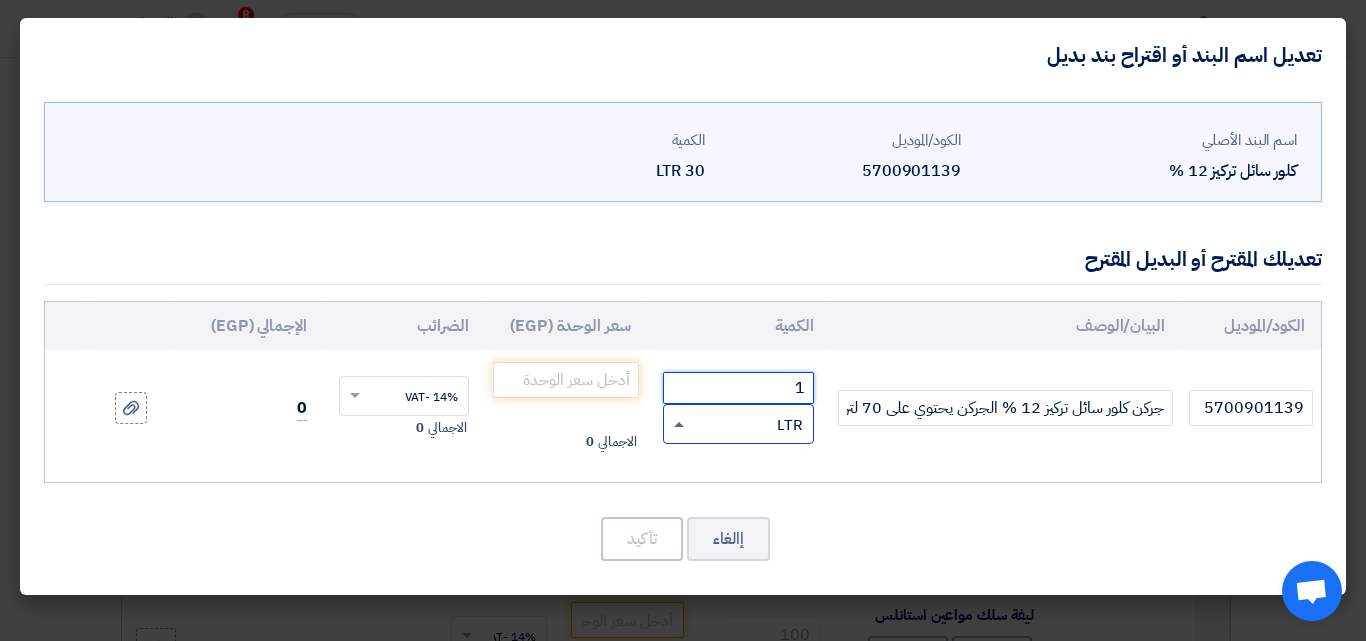 type on "1" 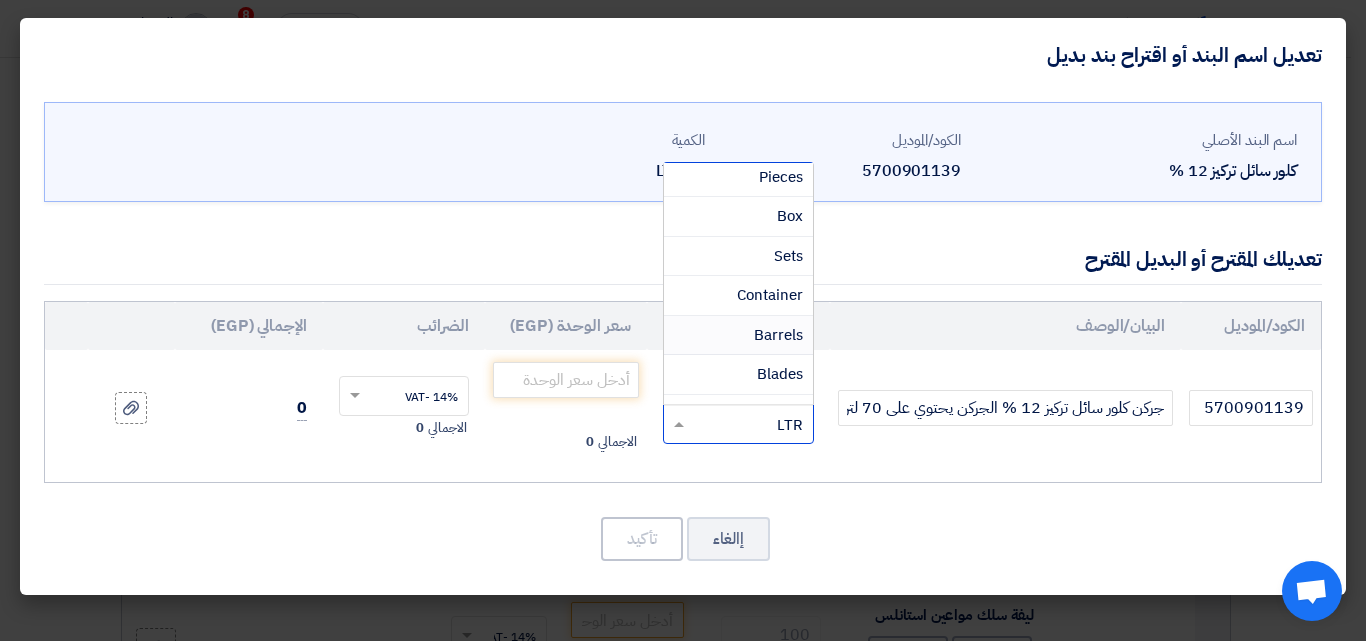 scroll, scrollTop: 0, scrollLeft: 0, axis: both 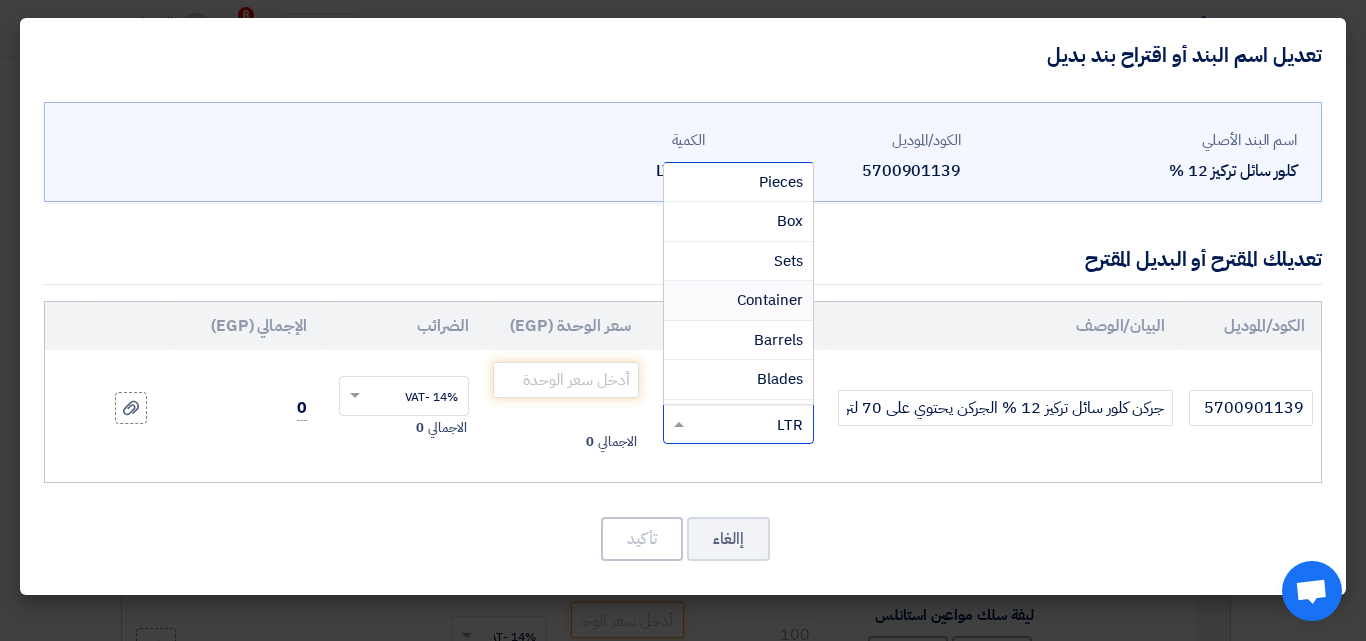 click on "Container" at bounding box center (770, 300) 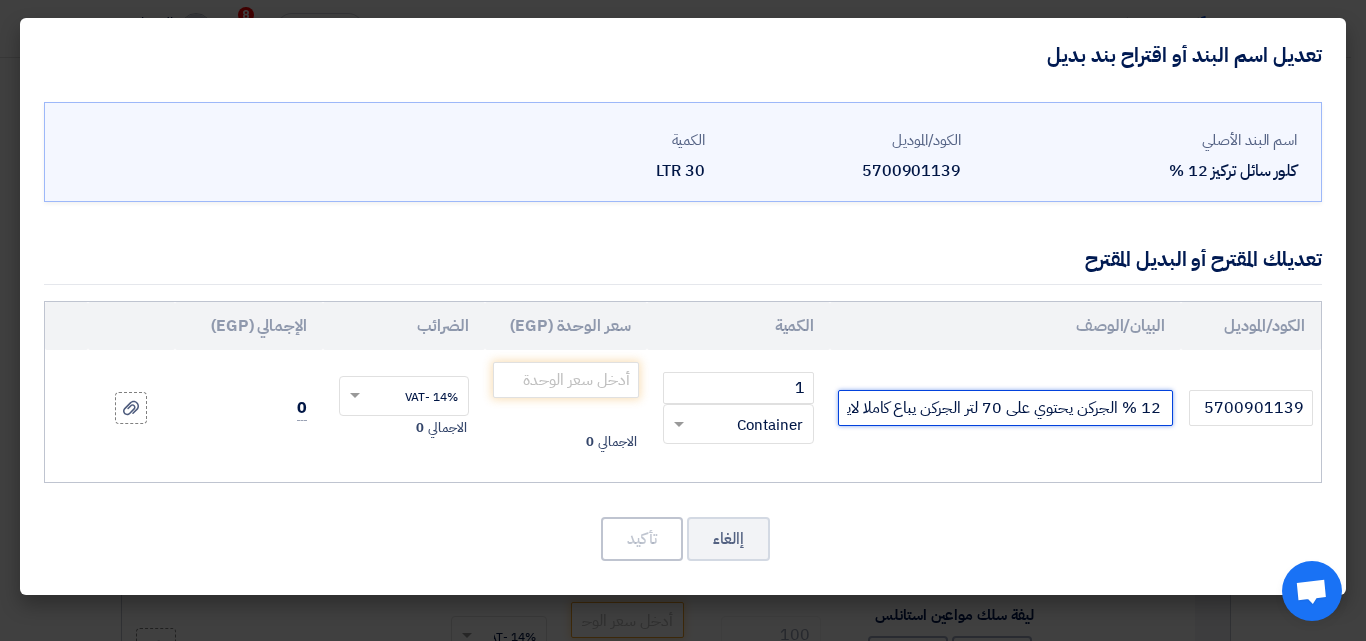 scroll, scrollTop: 0, scrollLeft: -191, axis: horizontal 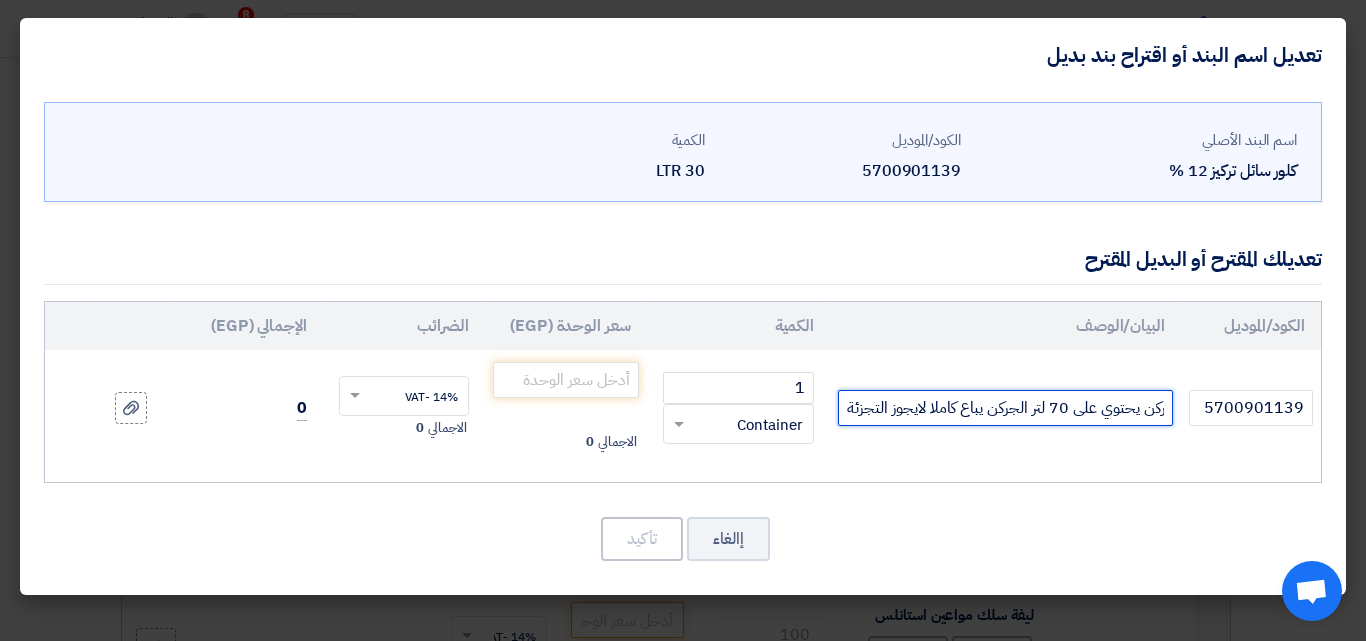 drag, startPoint x: 1159, startPoint y: 406, endPoint x: 829, endPoint y: 449, distance: 332.78973 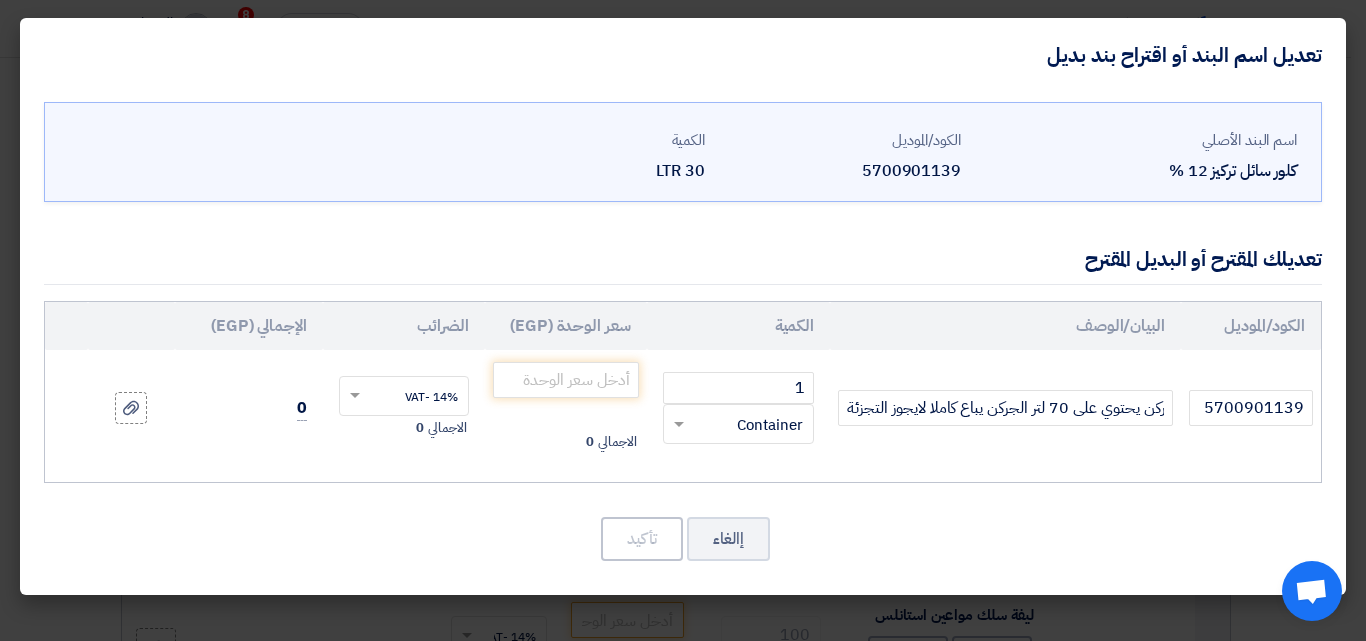 click on "اسم البند الأصلي
كلور سائل تركيز 12 %
الكود/الموديل
5700901139
الكمية
30
LTR
5700901139 1" 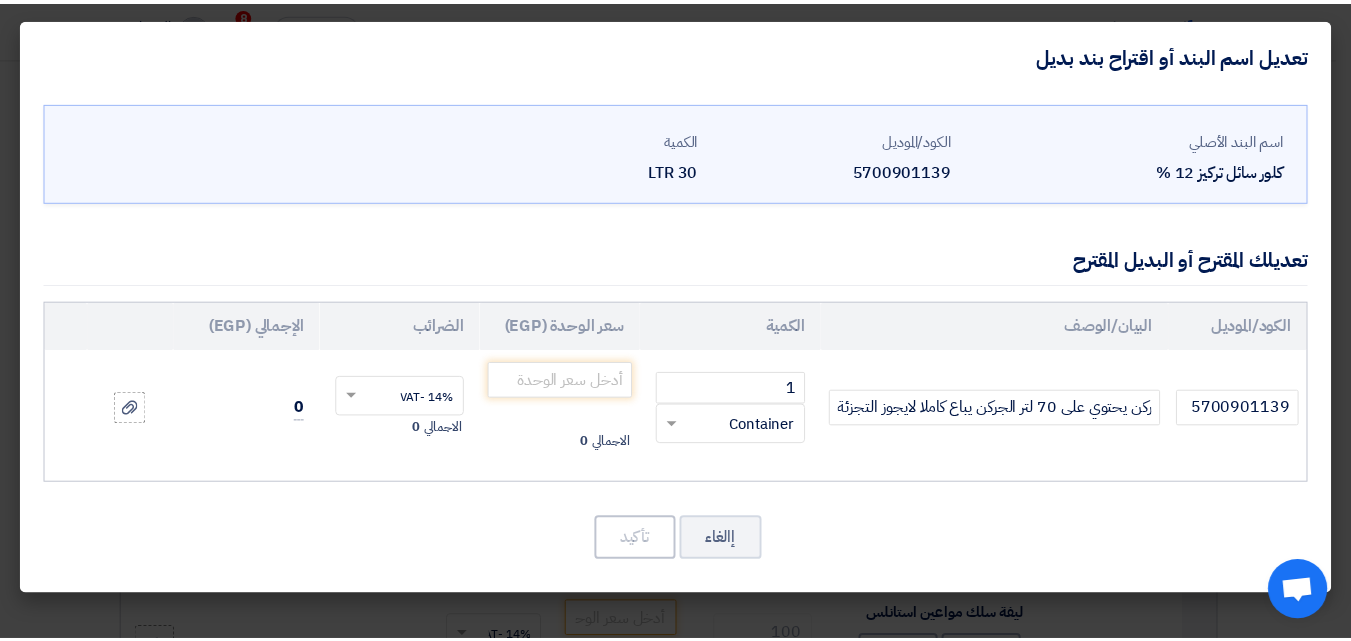 scroll, scrollTop: 0, scrollLeft: 0, axis: both 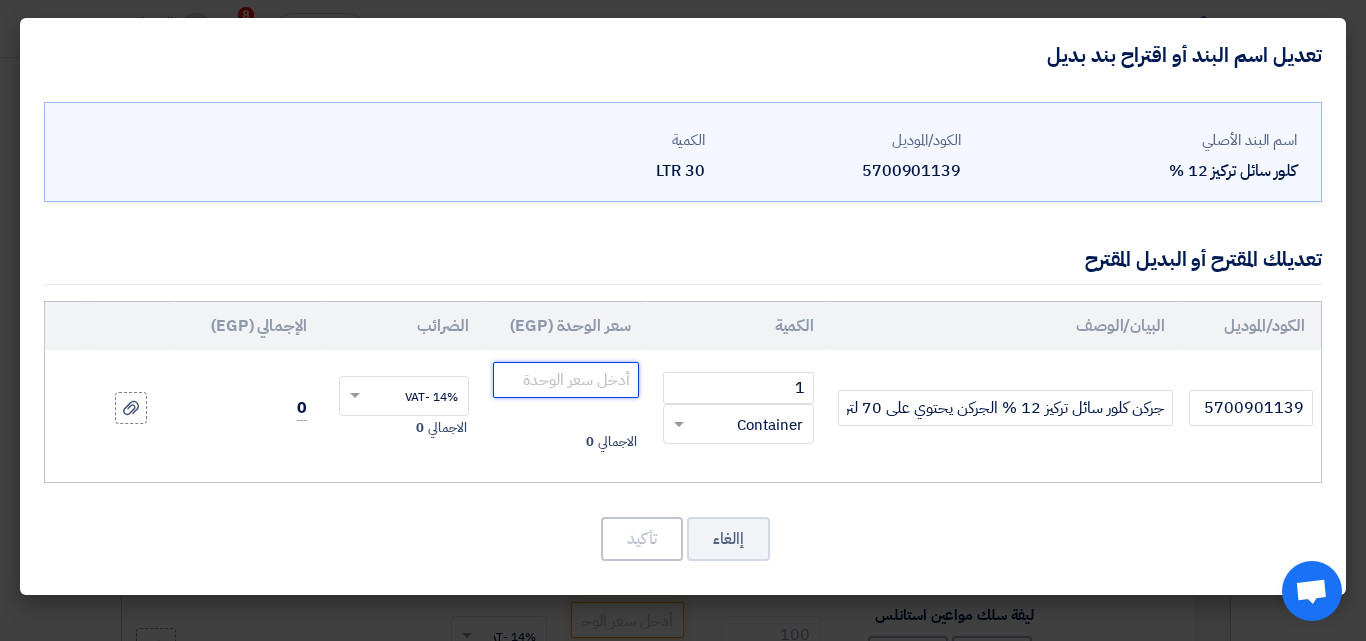 click 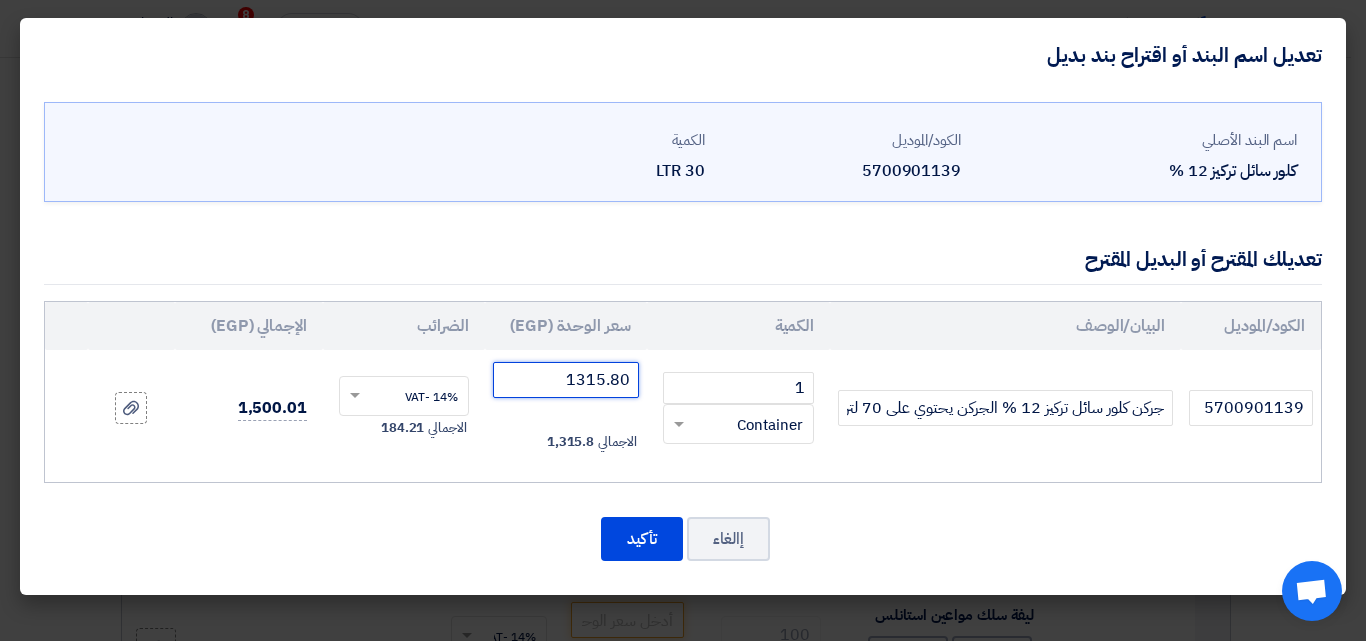 type on "1315.80" 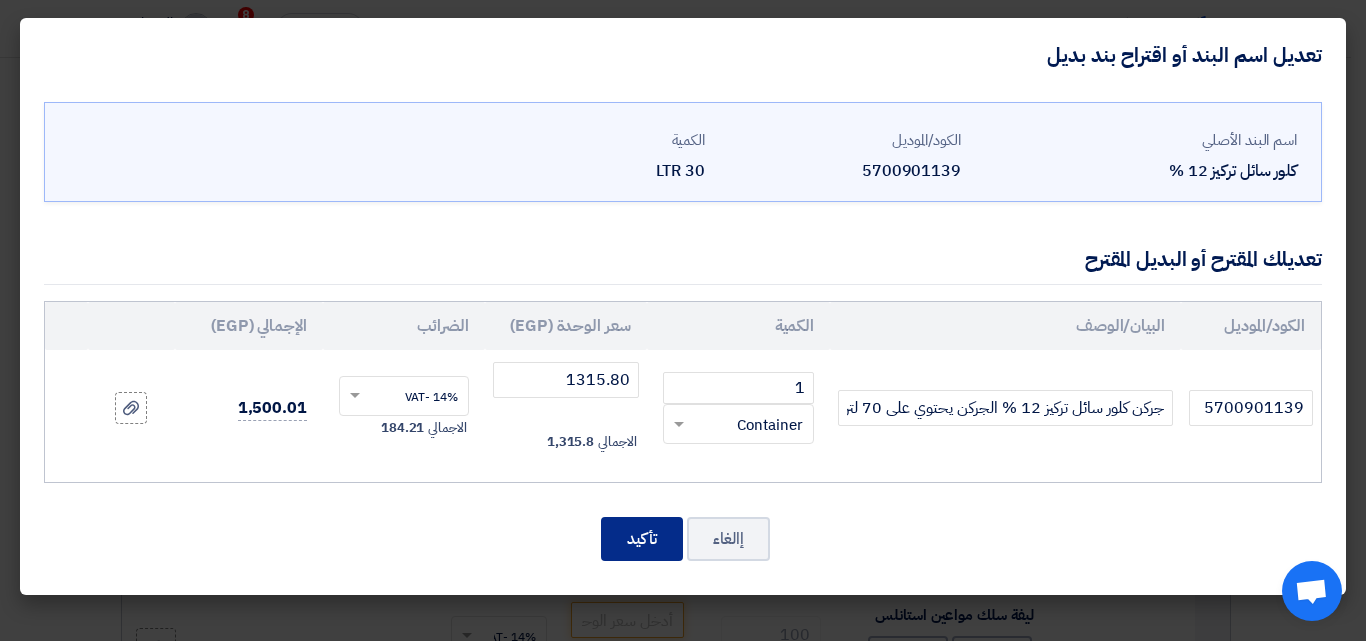 click on "تأكيد" 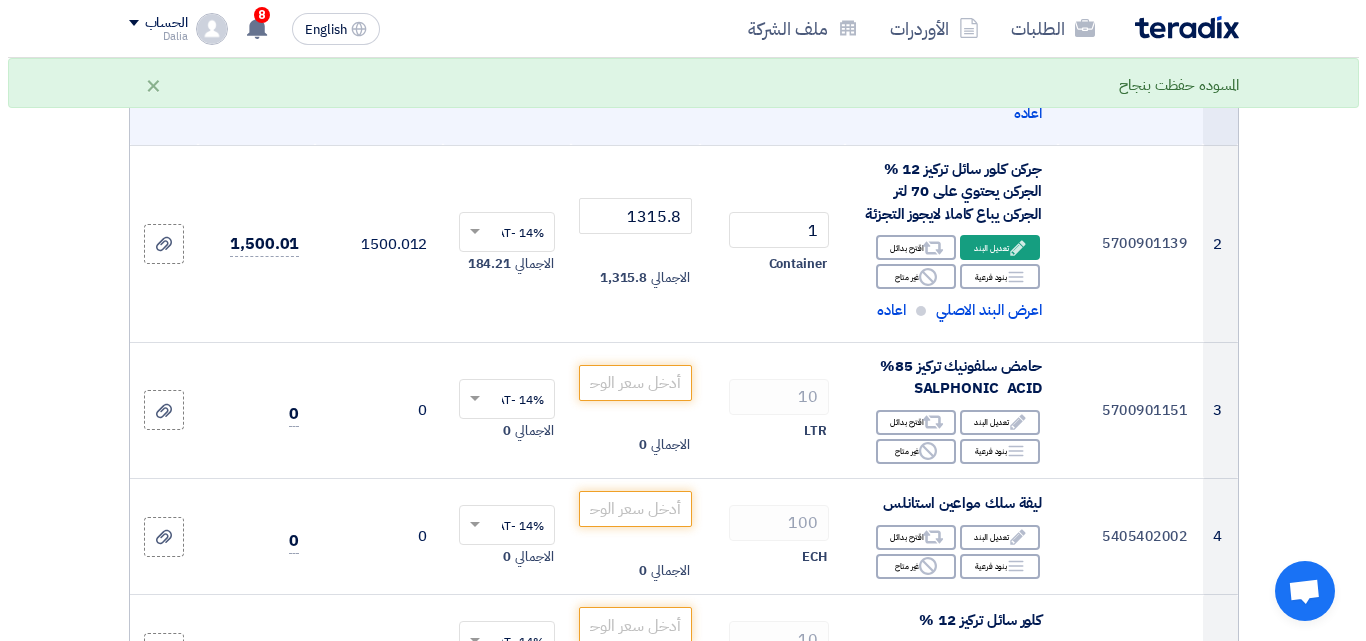 scroll, scrollTop: 400, scrollLeft: 0, axis: vertical 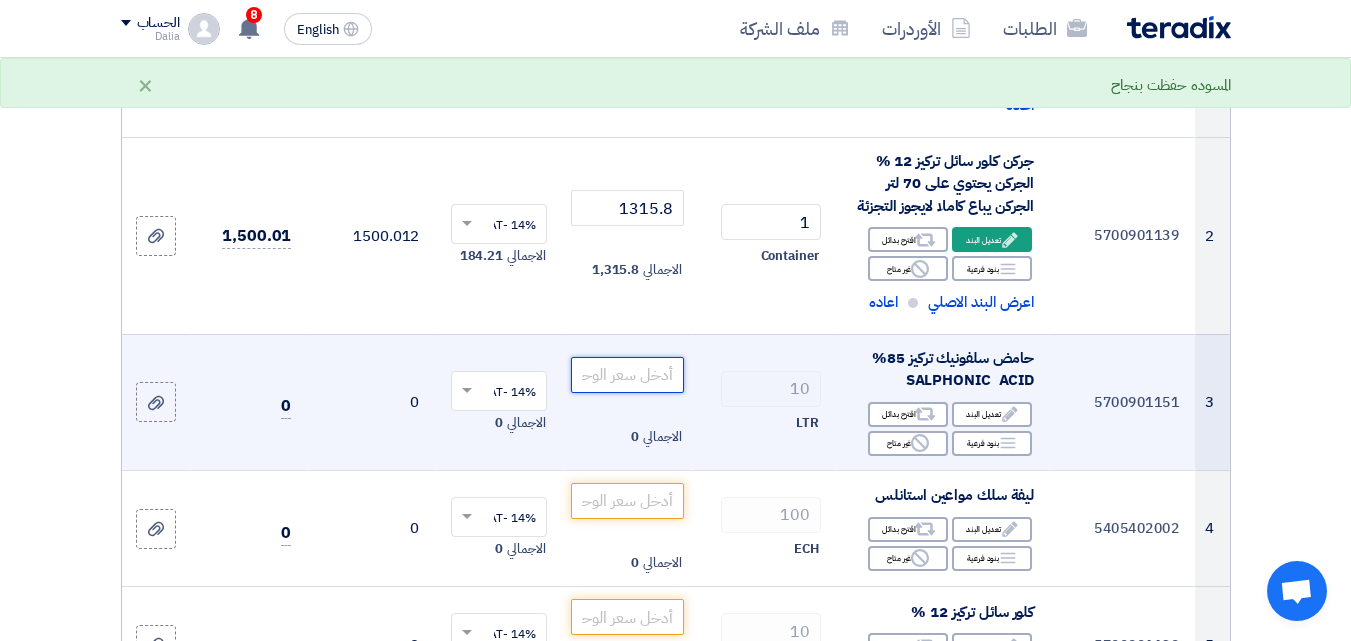 click 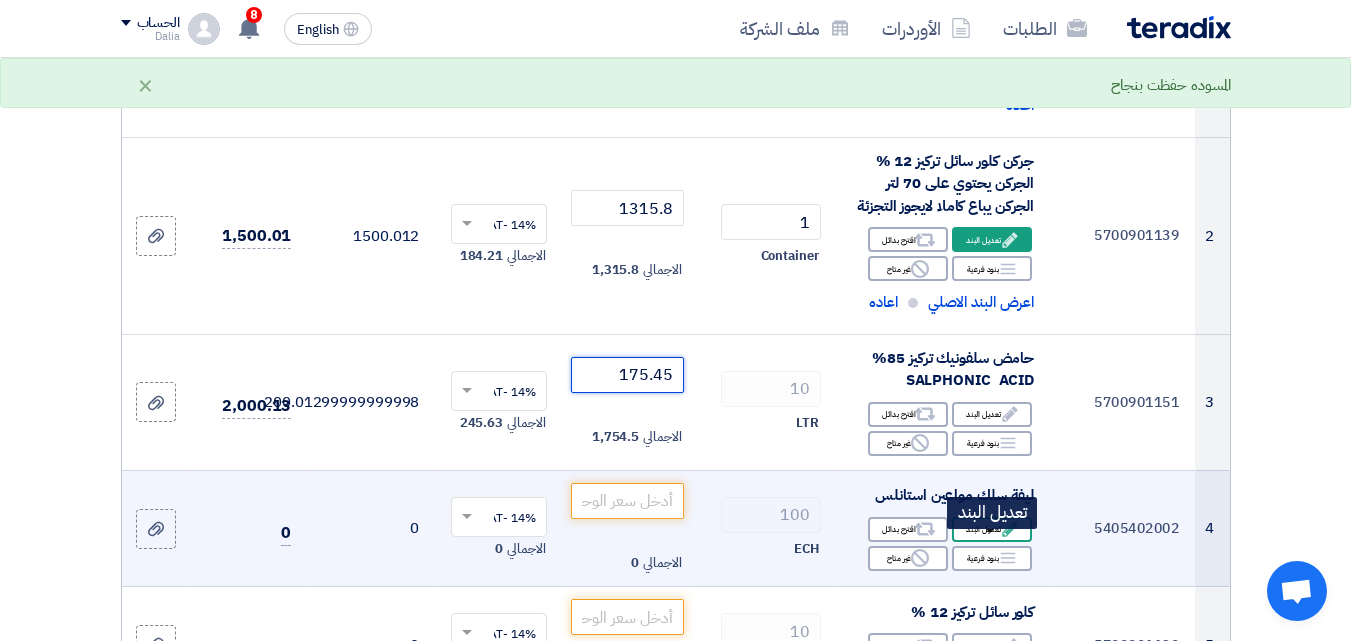 type on "175.45" 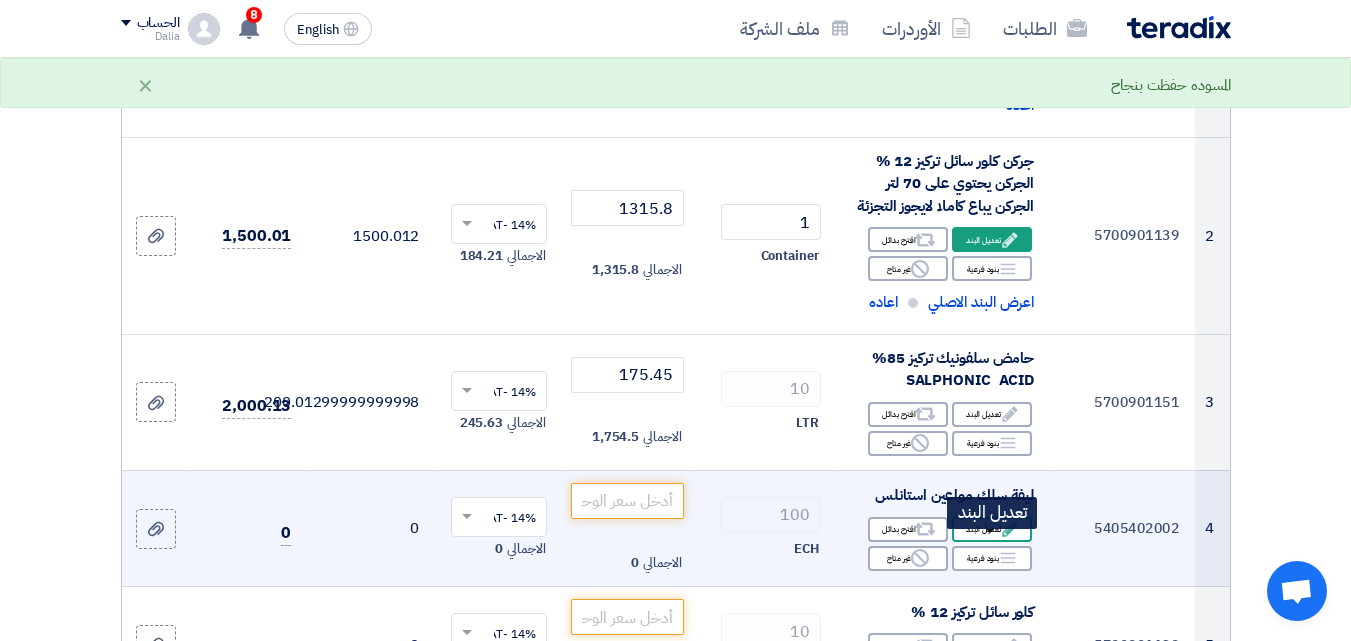 click on "Edit
تعديل البند" 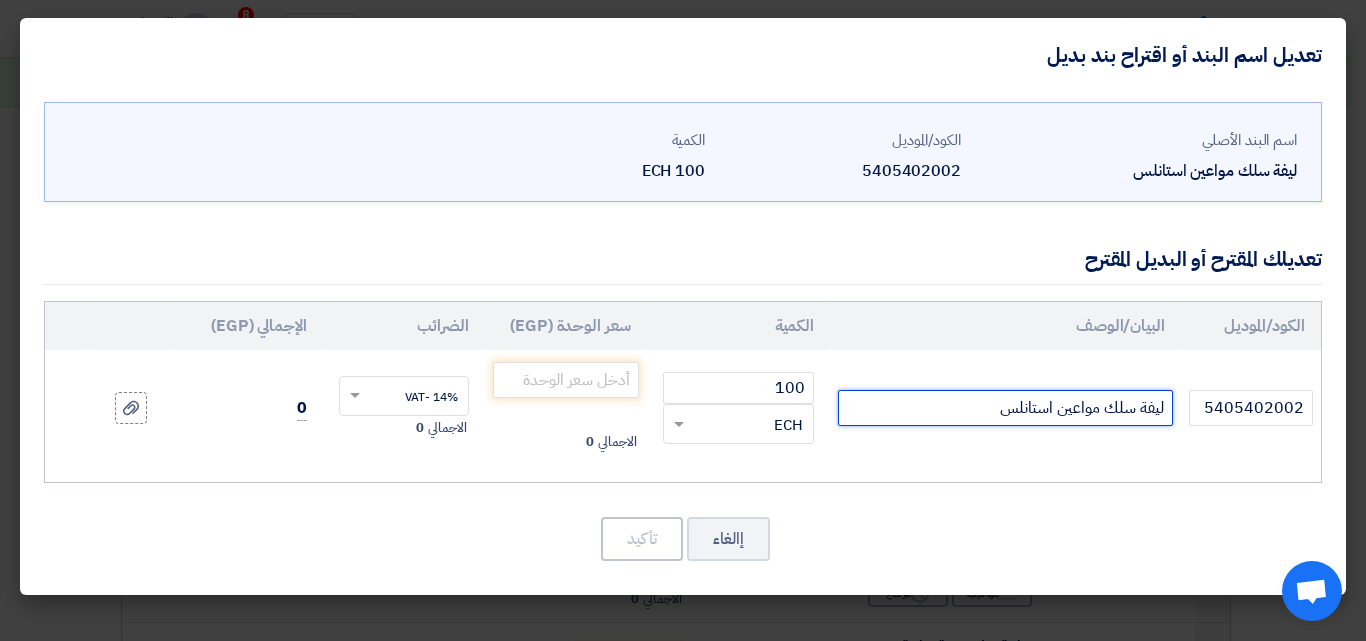 drag, startPoint x: 1141, startPoint y: 411, endPoint x: 1175, endPoint y: 416, distance: 34.36568 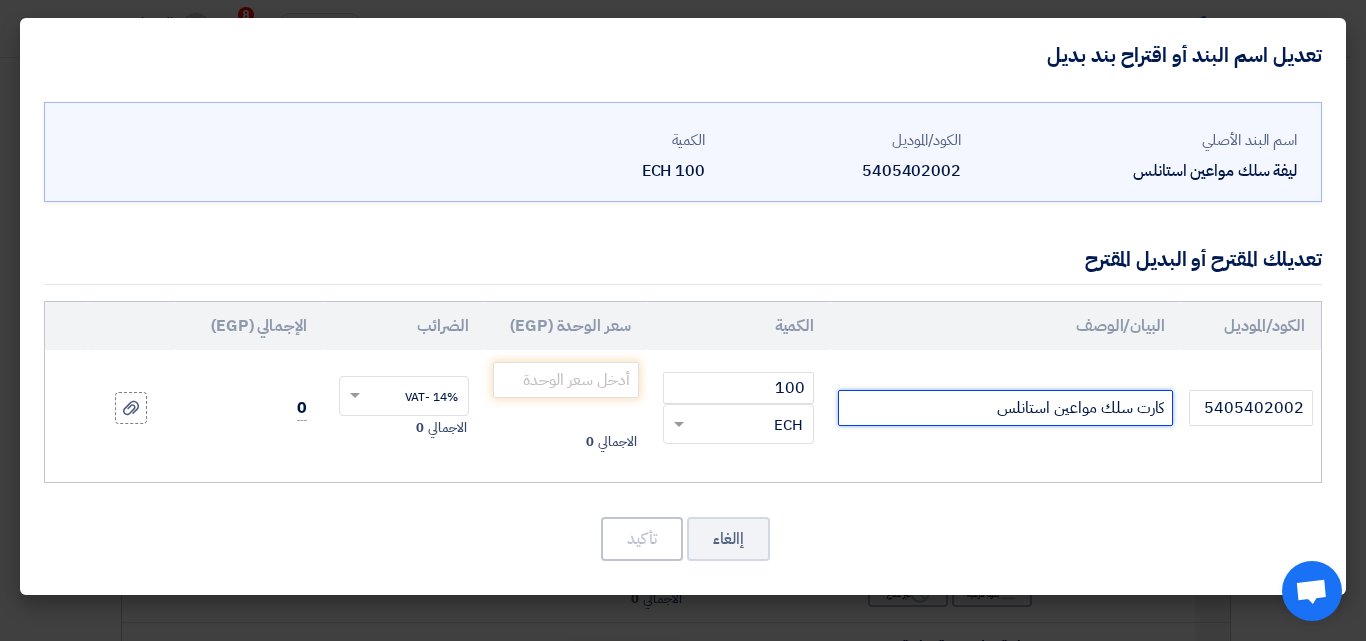 click on "كارت سلك مواعين استانلس" 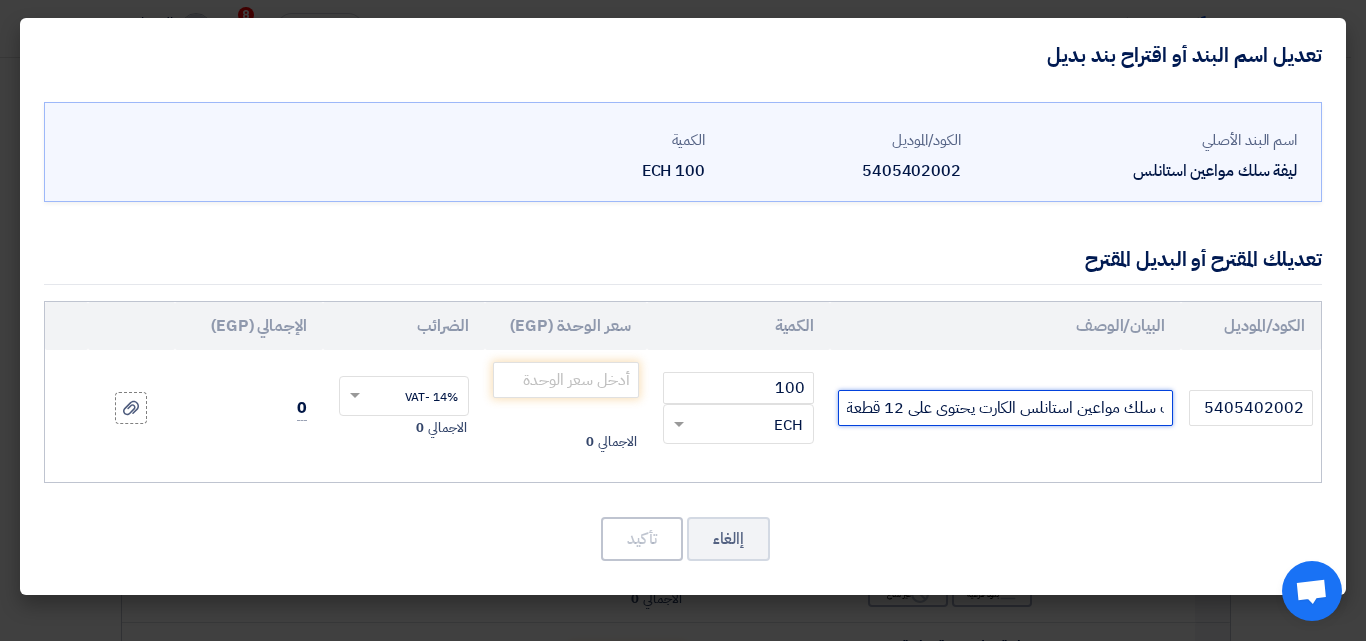 scroll, scrollTop: 0, scrollLeft: -26, axis: horizontal 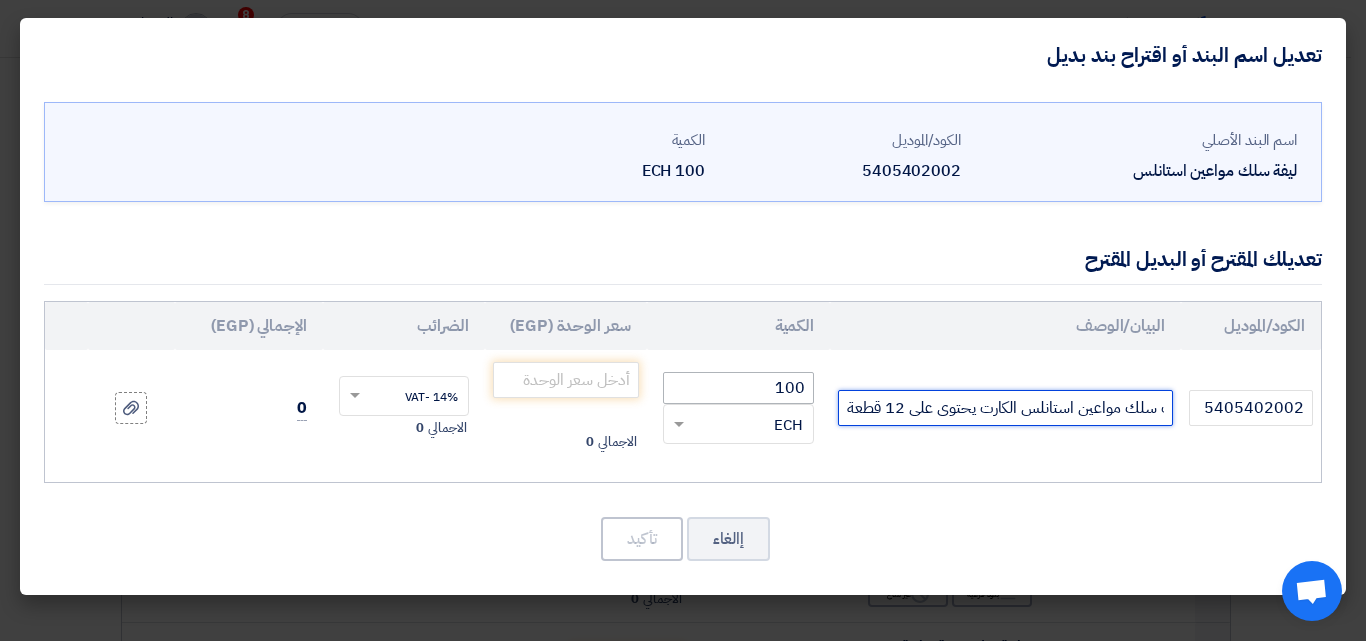 type on "كارت سلك مواعين استانلس الكارت يحتوى على 12 قطعة" 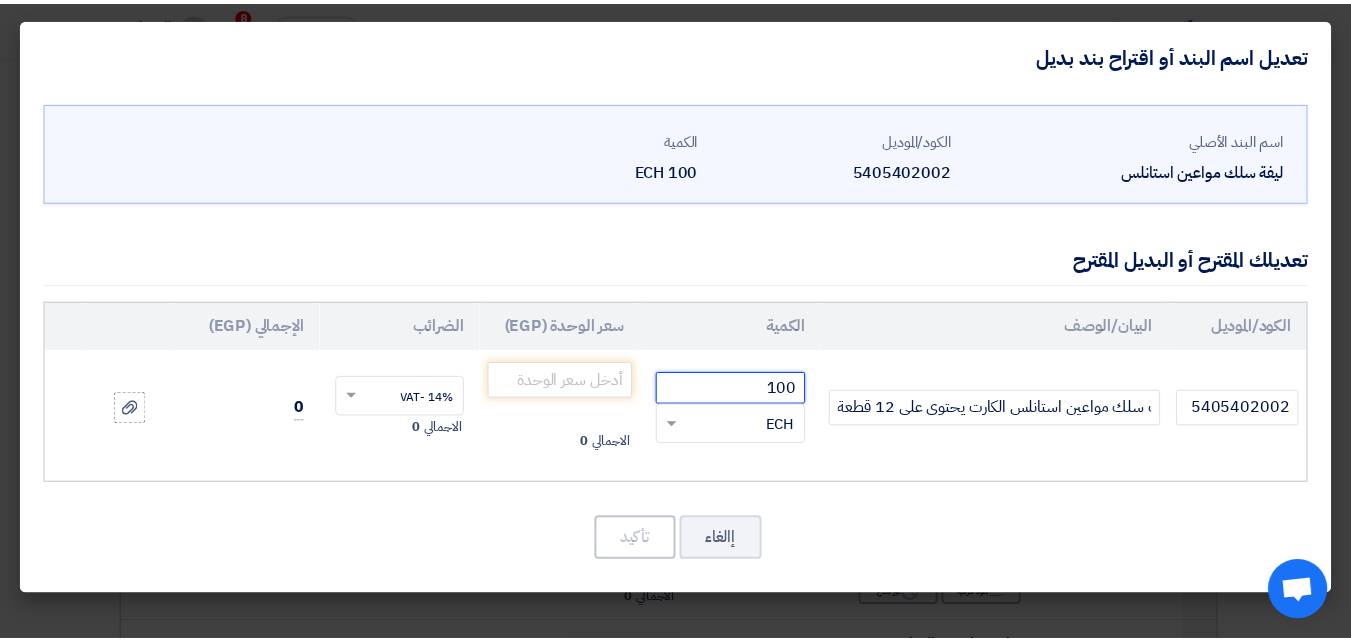 scroll, scrollTop: 0, scrollLeft: 0, axis: both 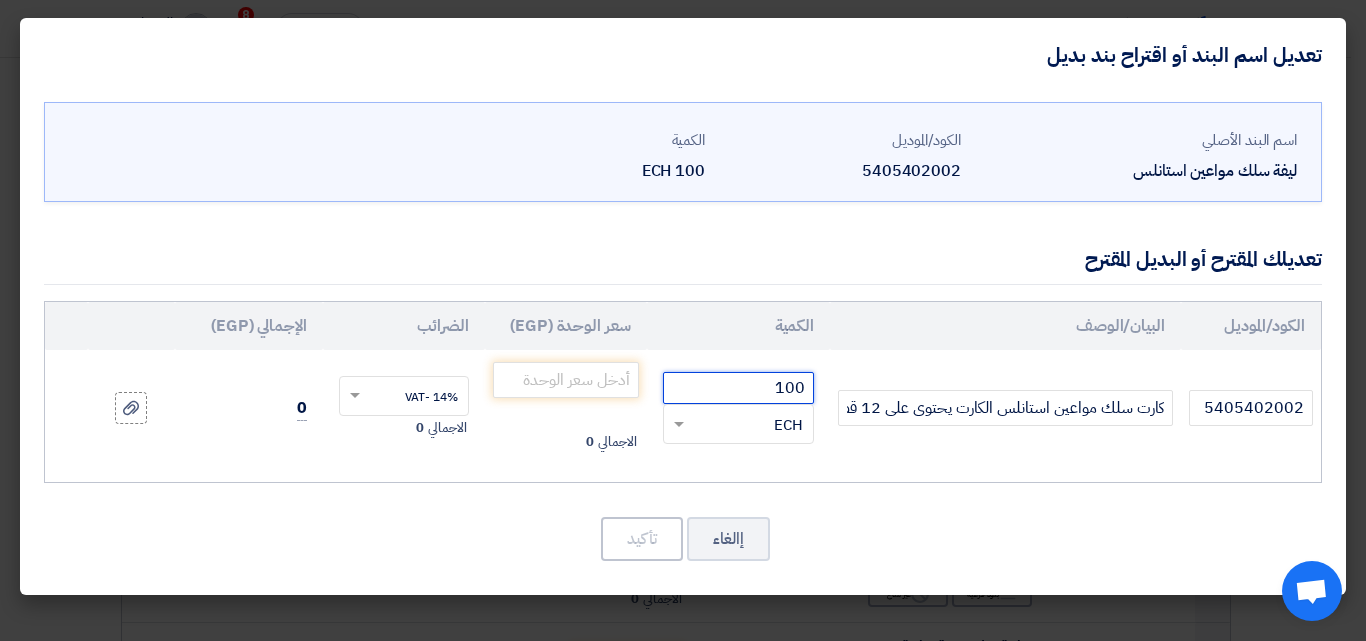 drag, startPoint x: 801, startPoint y: 388, endPoint x: 816, endPoint y: 383, distance: 15.811388 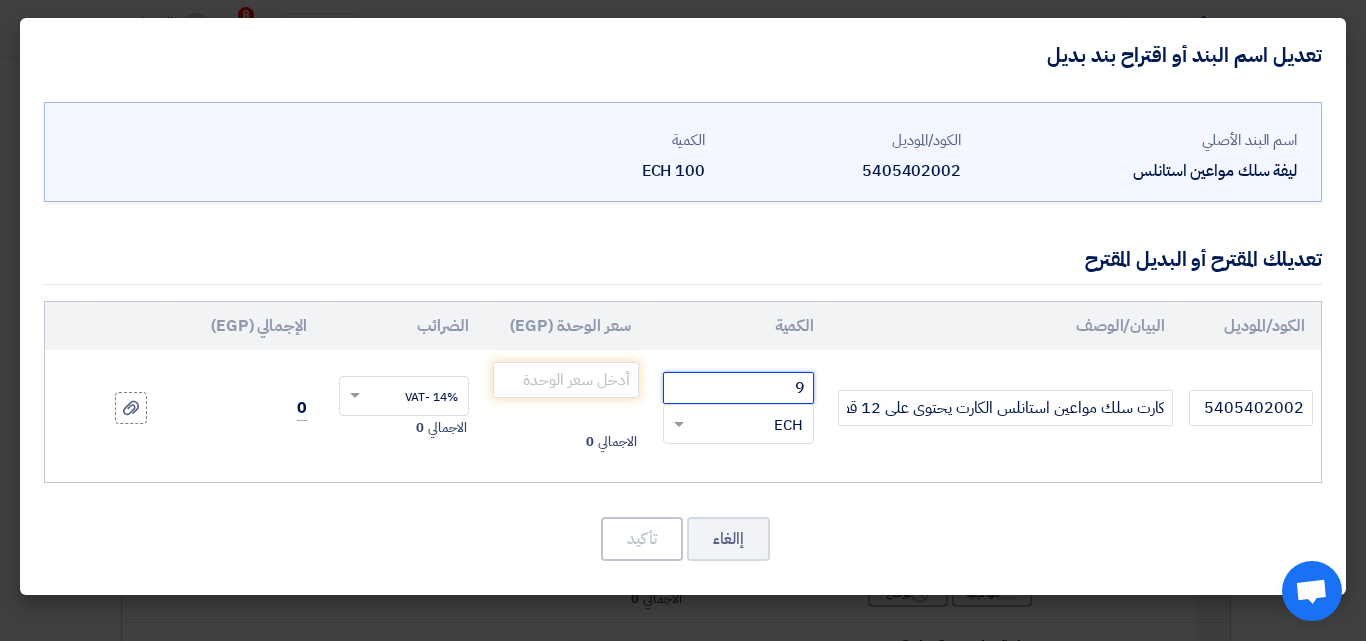 click on "9" 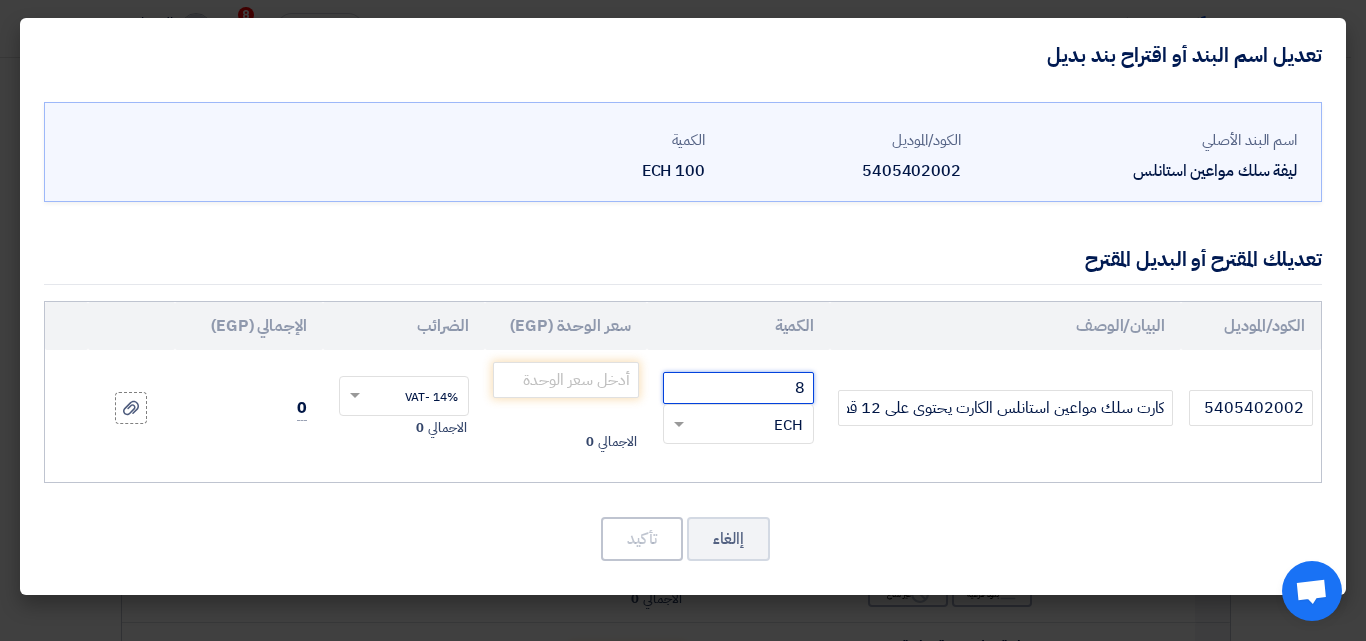 click 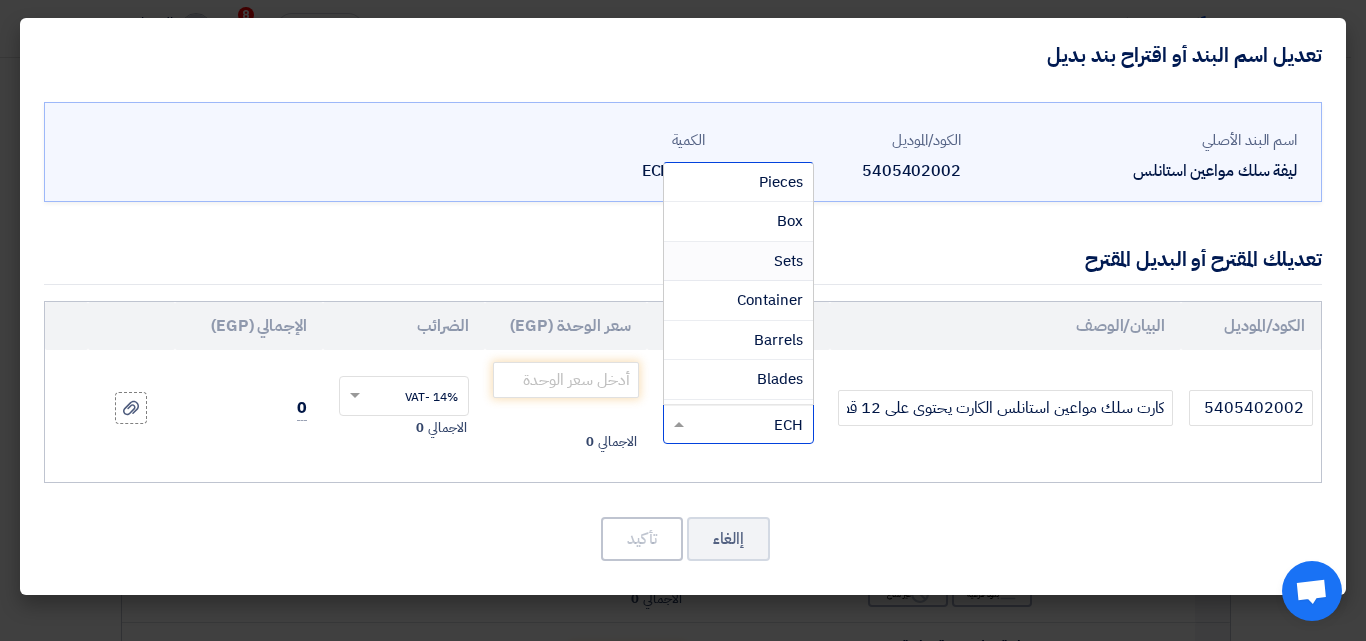 click on "Sets" at bounding box center [788, 261] 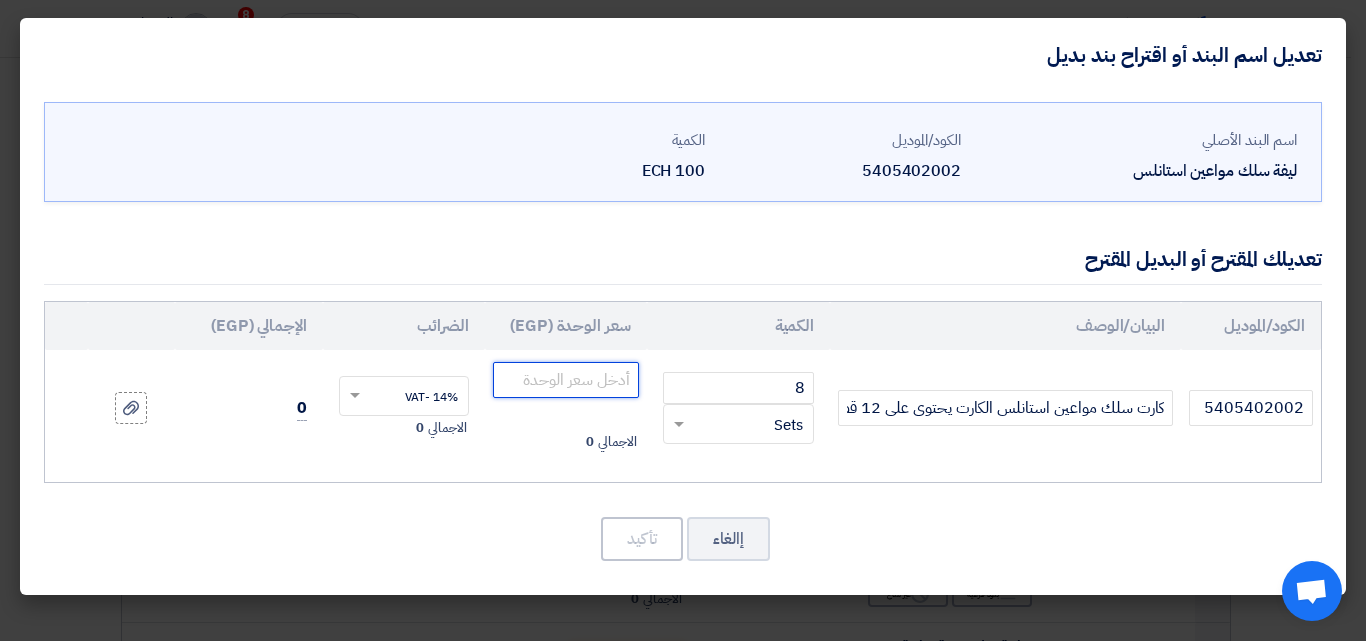 click 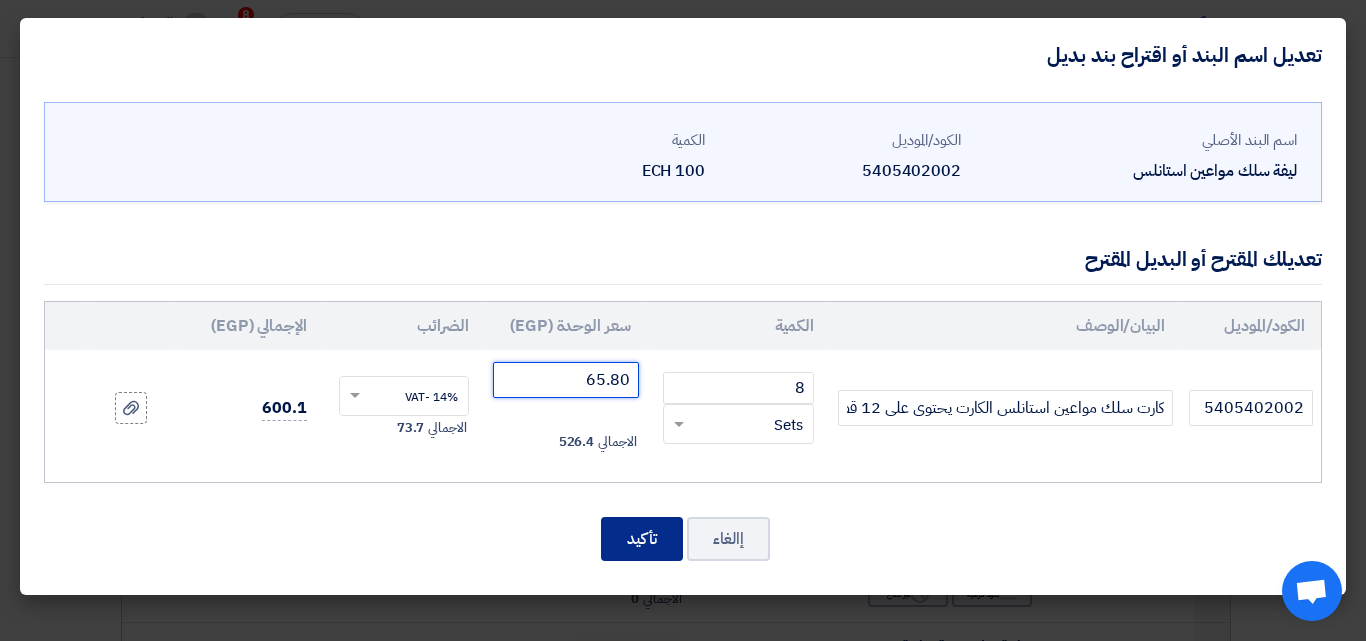 type on "65.80" 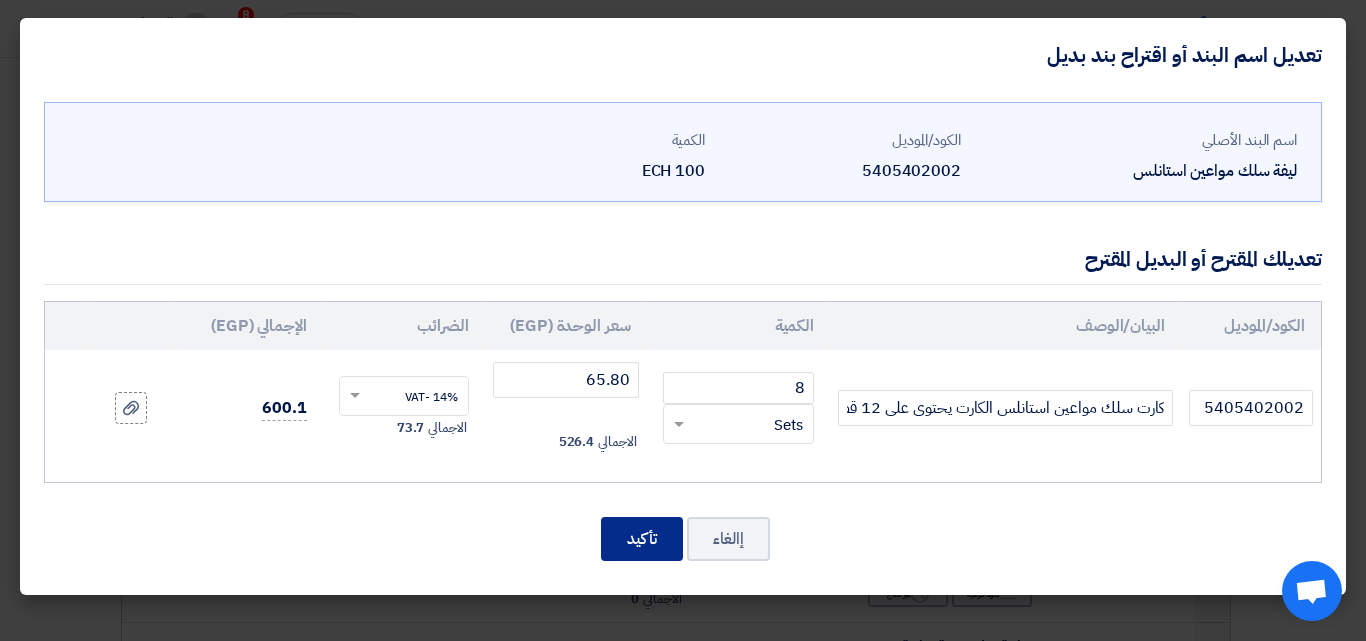 click on "تأكيد" 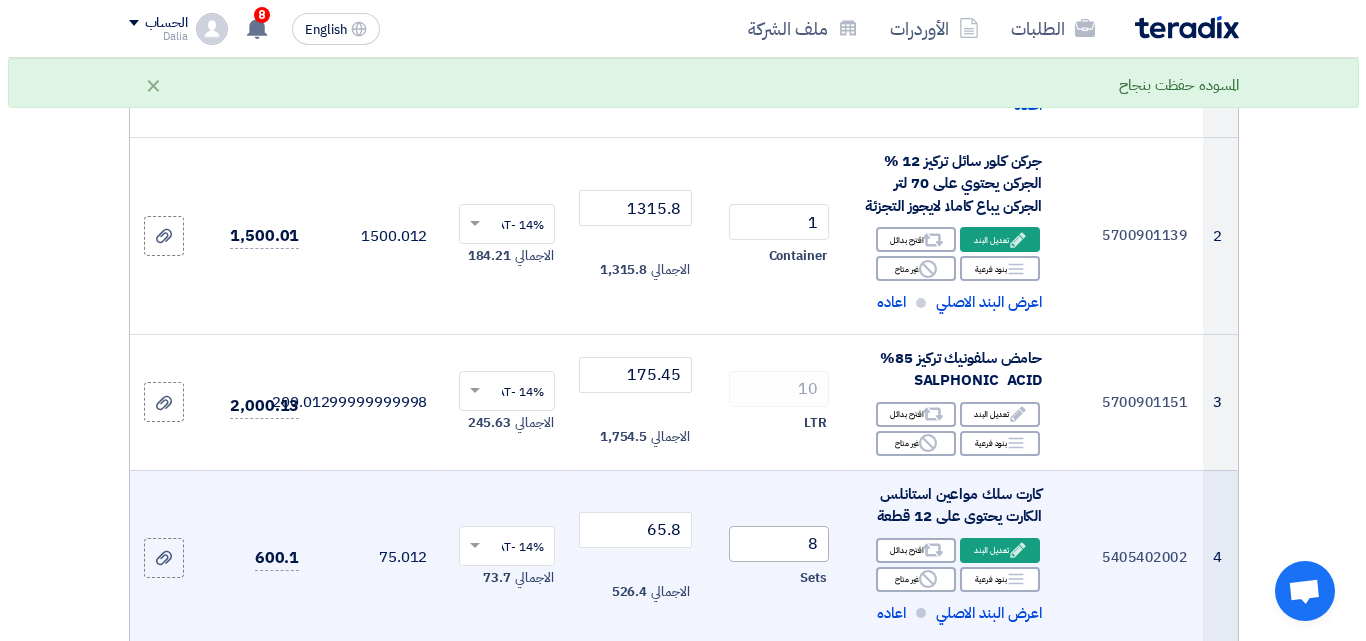 scroll, scrollTop: 600, scrollLeft: 0, axis: vertical 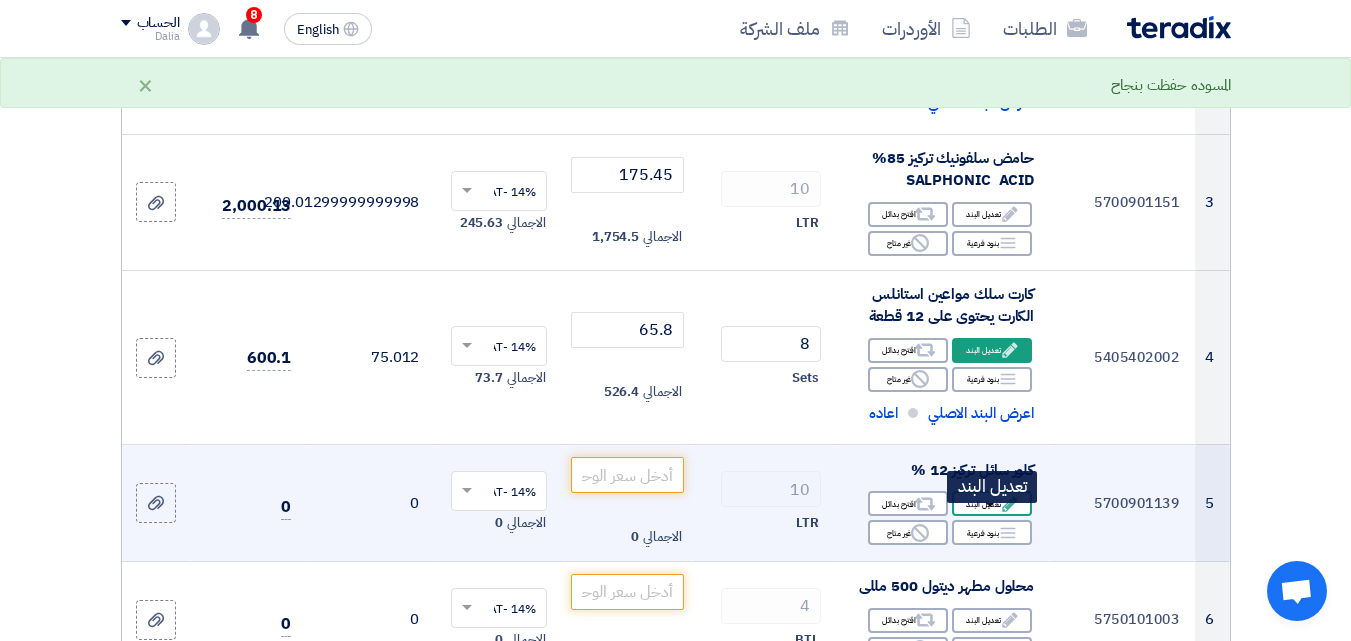 click on "Edit
تعديل البند" 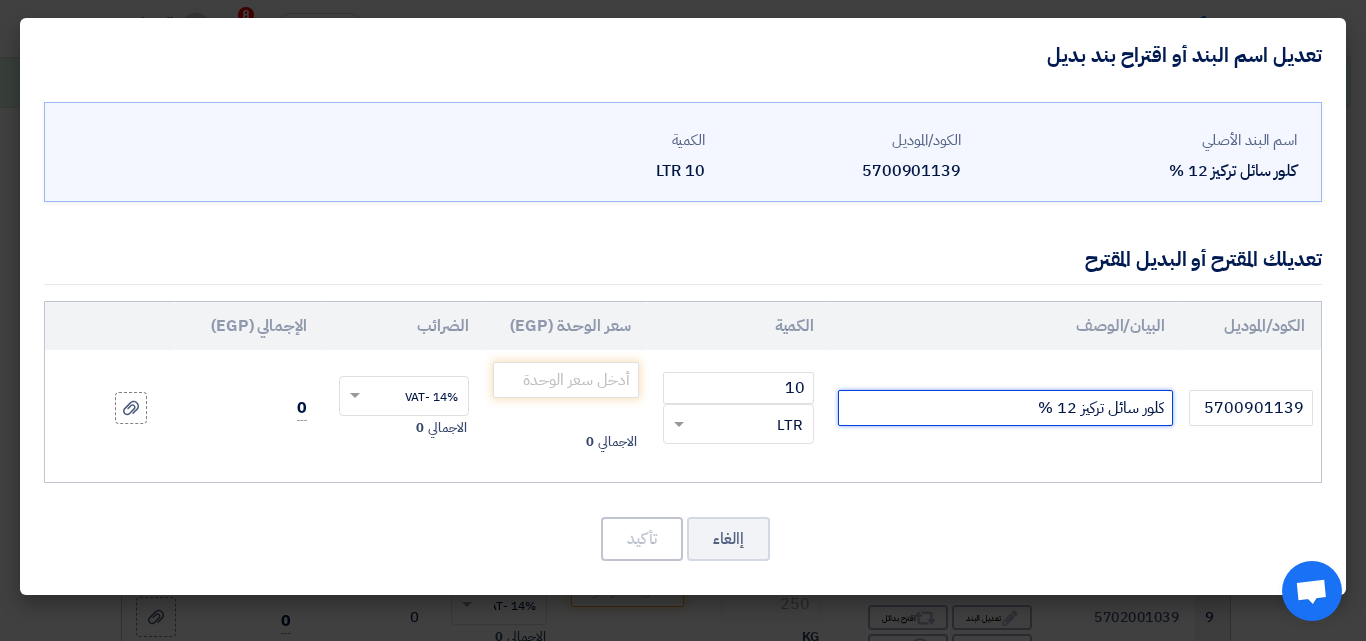 click on "كلور سائل تركيز 12 %" 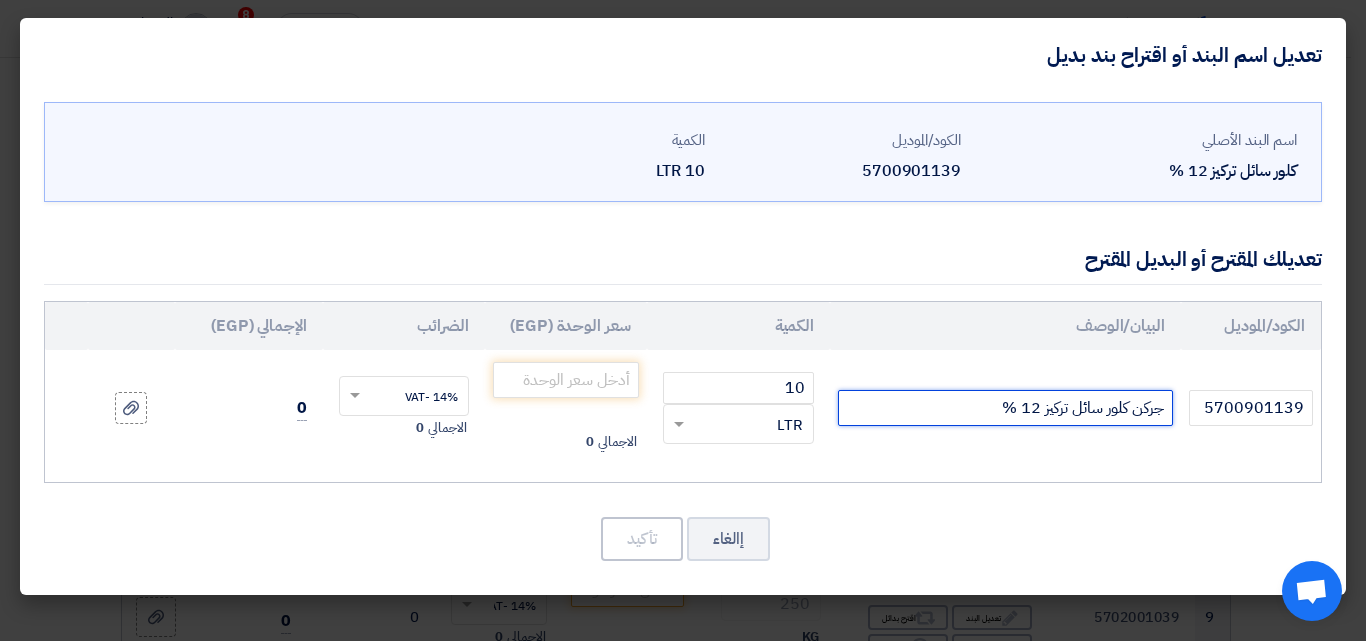 click on "جركن كلور سائل تركيز 12 %" 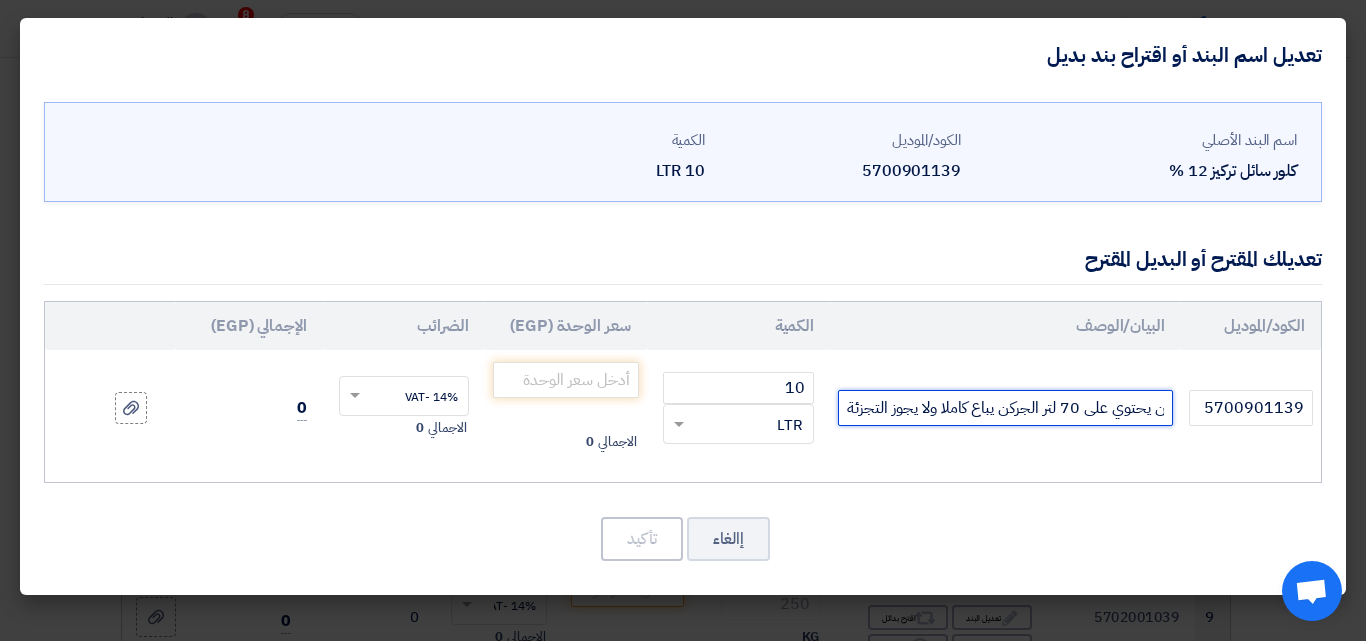scroll, scrollTop: 0, scrollLeft: -203, axis: horizontal 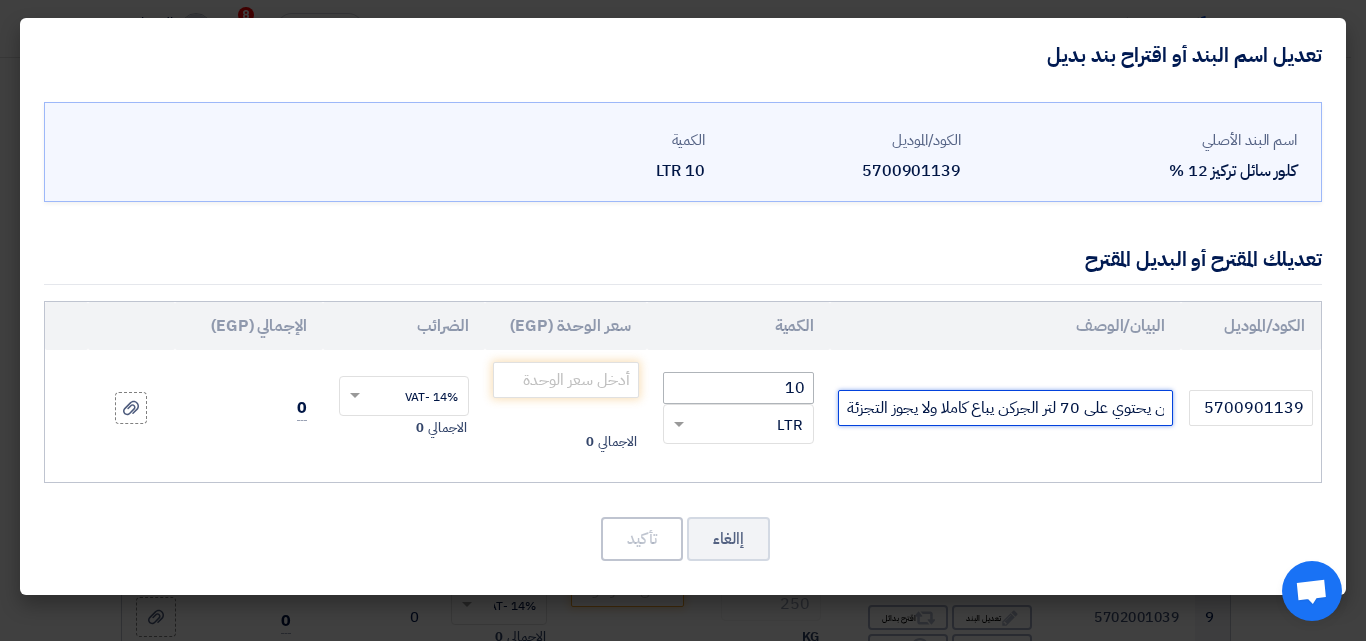 type on "جركن كلور سائل تركيز 12 % الجركن يحتوي على 70 لتر الجركن يباع كاملا ولا يجوز التجزئة" 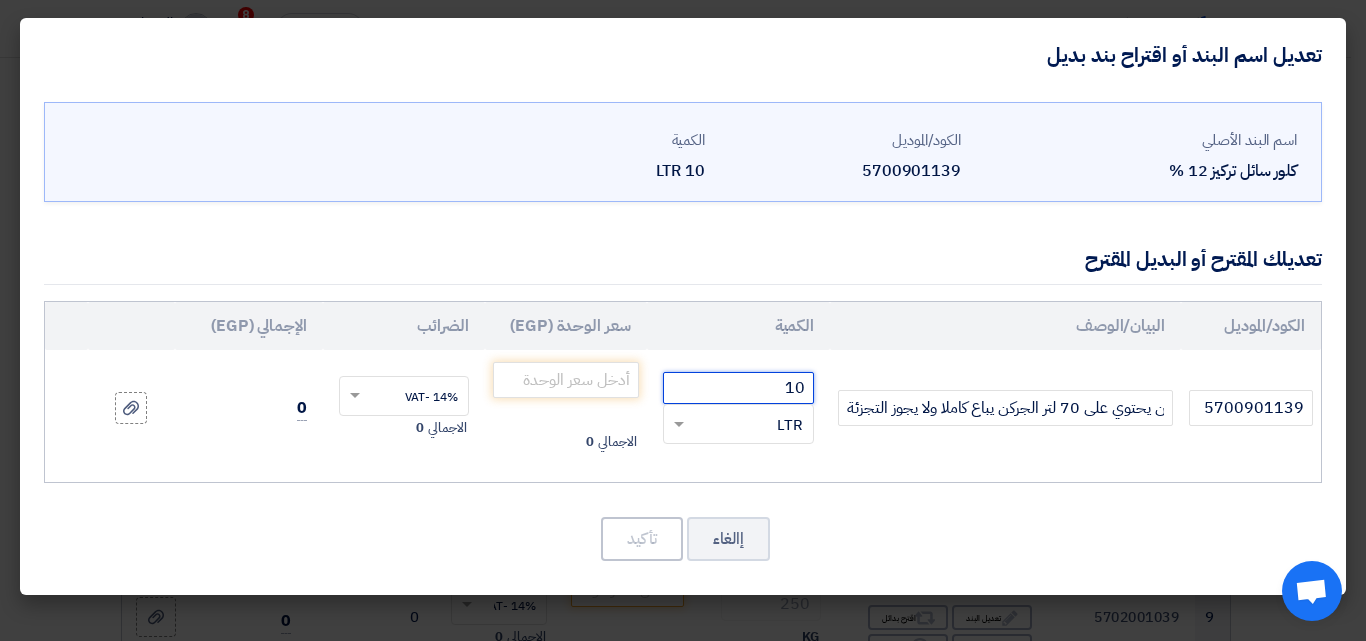 scroll, scrollTop: 0, scrollLeft: 0, axis: both 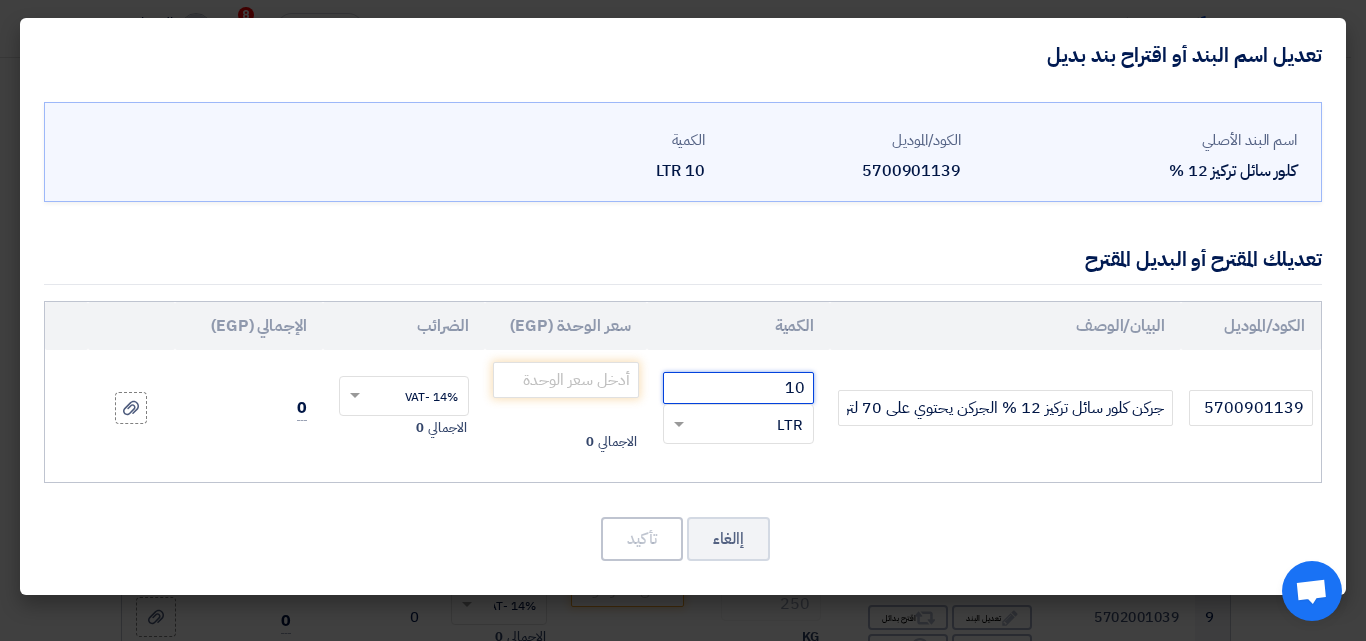 drag, startPoint x: 769, startPoint y: 387, endPoint x: 816, endPoint y: 373, distance: 49.0408 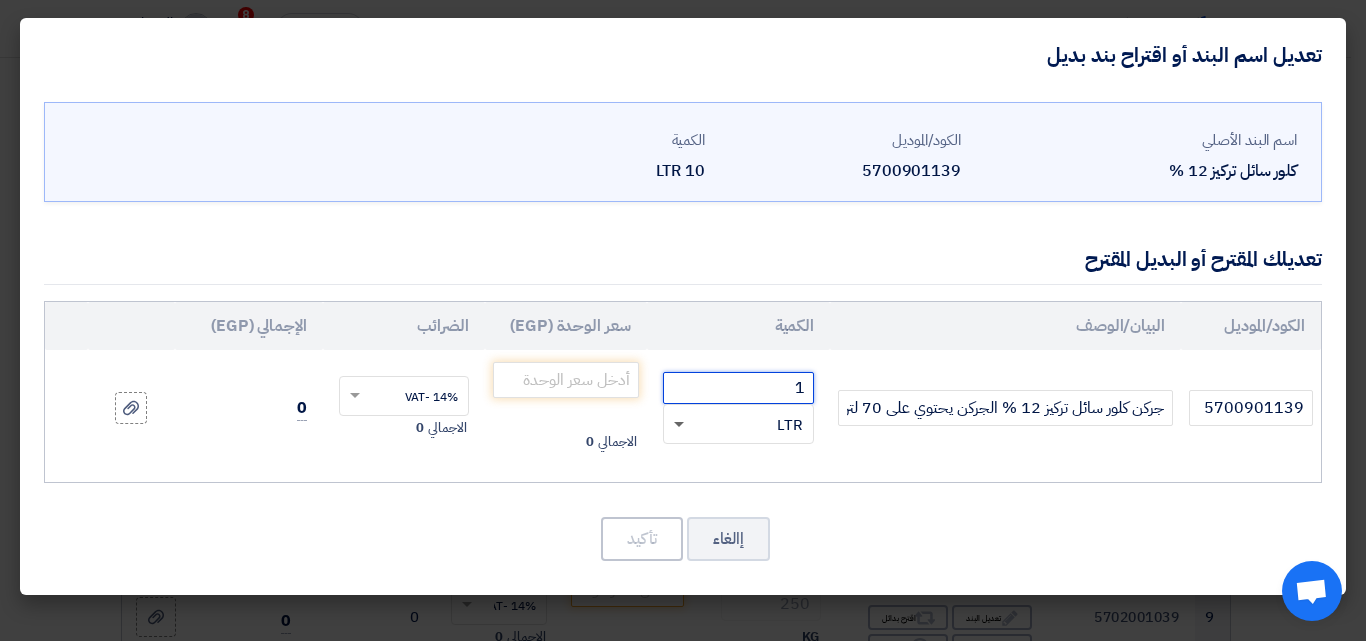 click 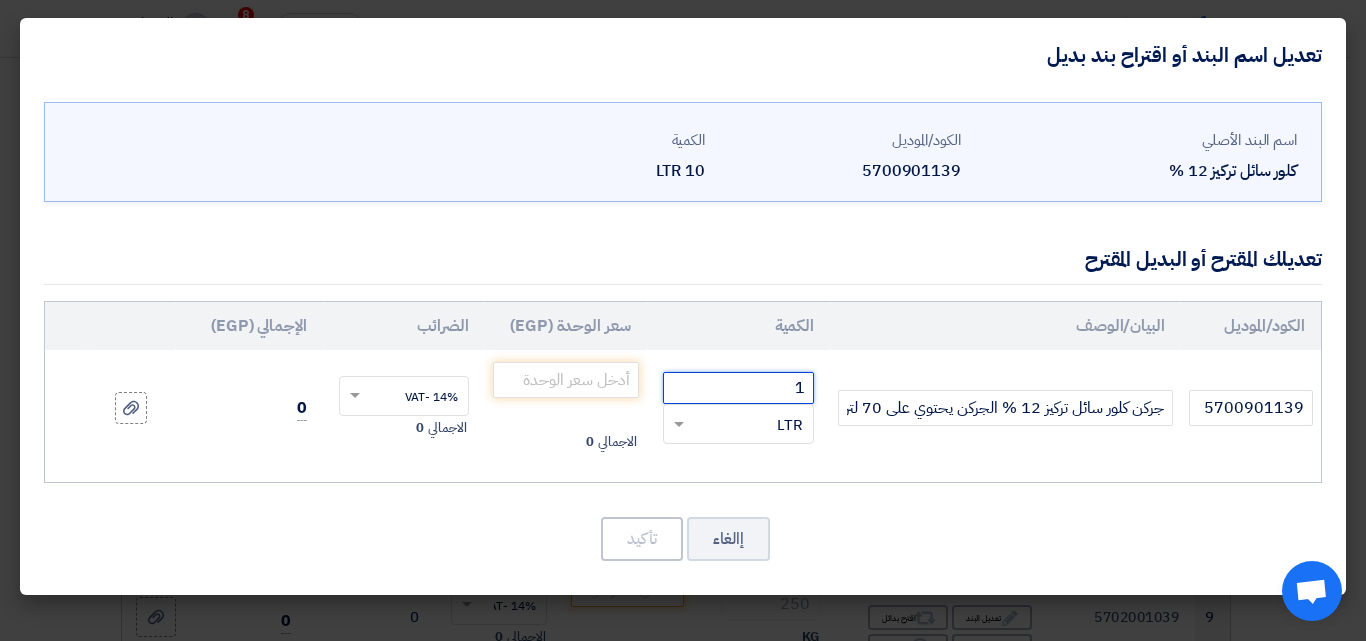 type on "1" 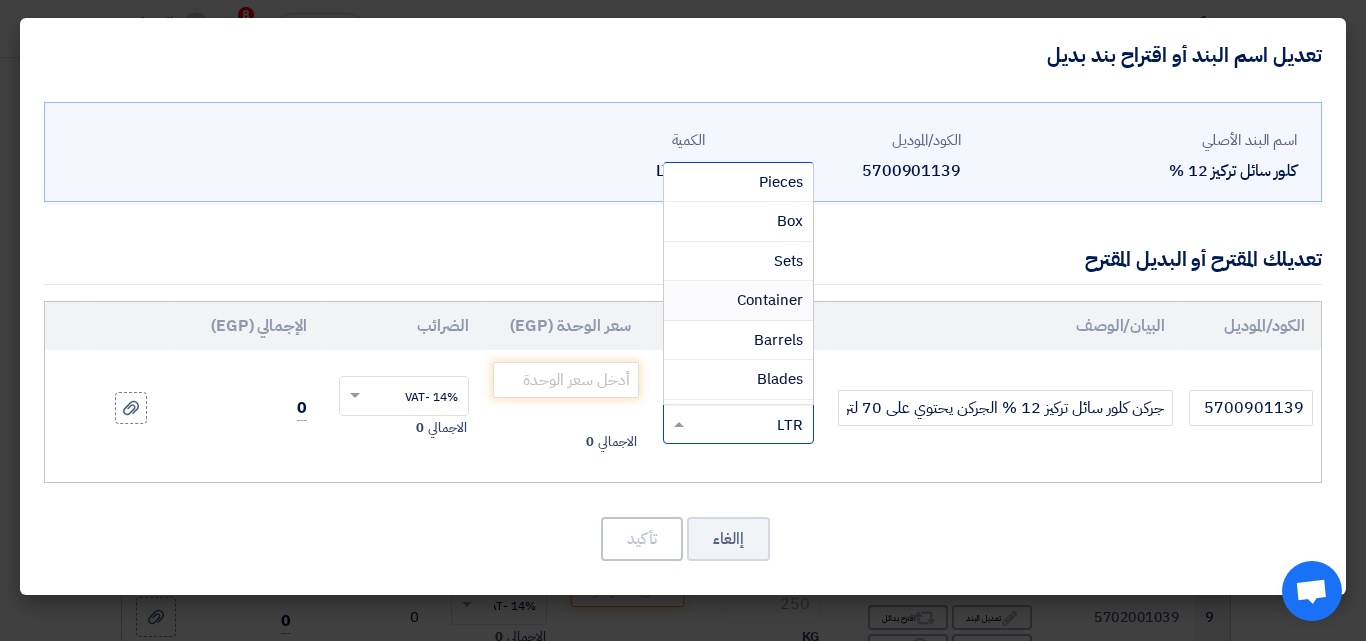 click on "Container" at bounding box center (770, 300) 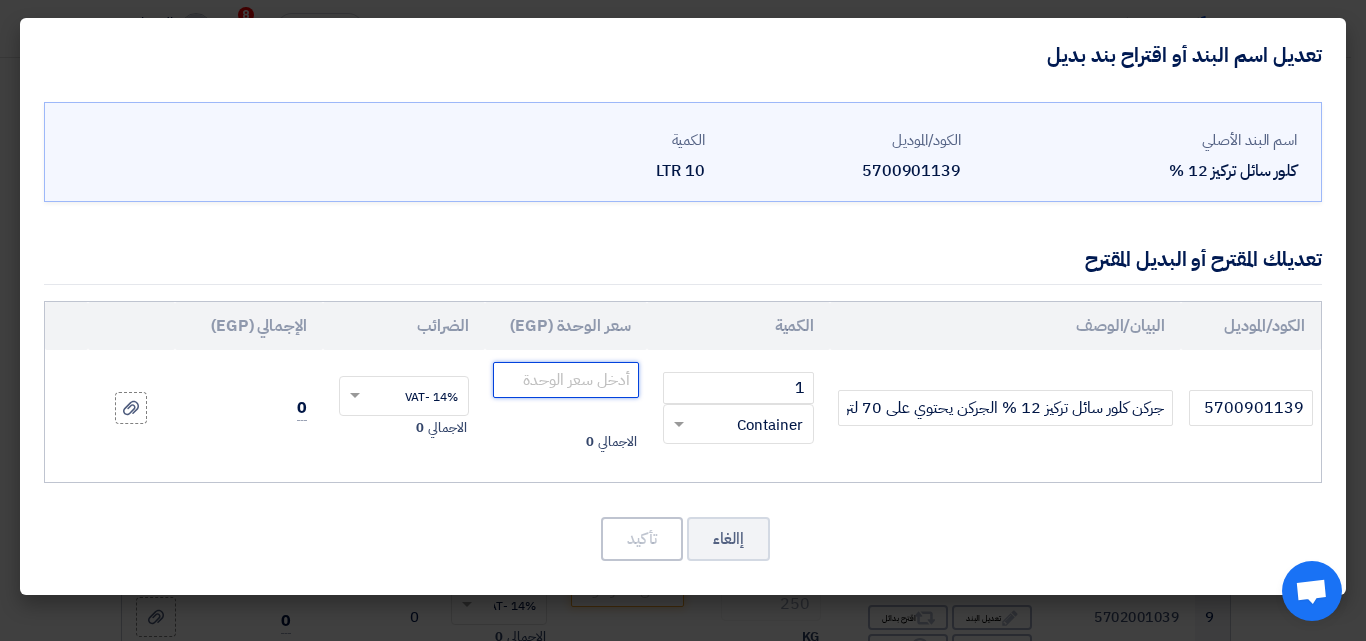 click 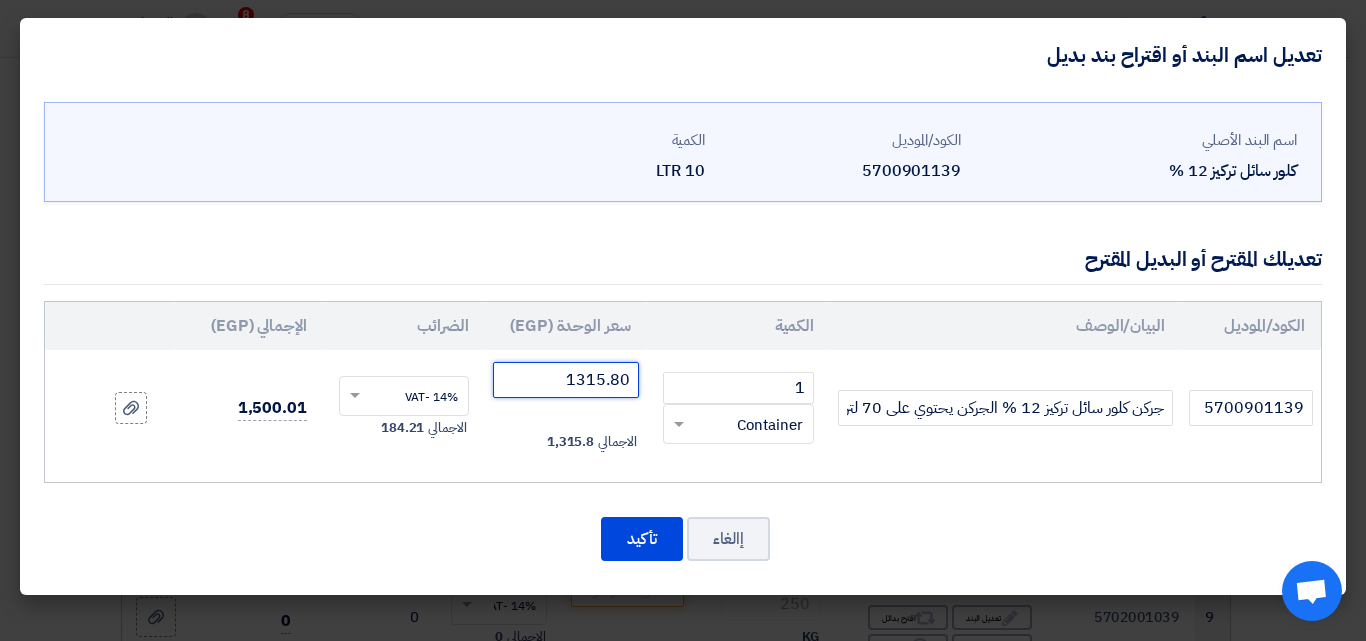 type on "1315.80" 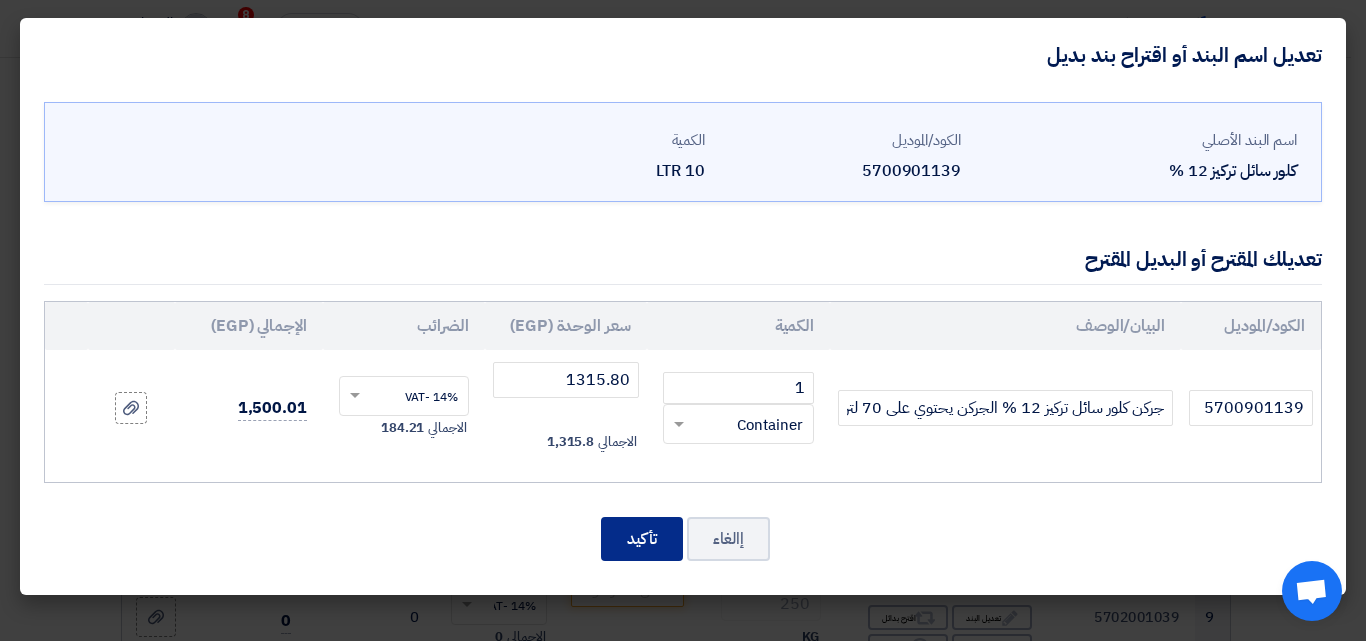 click on "تأكيد" 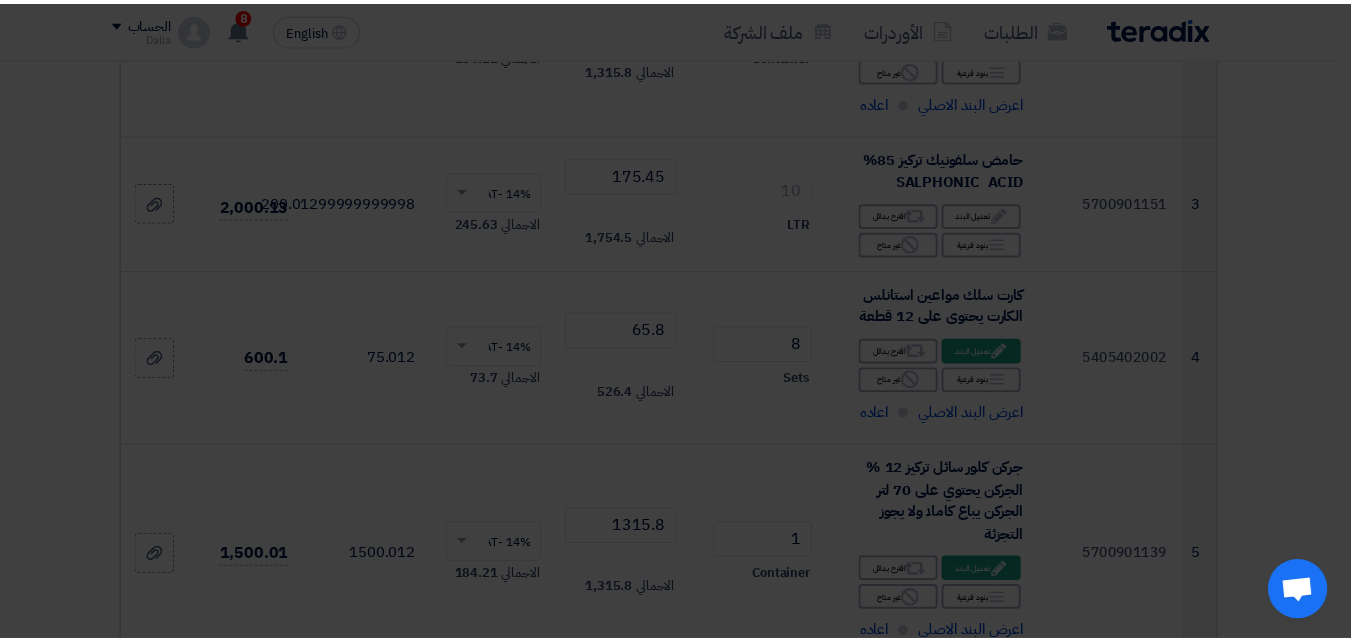 scroll, scrollTop: 797, scrollLeft: 0, axis: vertical 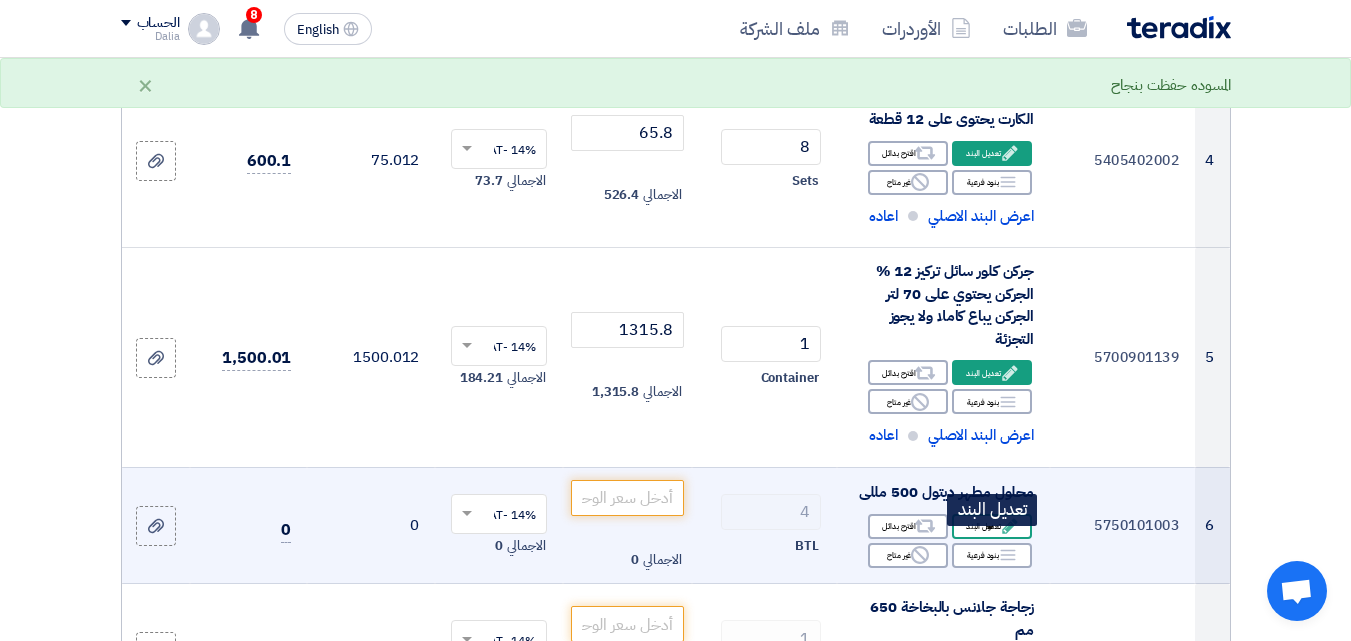 click on "Edit
تعديل البند" 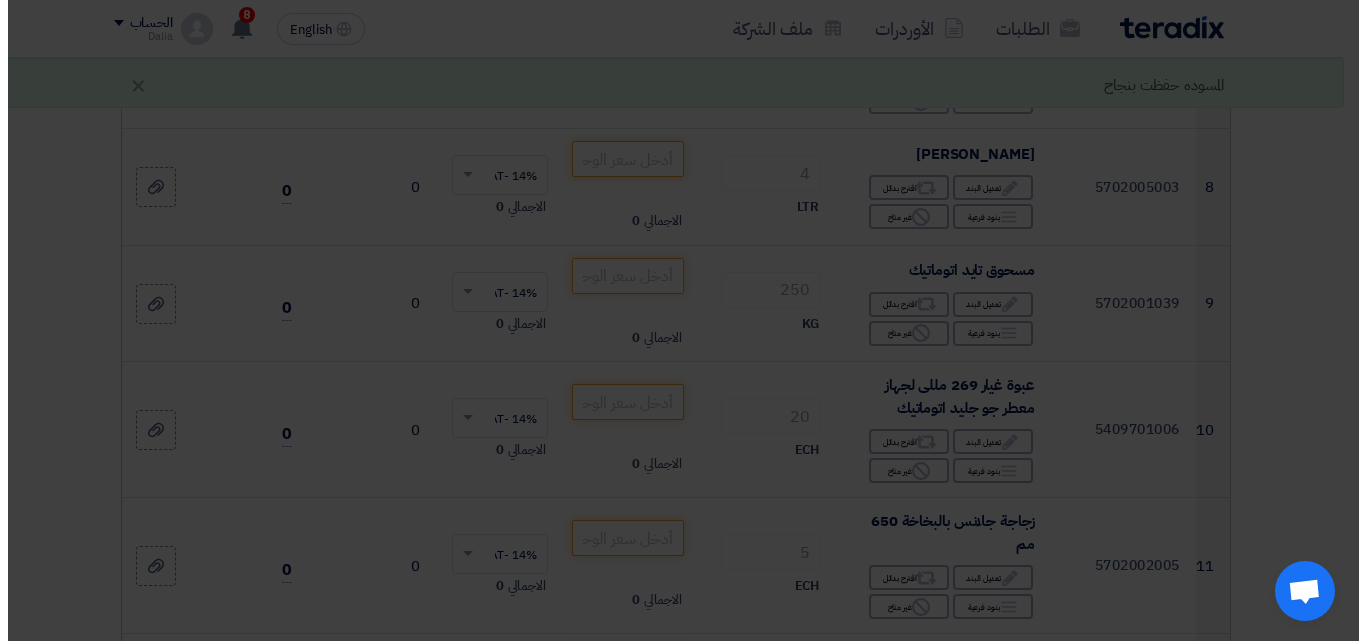 scroll, scrollTop: 600, scrollLeft: 0, axis: vertical 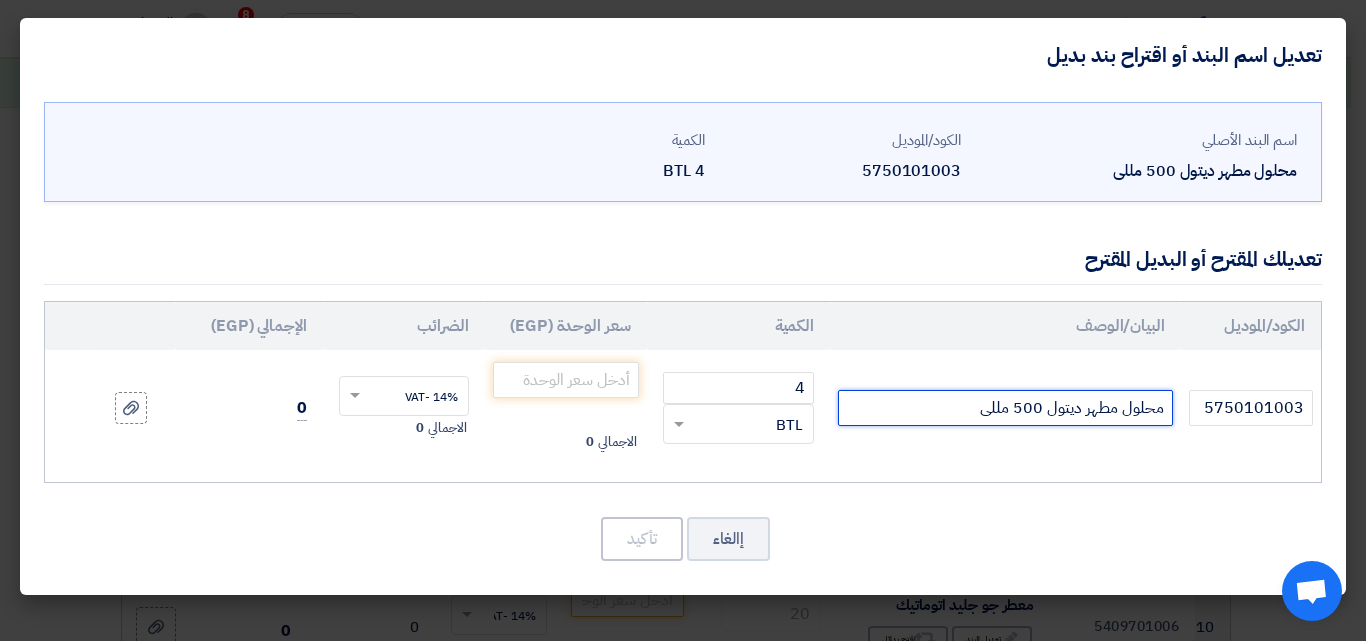 drag, startPoint x: 1018, startPoint y: 403, endPoint x: 1047, endPoint y: 402, distance: 29.017237 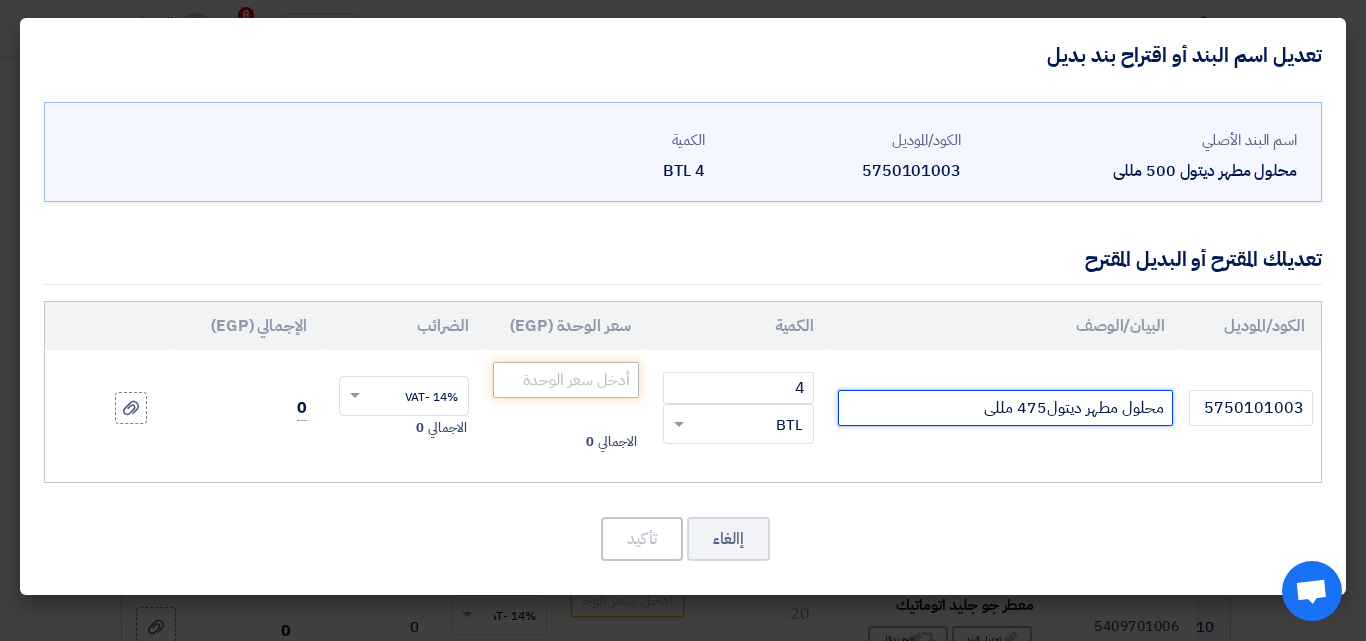 type on "محلول مطهر ديتول475 مللى" 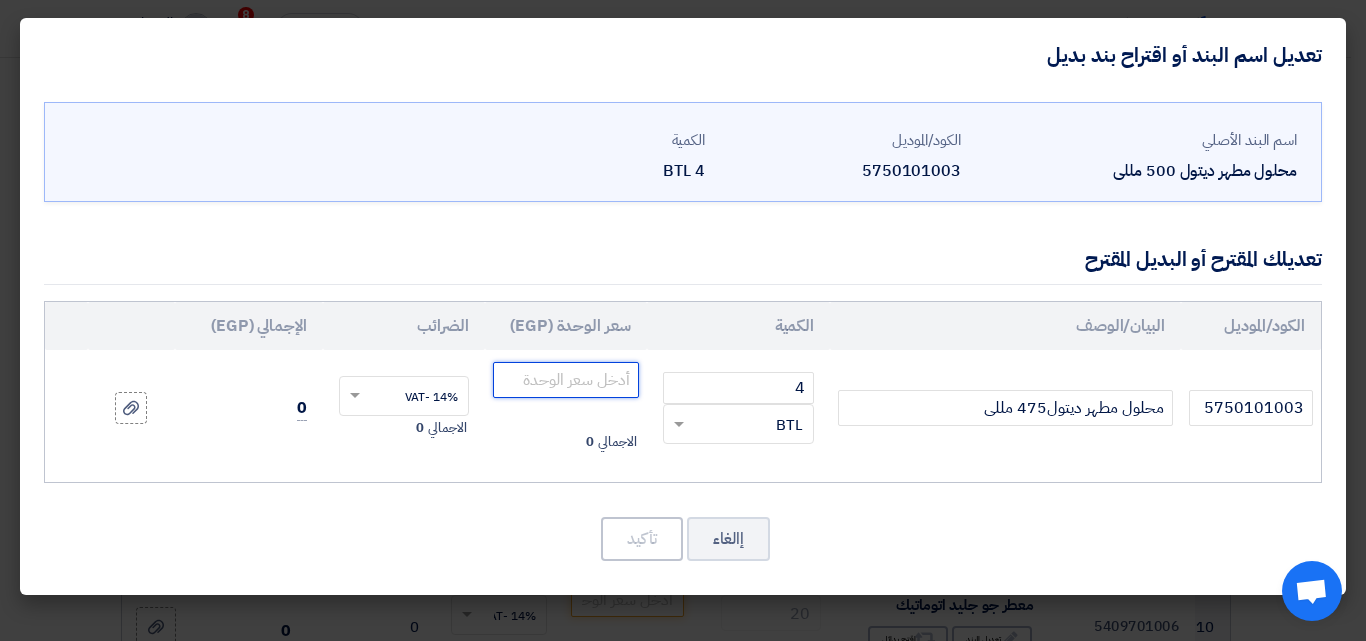 click 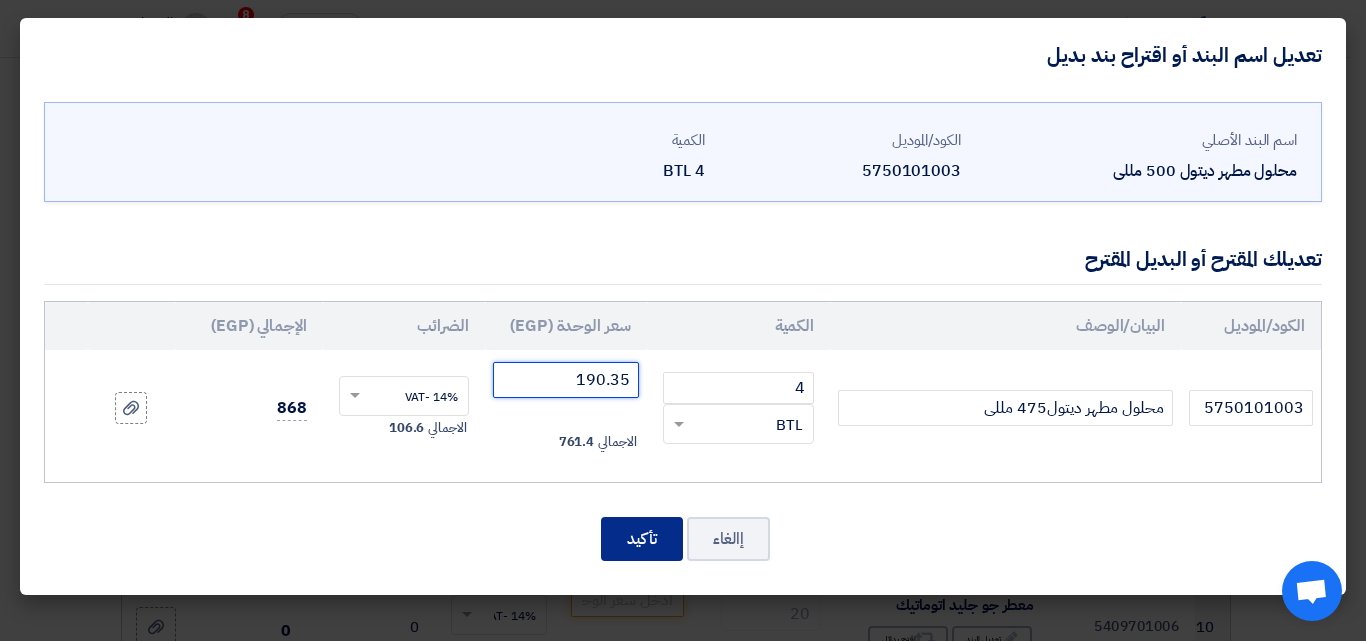 type on "190.35" 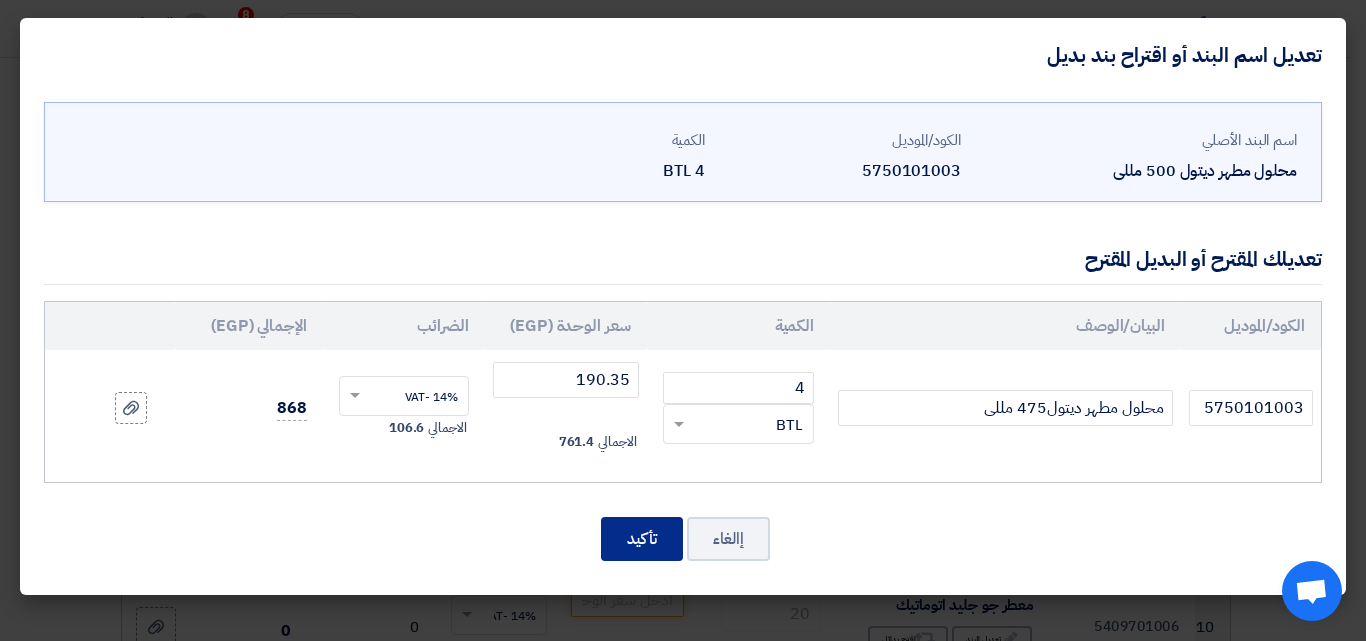click on "تأكيد" 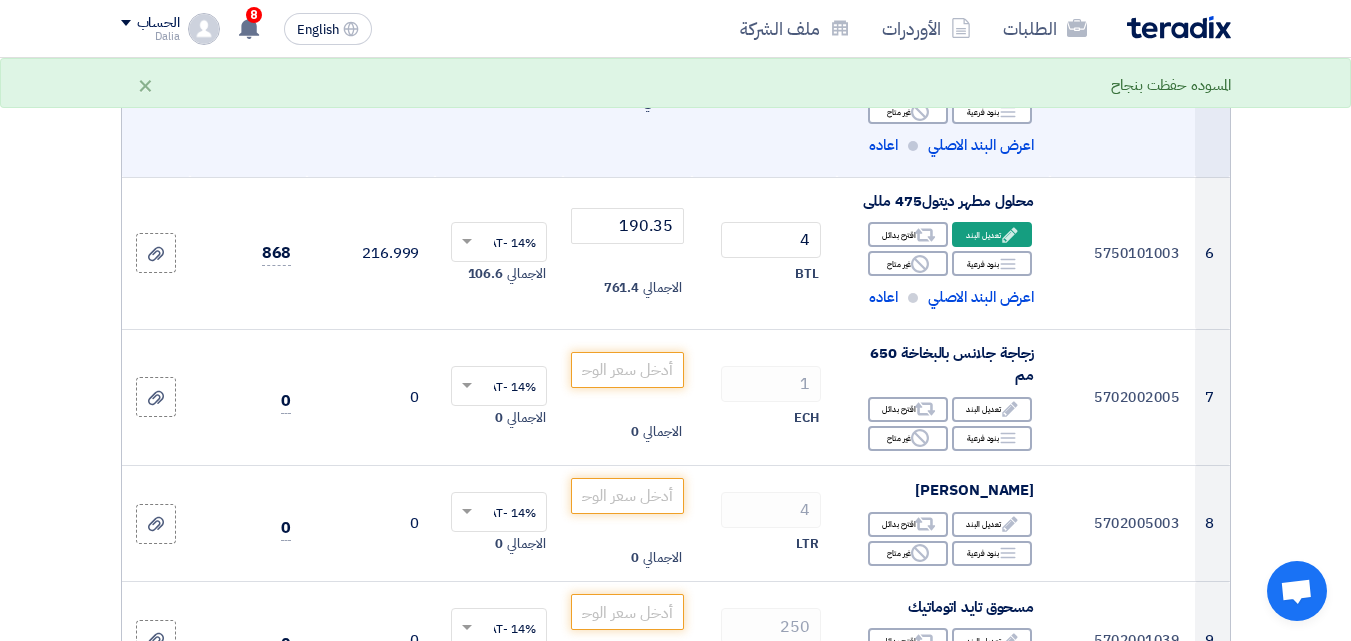 scroll, scrollTop: 1097, scrollLeft: 0, axis: vertical 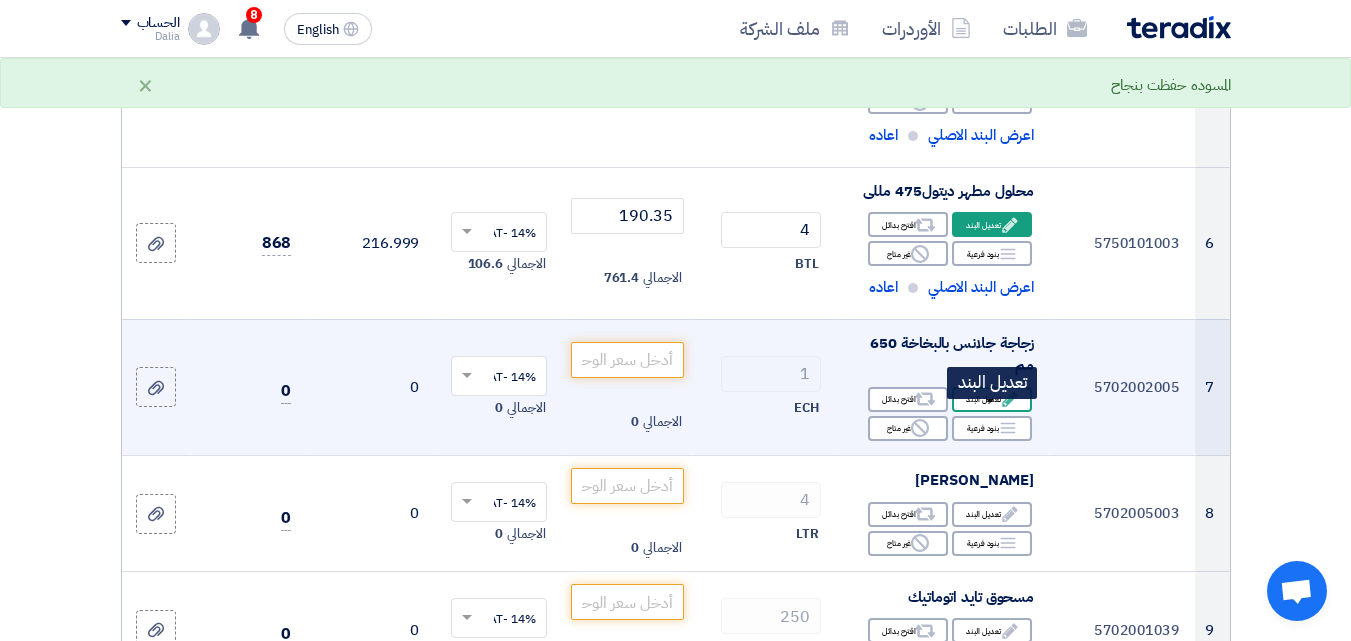 click on "Edit
تعديل البند" 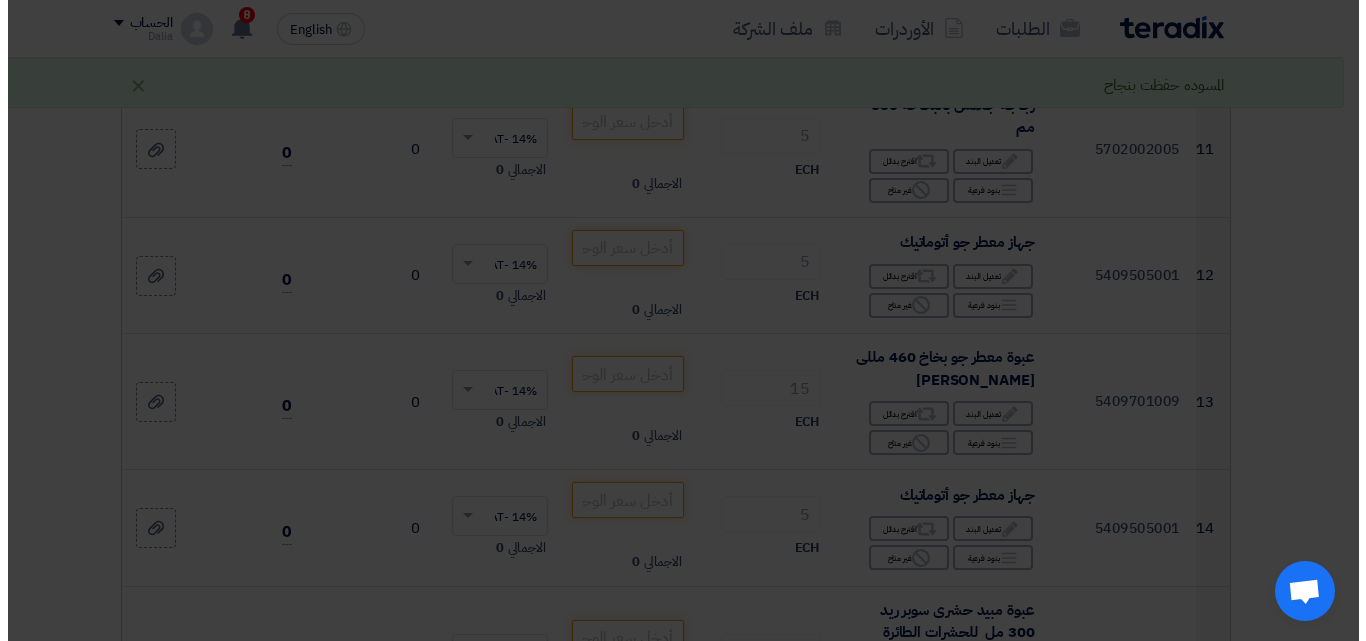 scroll, scrollTop: 725, scrollLeft: 0, axis: vertical 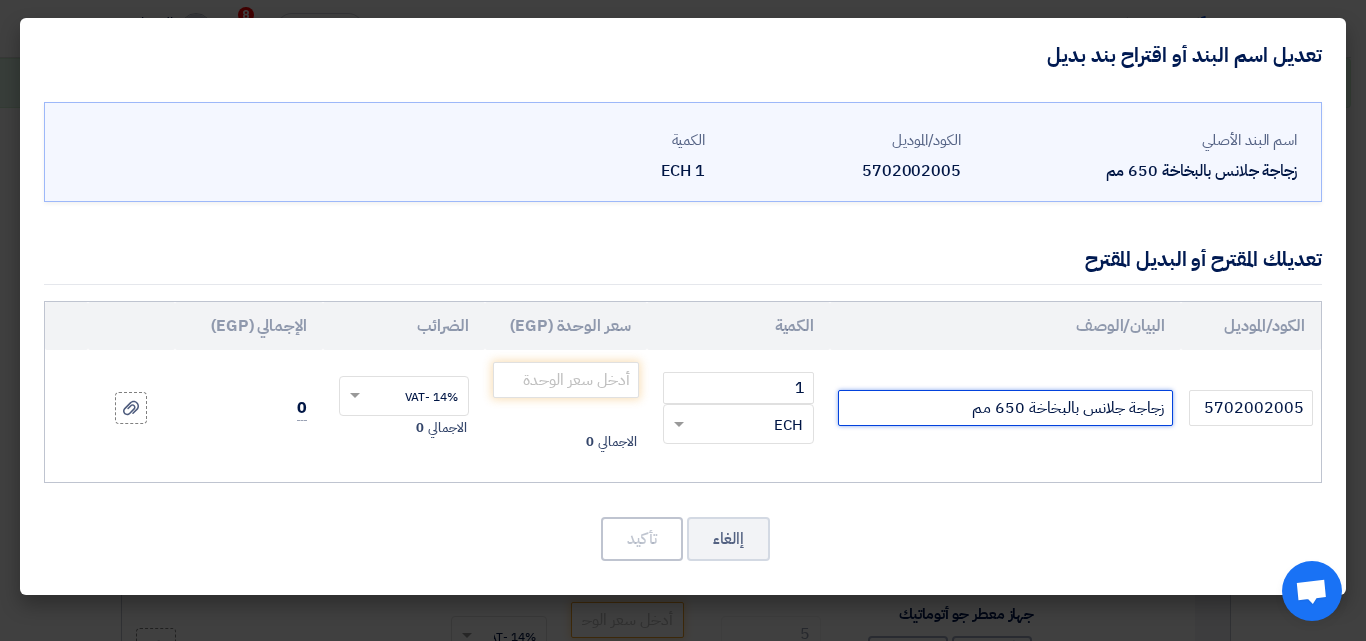drag, startPoint x: 1122, startPoint y: 406, endPoint x: 1087, endPoint y: 406, distance: 35 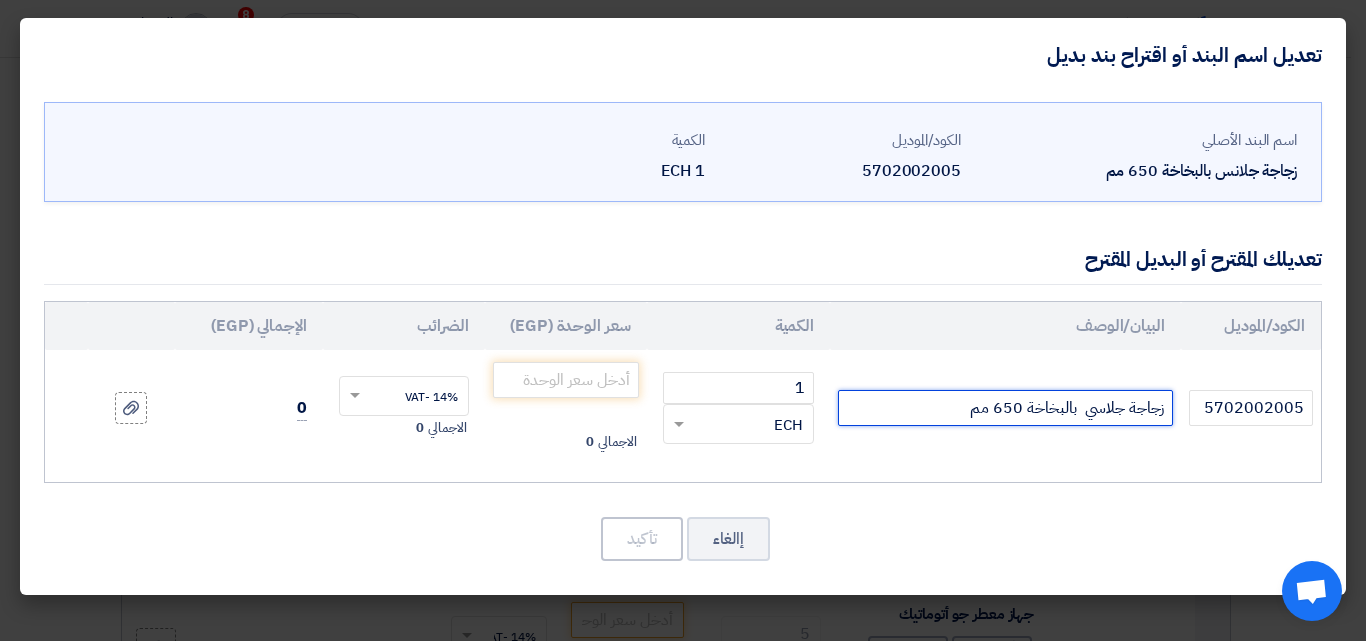 drag, startPoint x: 1078, startPoint y: 413, endPoint x: 952, endPoint y: 402, distance: 126.47925 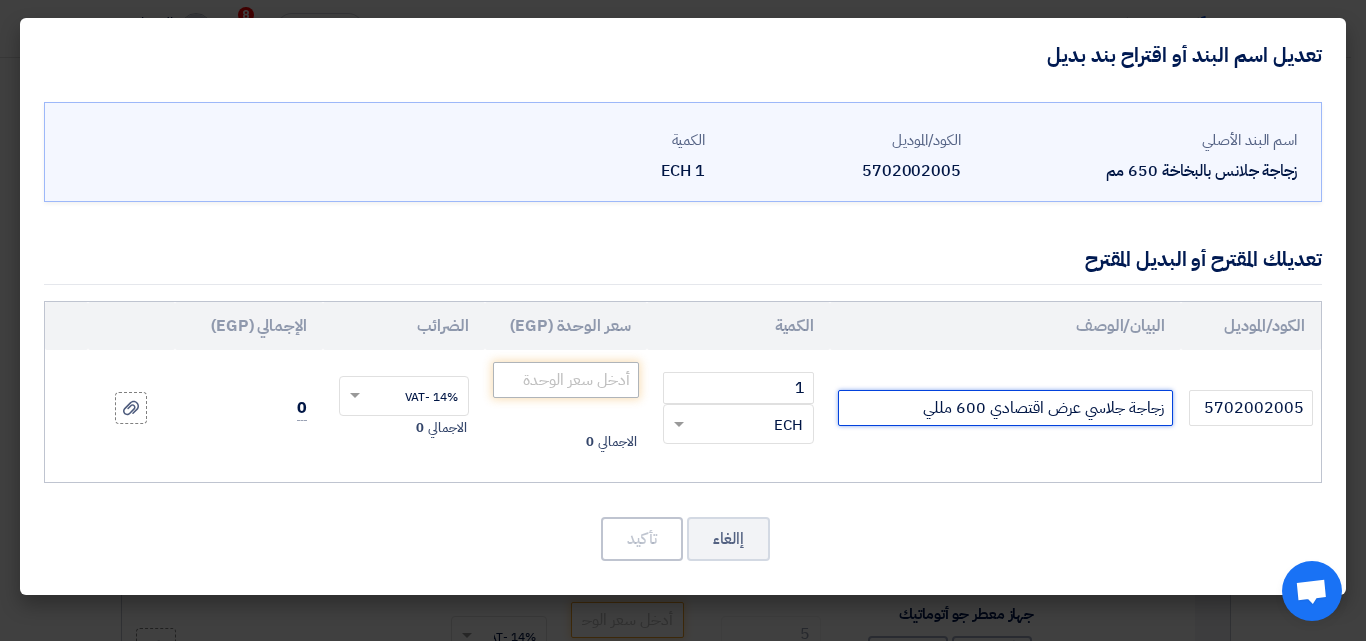 type on "زجاجة جلاسي عرض اقتصادي 600 مللي" 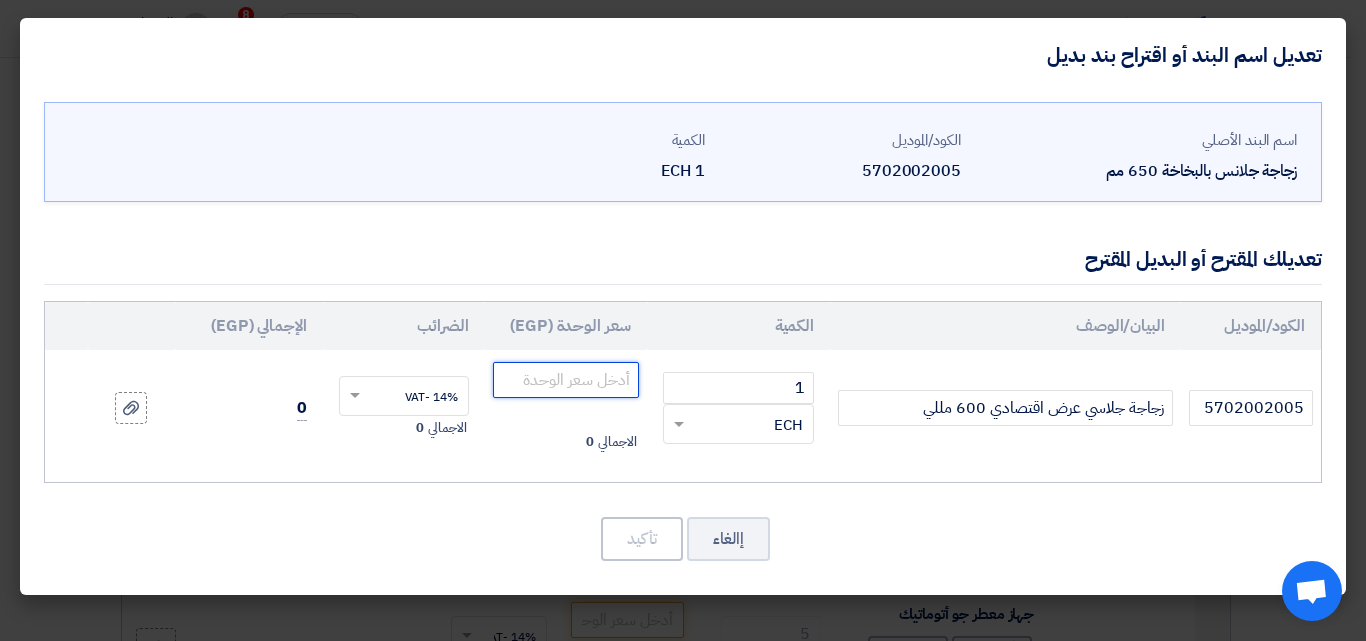 click 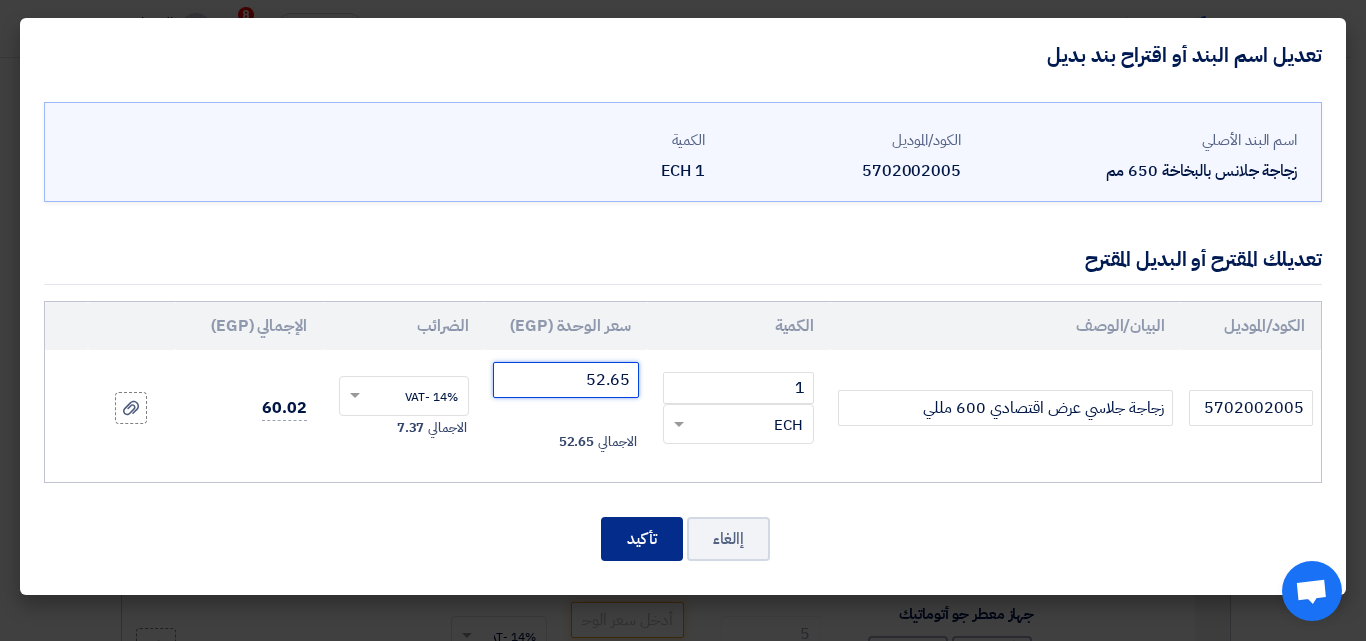 type on "52.65" 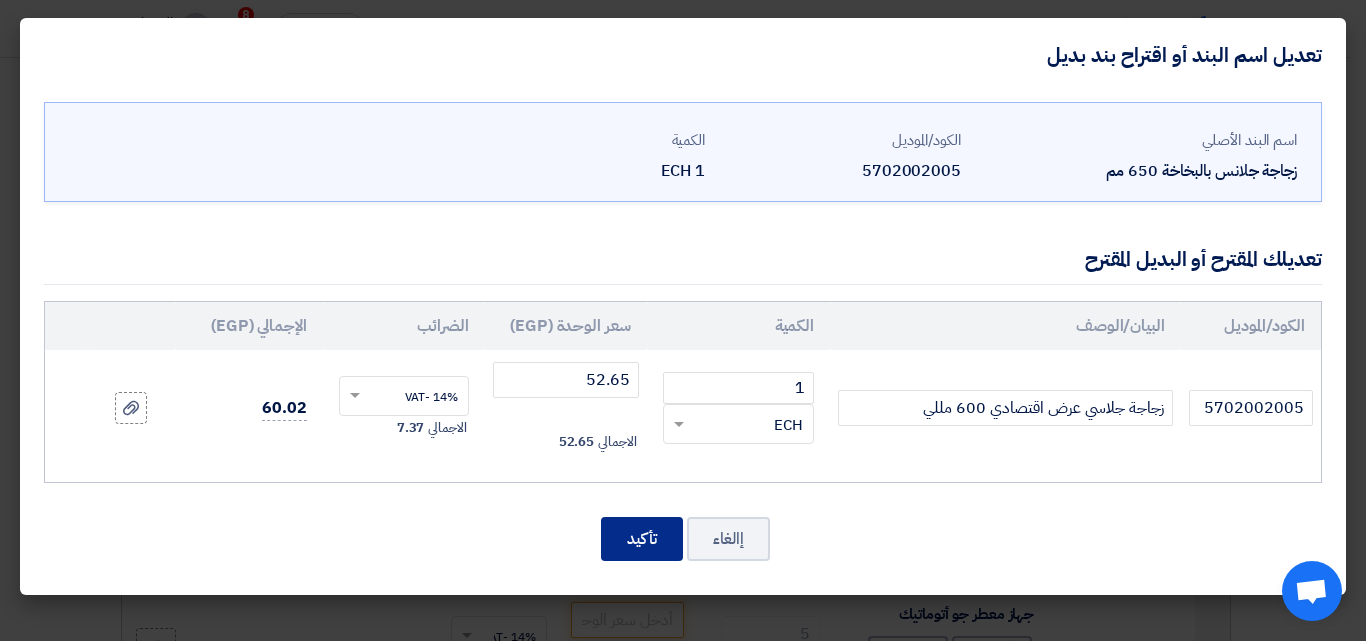 click on "تأكيد" 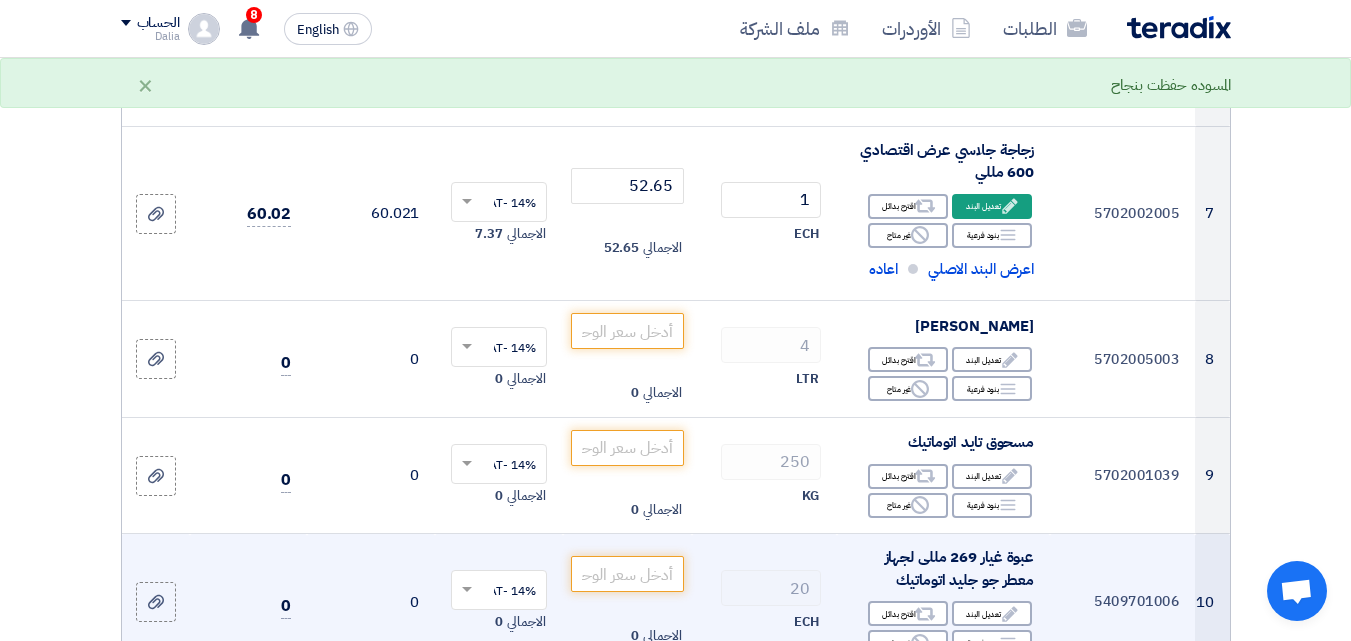 scroll, scrollTop: 1268, scrollLeft: 0, axis: vertical 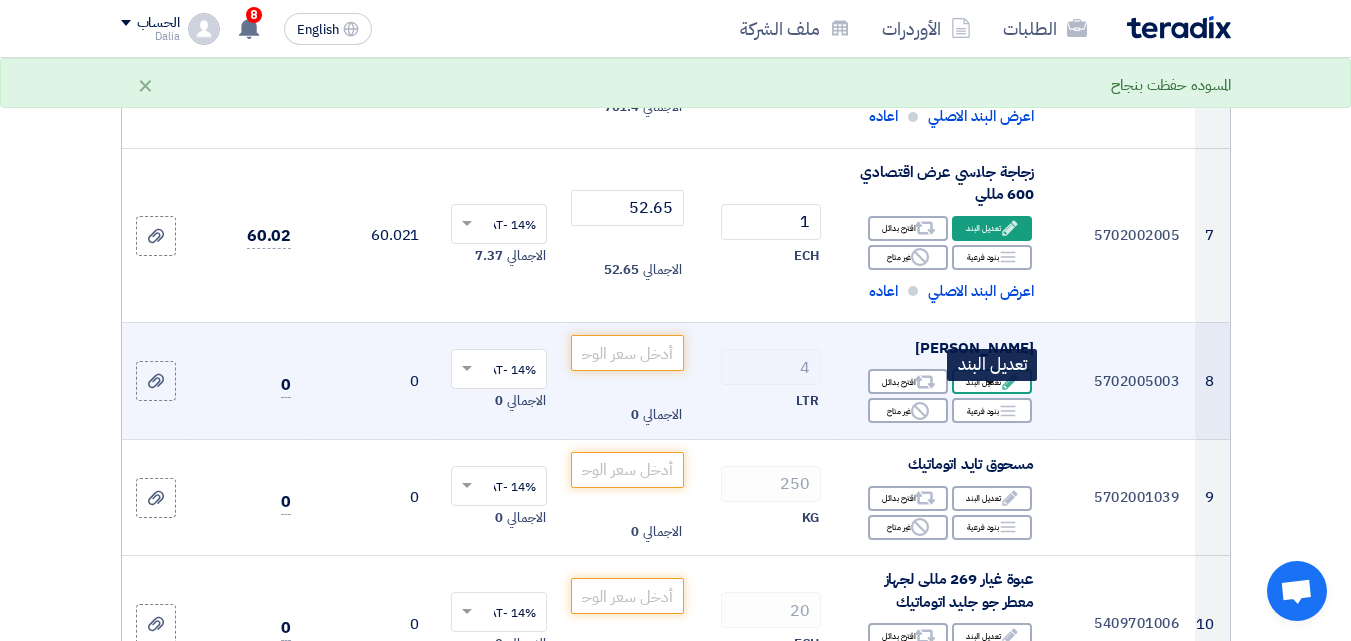 click on "Edit
تعديل البند" 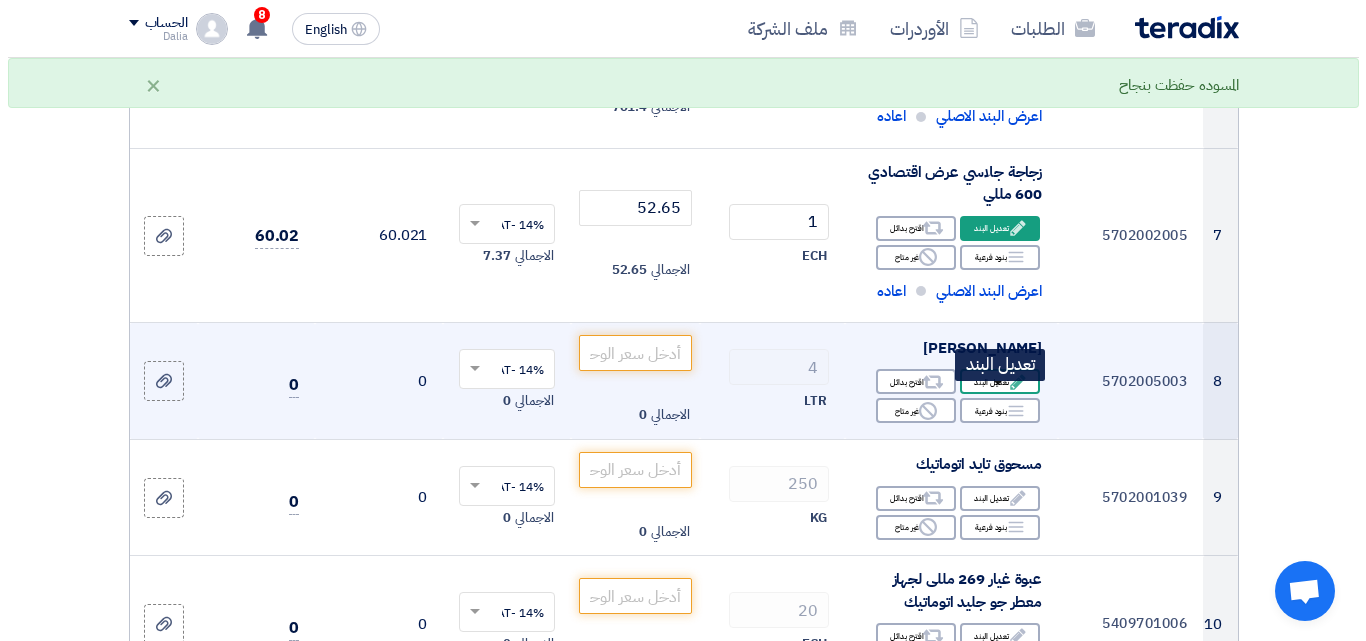 scroll, scrollTop: 896, scrollLeft: 0, axis: vertical 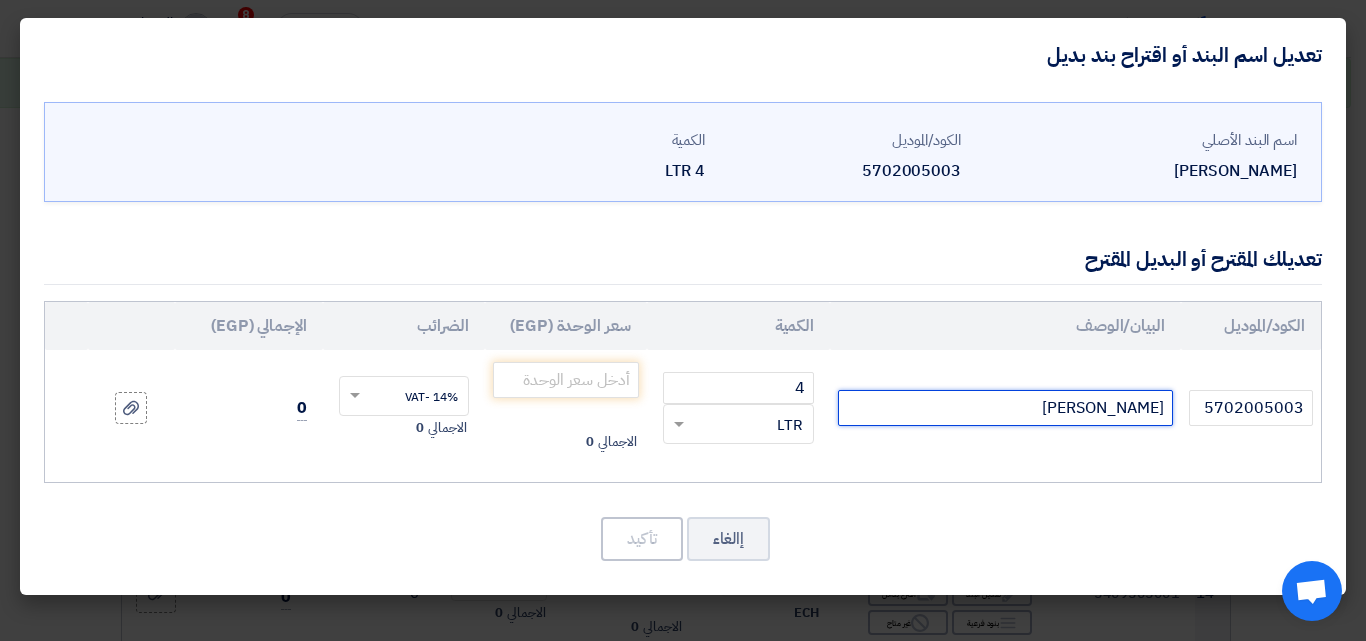 click on "[PERSON_NAME]" 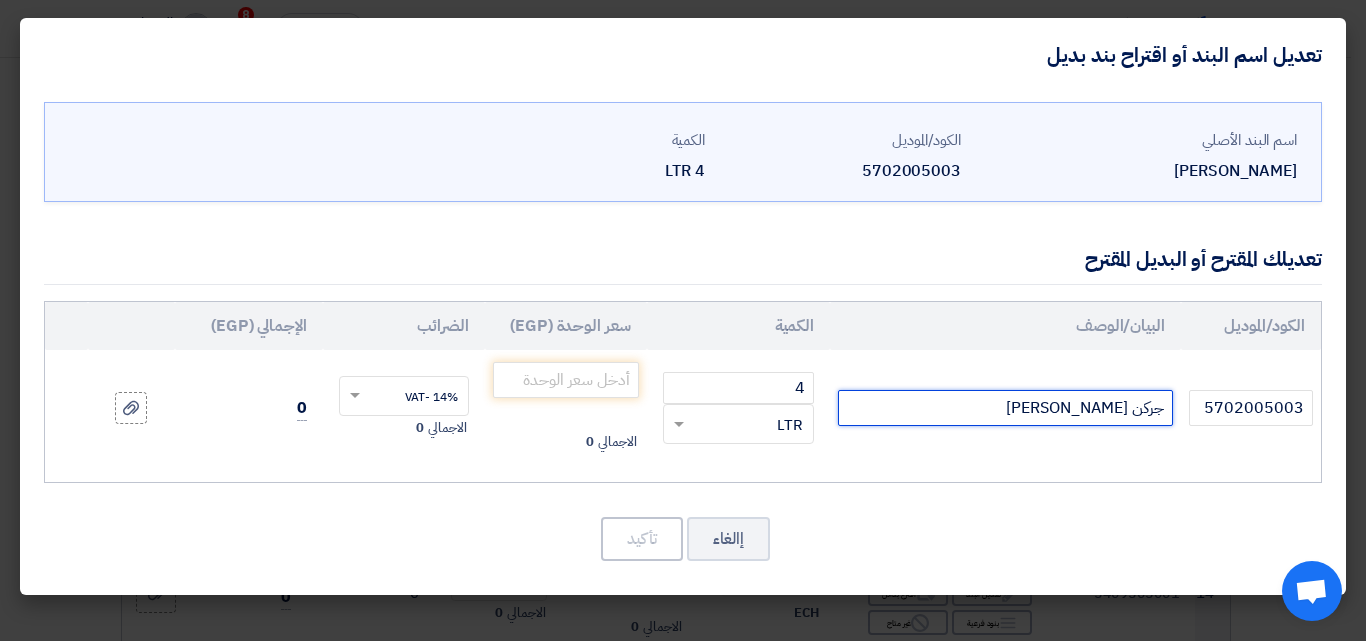 click on "جركن [PERSON_NAME]" 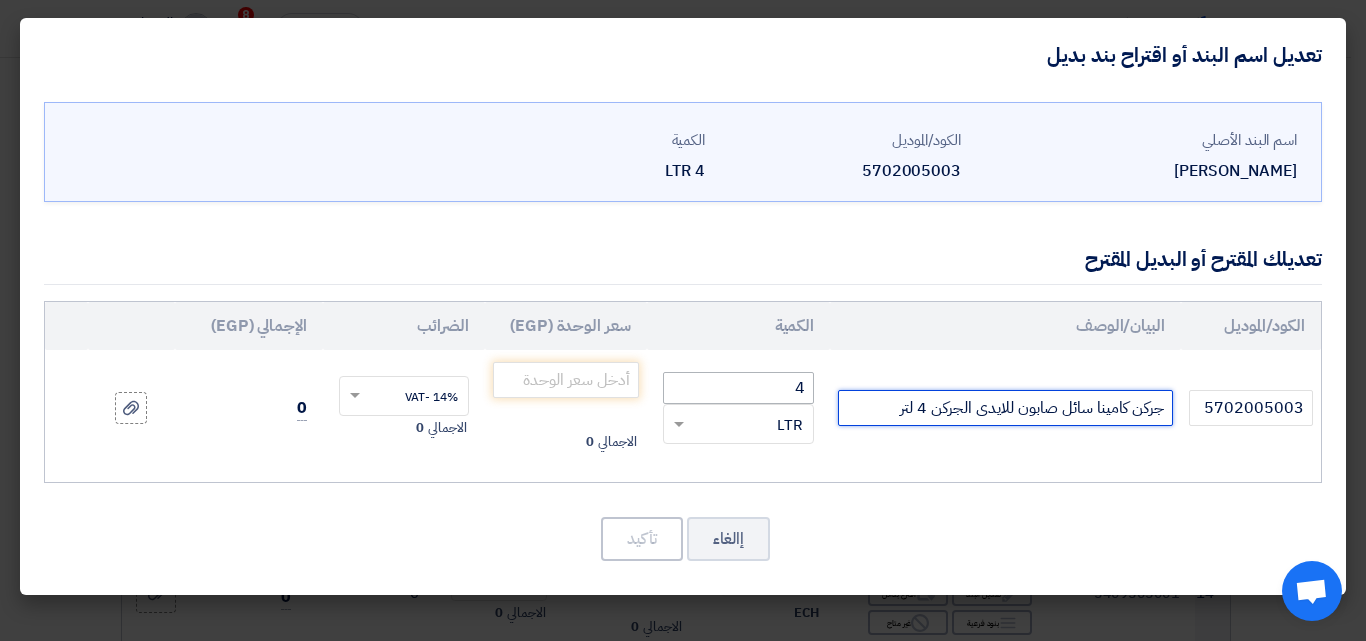type on "جركن كامينا سائل صابون للايدى الجركن 4 لتر" 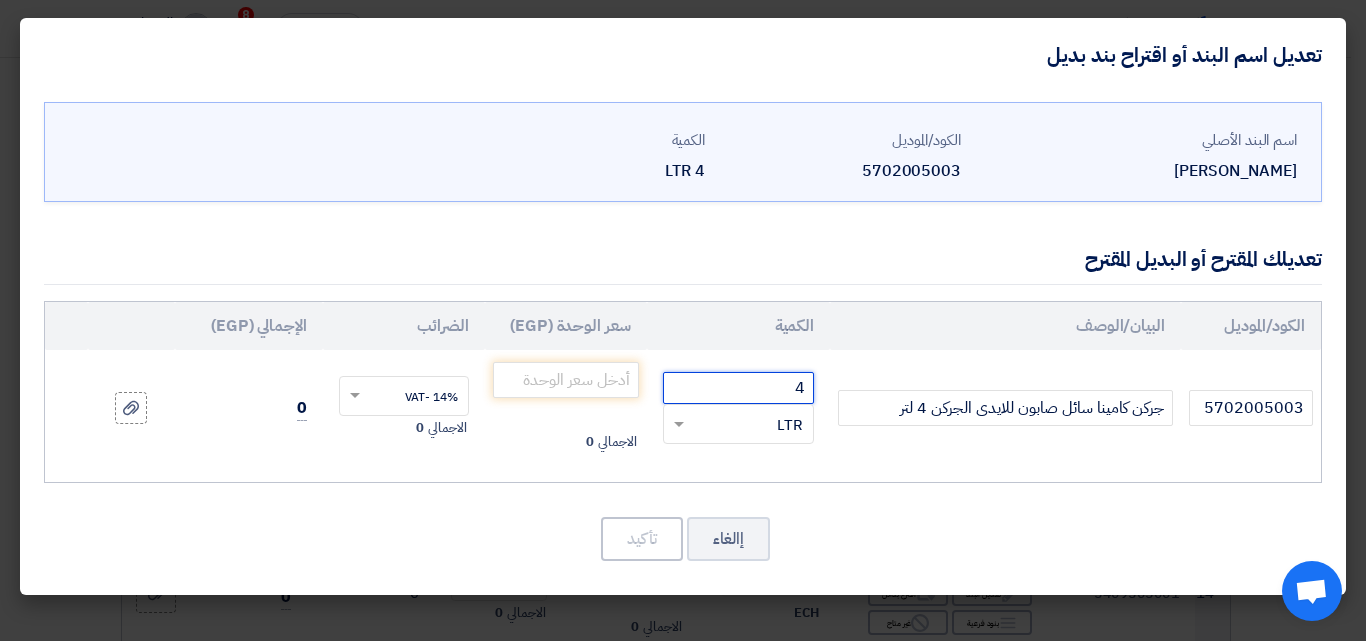 drag, startPoint x: 794, startPoint y: 387, endPoint x: 806, endPoint y: 383, distance: 12.649111 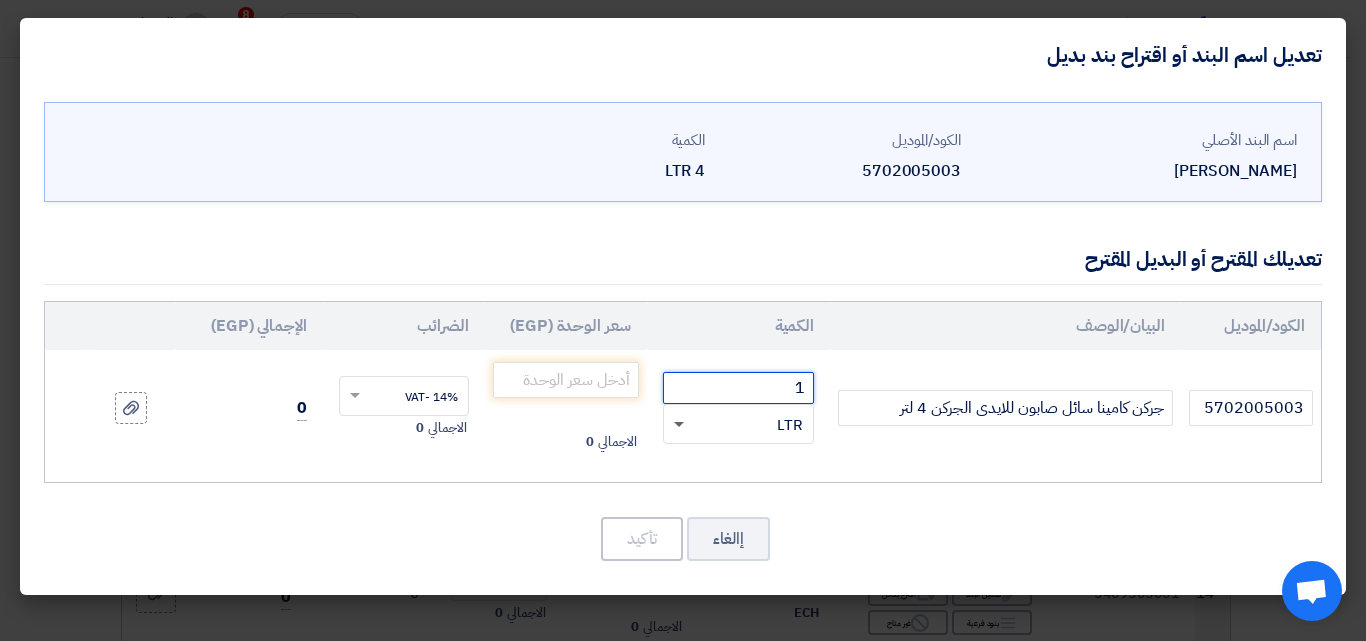 click 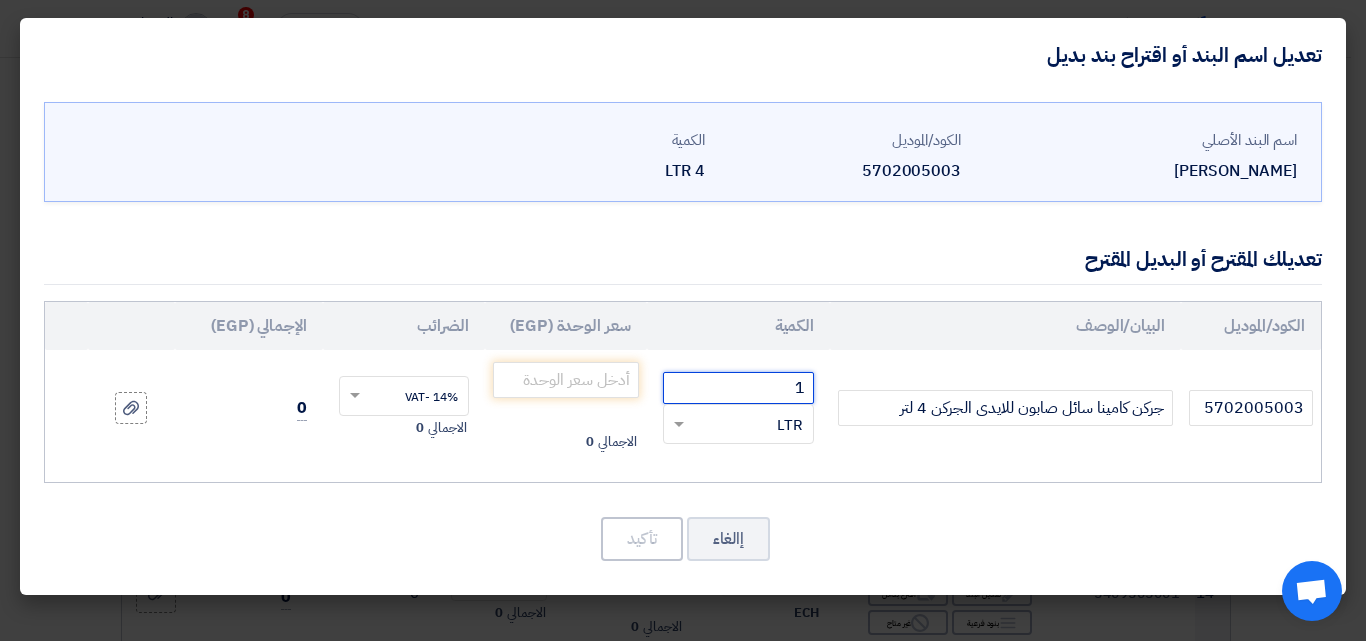 type on "1" 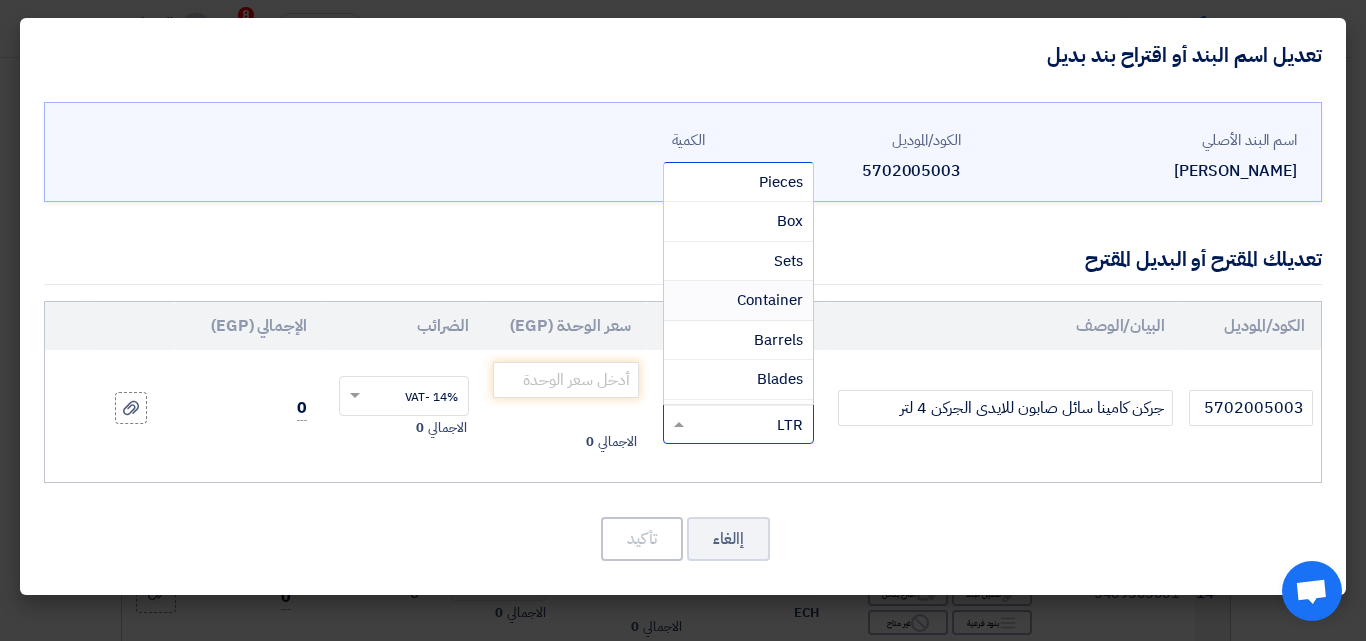 click on "Container" at bounding box center [770, 300] 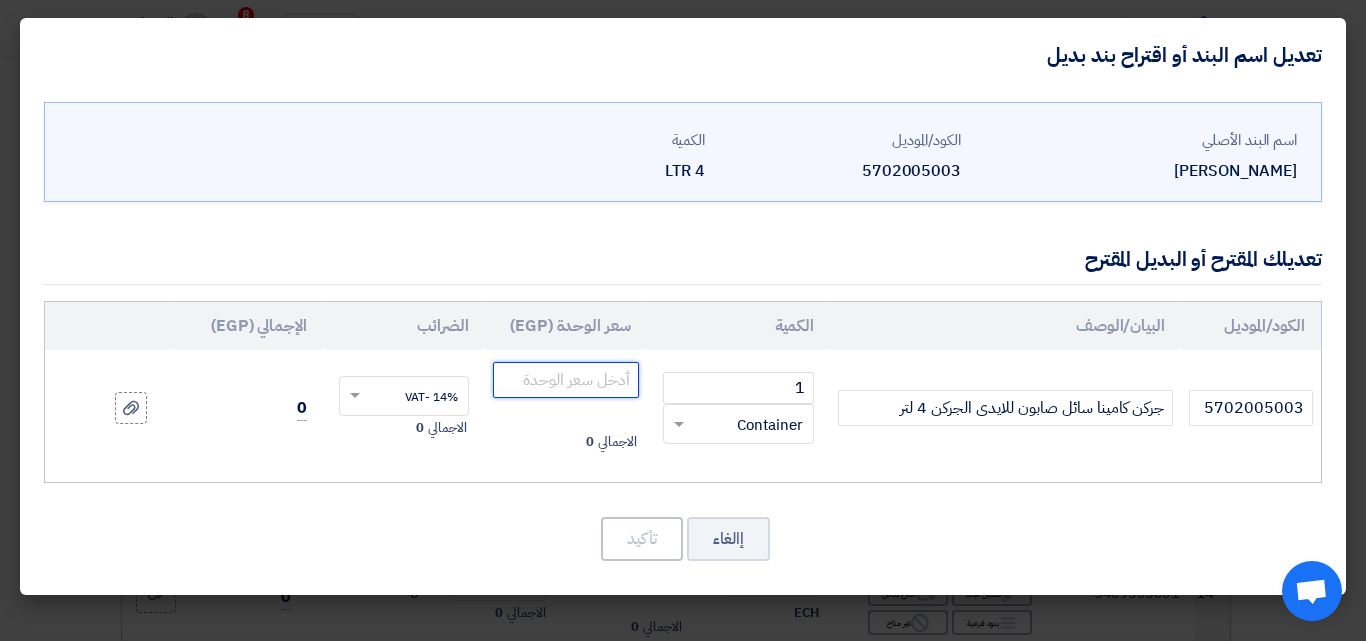 click 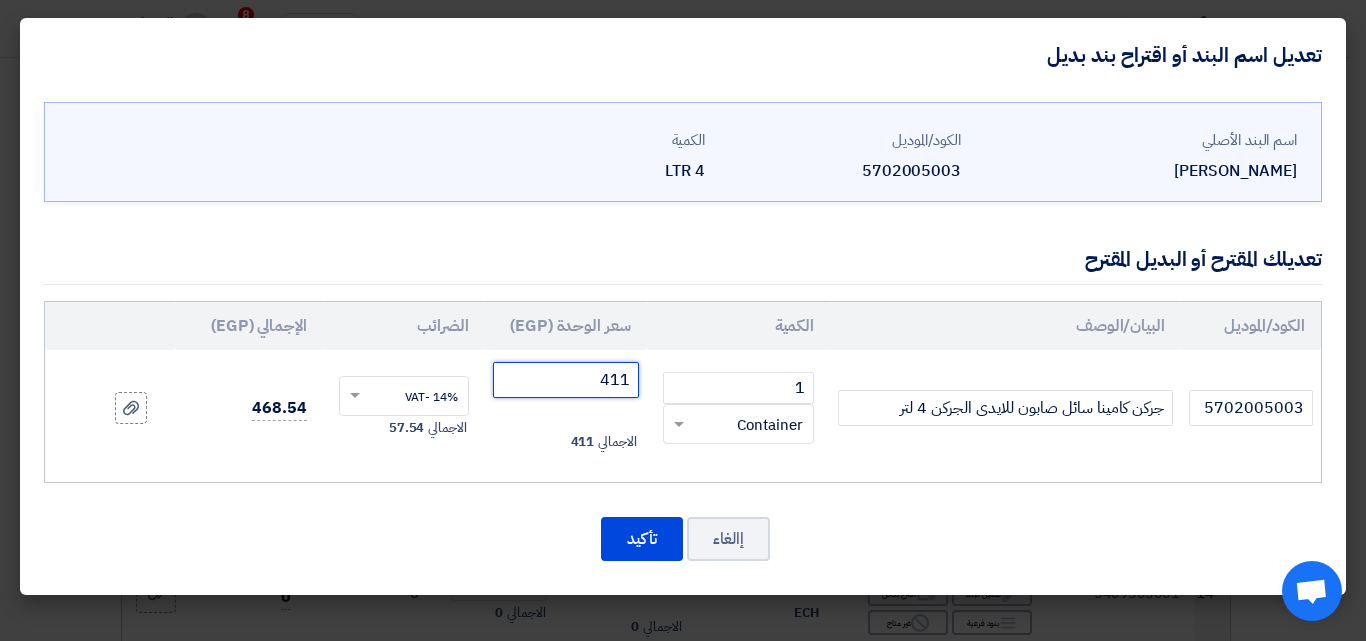 type on "4114" 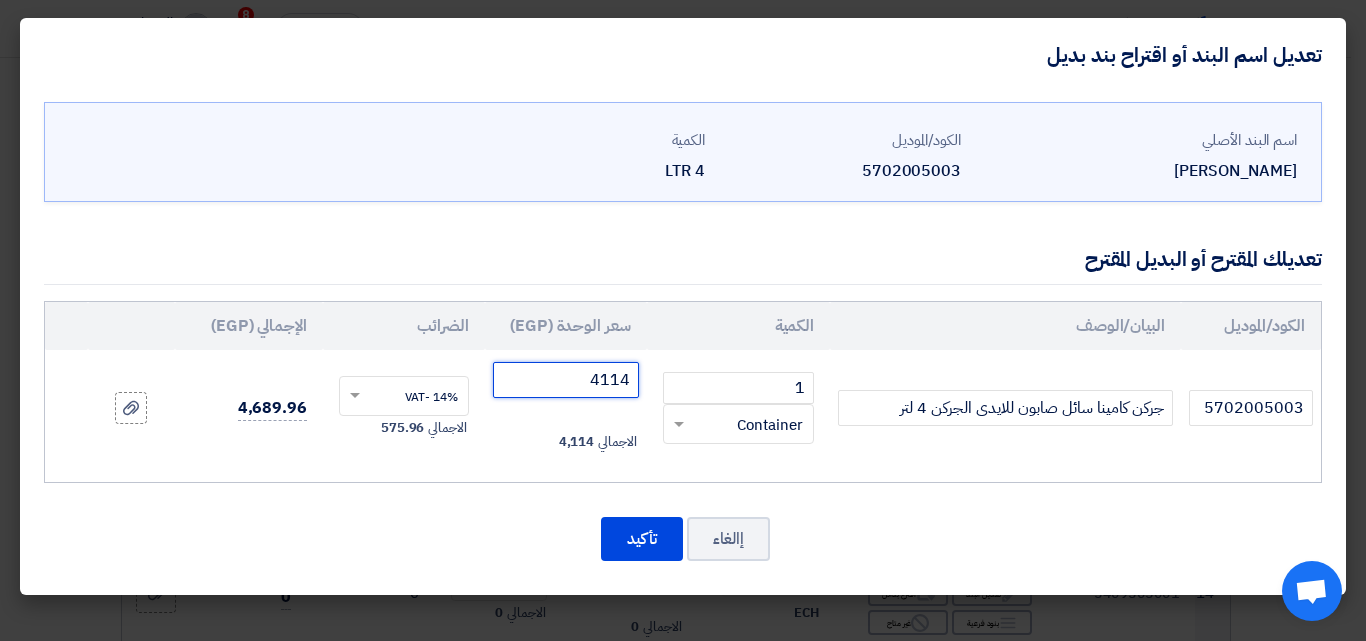 drag, startPoint x: 593, startPoint y: 385, endPoint x: 633, endPoint y: 373, distance: 41.761227 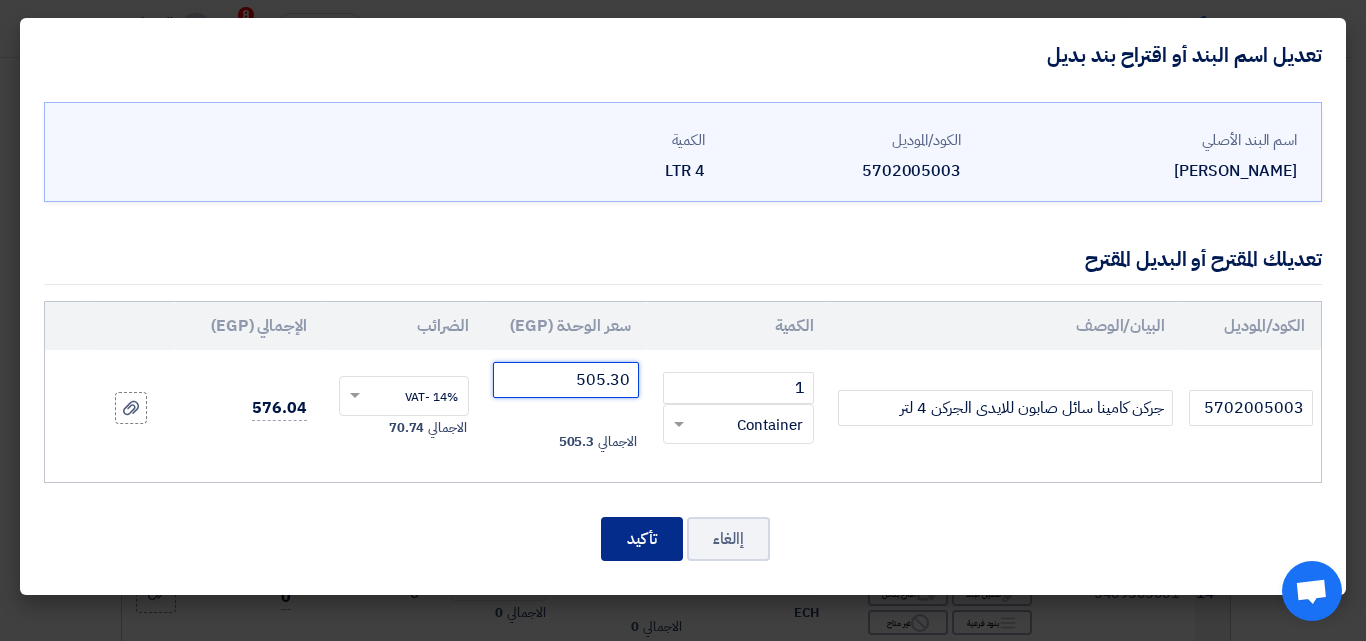 type on "505.30" 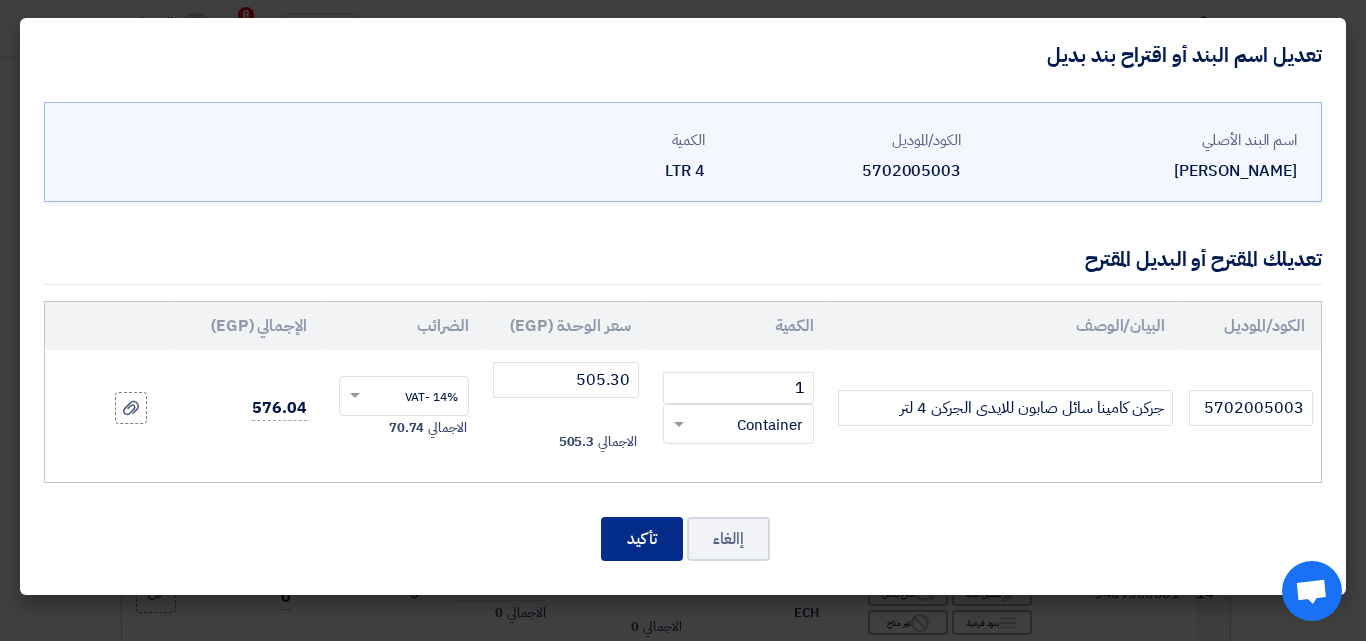 click on "تأكيد" 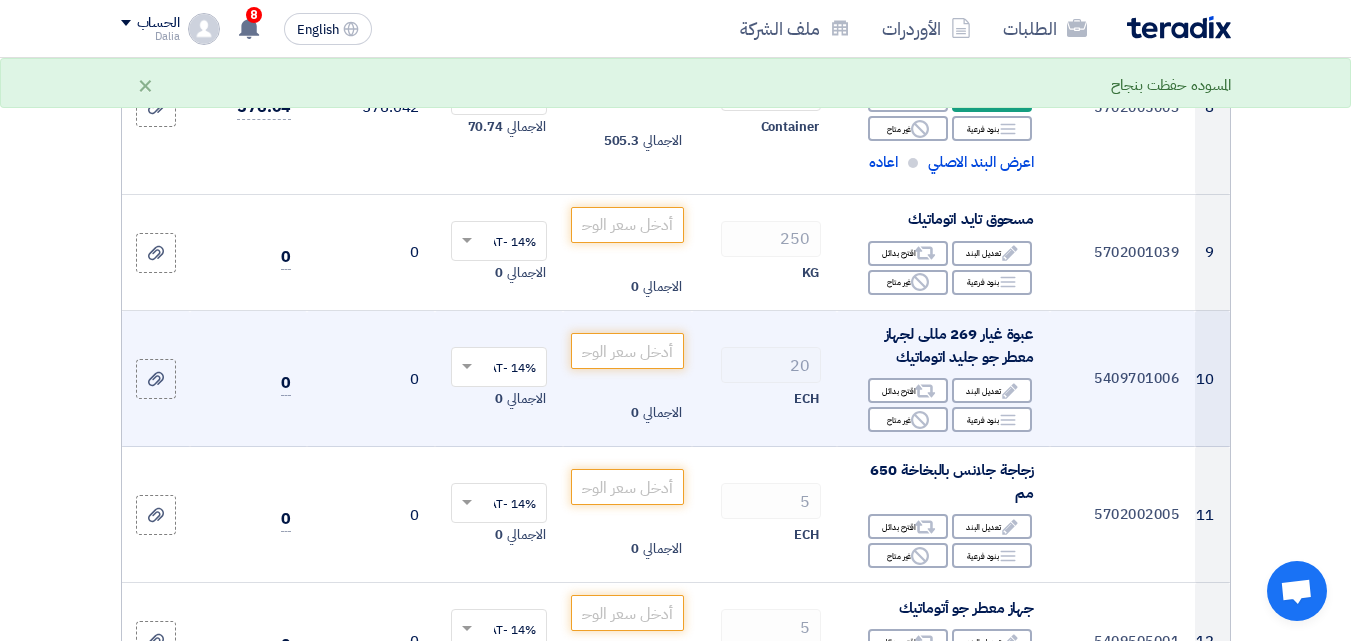 scroll, scrollTop: 1271, scrollLeft: 0, axis: vertical 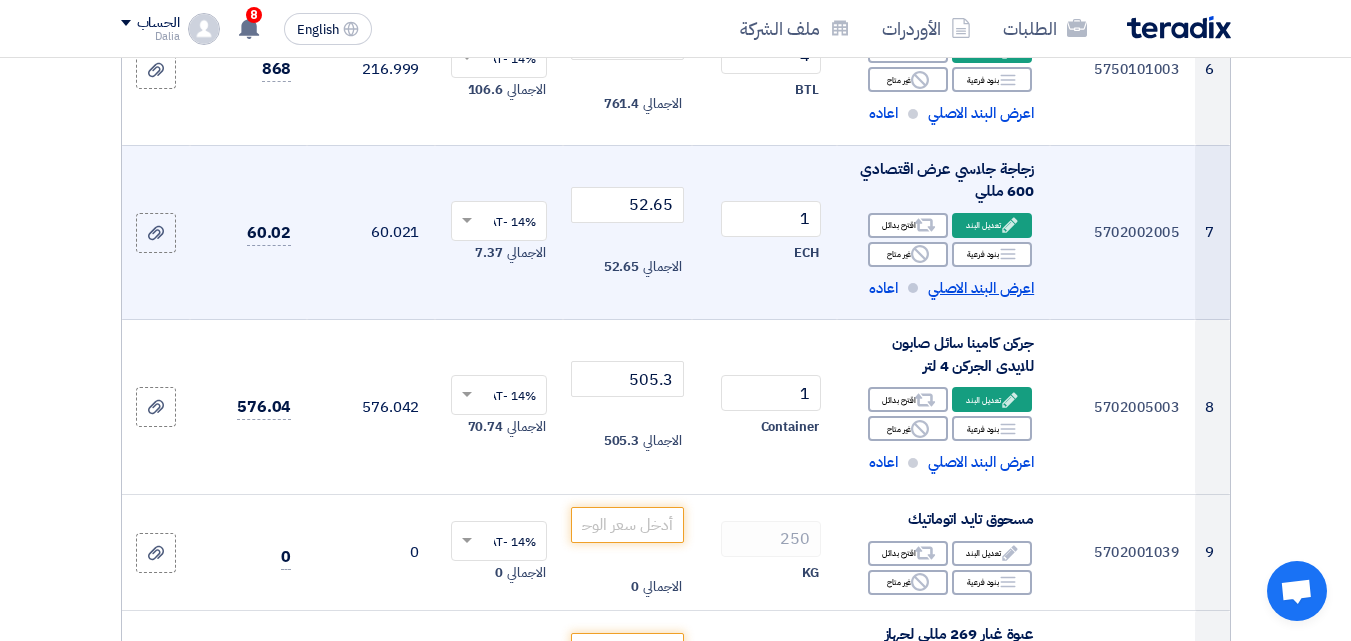 click on "اعرض البند الاصلي" 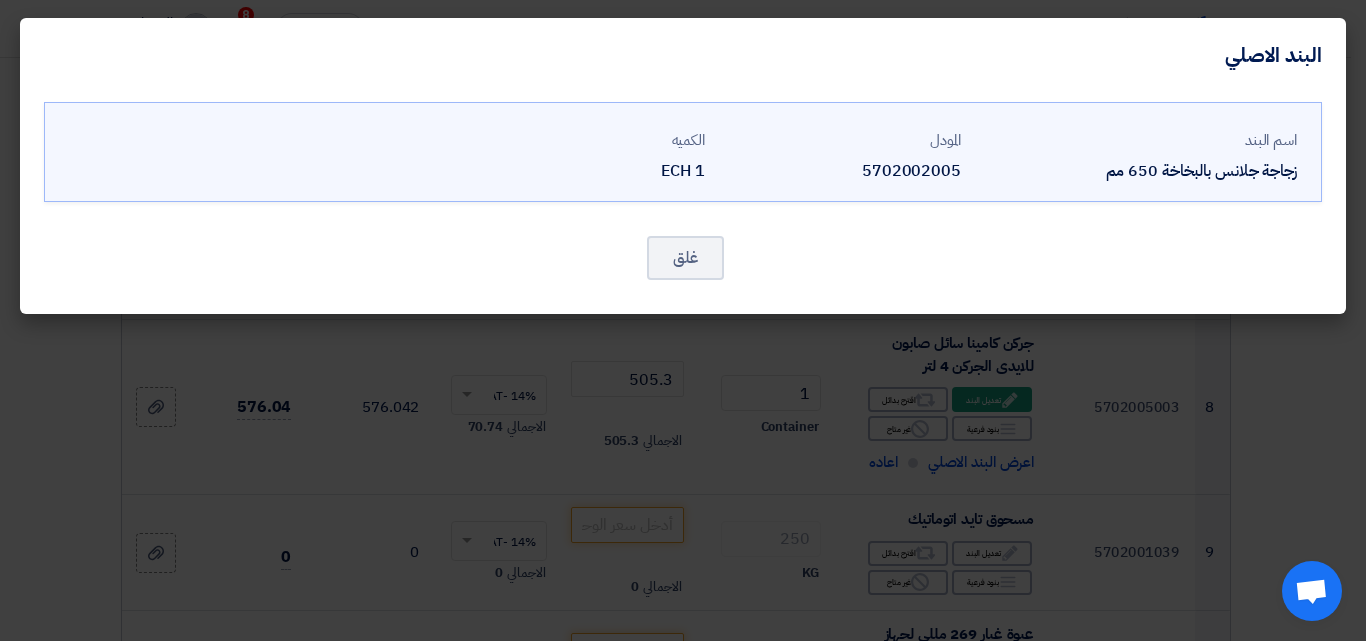 drag, startPoint x: 1296, startPoint y: 173, endPoint x: 1132, endPoint y: 161, distance: 164.43843 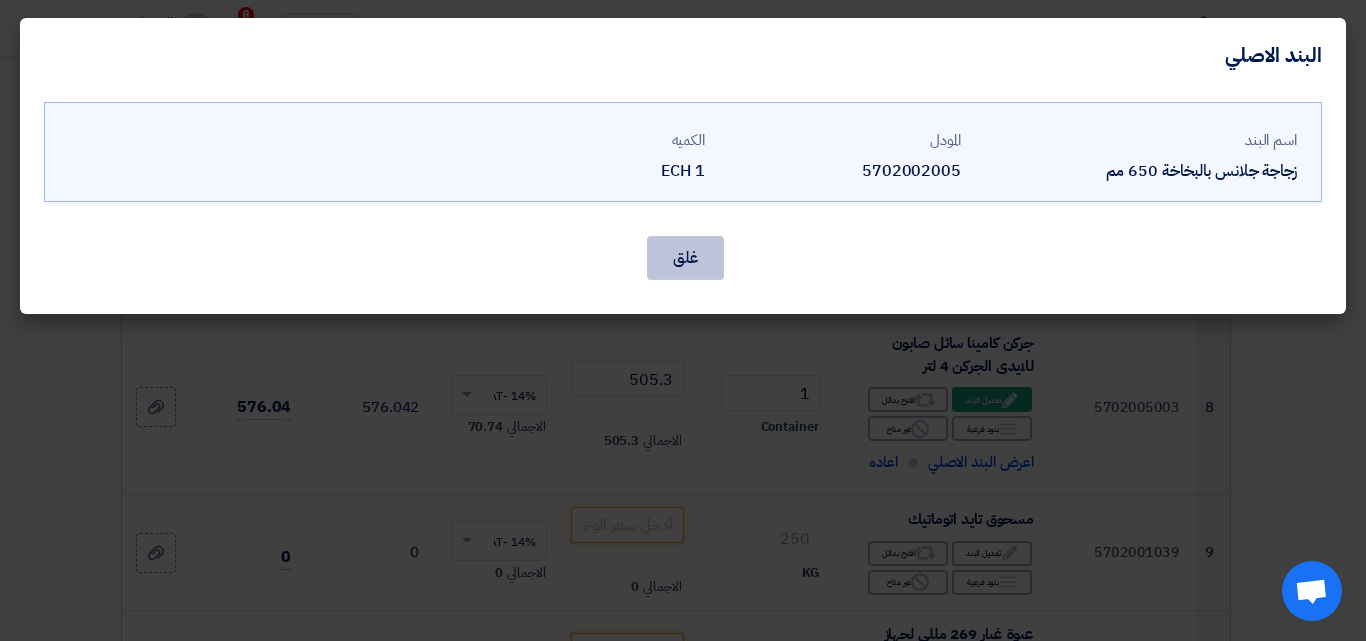 click on "غلق" 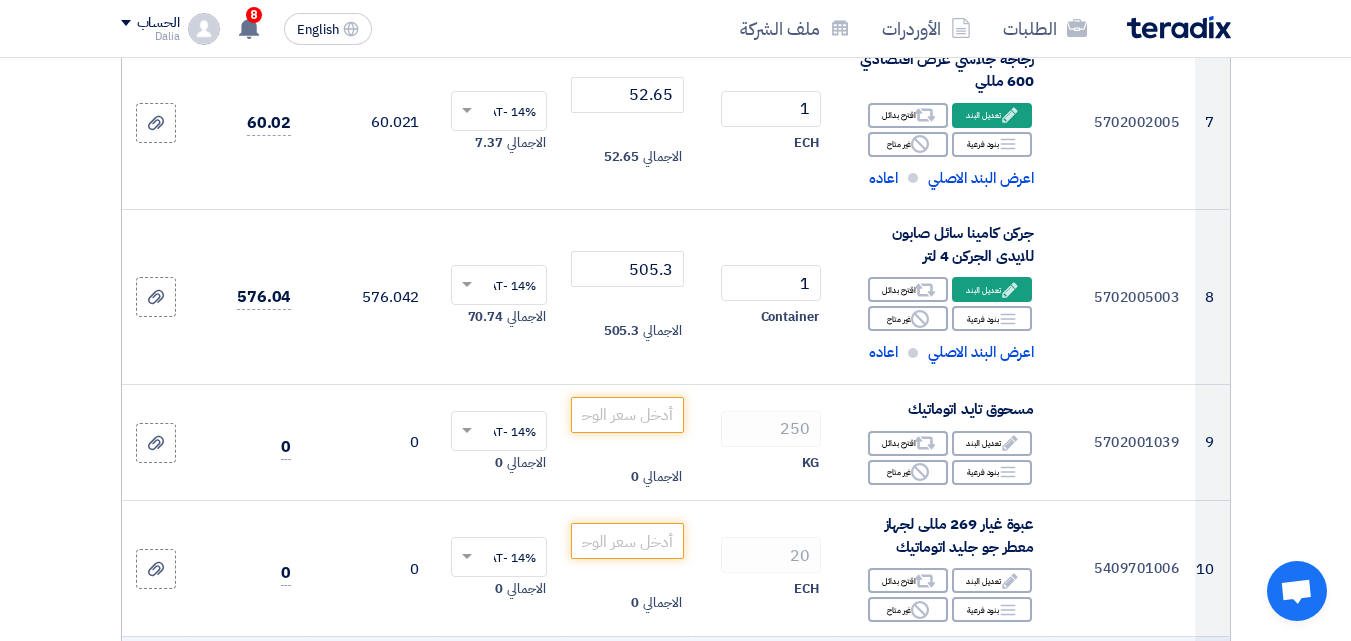 scroll, scrollTop: 1671, scrollLeft: 0, axis: vertical 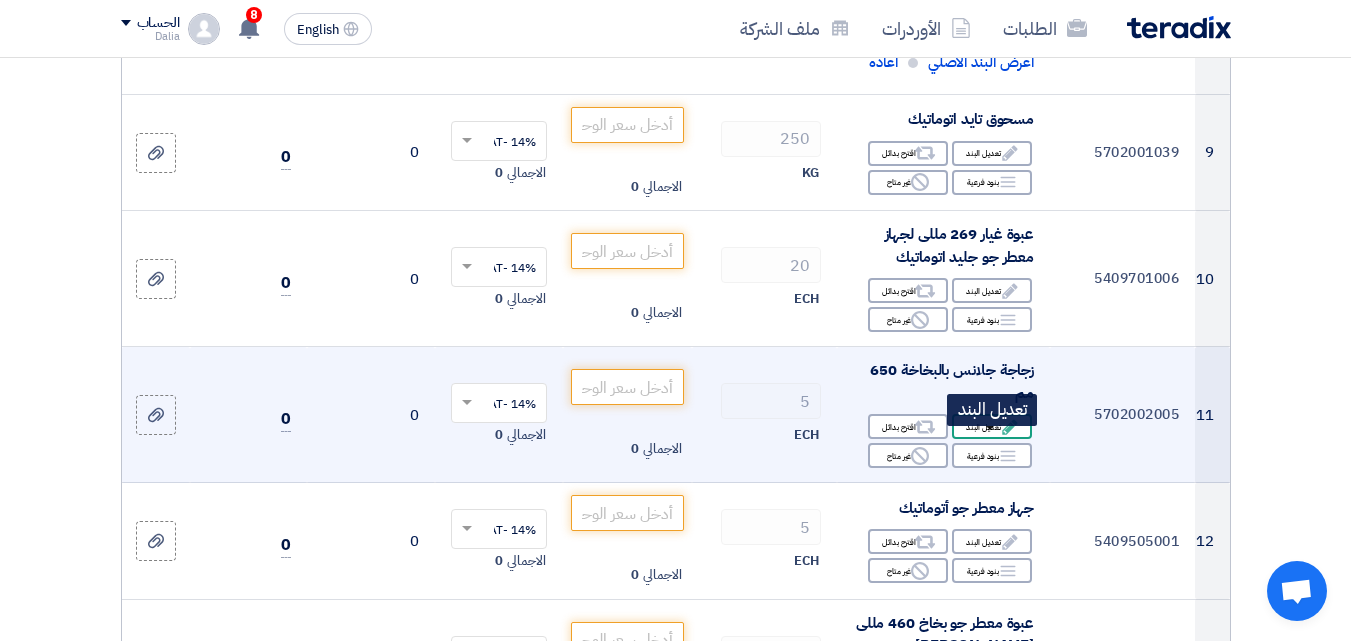 click on "Edit
تعديل البند" 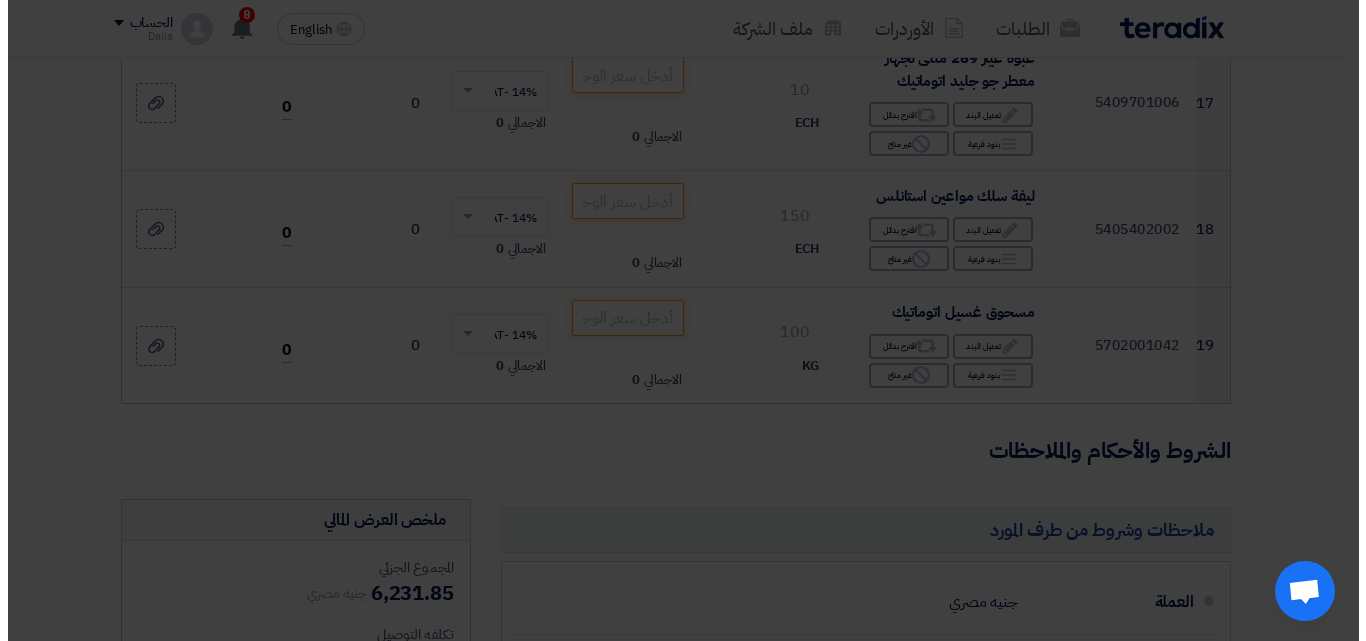 scroll, scrollTop: 753, scrollLeft: 0, axis: vertical 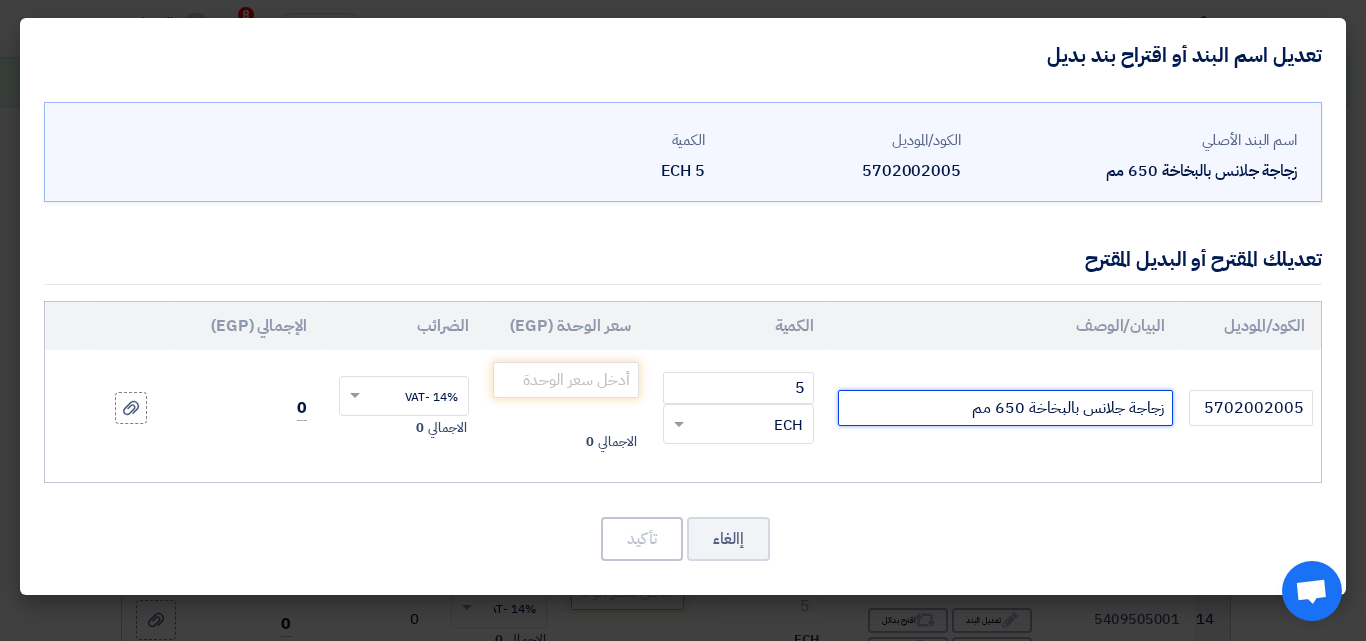 drag, startPoint x: 1161, startPoint y: 406, endPoint x: 952, endPoint y: 398, distance: 209.15306 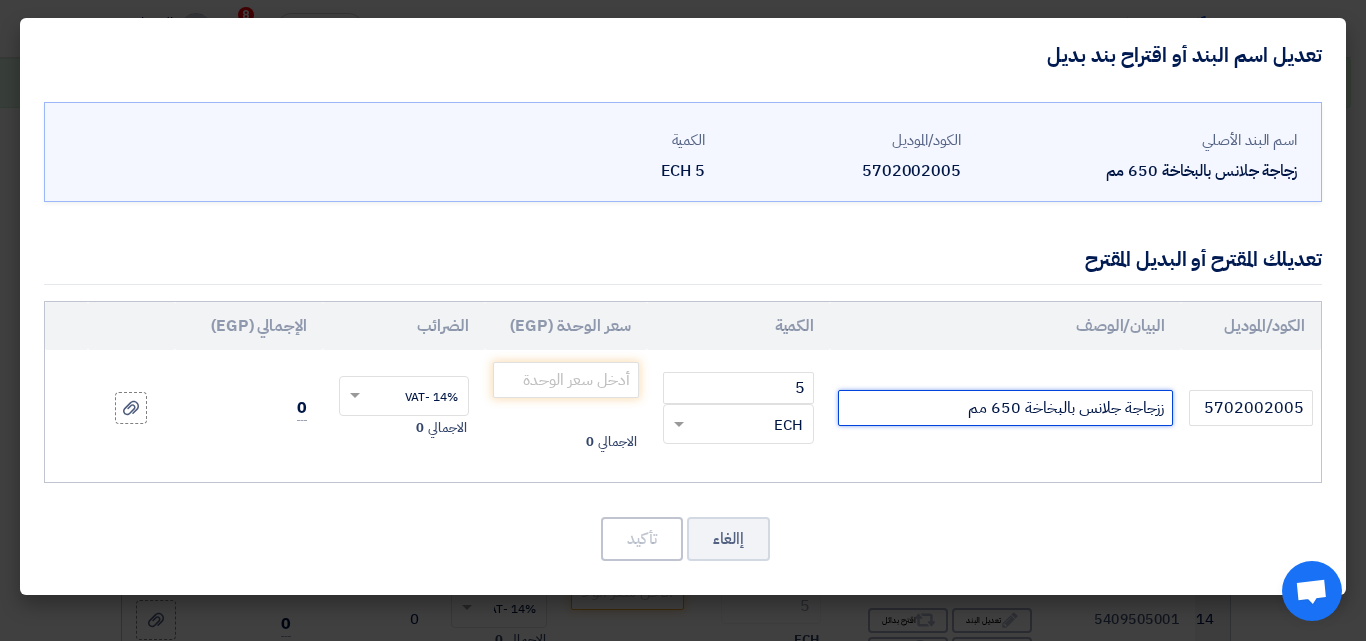 drag, startPoint x: 1162, startPoint y: 410, endPoint x: 932, endPoint y: 400, distance: 230.21729 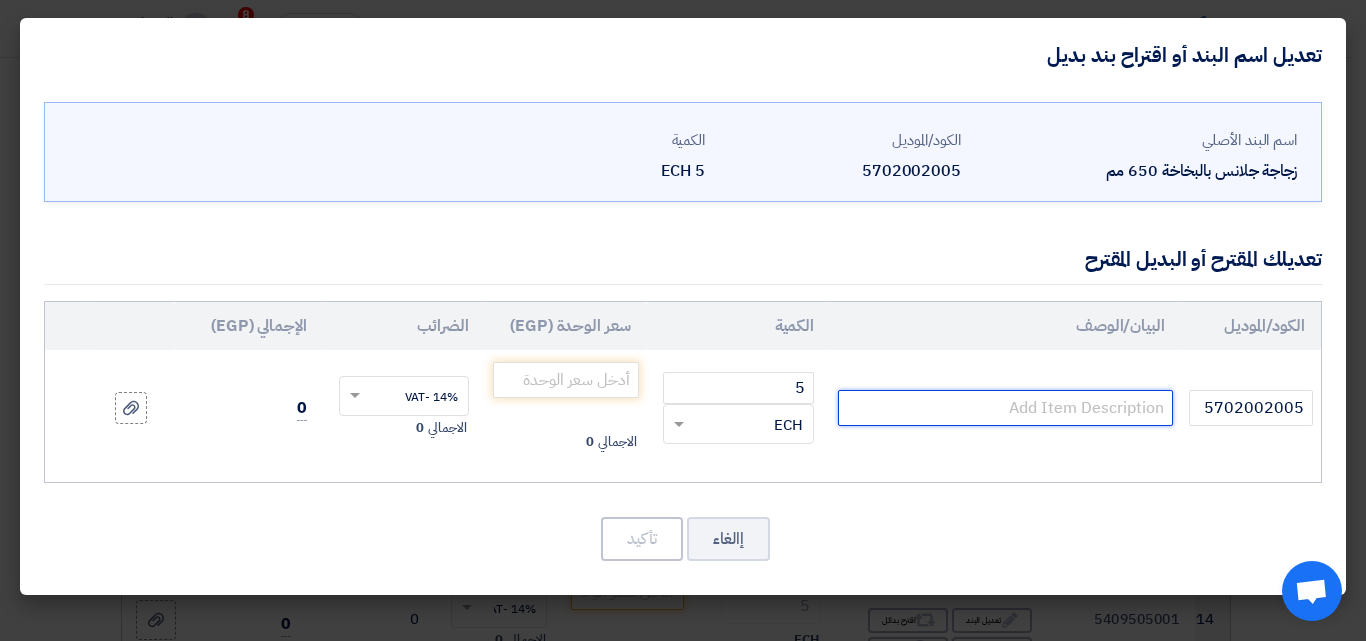 paste on "زجاجة جلانس بالبخاخة 650 مم" 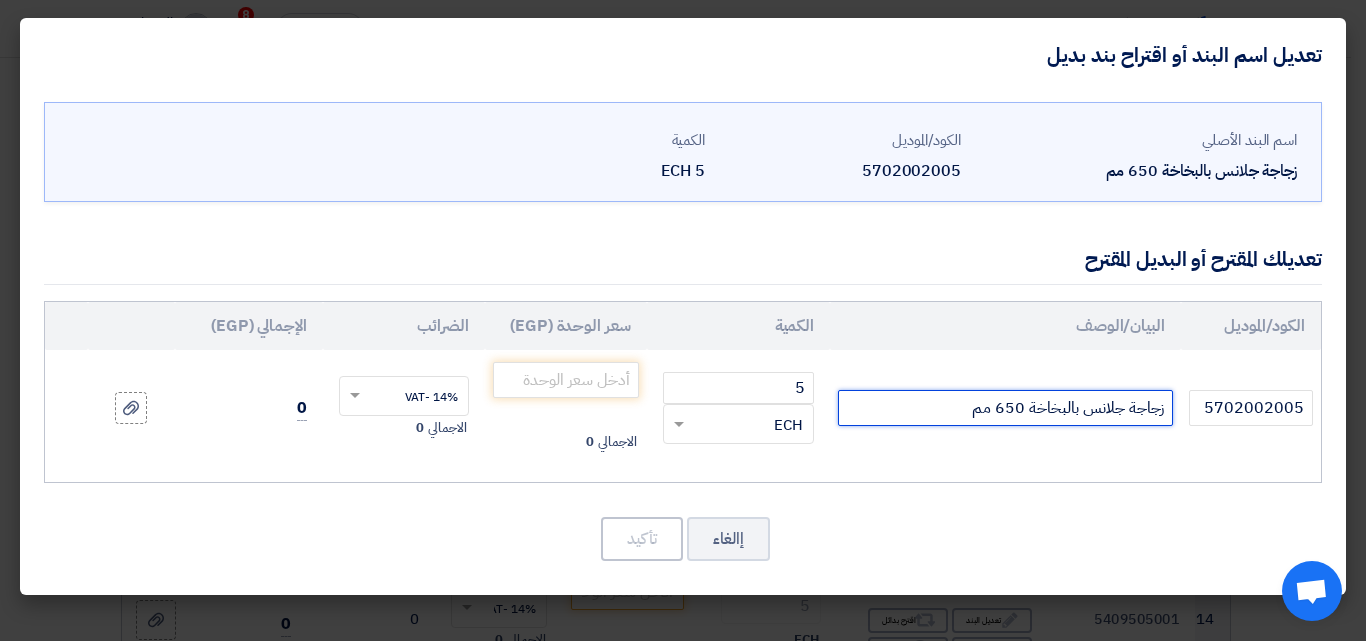 drag, startPoint x: 1105, startPoint y: 412, endPoint x: 1172, endPoint y: 413, distance: 67.00746 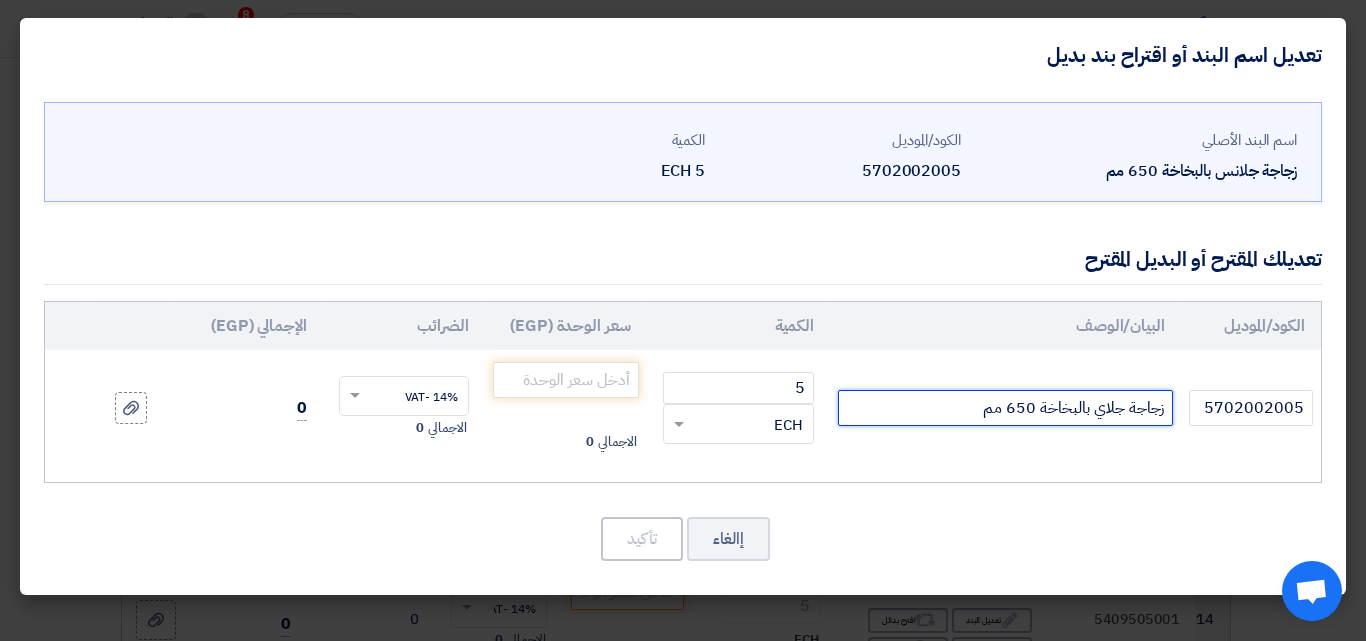 type on "زجاجة جلاي  بالبخاخة 650 مم" 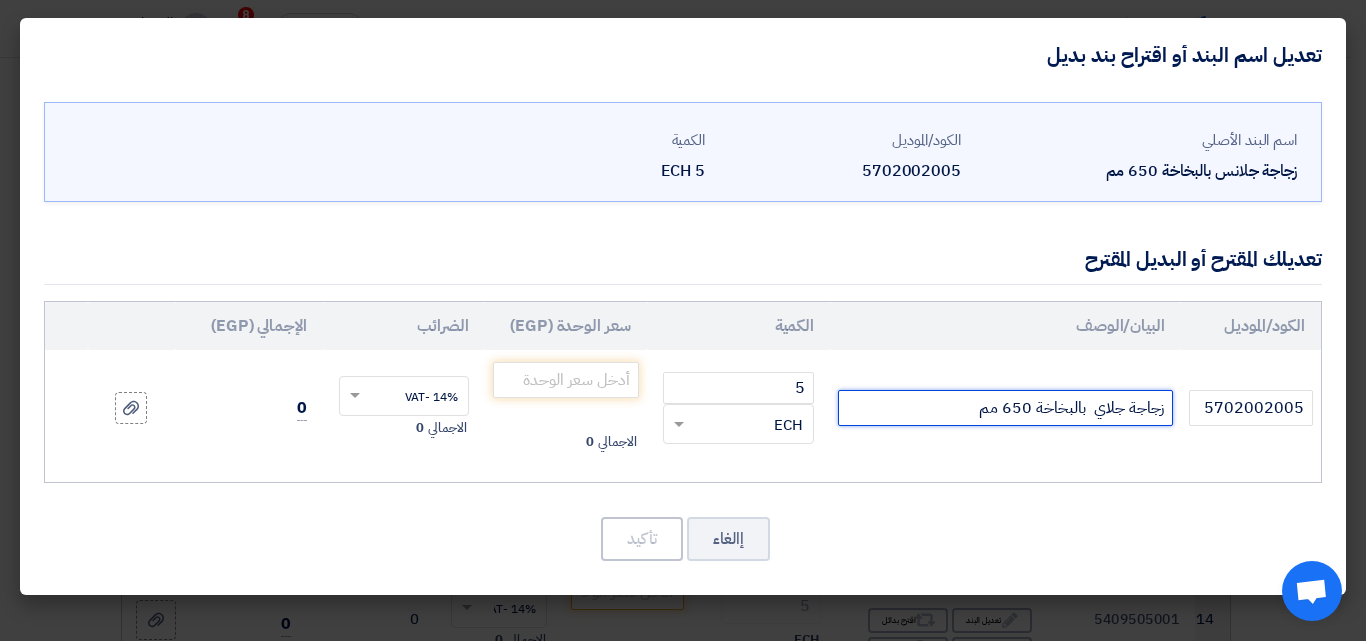 drag, startPoint x: 1163, startPoint y: 404, endPoint x: 901, endPoint y: 393, distance: 262.2308 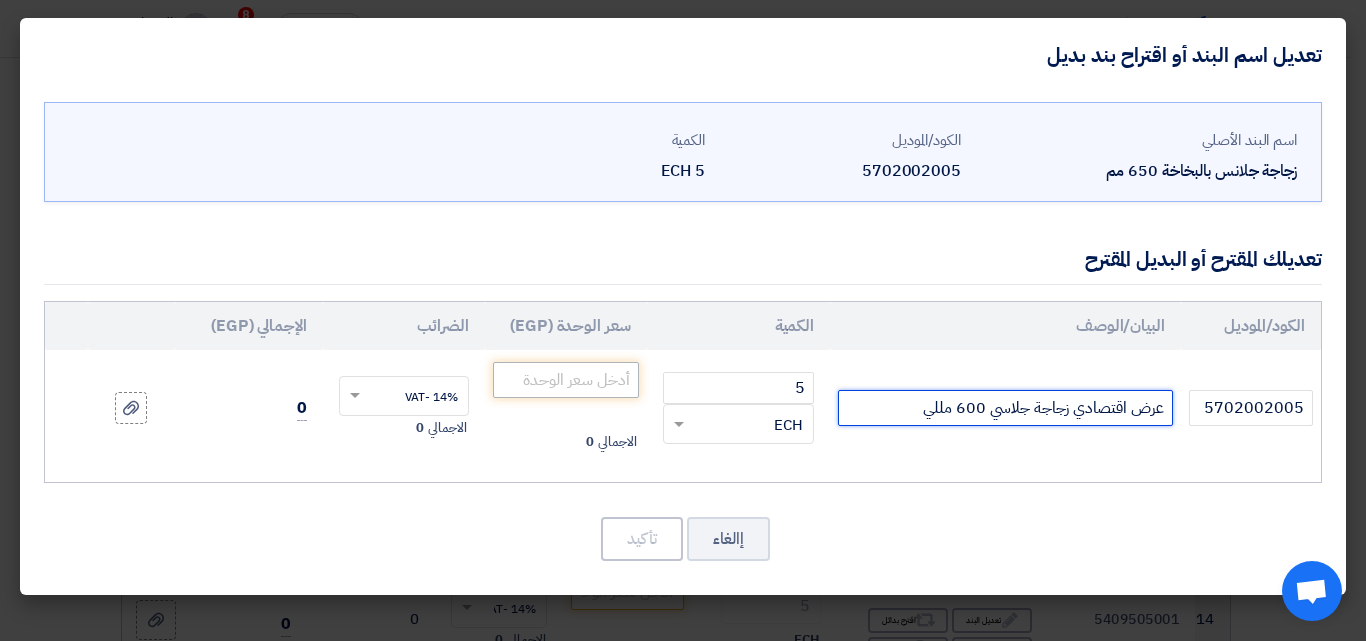 type on "عرض اقتصادي زجاجة جلاسي 600 مللي" 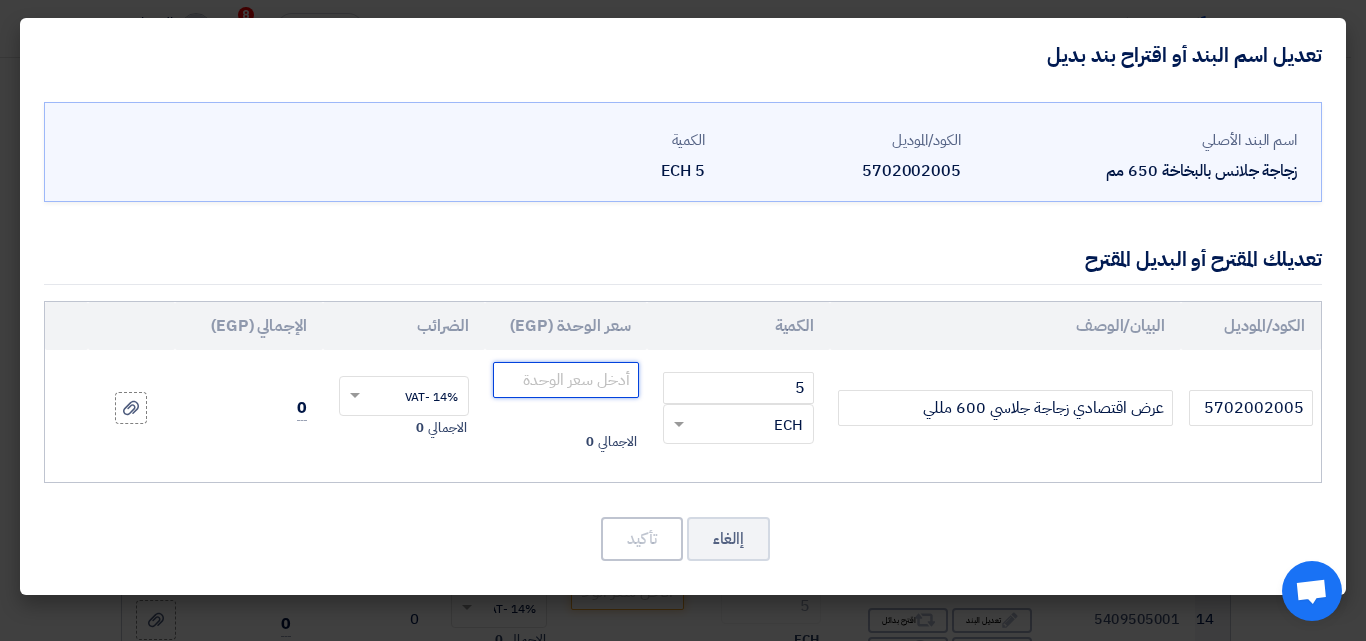 click 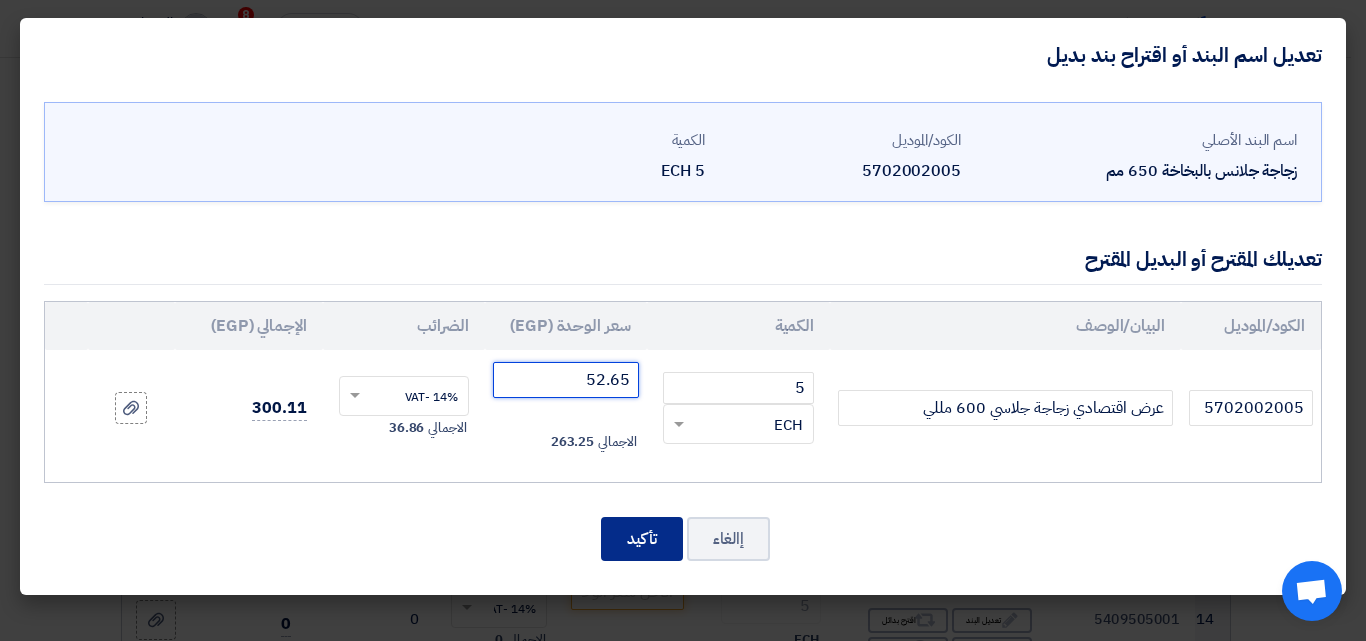 type on "52.65" 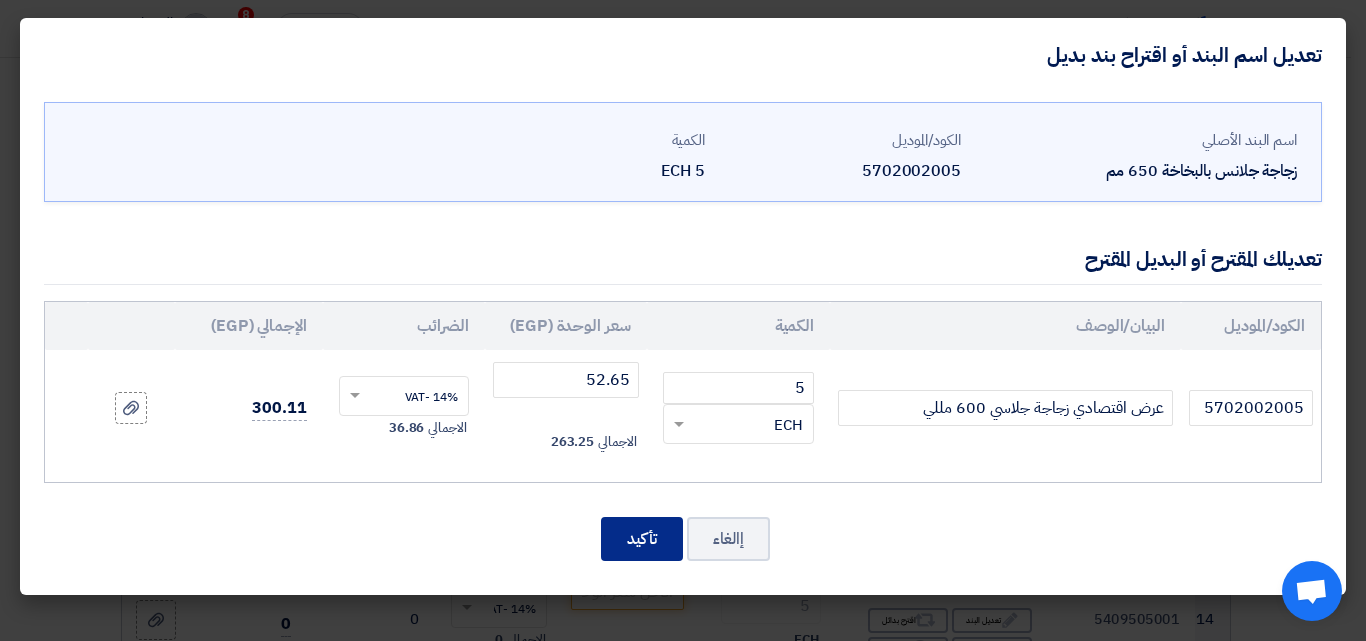 click on "تأكيد" 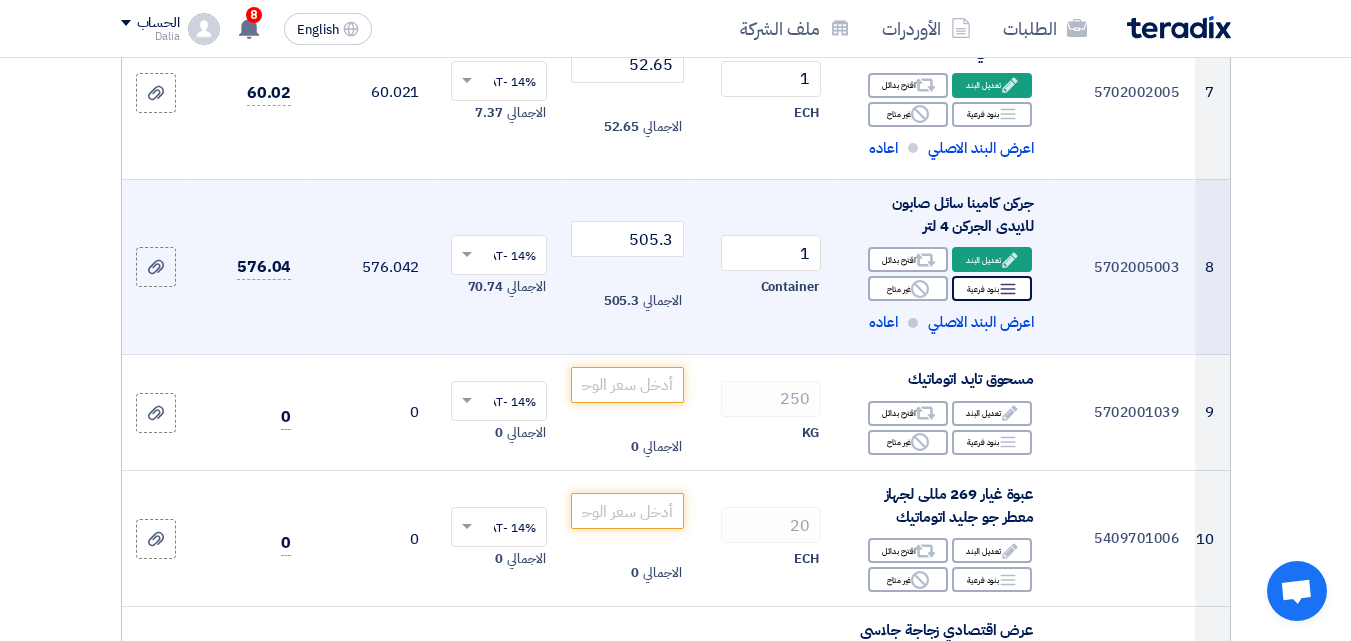 scroll, scrollTop: 1445, scrollLeft: 0, axis: vertical 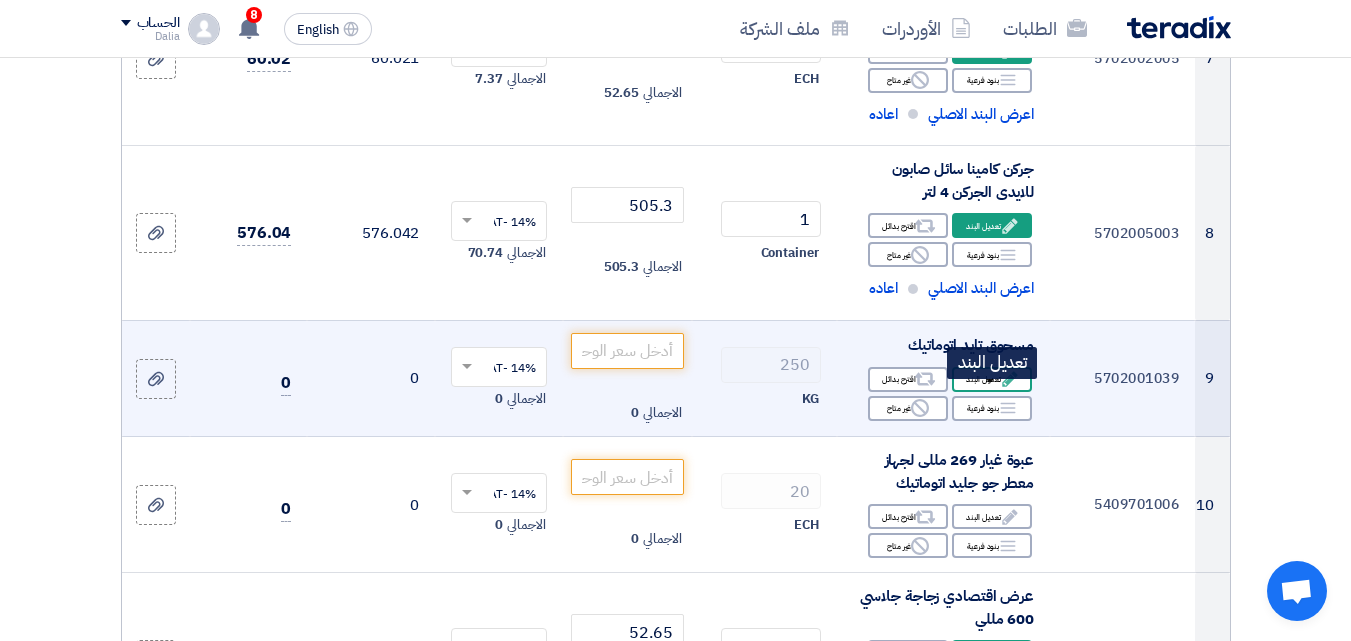 click on "Edit
تعديل البند" 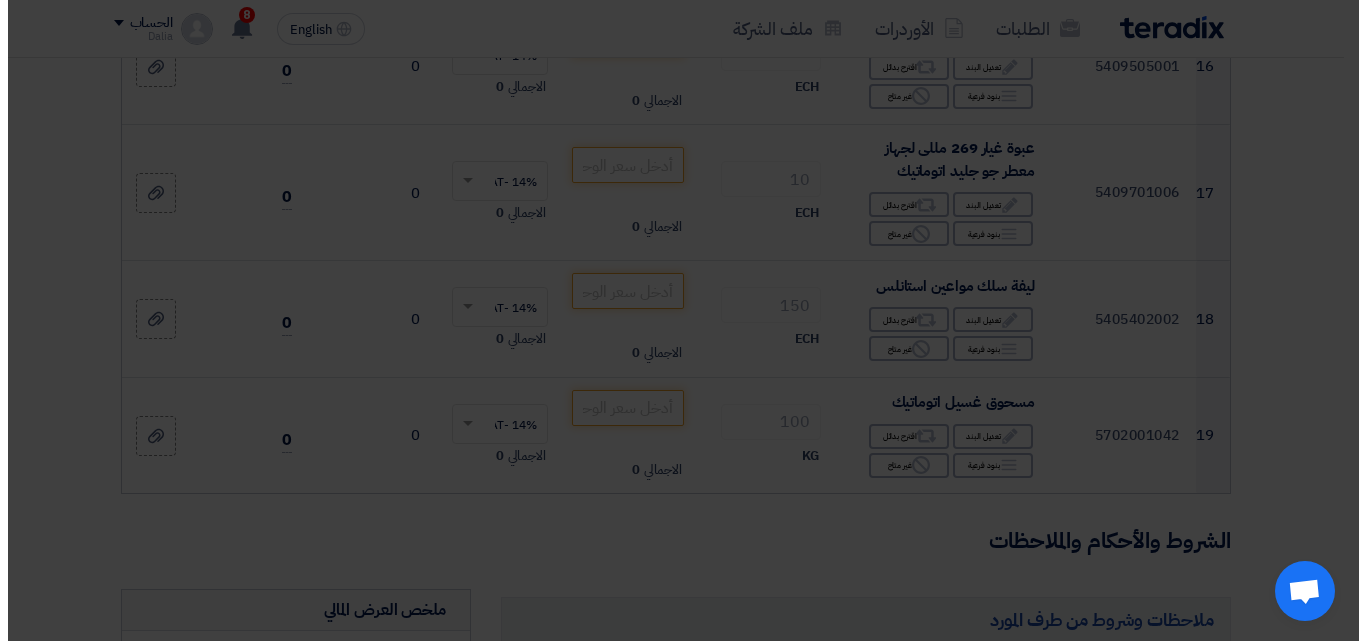 scroll, scrollTop: 702, scrollLeft: 0, axis: vertical 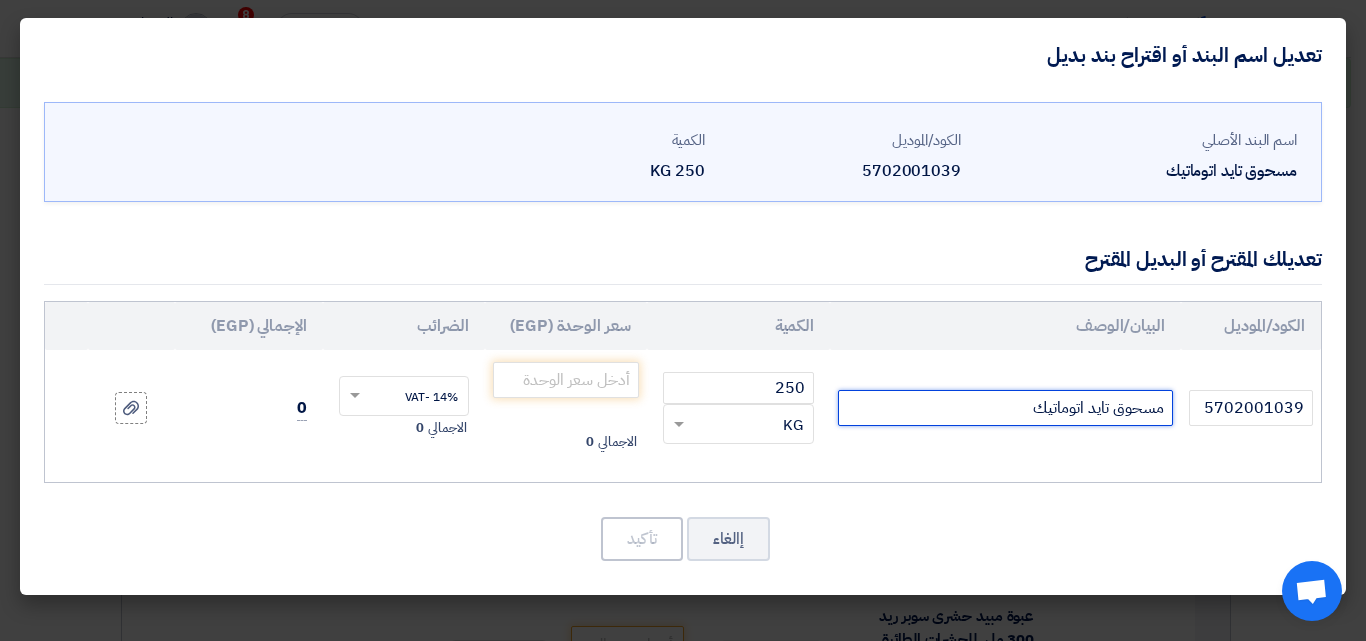 click on "مسحوق تايد اتوماتيك" 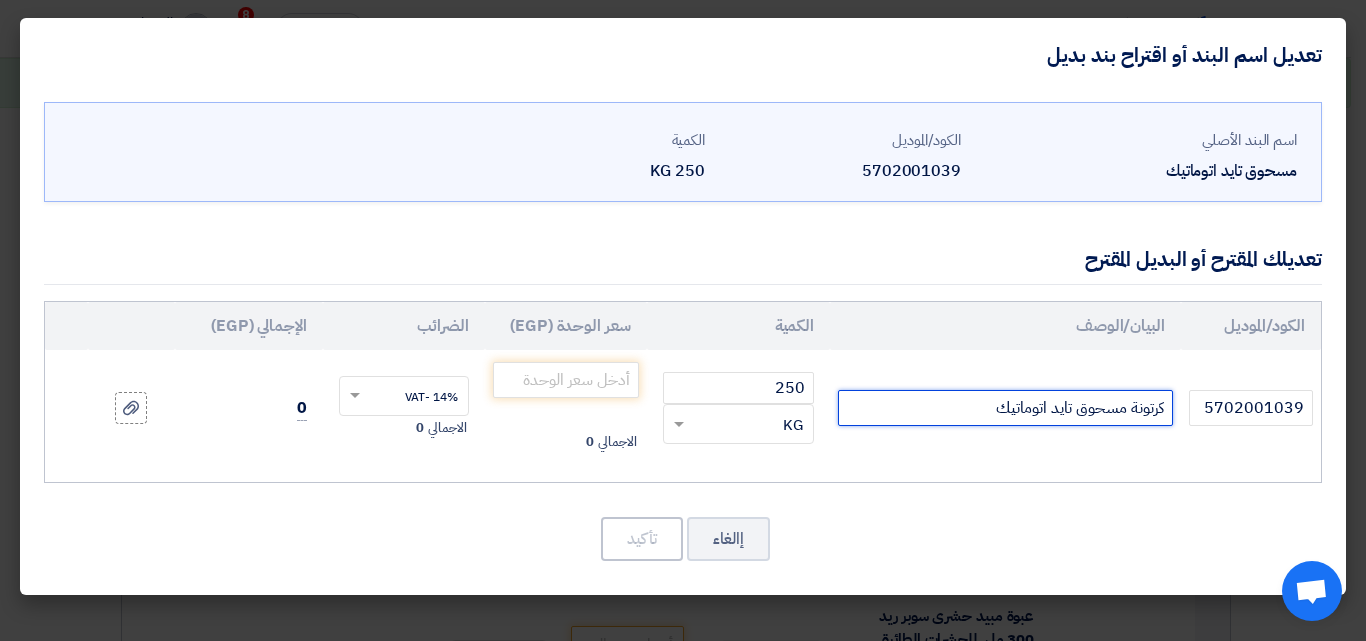 click on "كرتونة مسحوق تايد اتوماتيك" 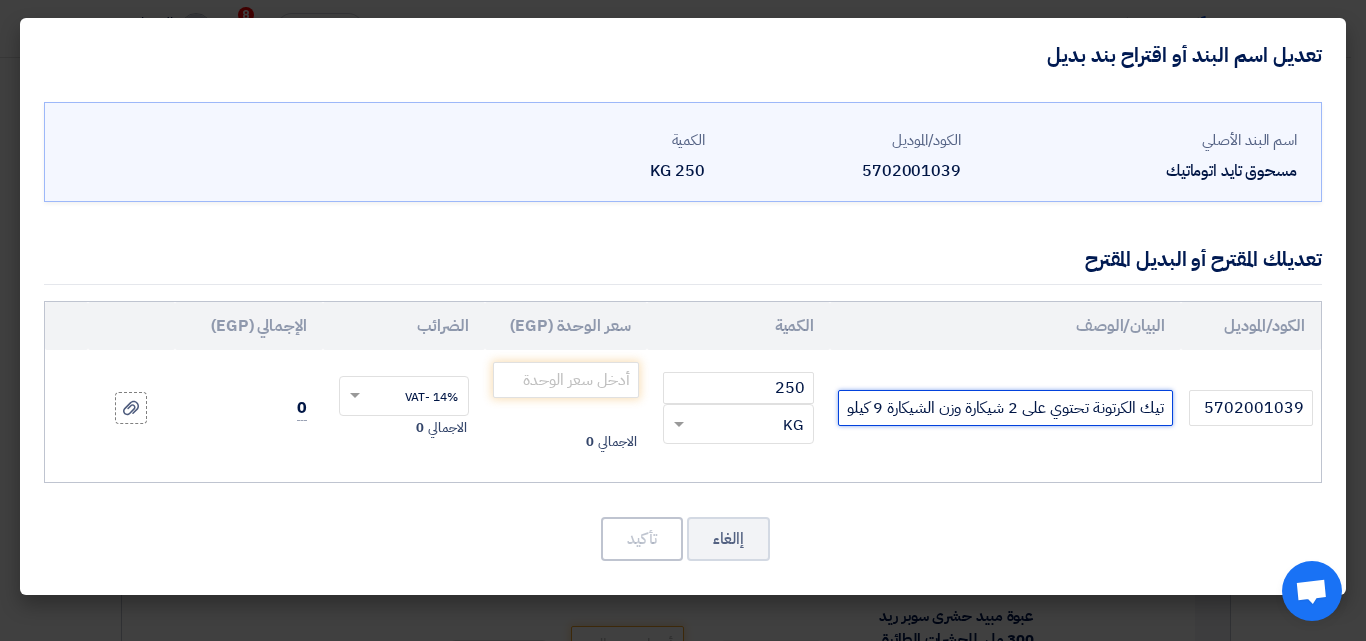scroll, scrollTop: 0, scrollLeft: -151, axis: horizontal 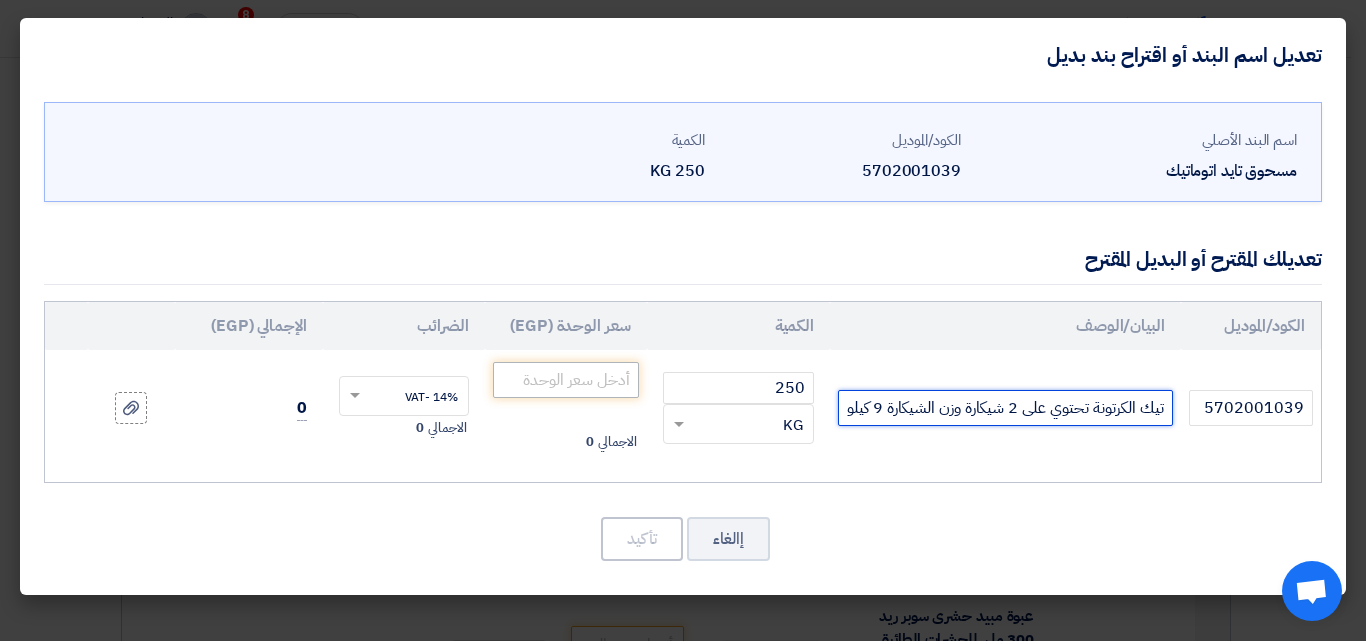 type on "كرتونة مسحوق تايد اتوماتيك الكرتونة تحتوي على 2 شيكارة وزن الشيكارة 9 كيلو" 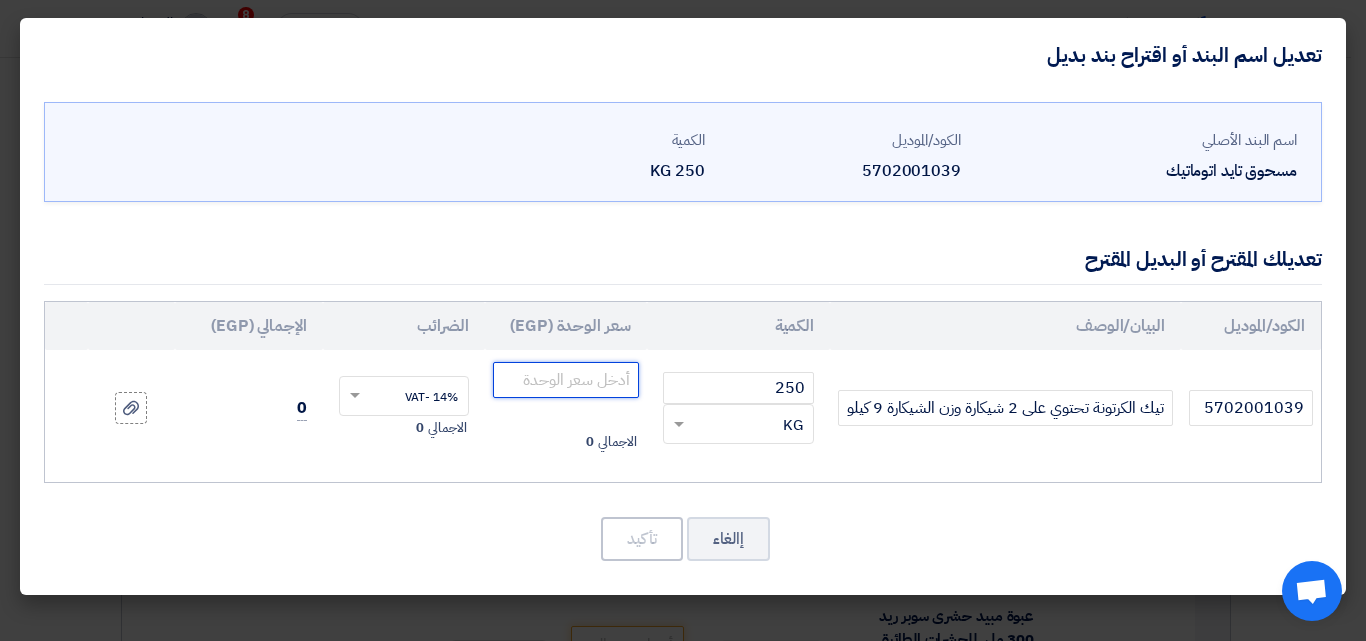 click 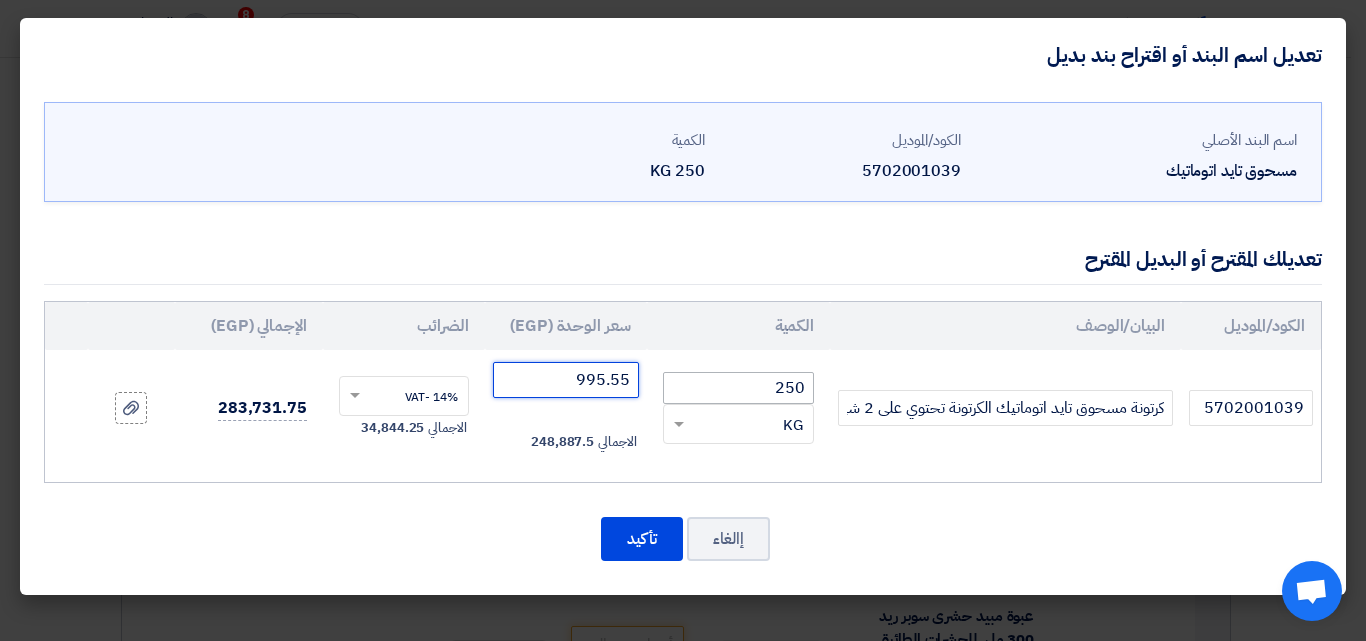 type on "995.55" 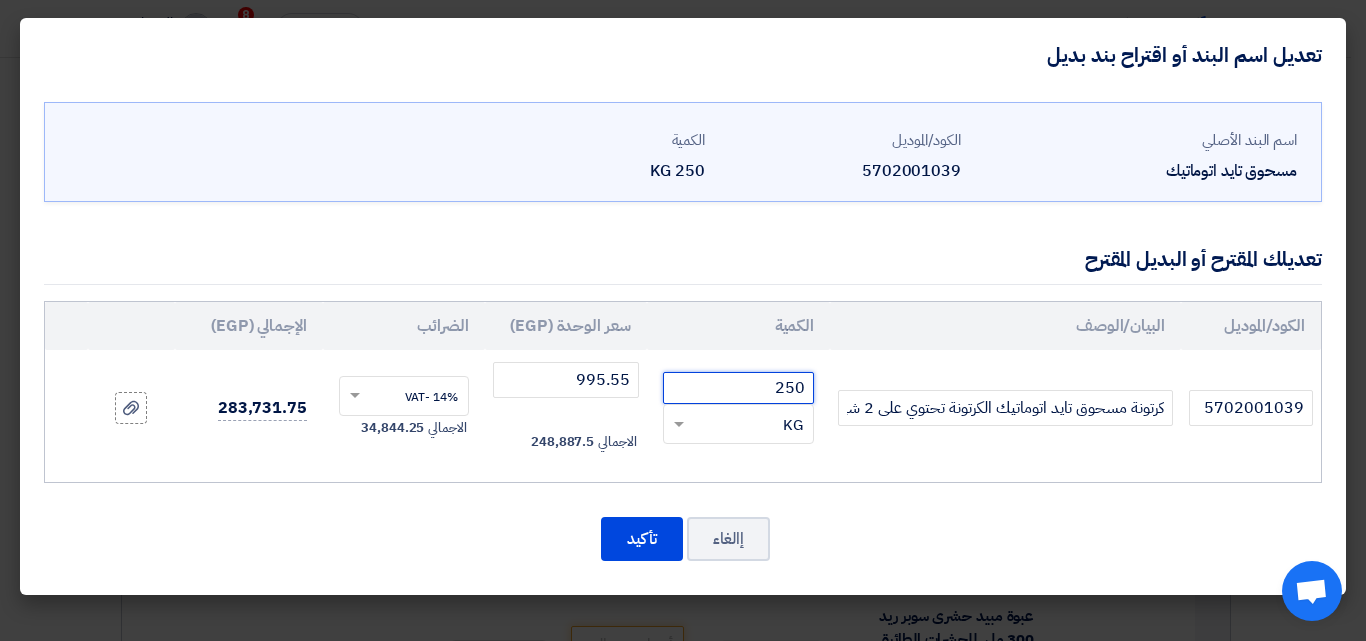 drag, startPoint x: 760, startPoint y: 379, endPoint x: 842, endPoint y: 270, distance: 136.40015 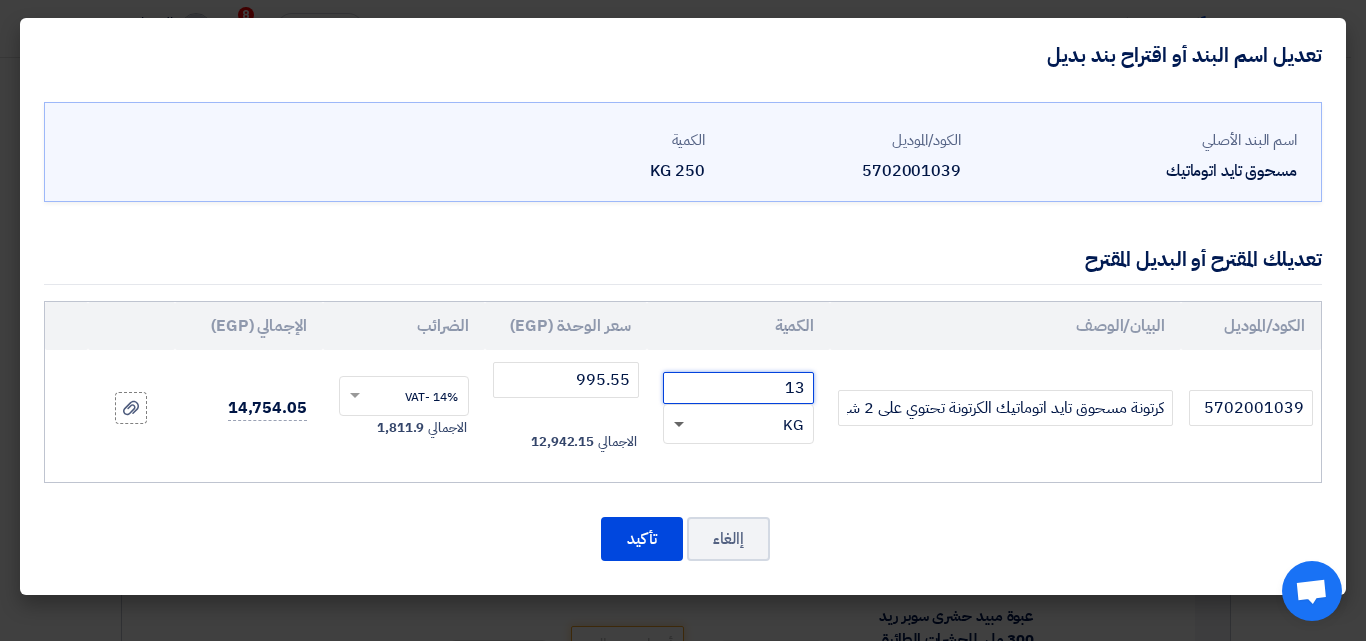 click 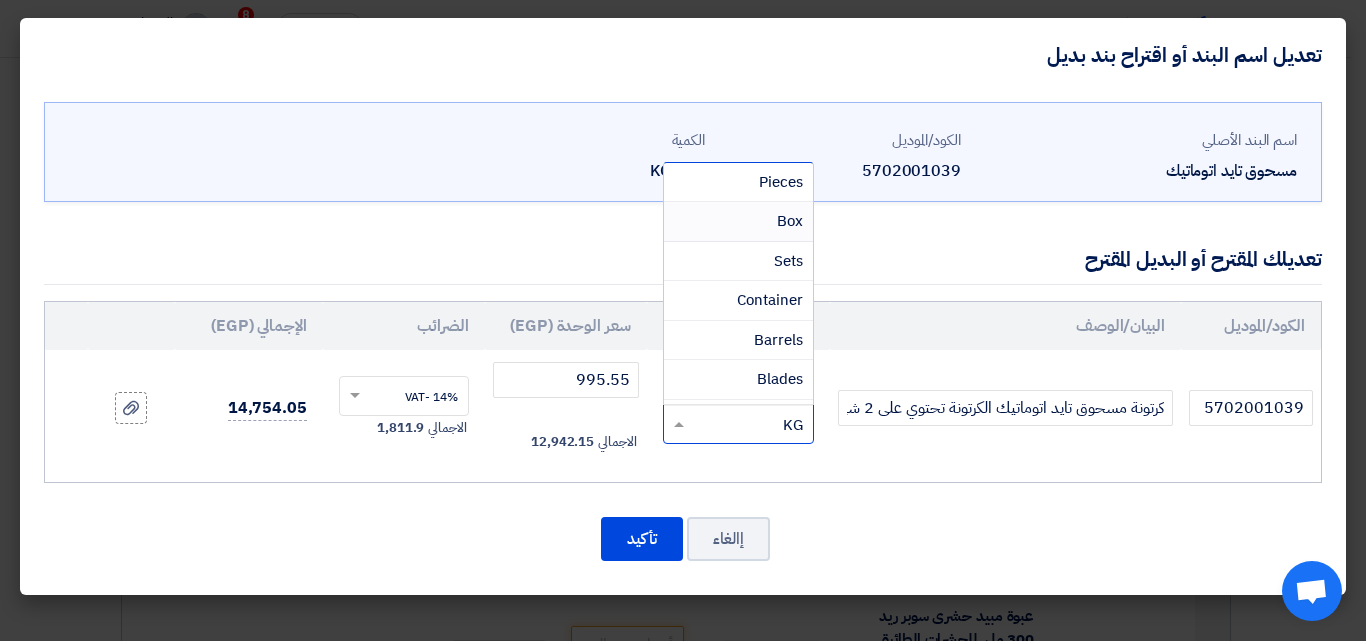 click on "Box" at bounding box center [790, 221] 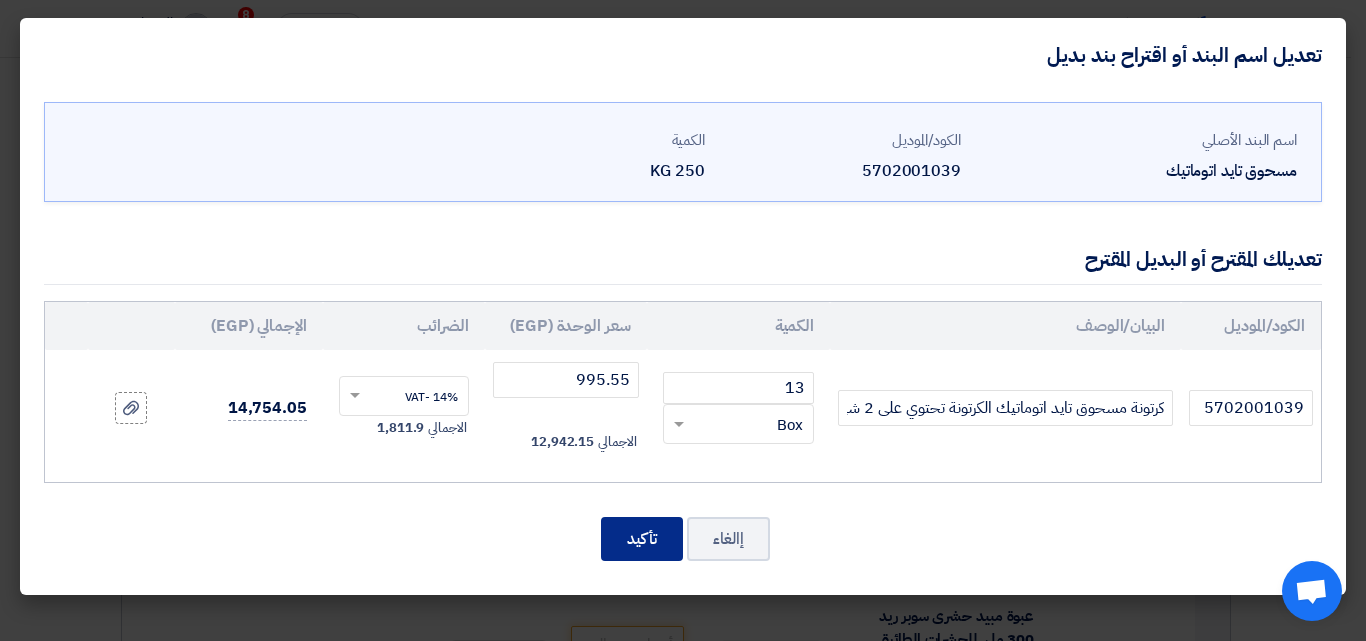click on "تأكيد" 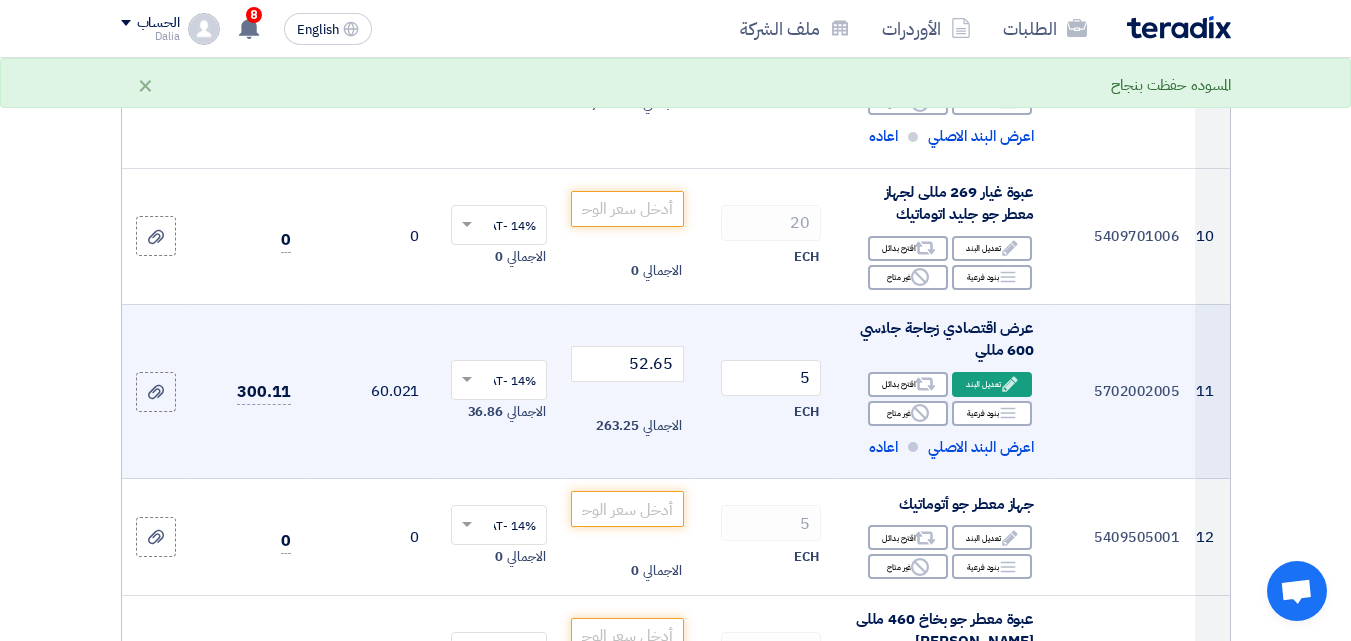 scroll, scrollTop: 1694, scrollLeft: 0, axis: vertical 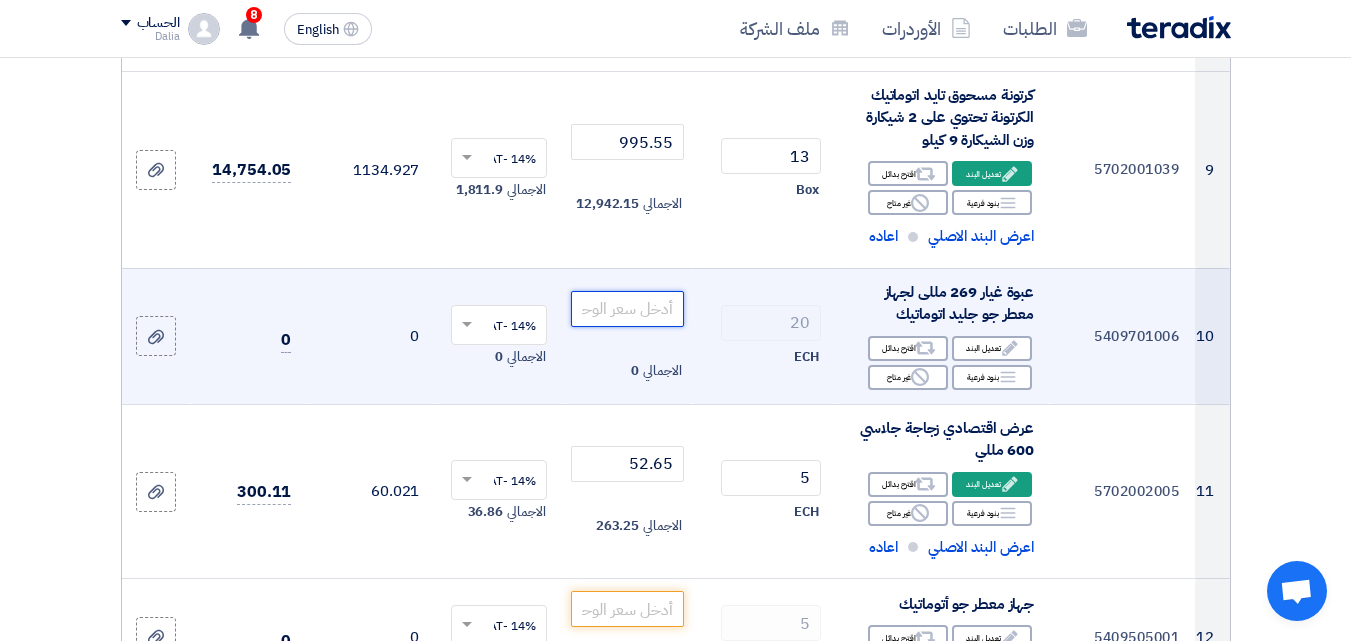 click 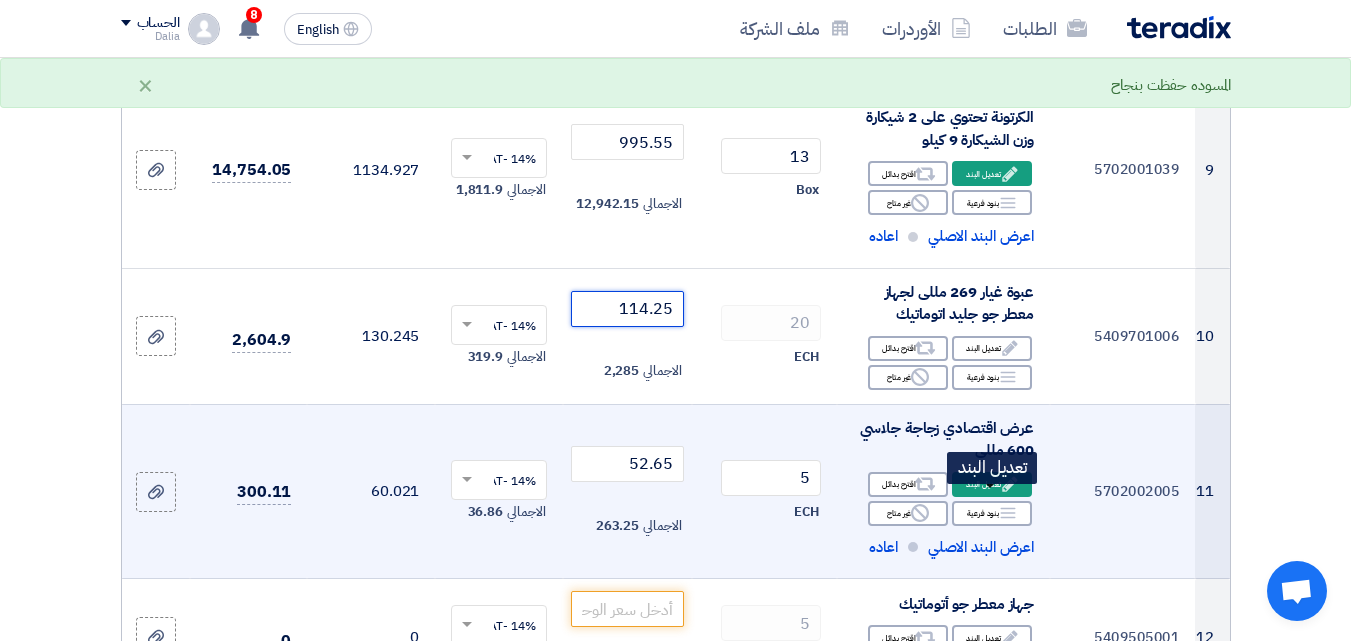 scroll, scrollTop: 1894, scrollLeft: 0, axis: vertical 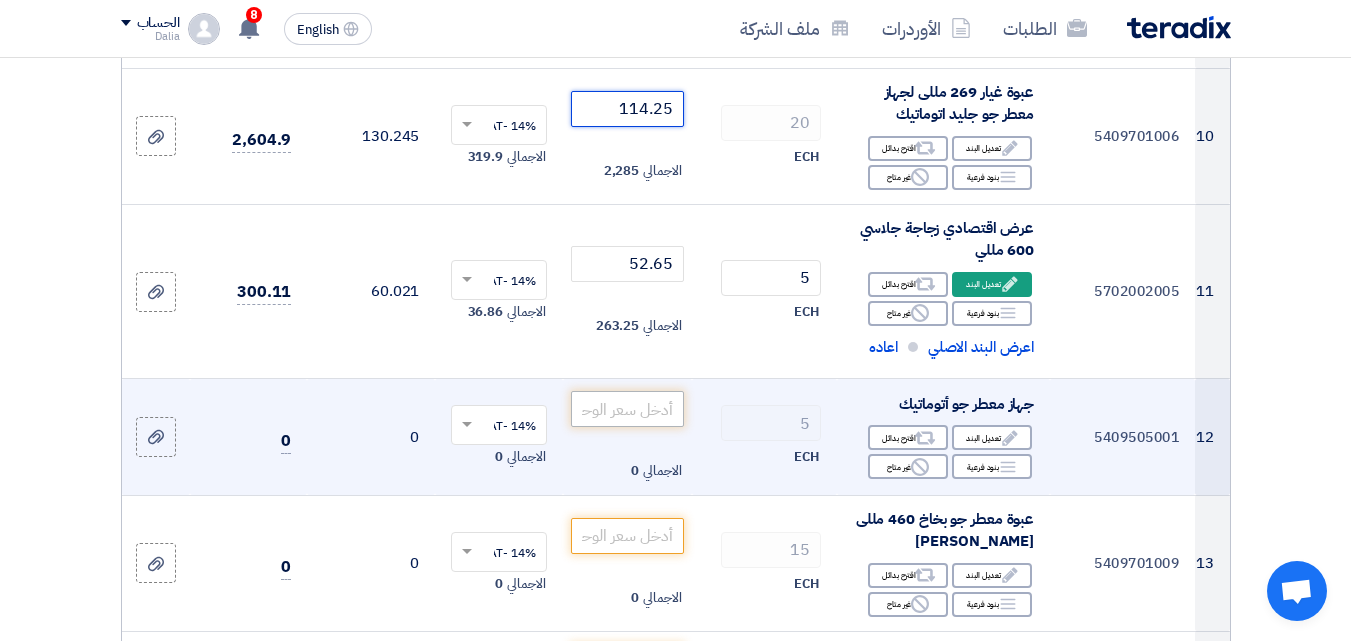 type on "114.25" 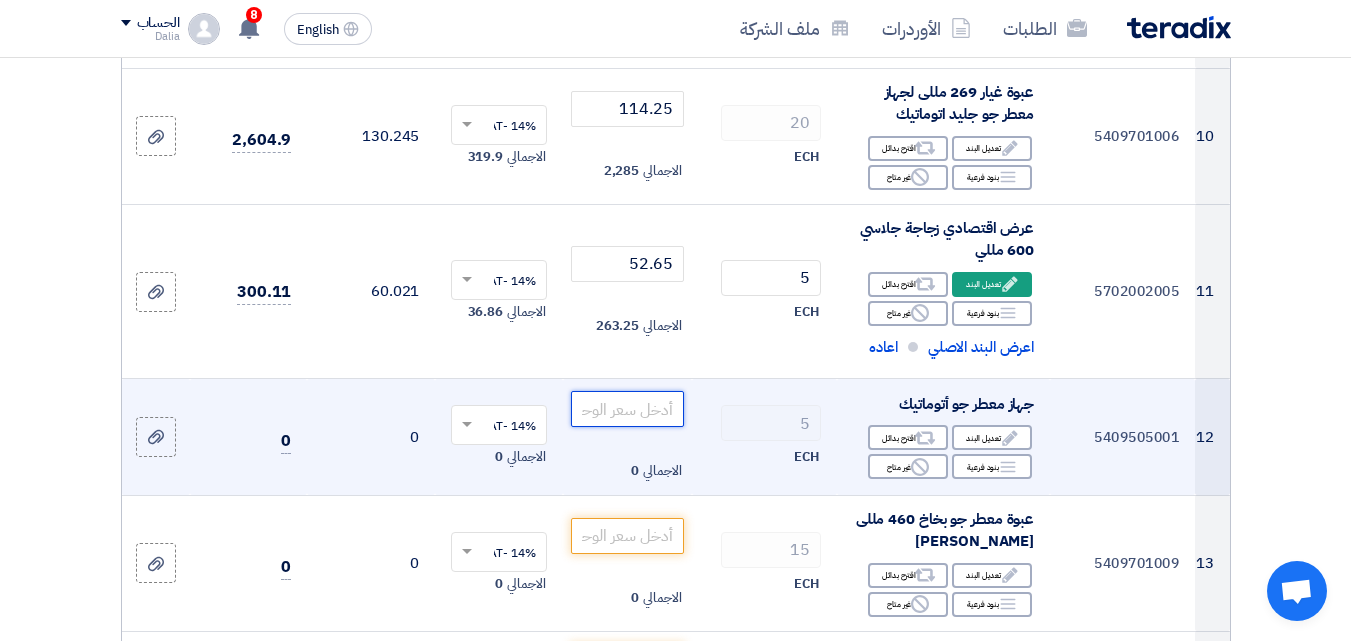 click 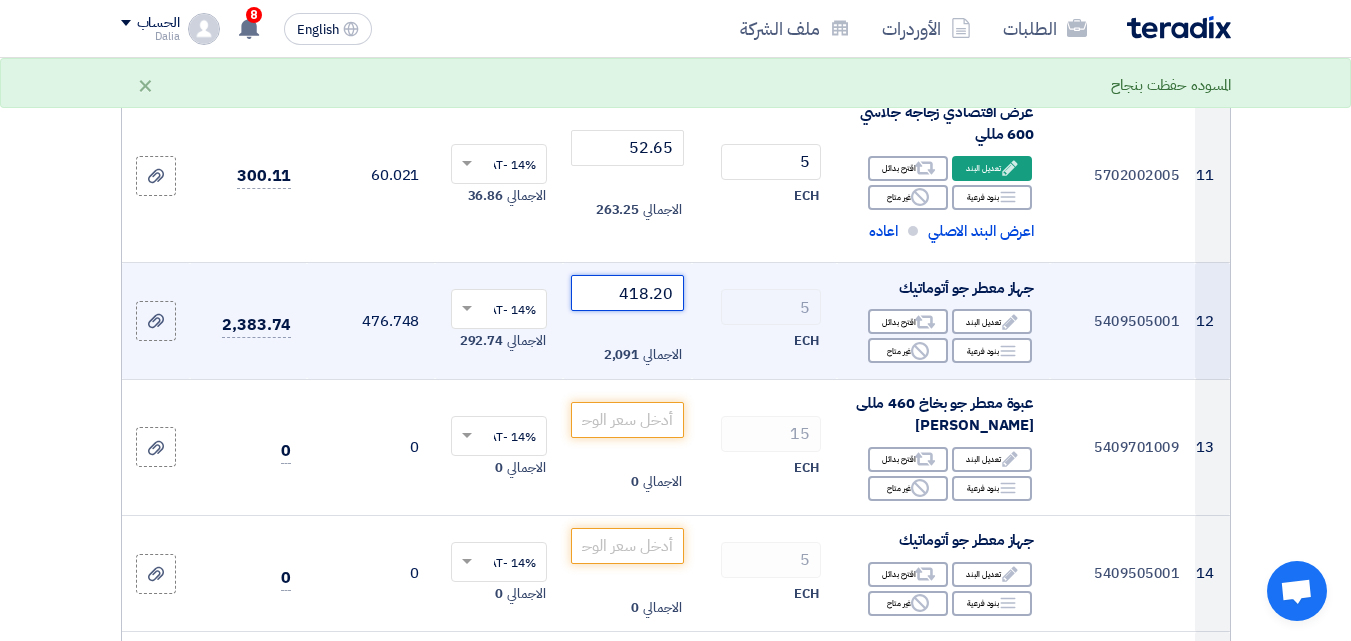 scroll, scrollTop: 2094, scrollLeft: 0, axis: vertical 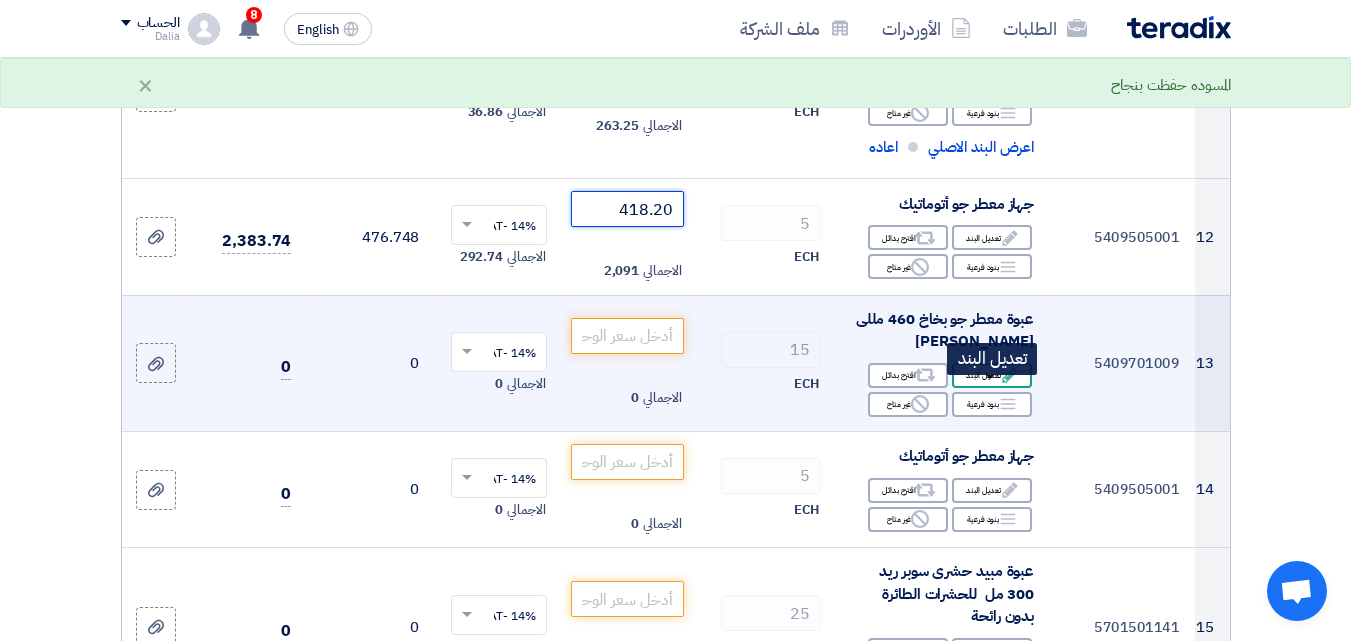 type on "418.20" 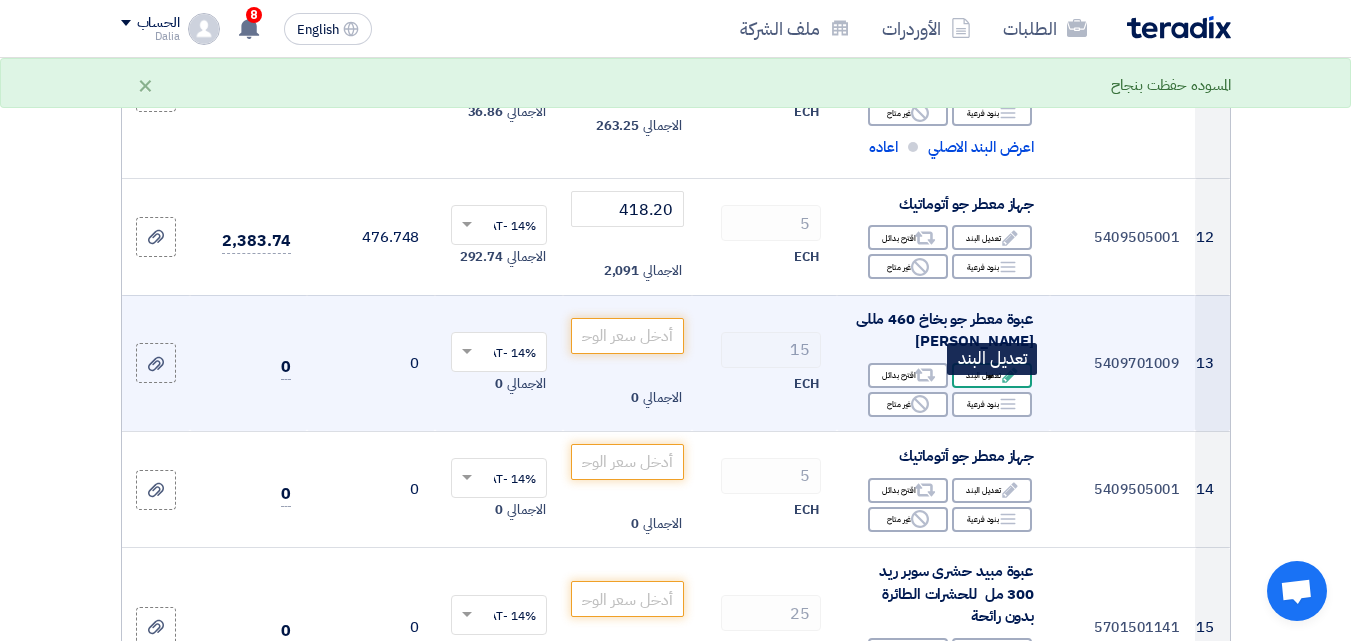 click on "Edit
تعديل البند" 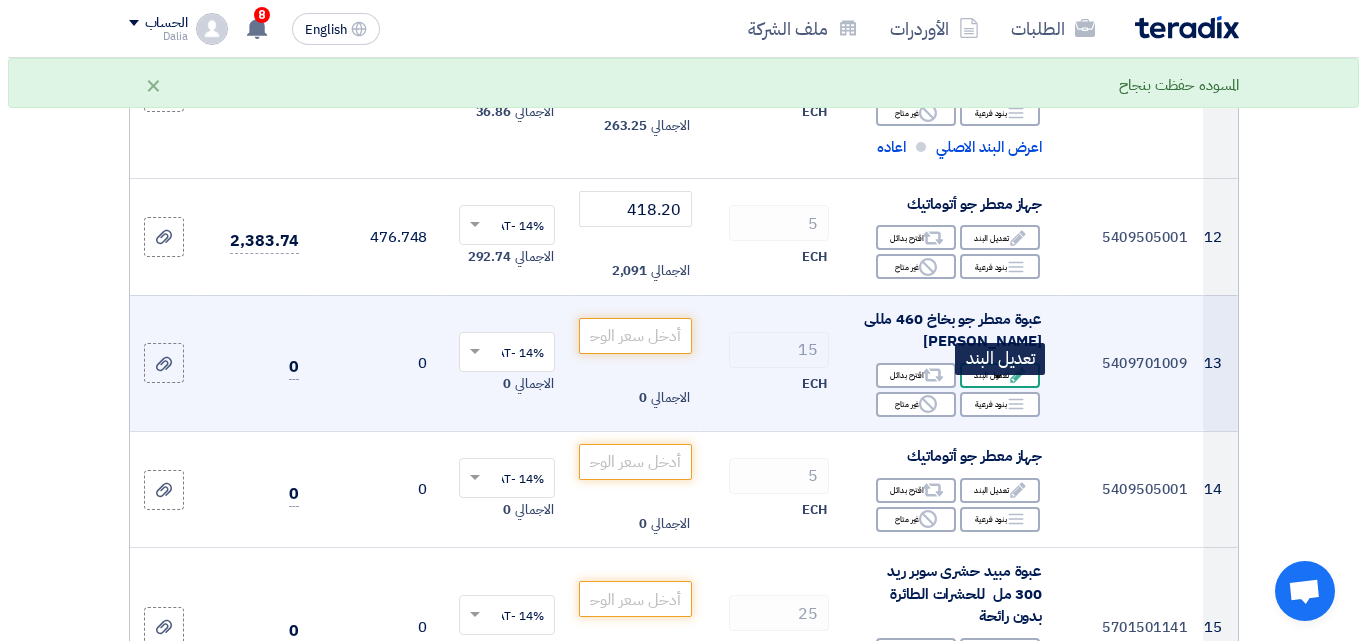 scroll, scrollTop: 805, scrollLeft: 0, axis: vertical 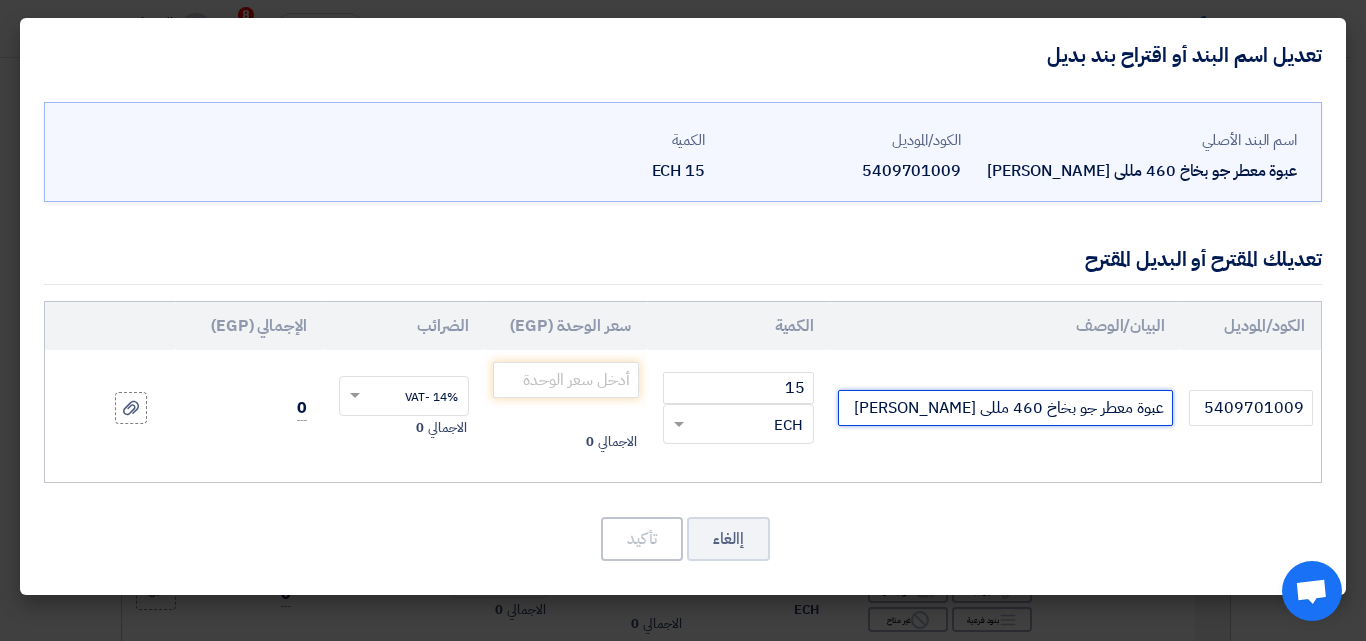 drag, startPoint x: 1168, startPoint y: 416, endPoint x: 822, endPoint y: 405, distance: 346.1748 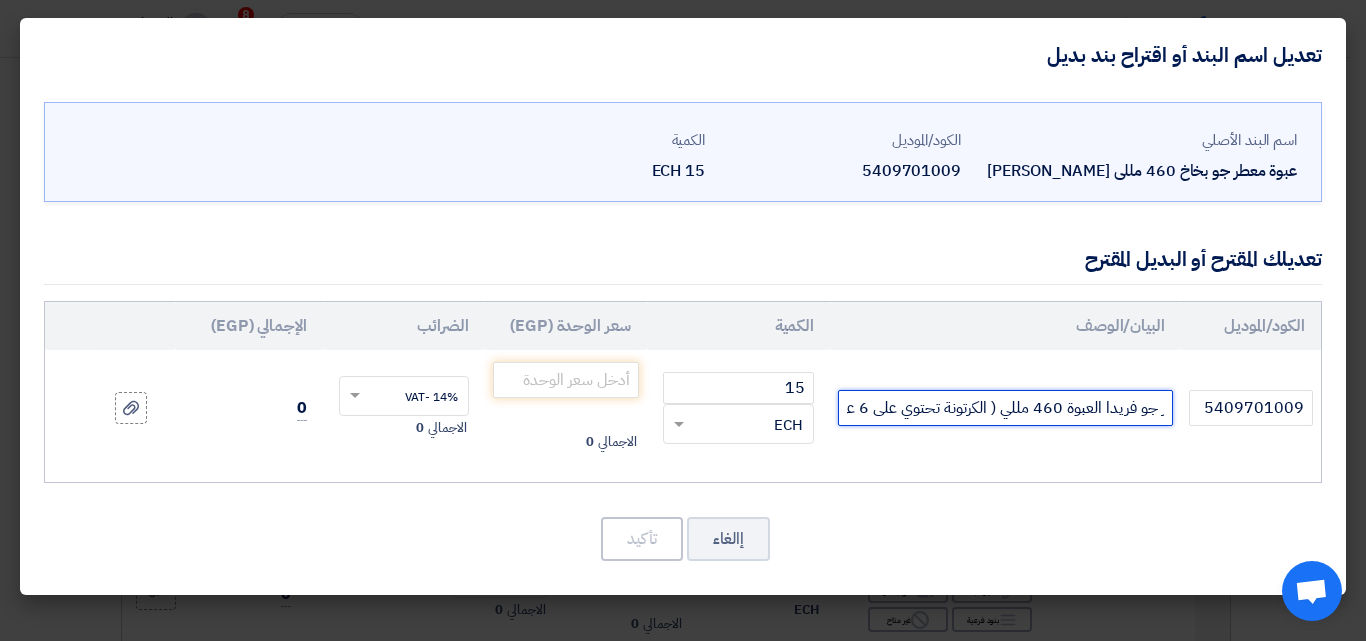 scroll, scrollTop: 0, scrollLeft: -77, axis: horizontal 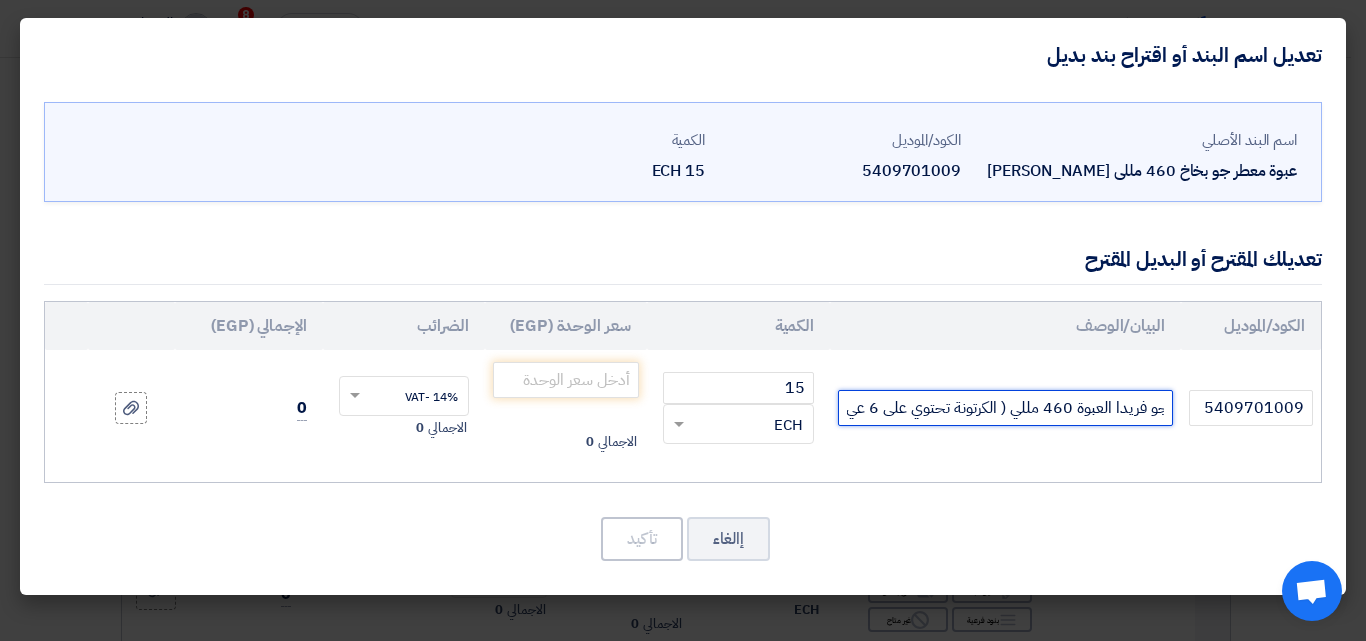 click on "كرتونة معطر جو فريدا العبوة 460 مللي ( الكرتونة تحتوي على 6 عي" 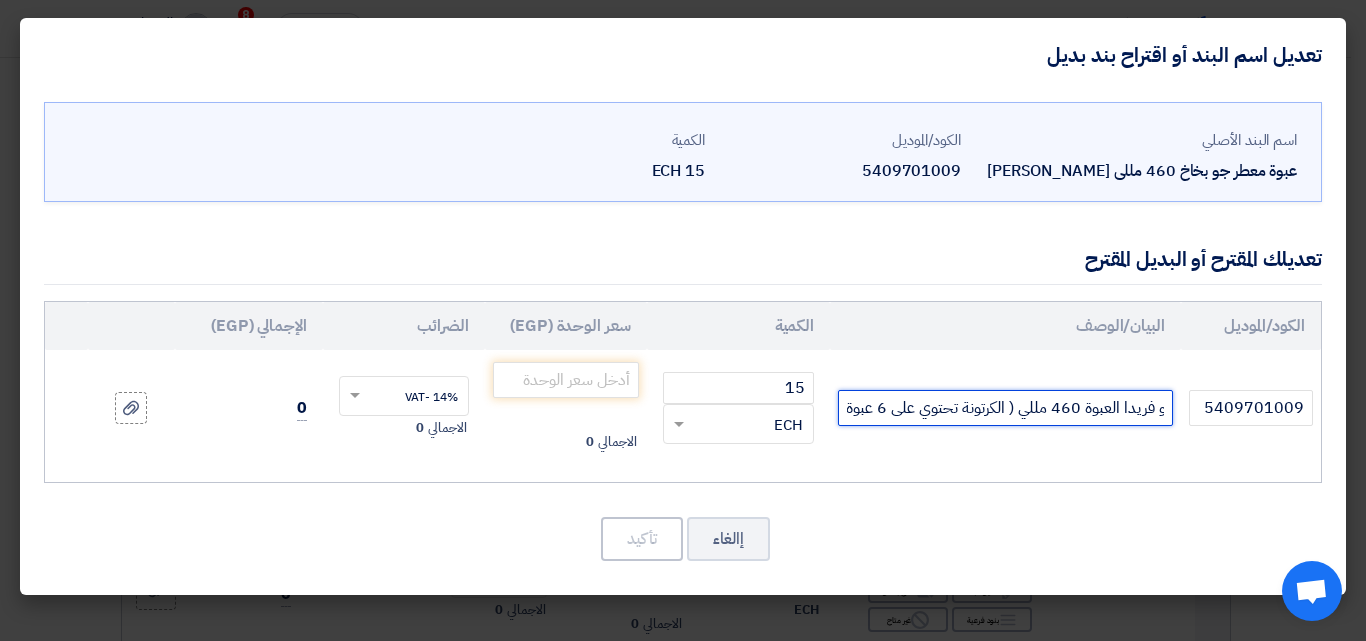 scroll, scrollTop: 0, scrollLeft: -91, axis: horizontal 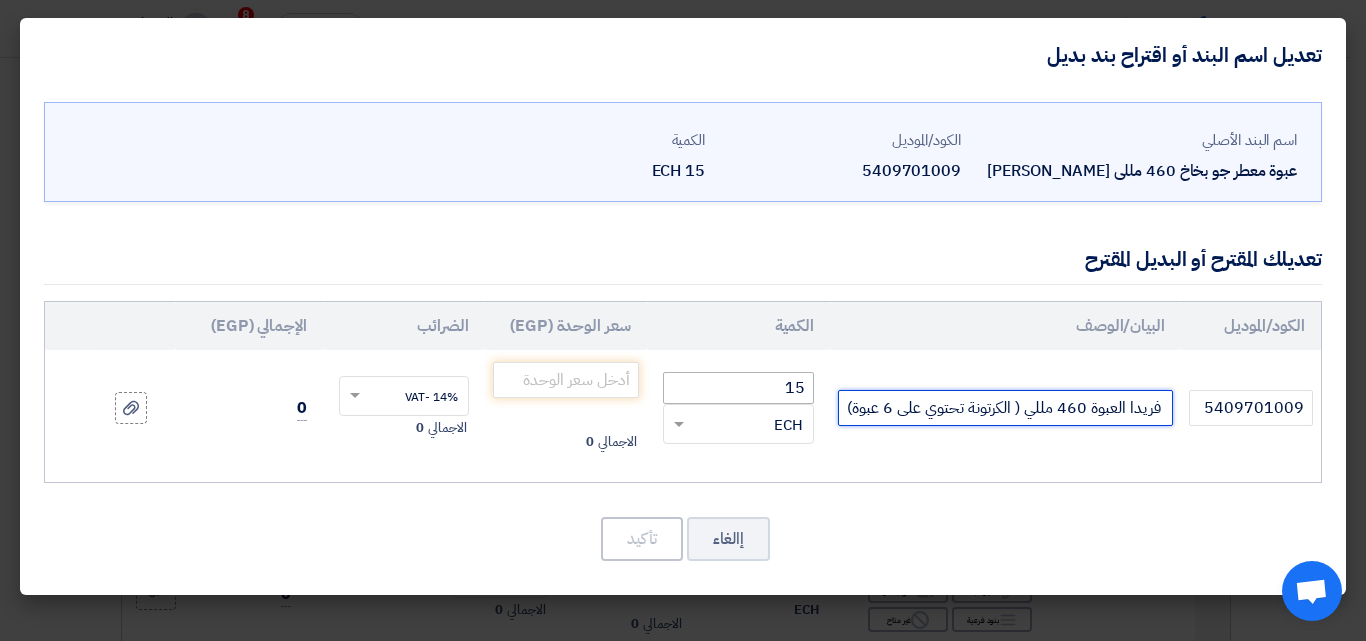 type on "كرتونة معطر جو فريدا العبوة 460 مللي ( الكرتونة تحتوي على 6 عبوة)" 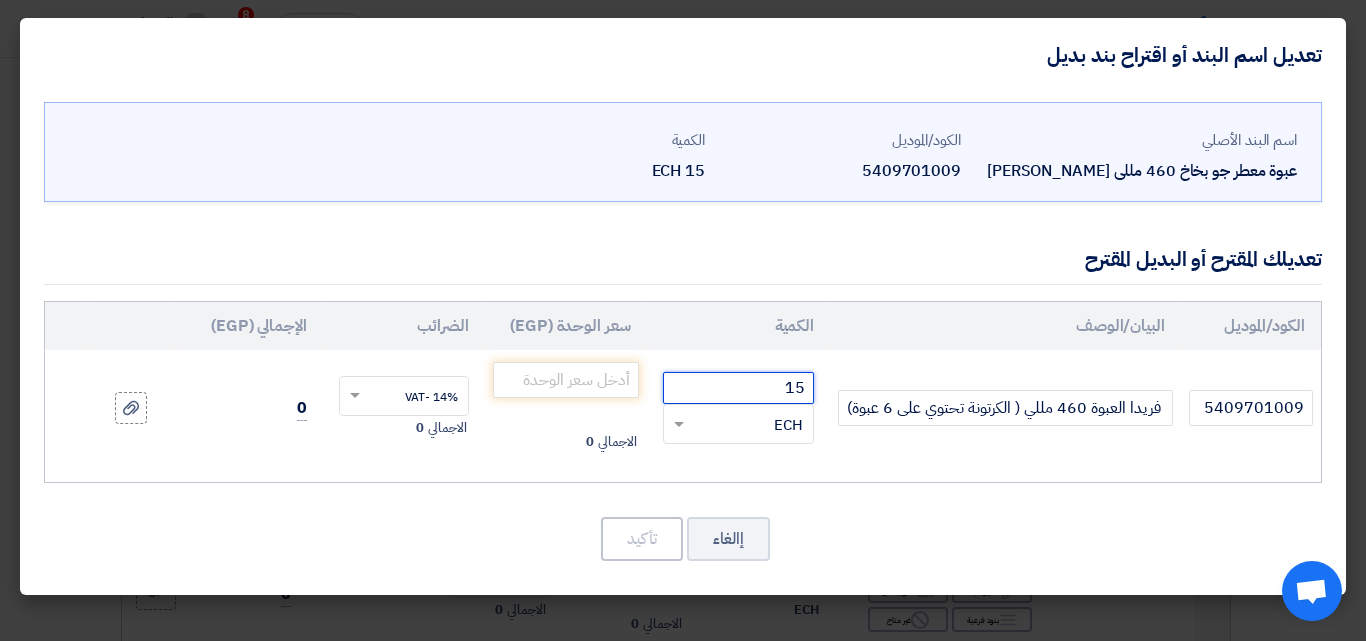 scroll, scrollTop: 0, scrollLeft: 0, axis: both 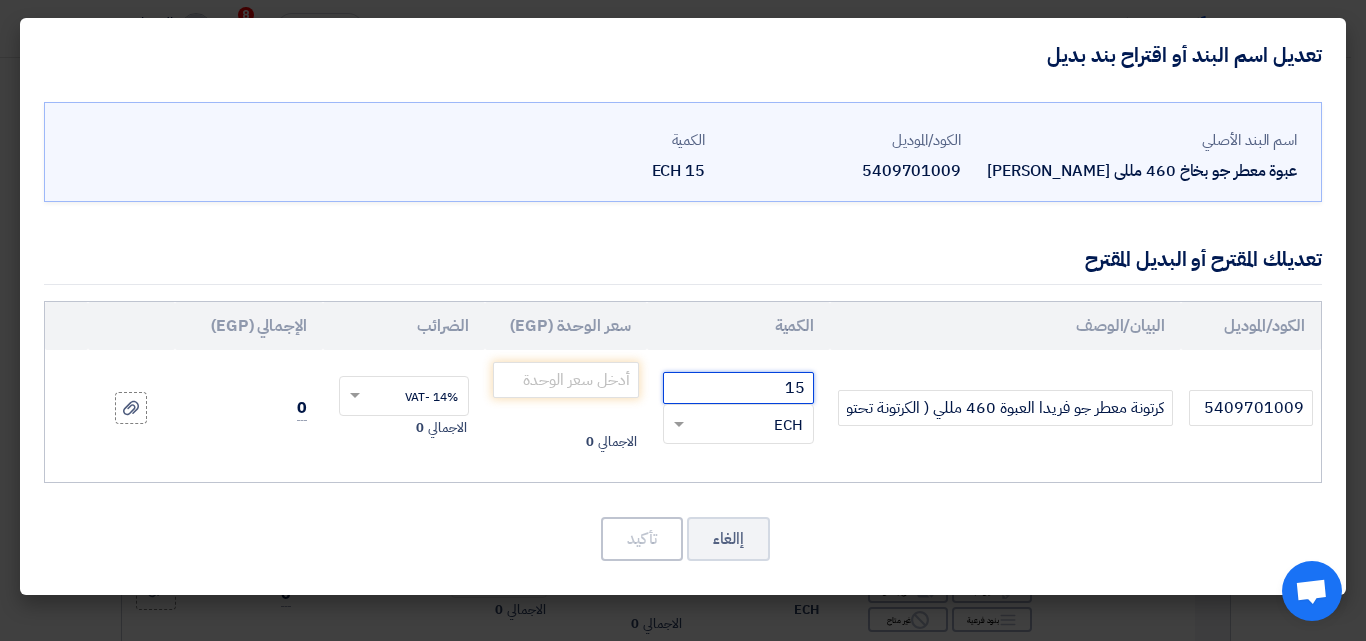 drag, startPoint x: 786, startPoint y: 379, endPoint x: 795, endPoint y: 373, distance: 10.816654 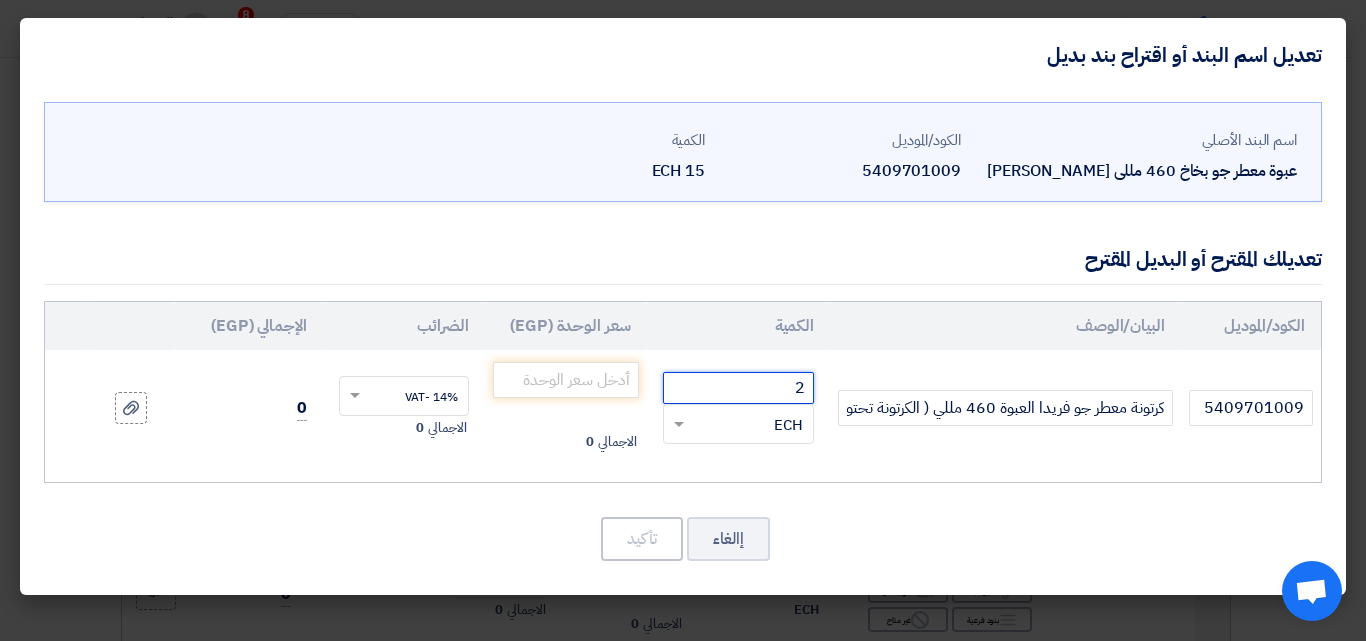 click 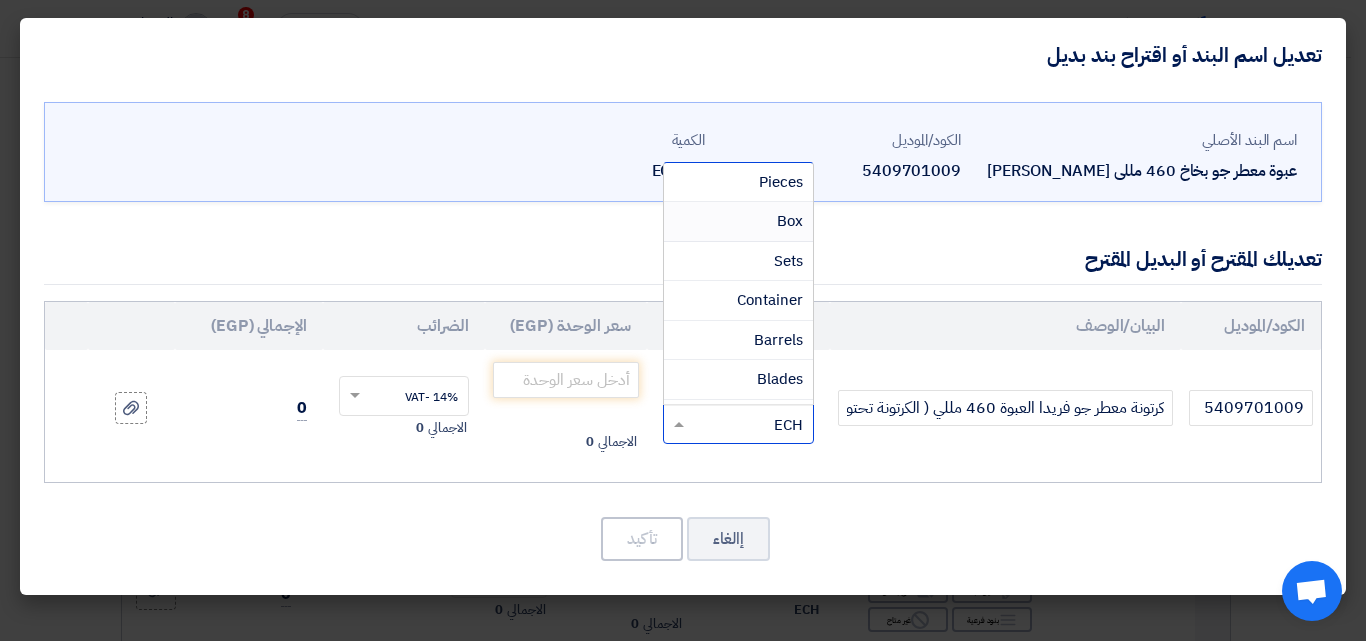 click on "Box" at bounding box center (790, 221) 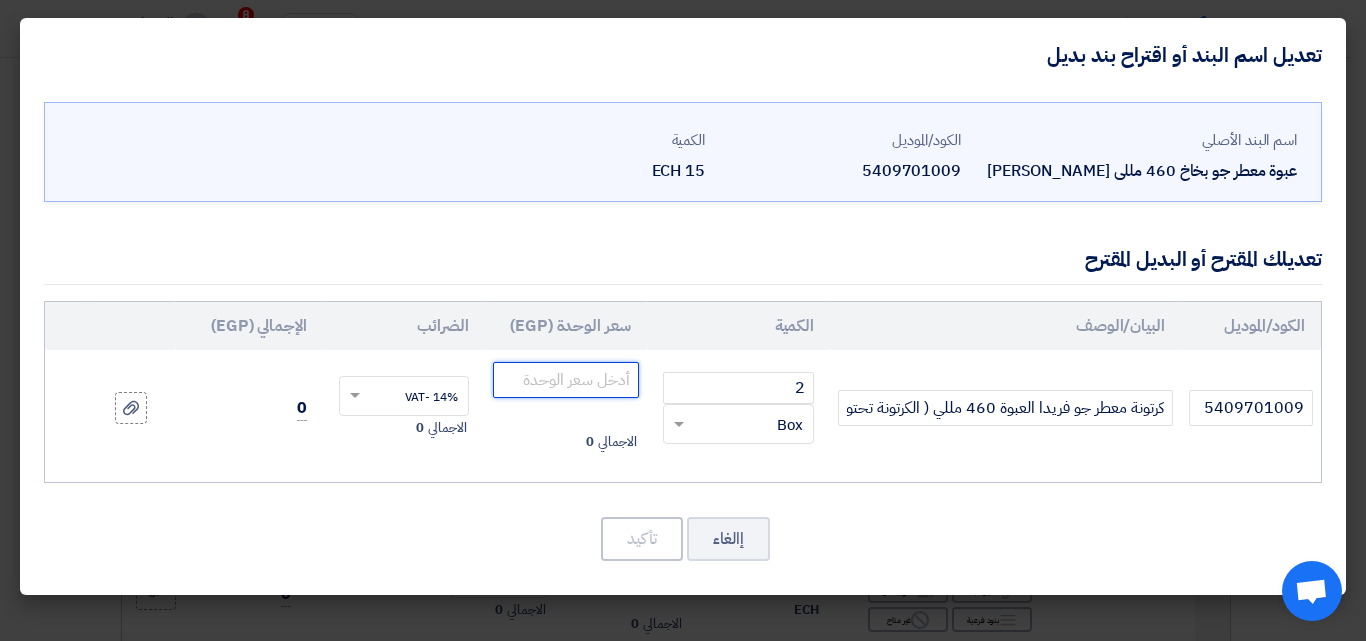 click 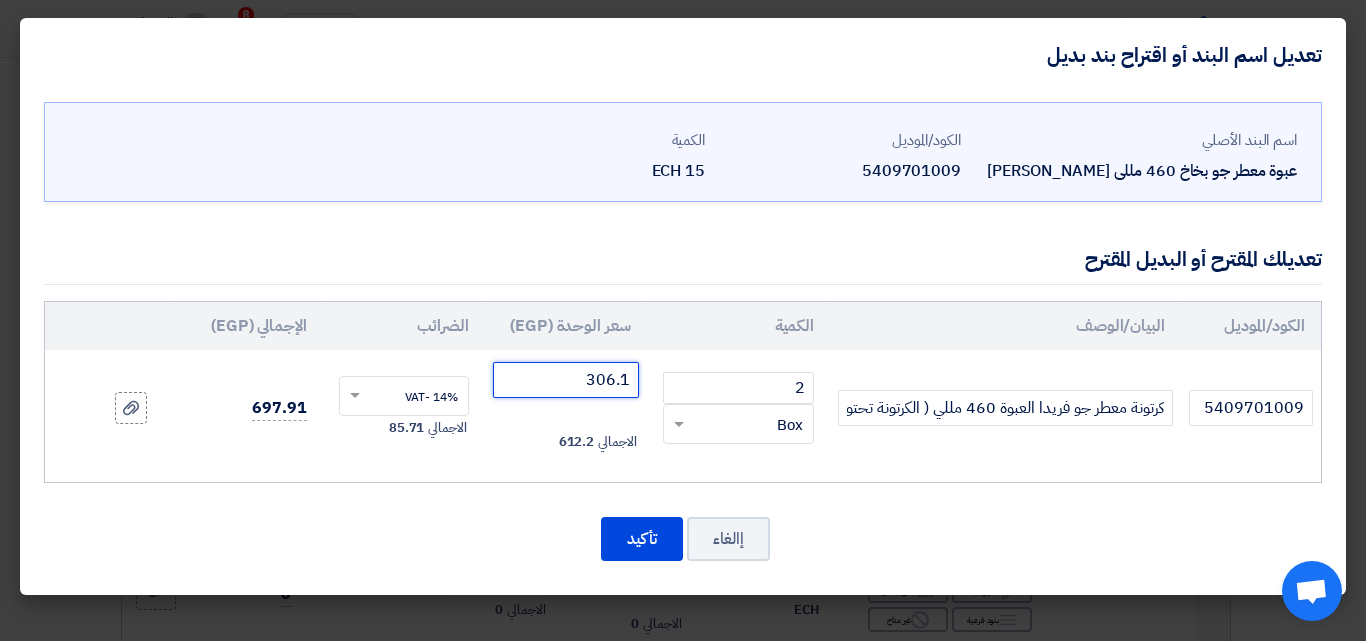 type on "306.11" 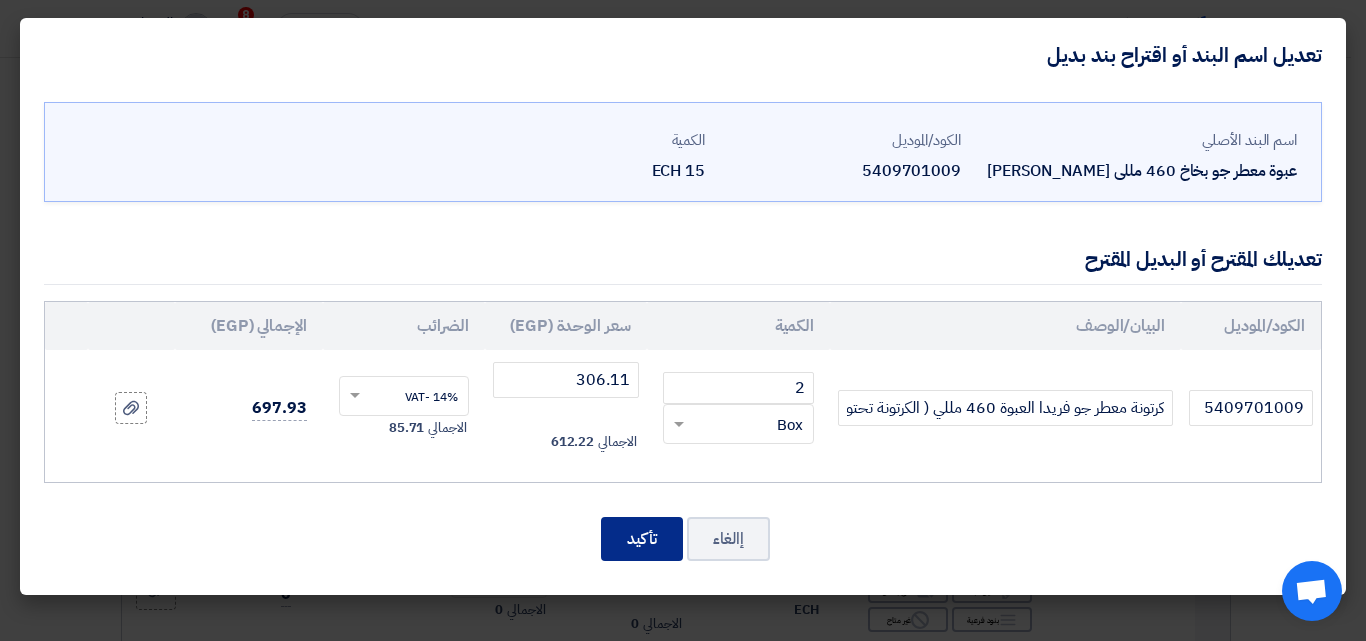 click on "تأكيد" 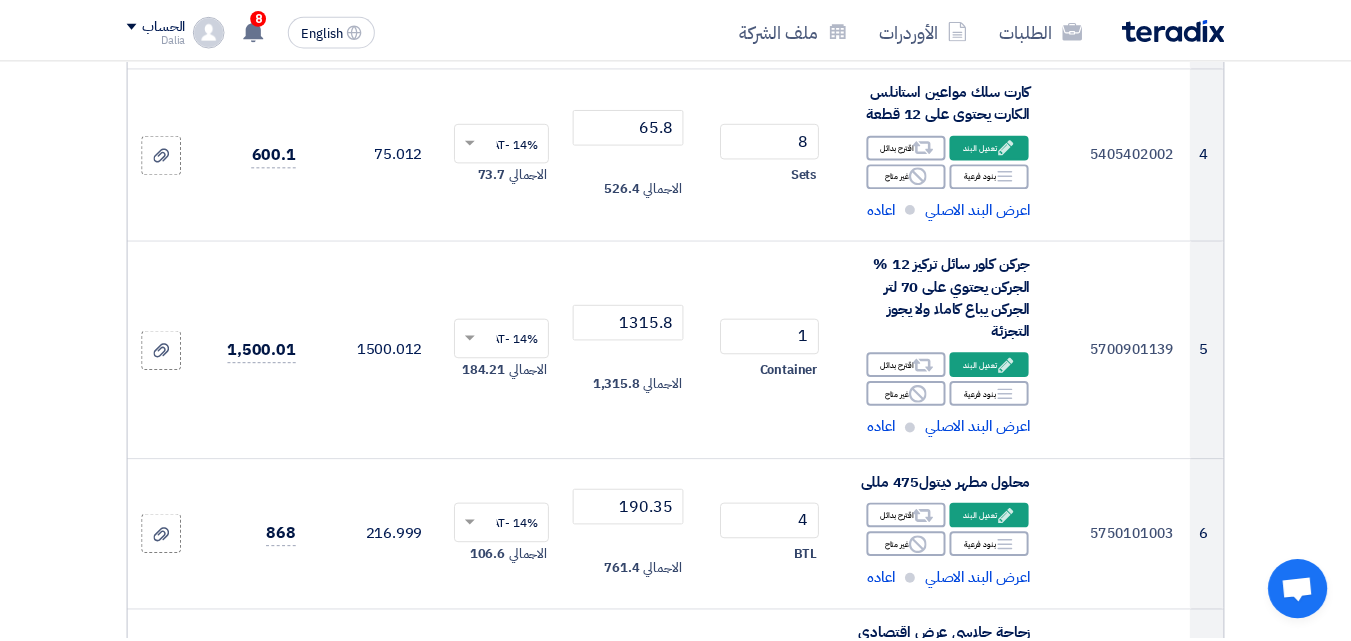 scroll, scrollTop: 2094, scrollLeft: 0, axis: vertical 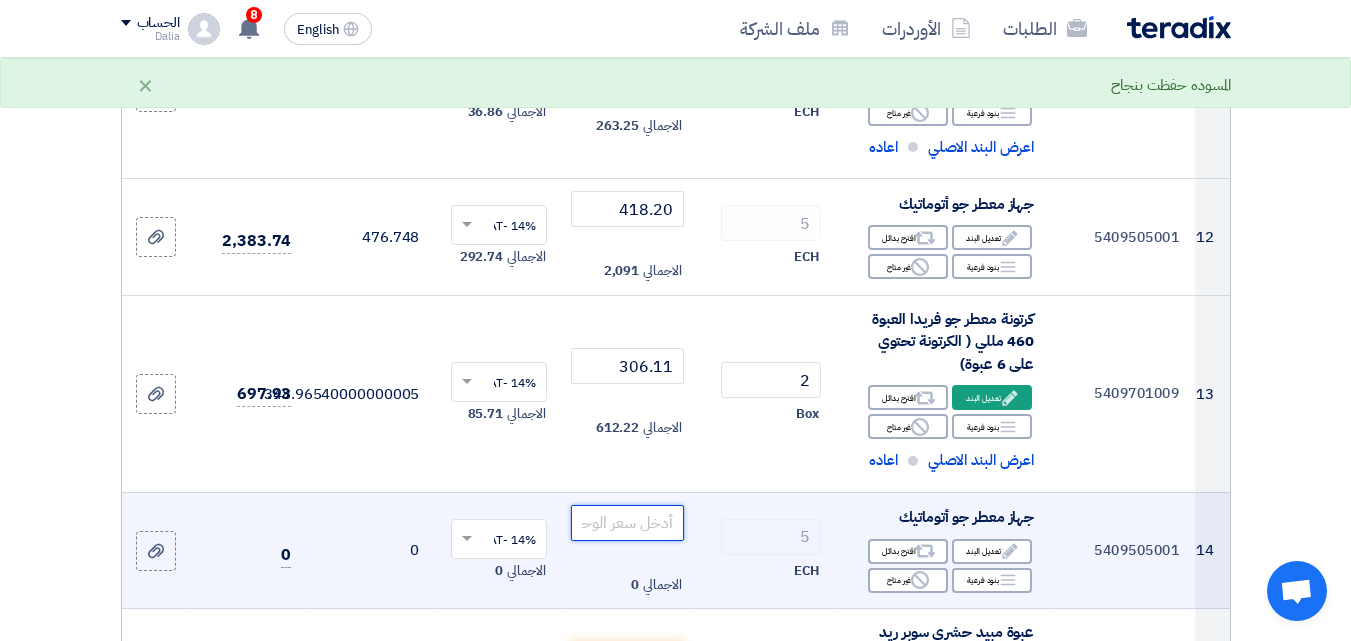 click 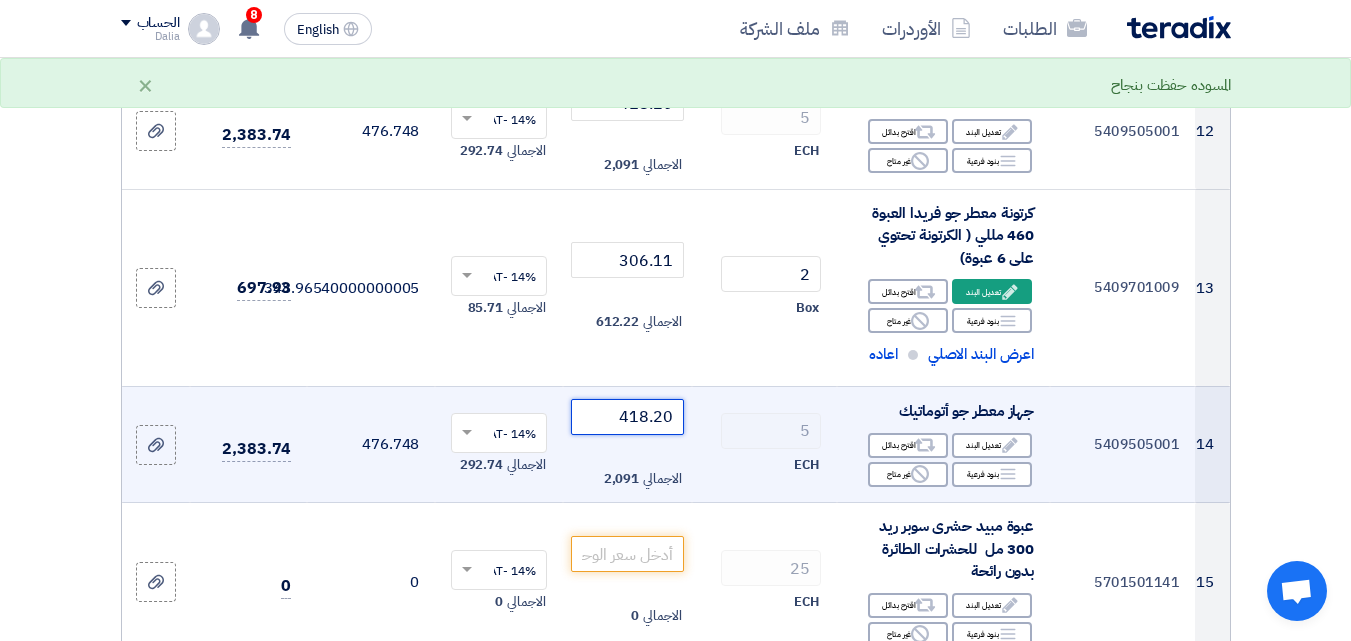 scroll, scrollTop: 2494, scrollLeft: 0, axis: vertical 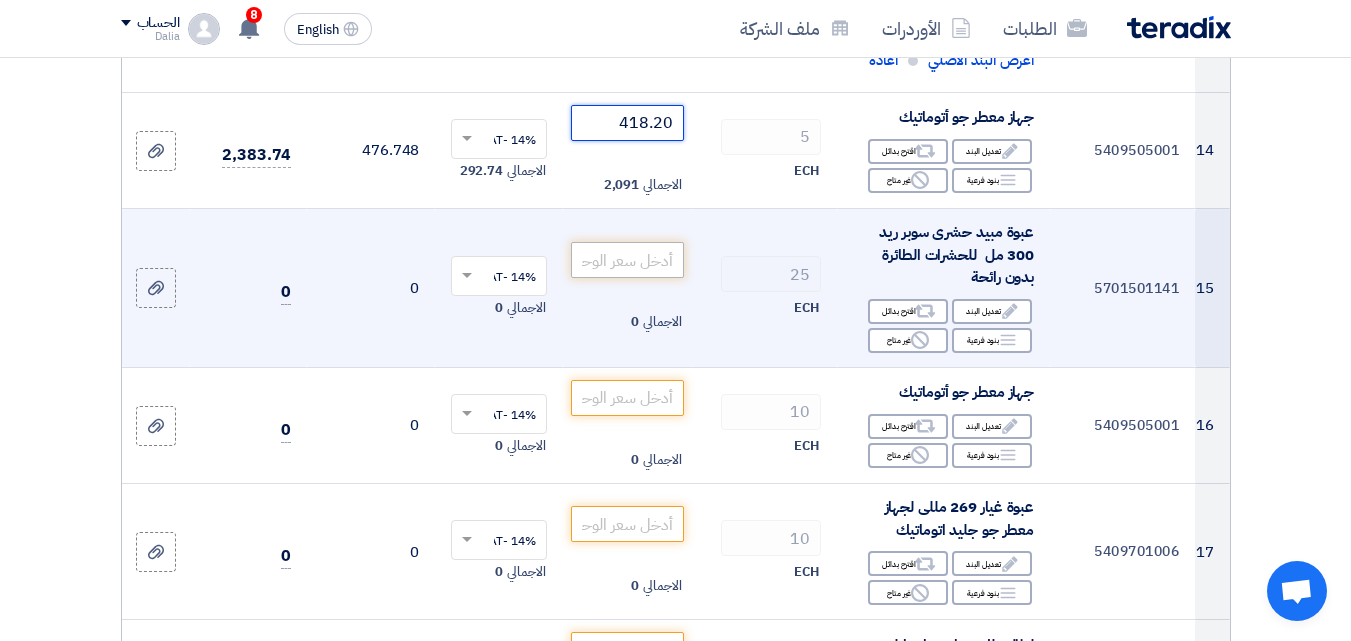 type on "418.20" 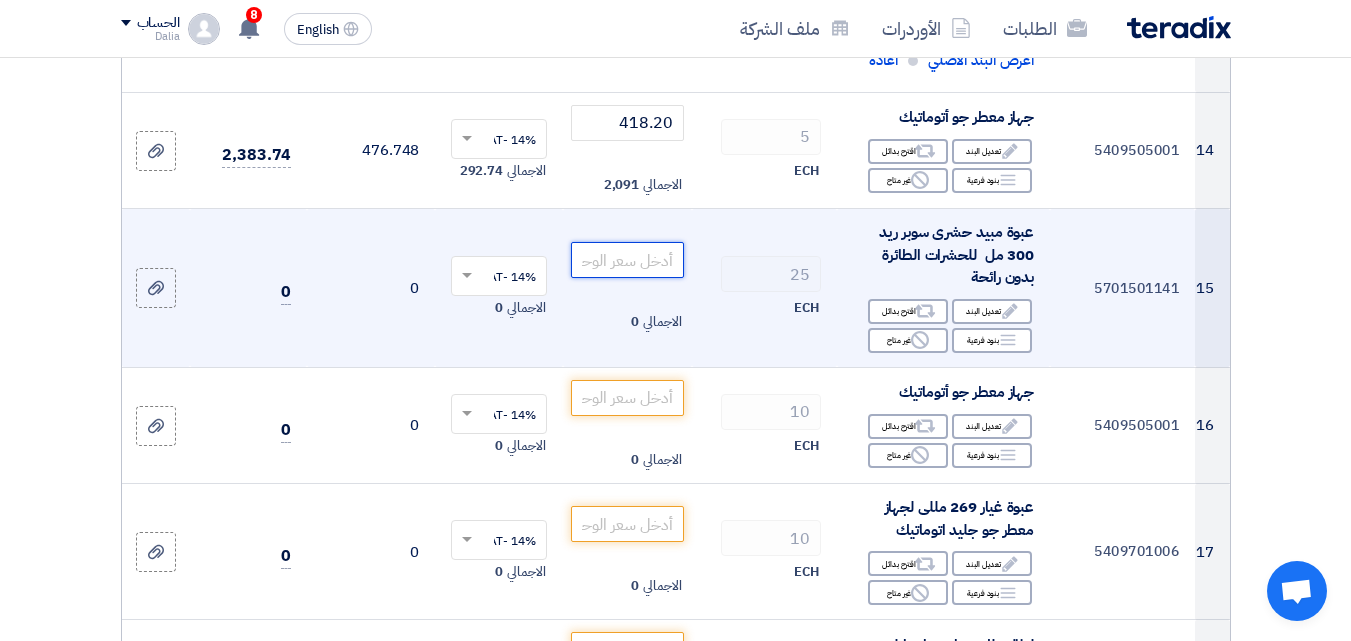 click 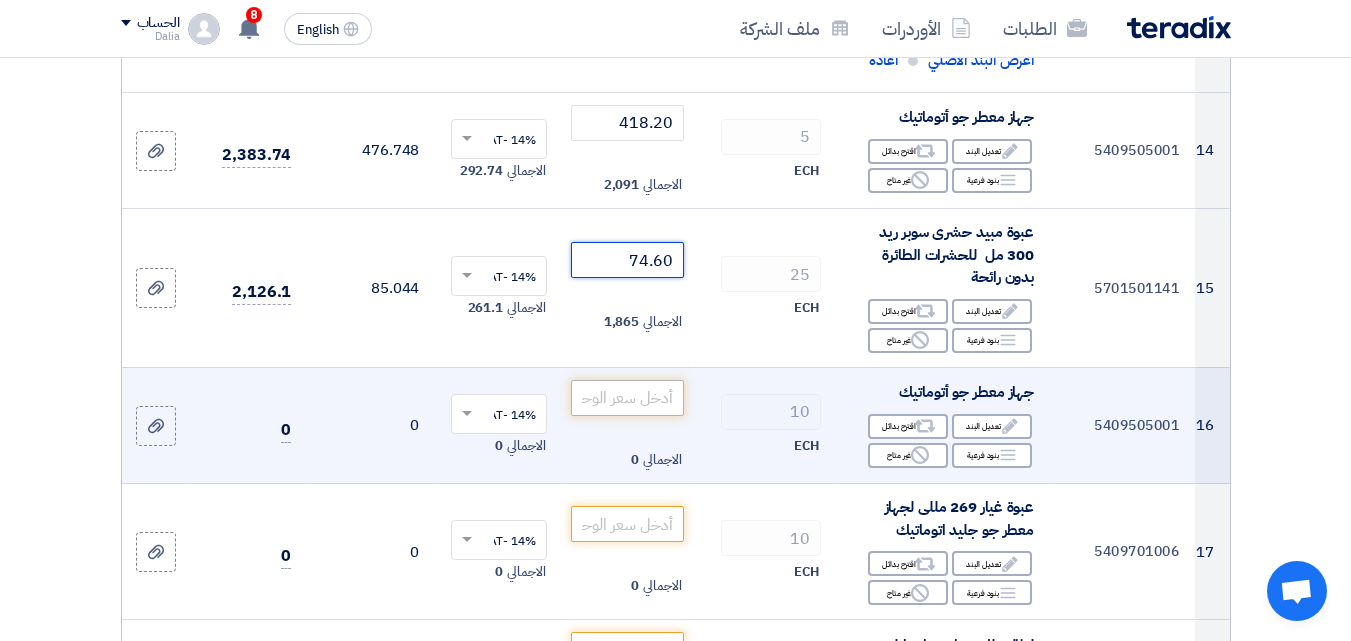 type on "74.60" 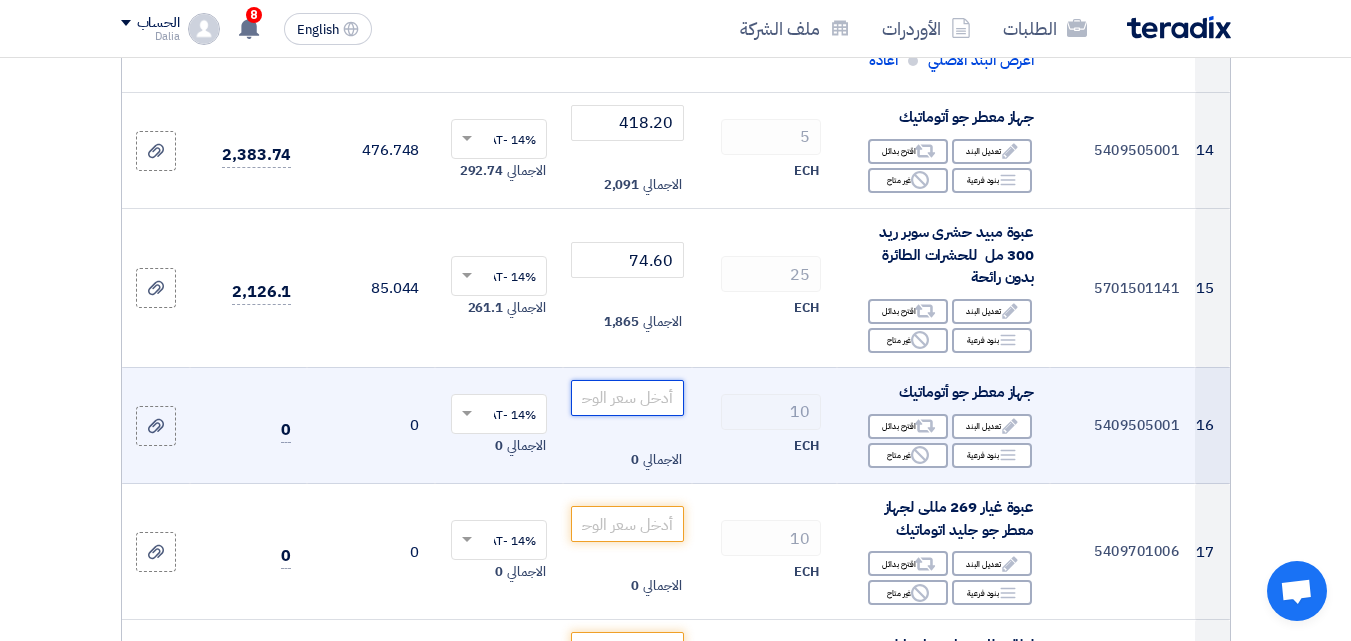 click 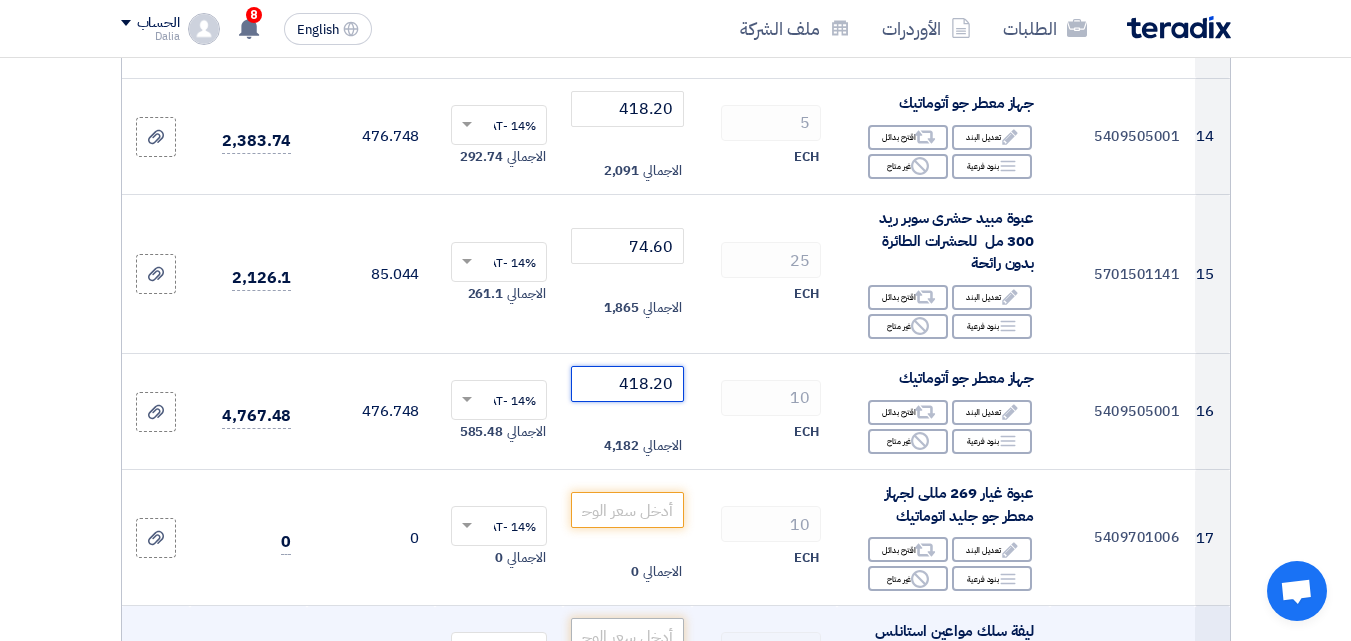 scroll, scrollTop: 2694, scrollLeft: 0, axis: vertical 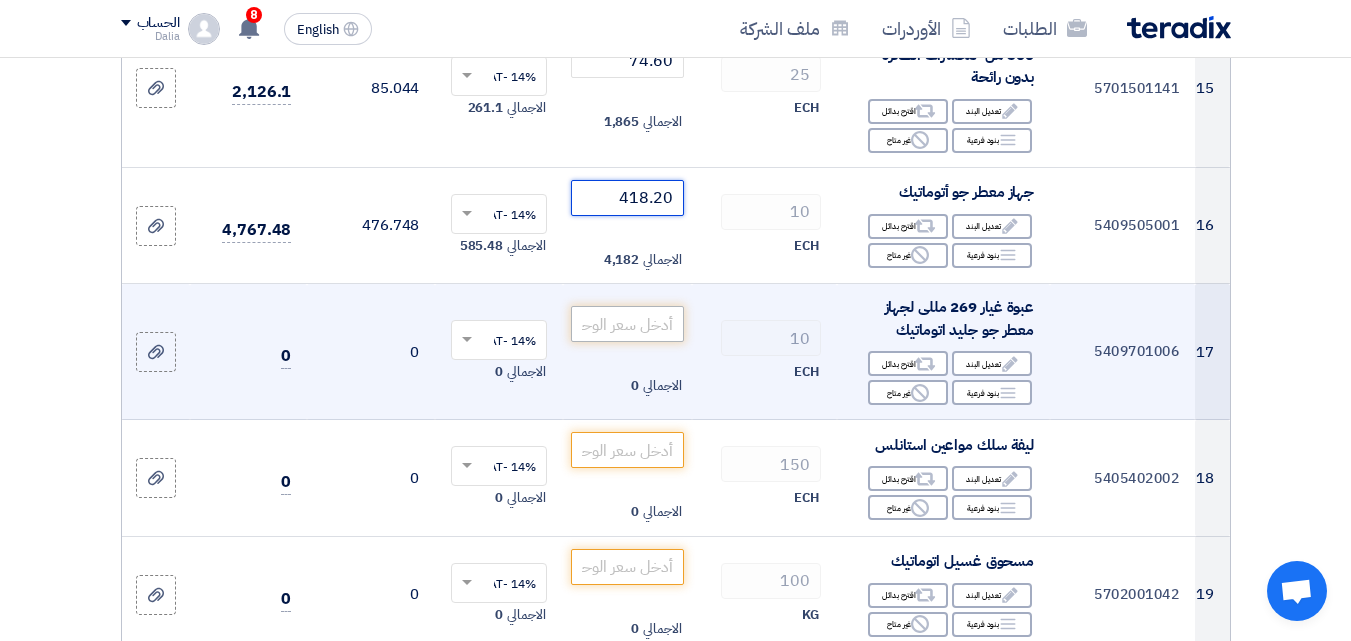 type on "418.20" 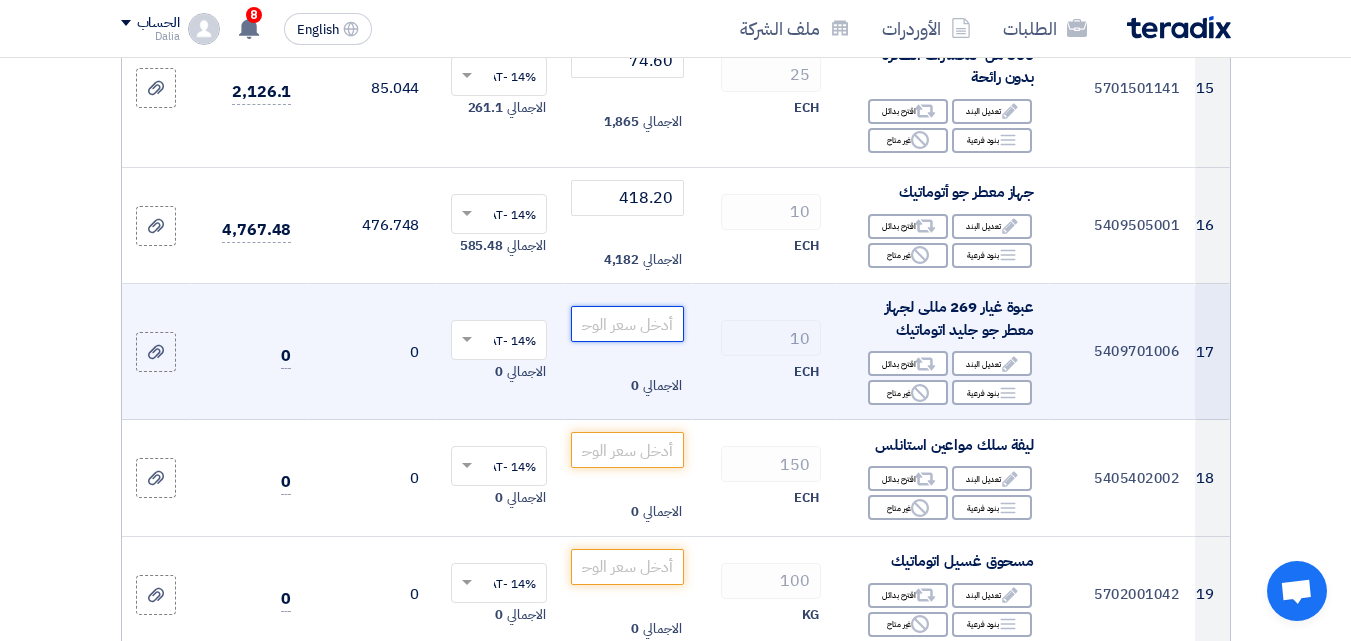 click 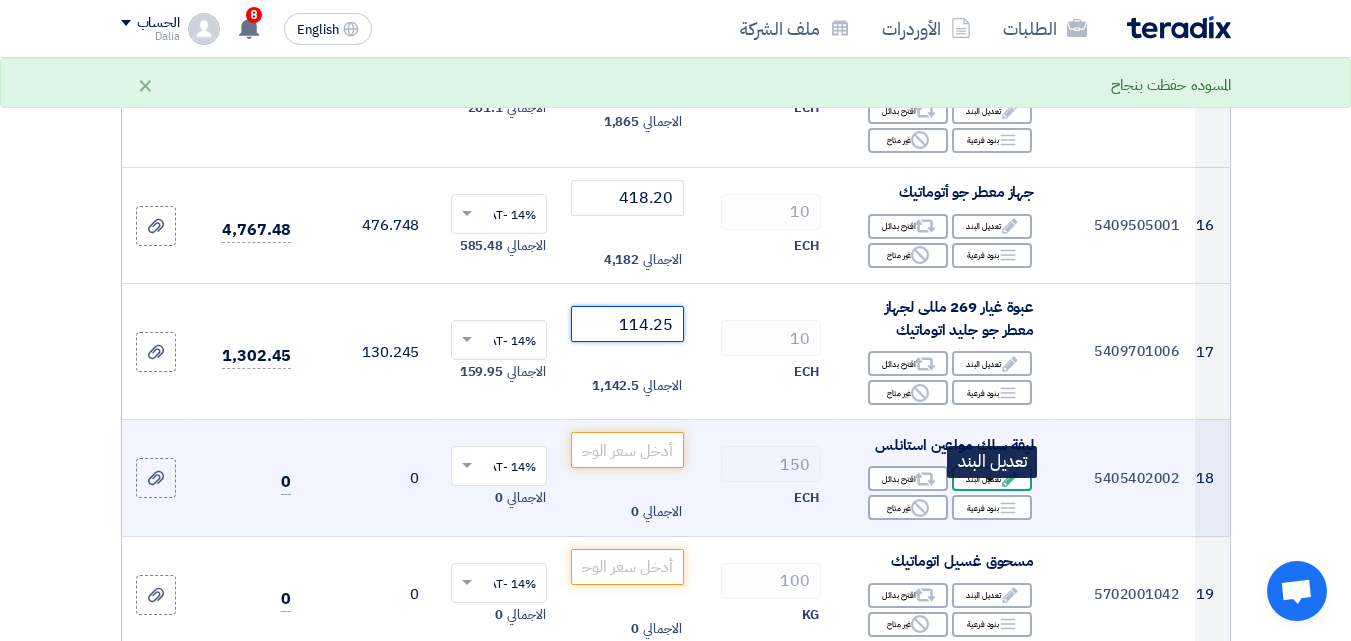 type on "114.25" 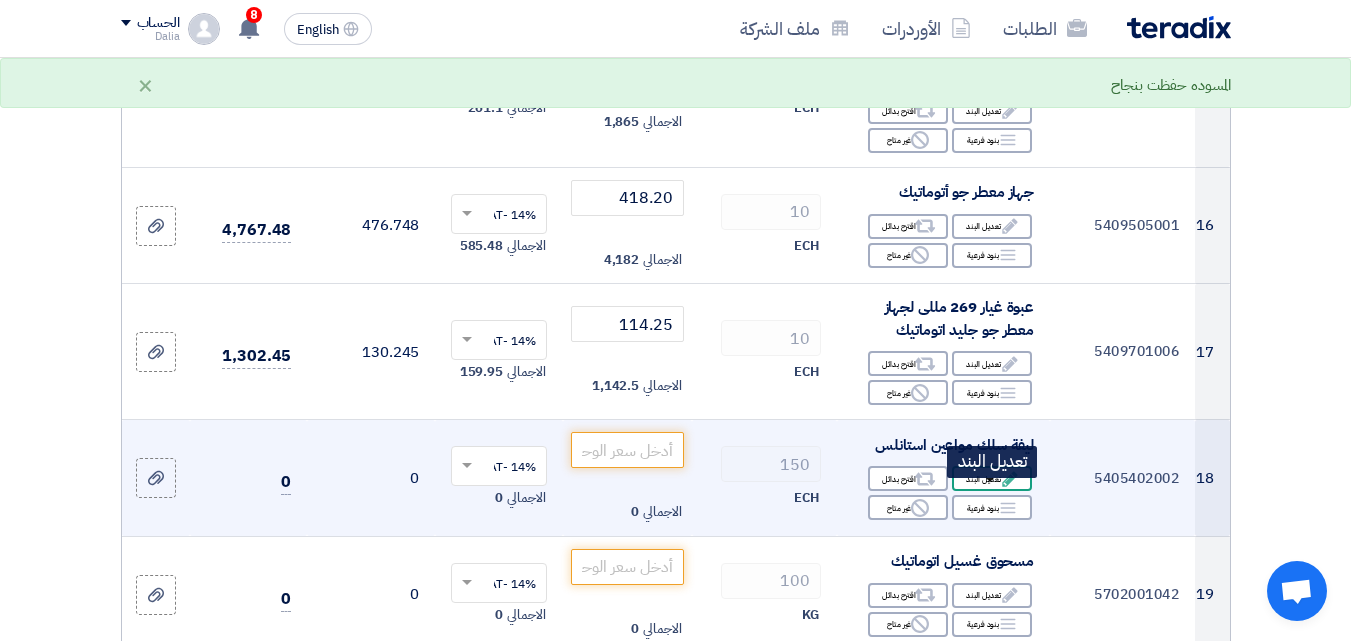 click on "Edit
تعديل البند" 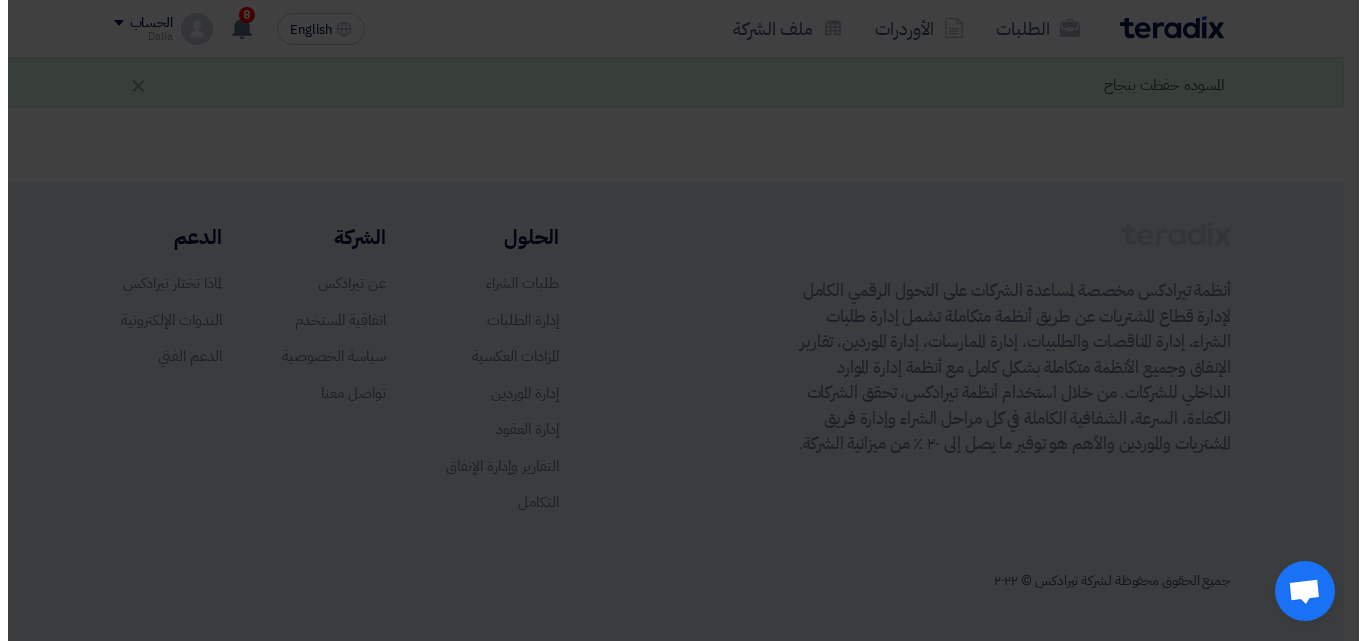 scroll, scrollTop: 1034, scrollLeft: 0, axis: vertical 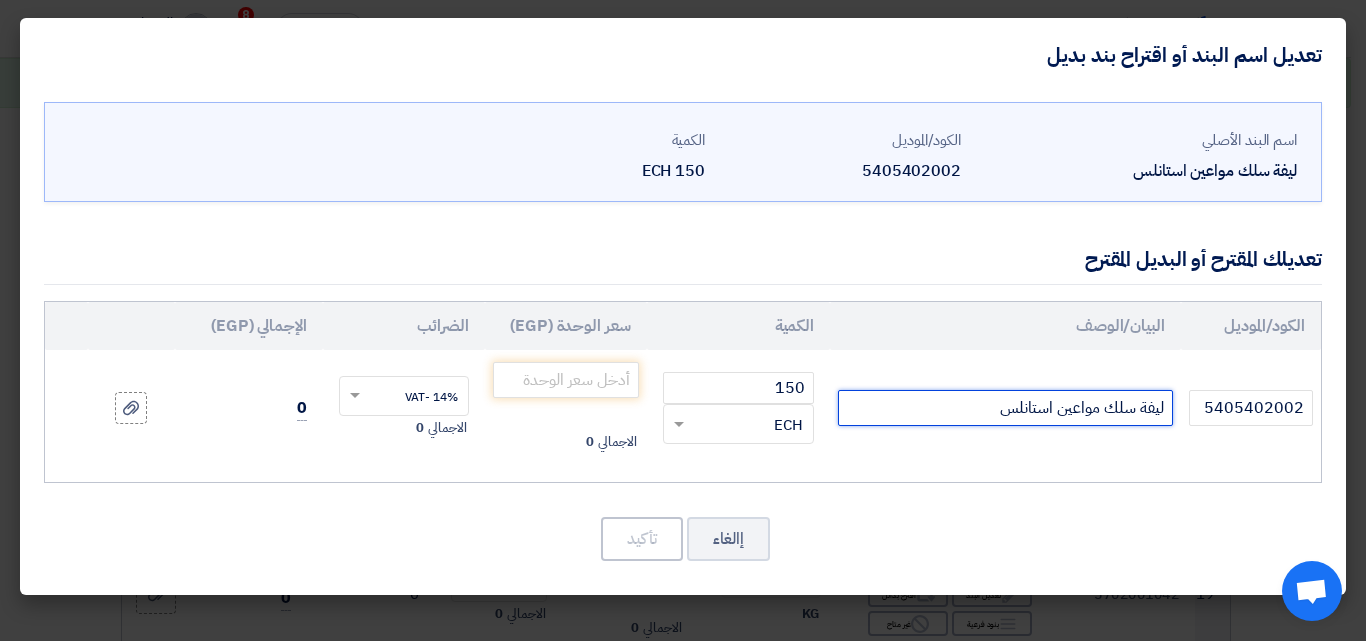 drag, startPoint x: 1163, startPoint y: 399, endPoint x: 1134, endPoint y: 407, distance: 30.083218 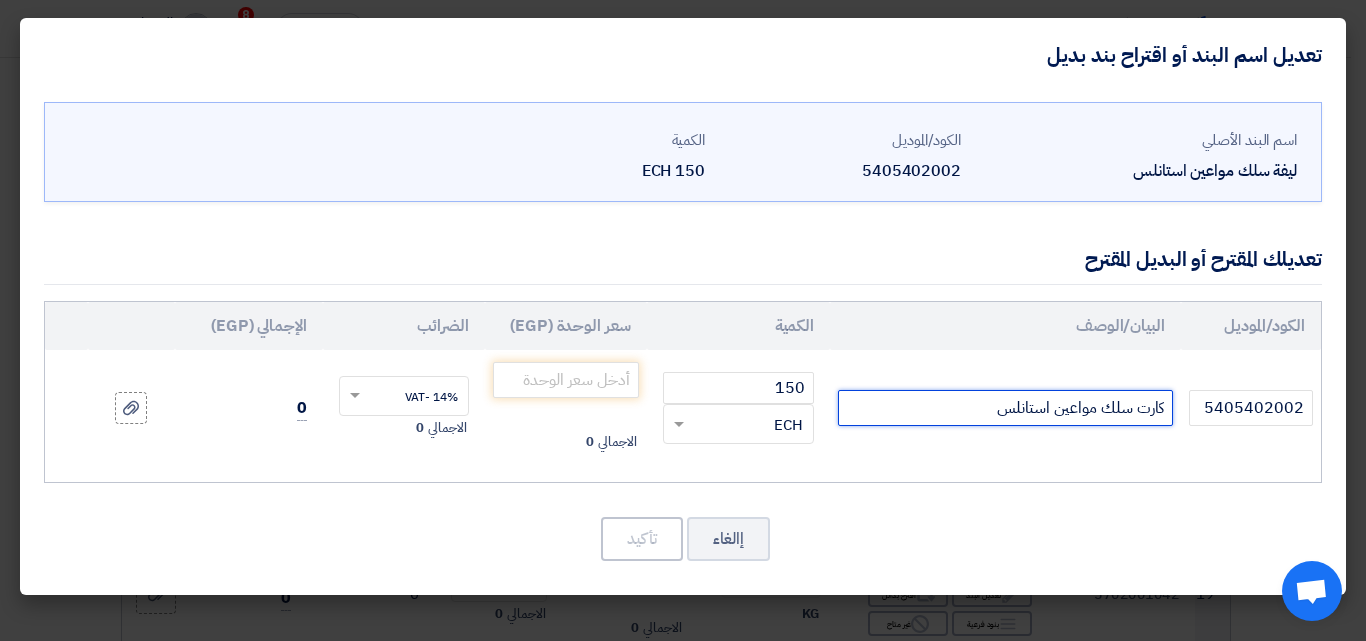 click on "كارت سلك مواعين استانلس" 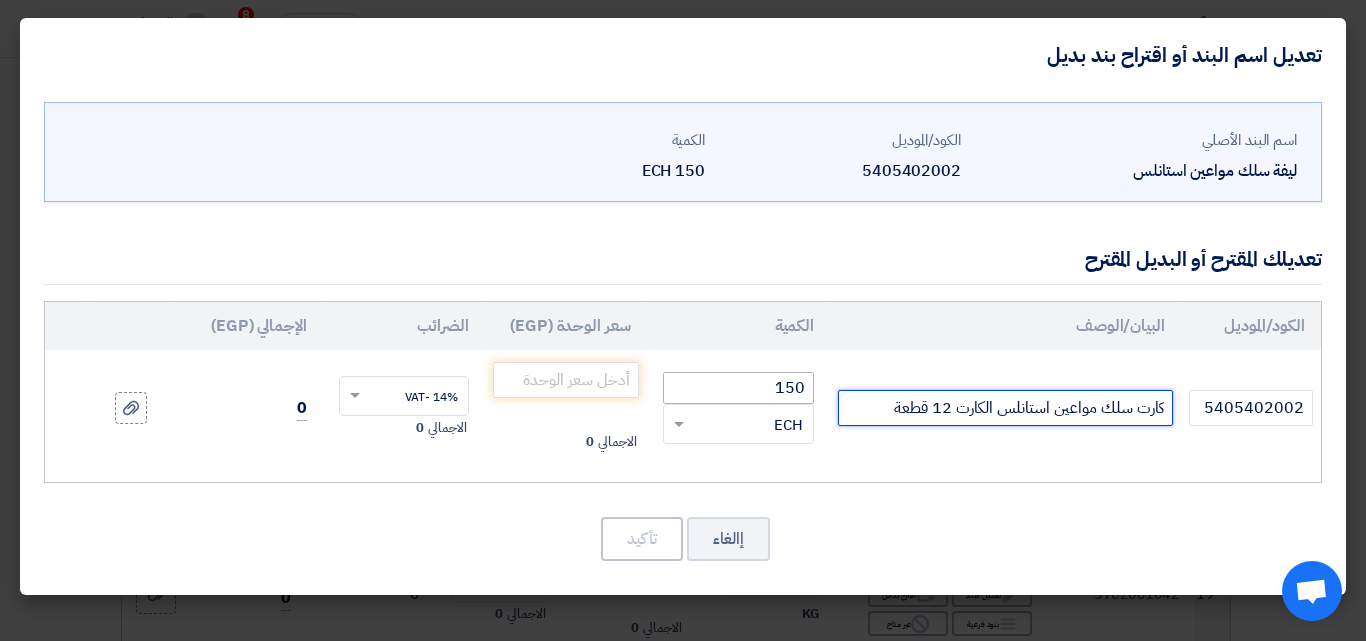 type on "كارت سلك مواعين استانلس الكارت 12 قطعة" 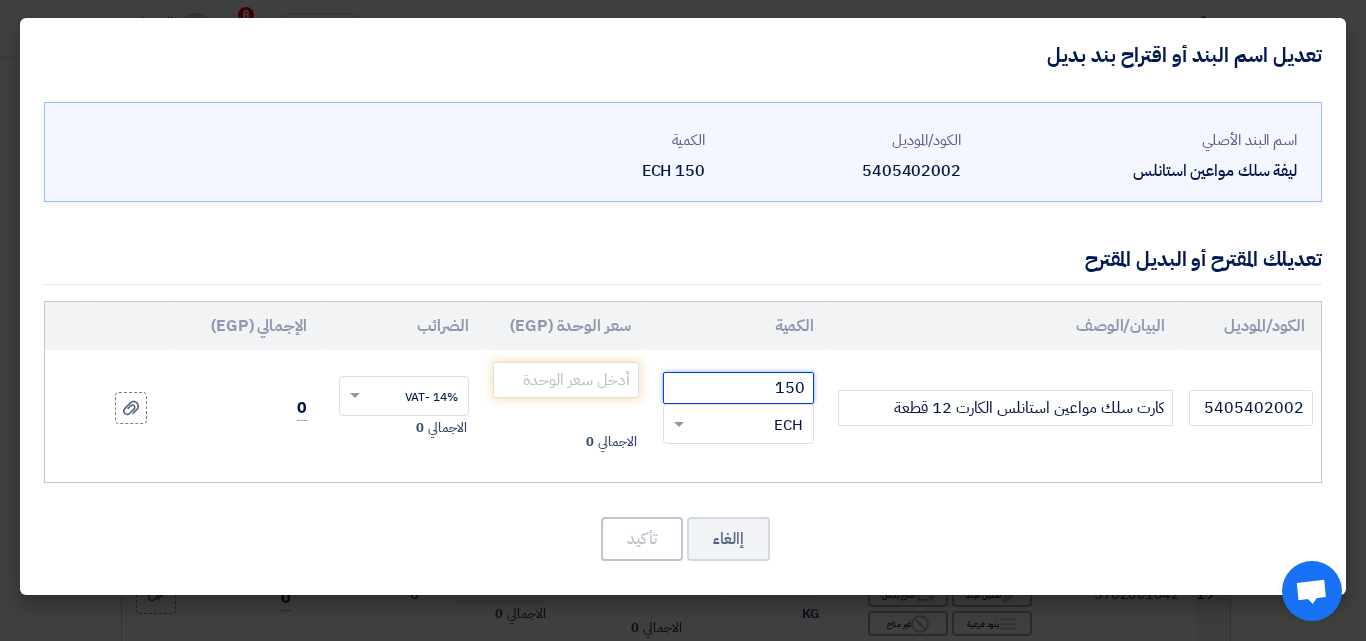 drag, startPoint x: 758, startPoint y: 384, endPoint x: 821, endPoint y: 382, distance: 63.03174 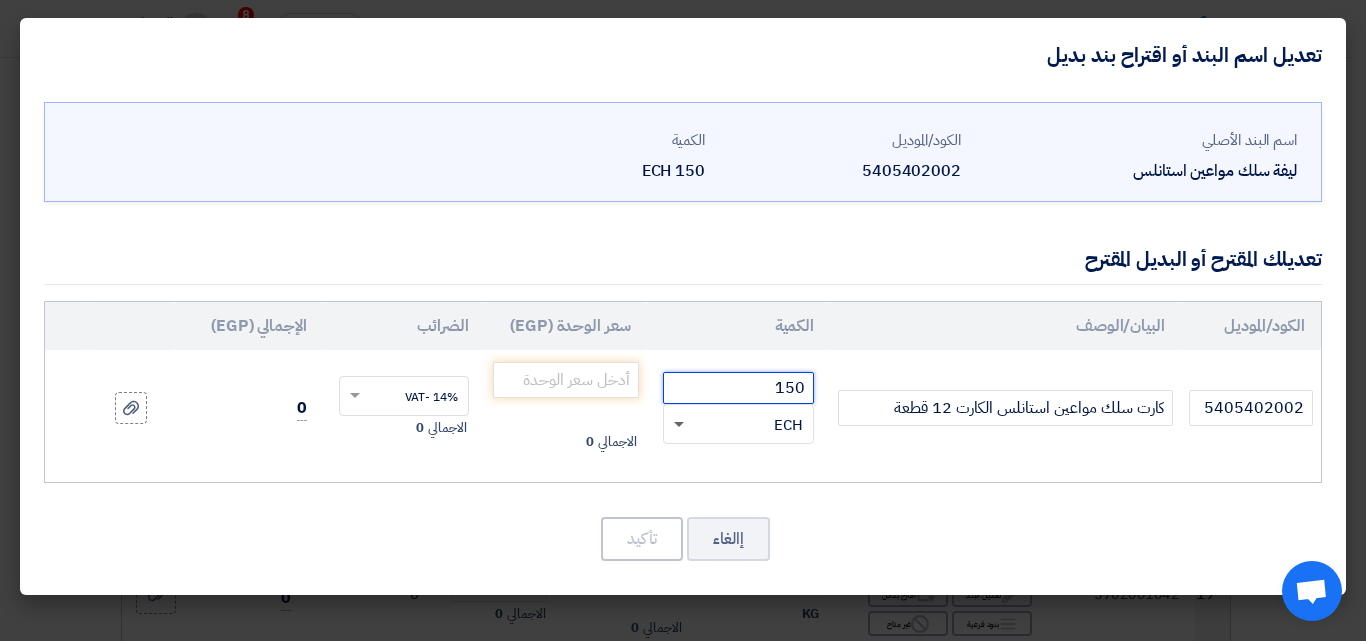 click 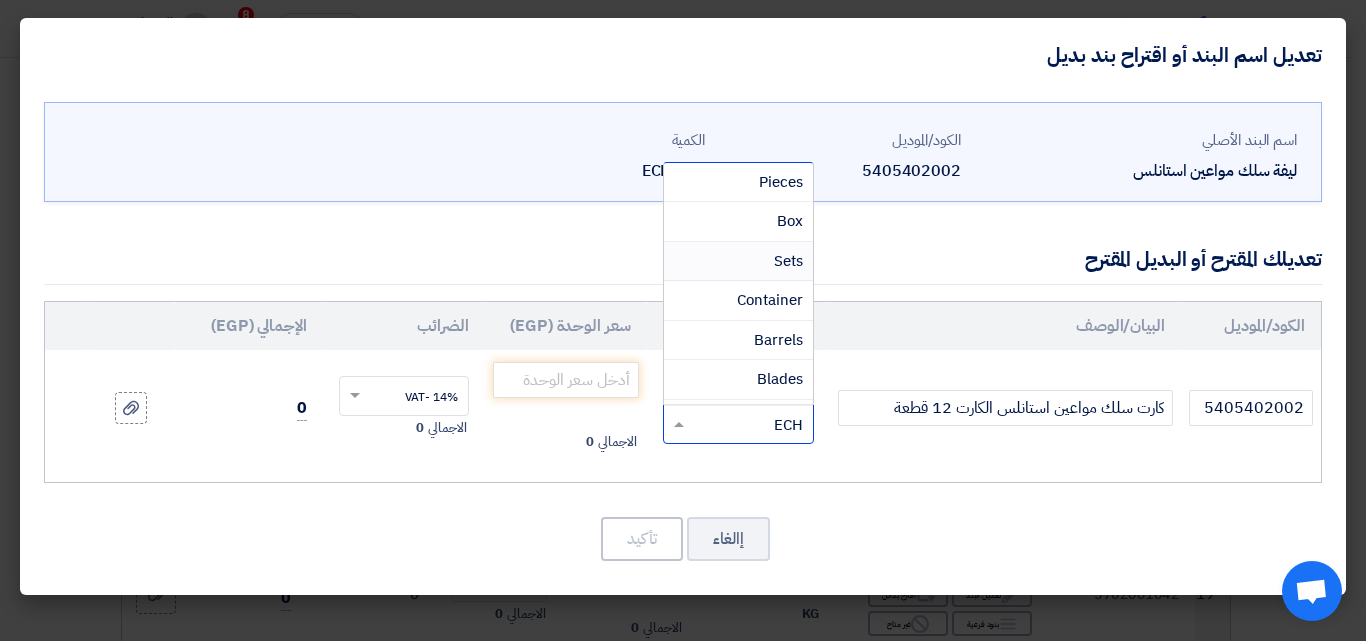 click on "Sets" at bounding box center (788, 261) 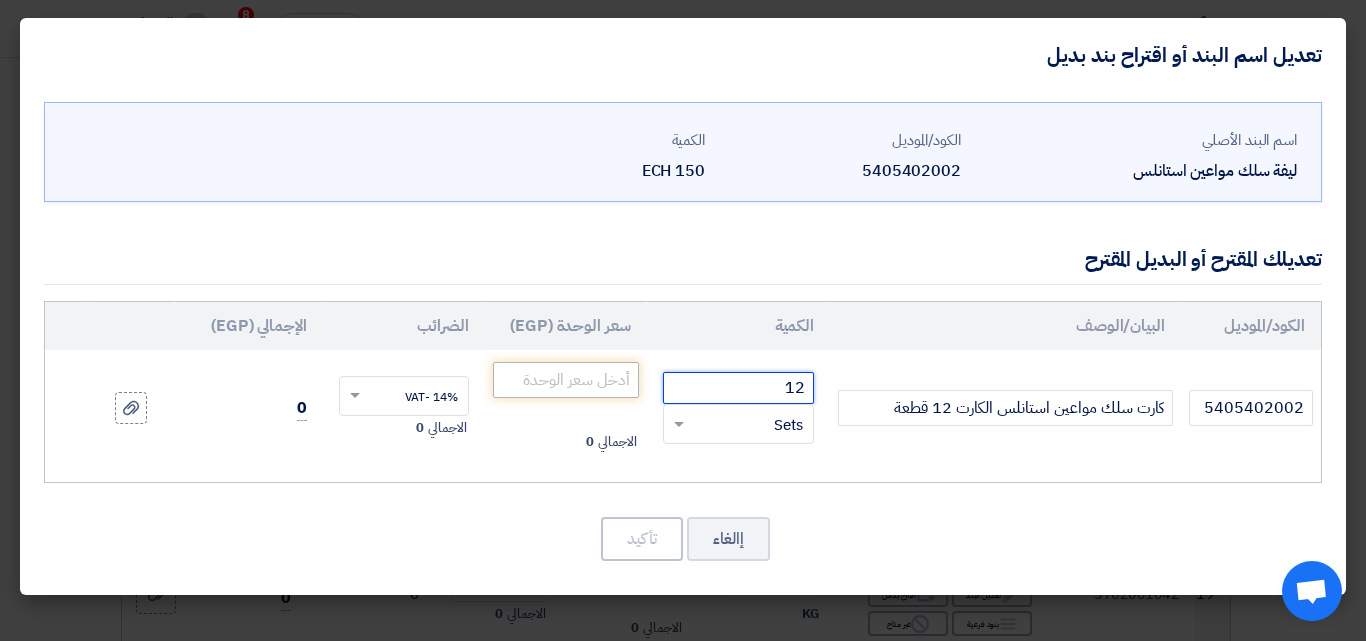 type on "12" 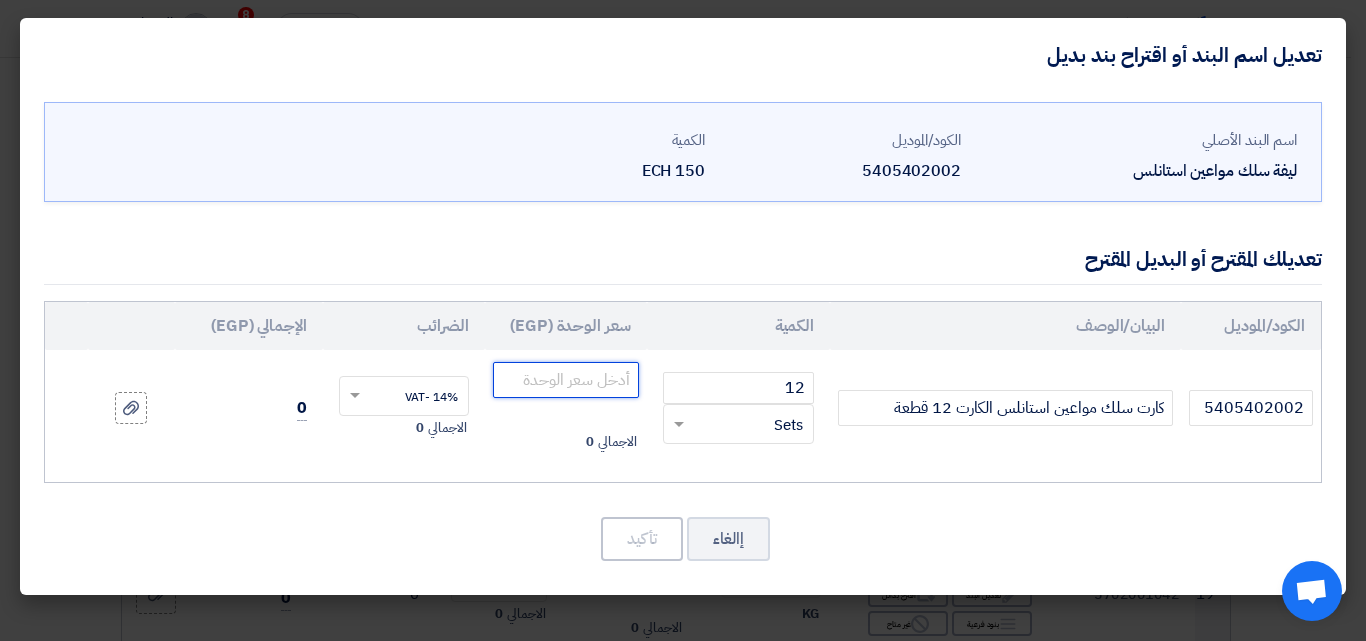 click 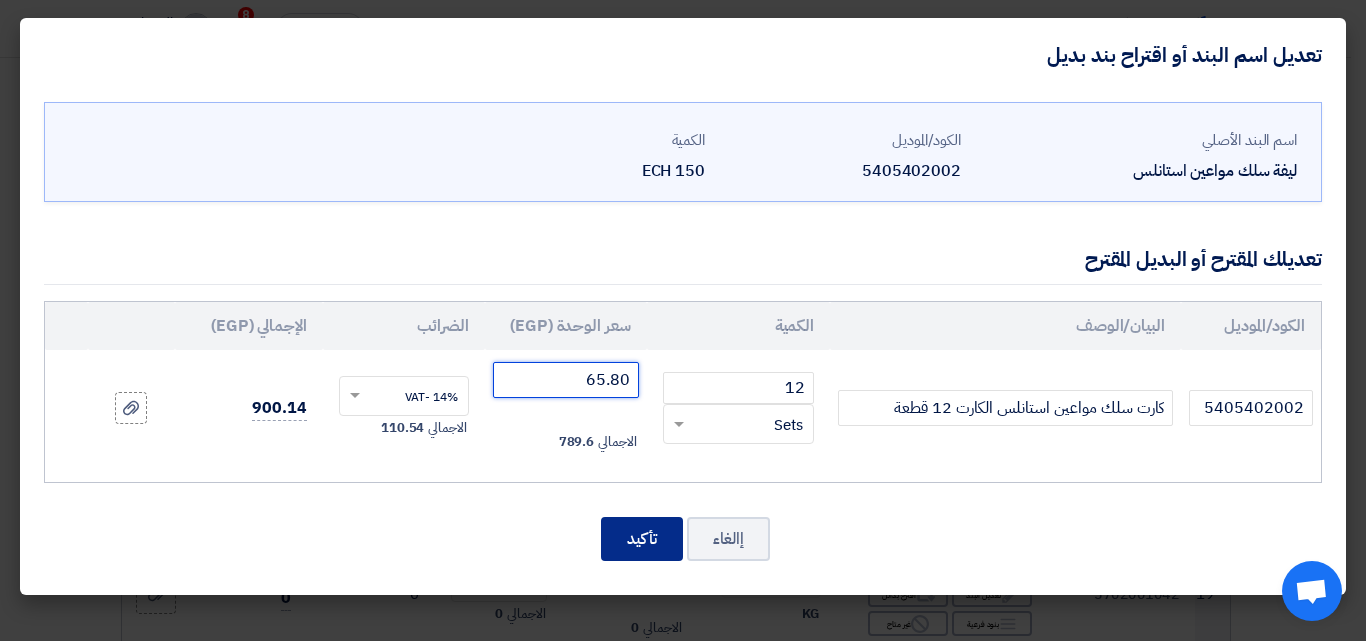 type on "65.80" 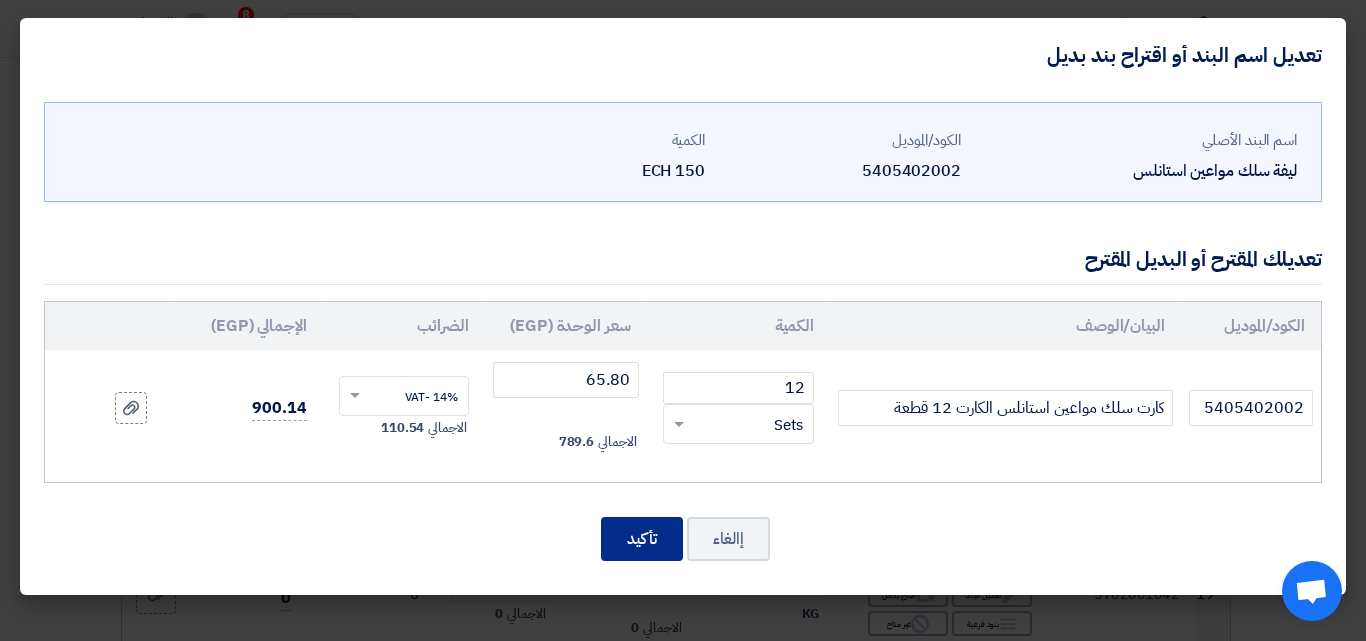 click on "تأكيد" 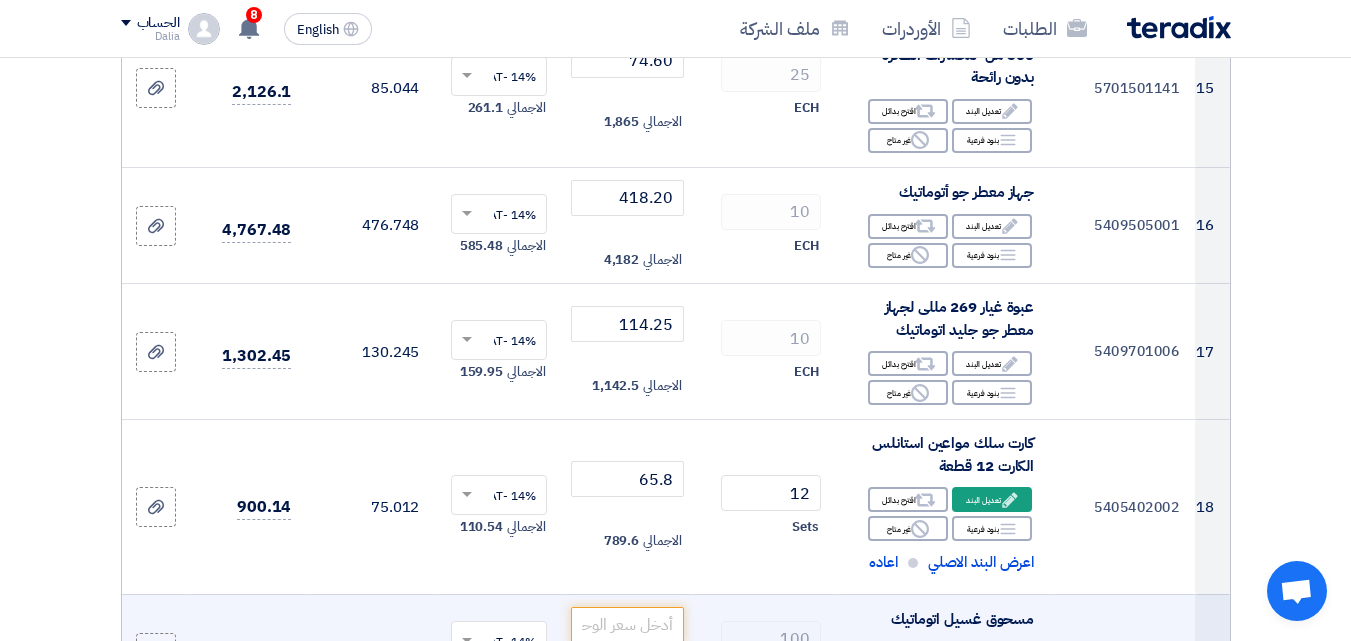 scroll, scrollTop: 3094, scrollLeft: 0, axis: vertical 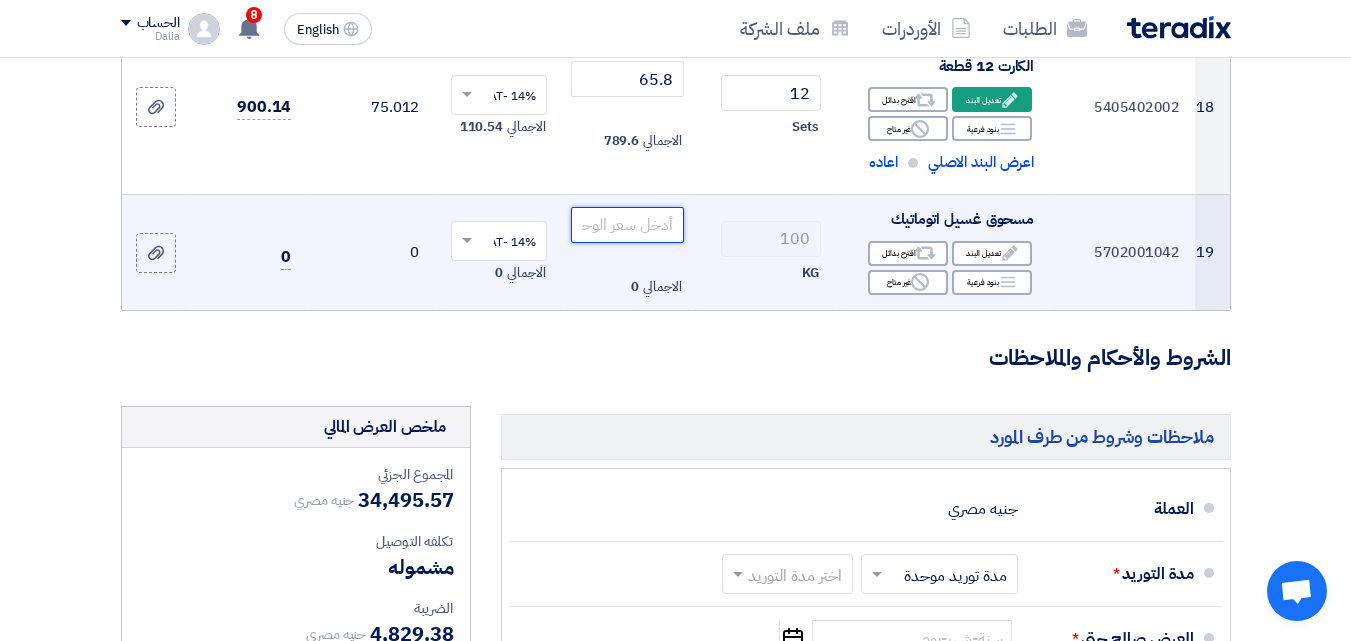 click 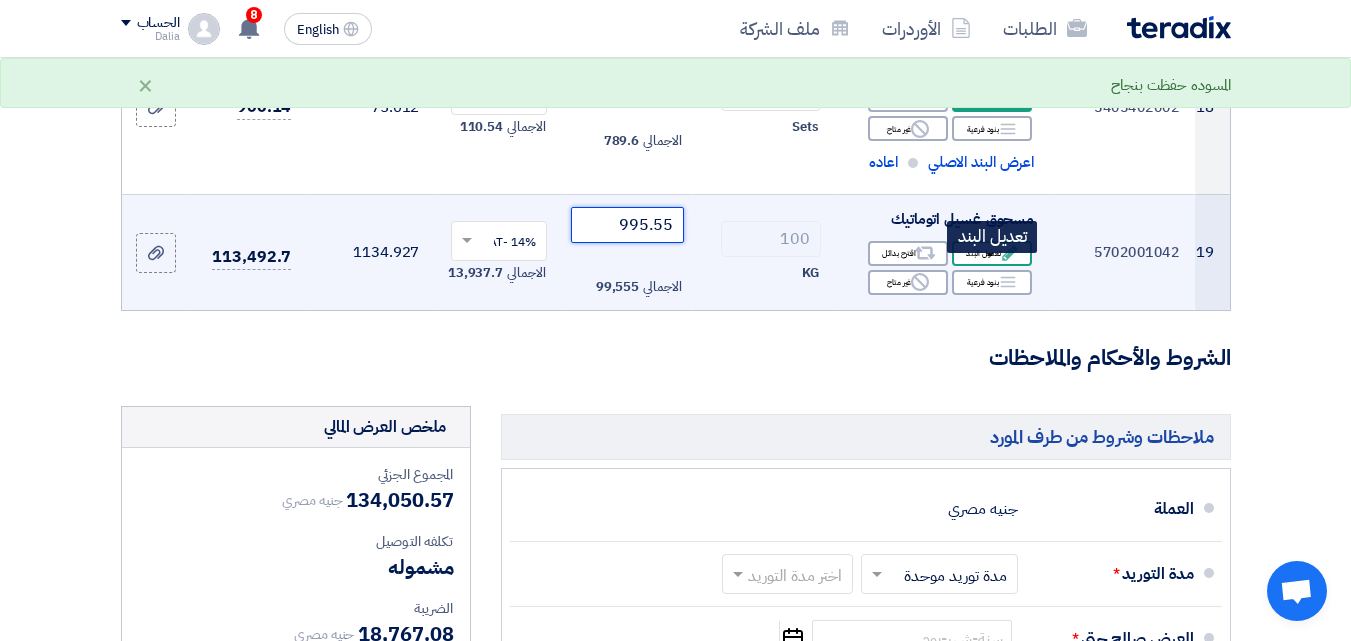 type on "995.55" 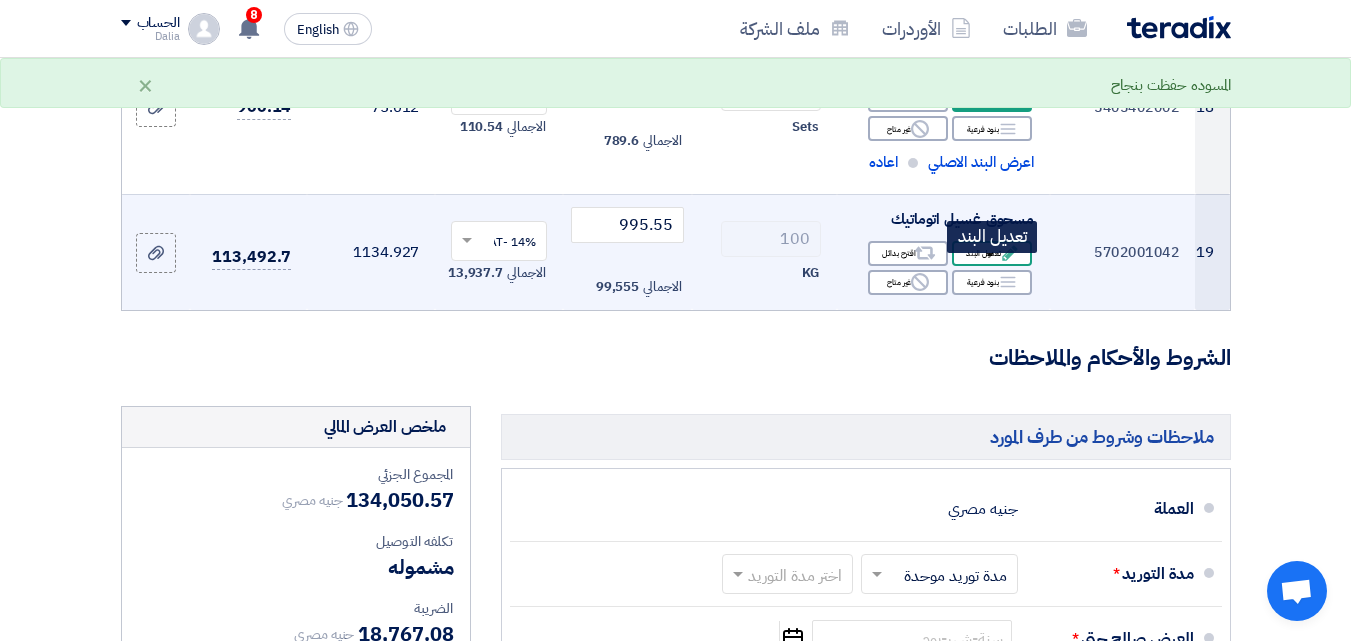 click on "Edit
تعديل البند" 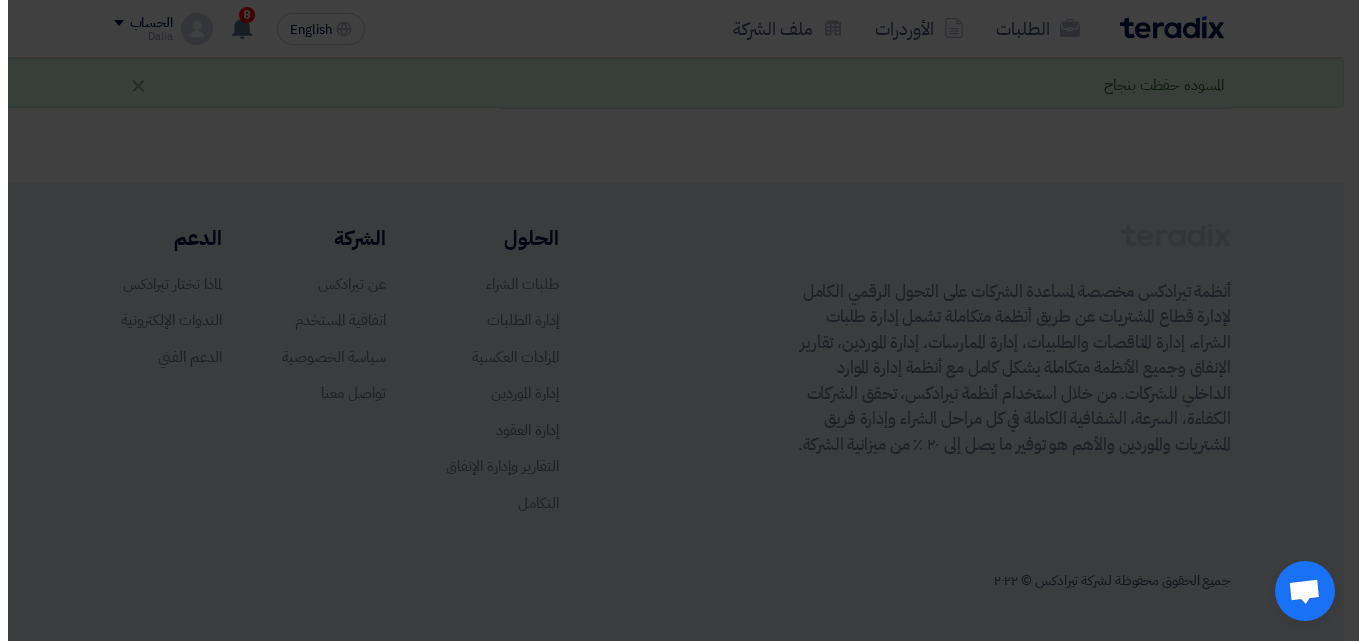 scroll, scrollTop: 1433, scrollLeft: 0, axis: vertical 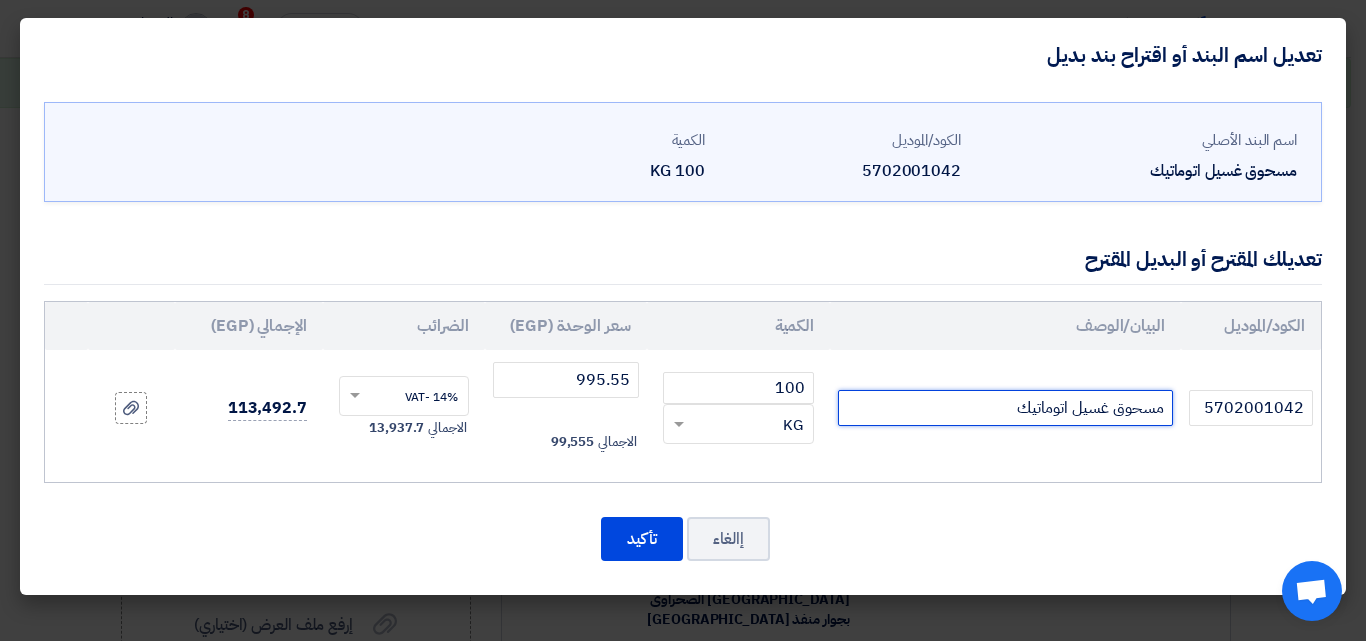 click on "مسحوق غسيل اتوماتيك" 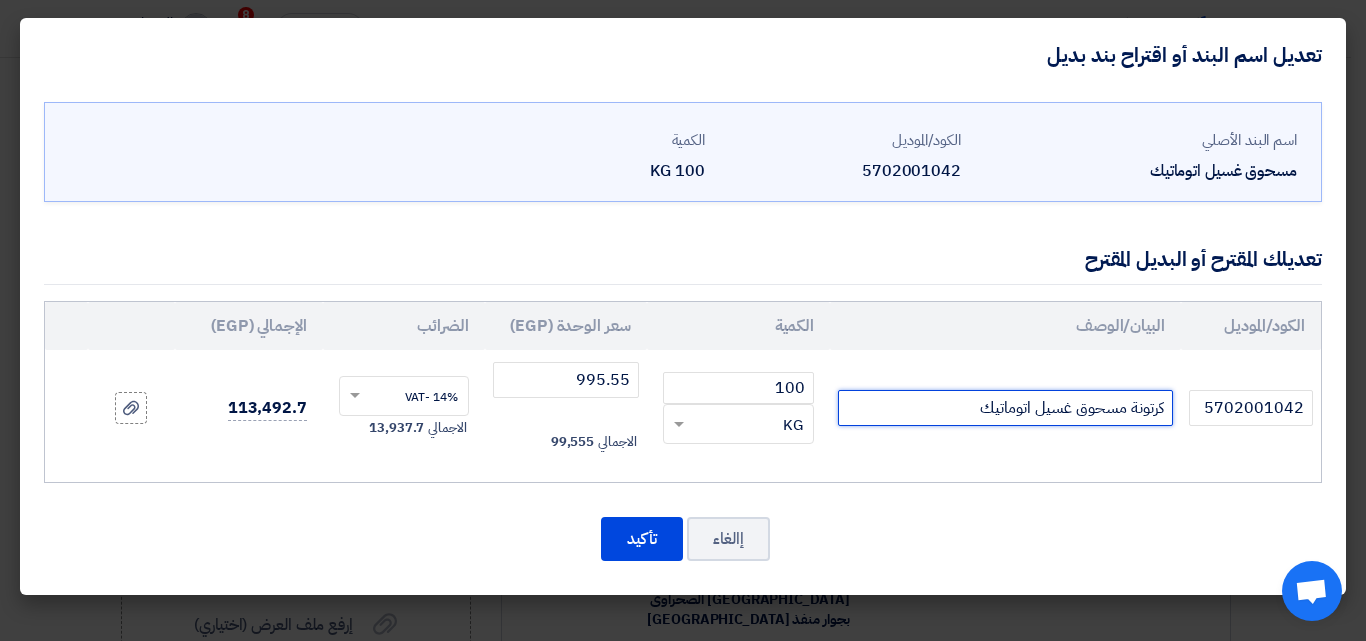 click on "كرتونة مسحوق غسيل اتوماتيك" 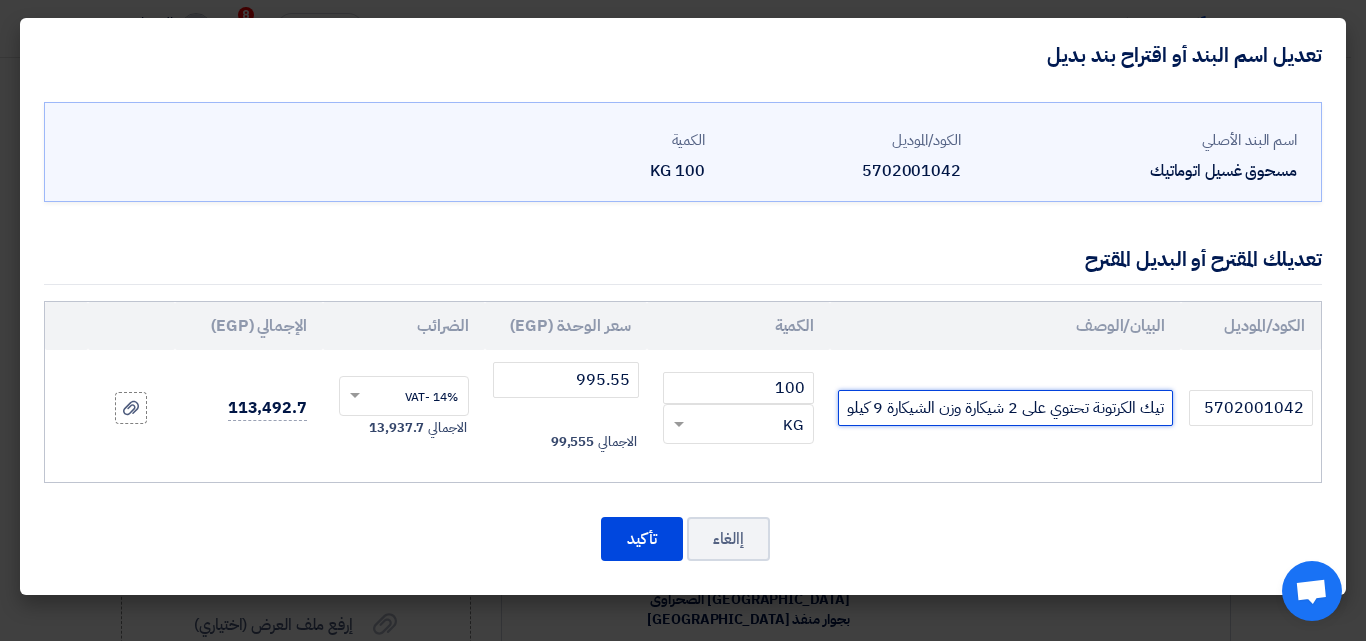 scroll, scrollTop: 0, scrollLeft: -167, axis: horizontal 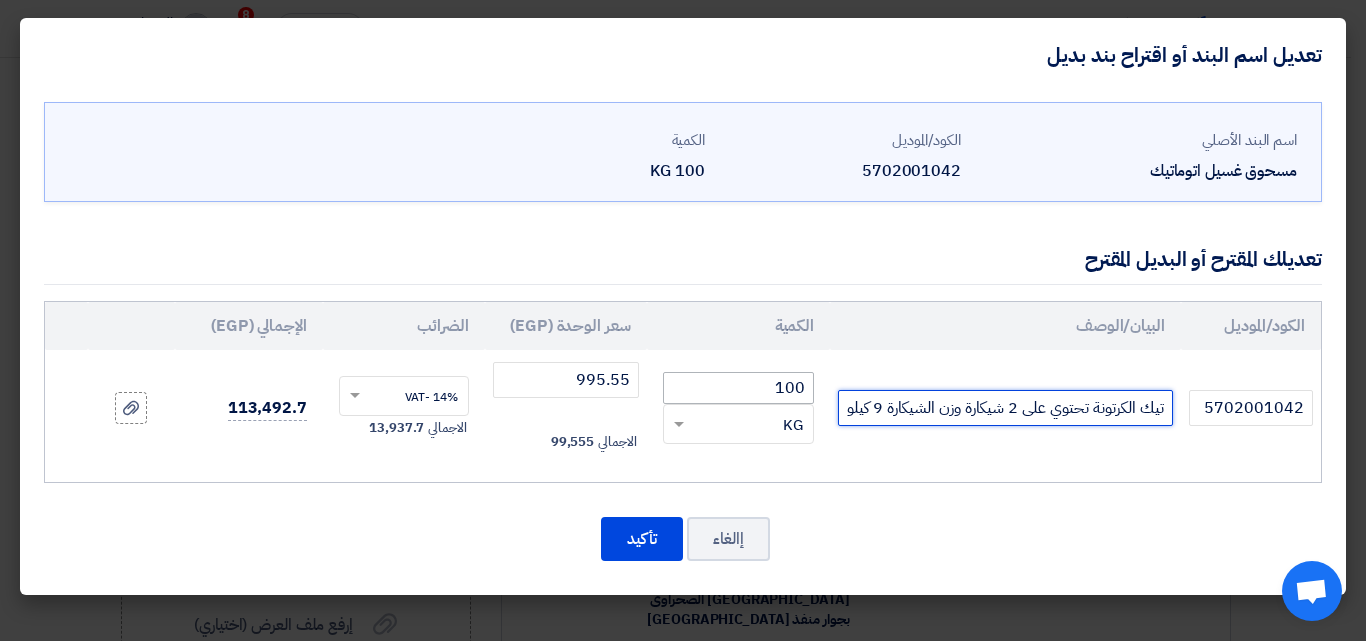 type on "كرتونة مسحوق غسيل اتوماتيك الكرتونة تحتوي على 2 شيكارة وزن الشيكارة 9 كيلو" 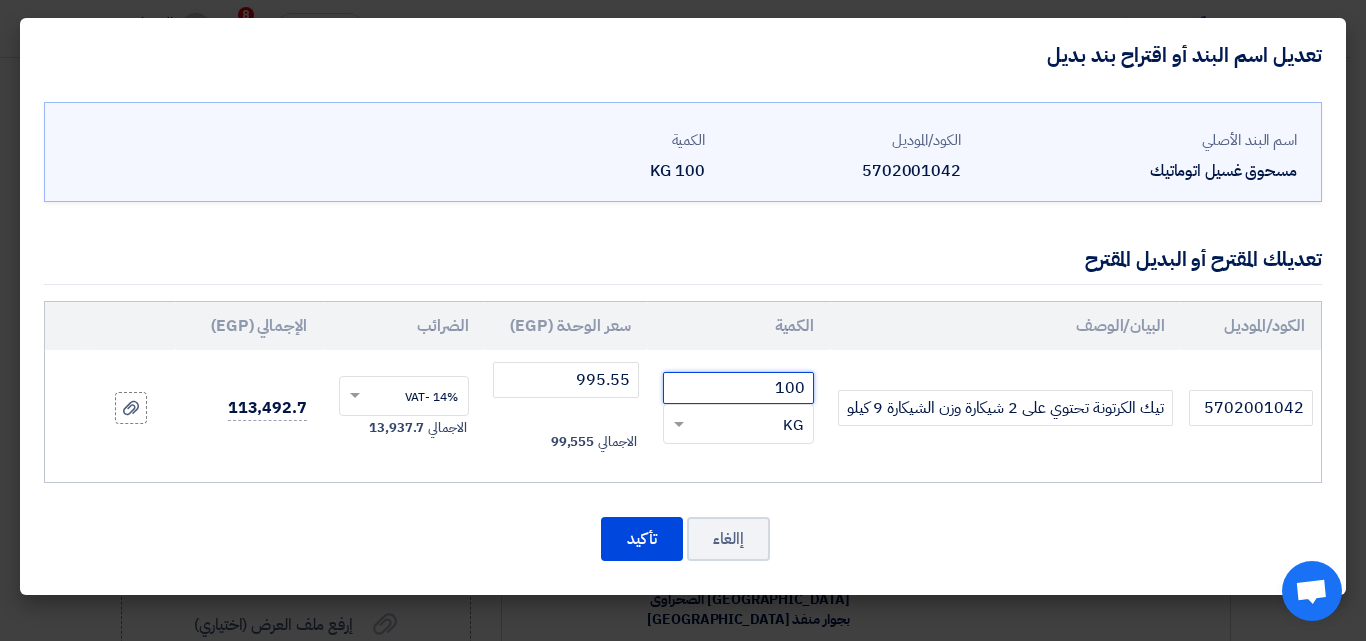 scroll, scrollTop: 0, scrollLeft: 0, axis: both 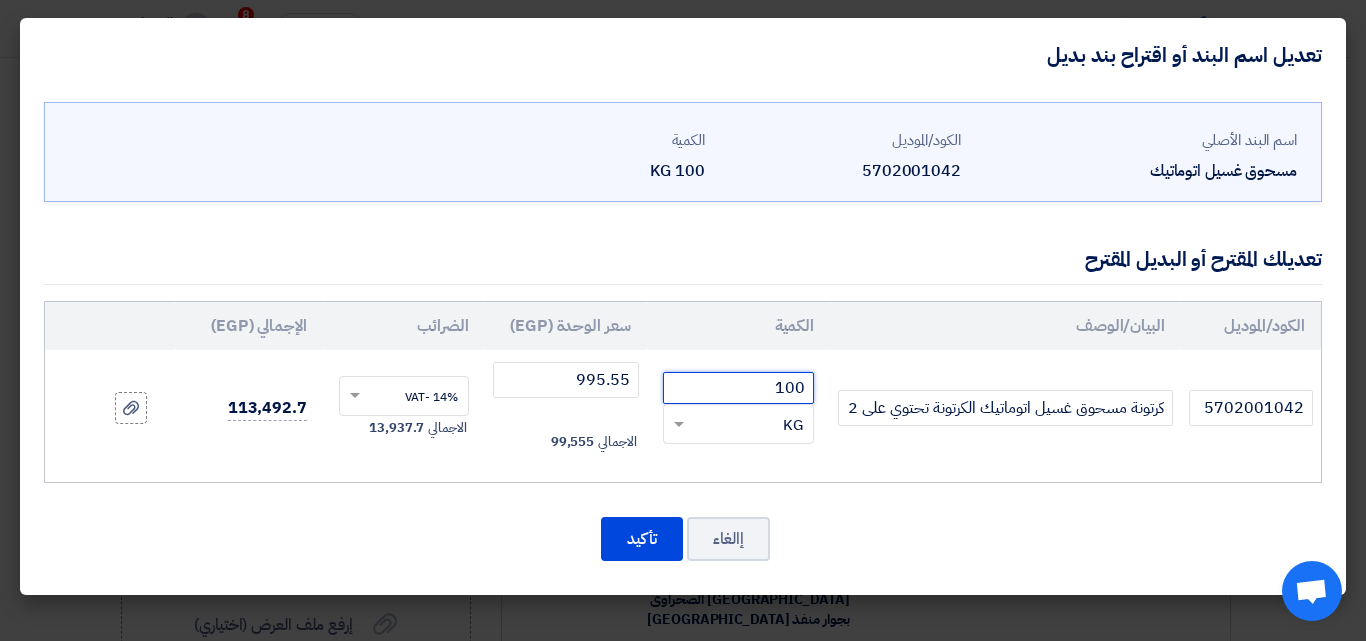 drag, startPoint x: 779, startPoint y: 381, endPoint x: 817, endPoint y: 375, distance: 38.470768 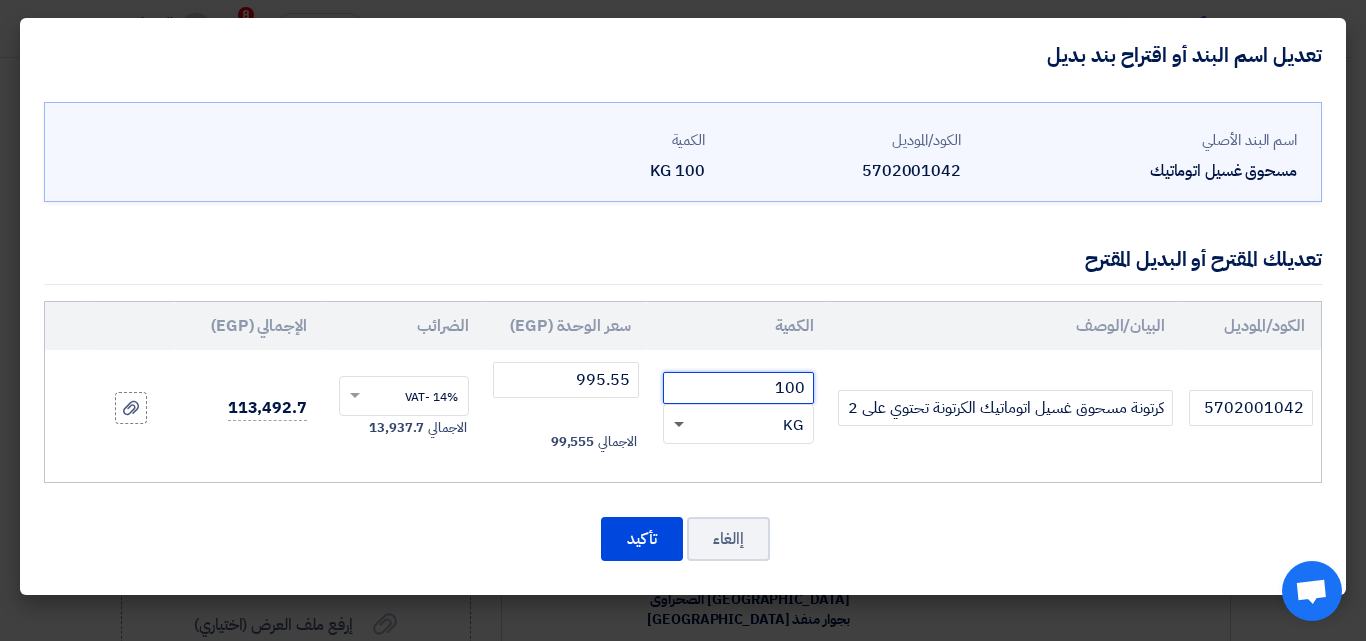 click 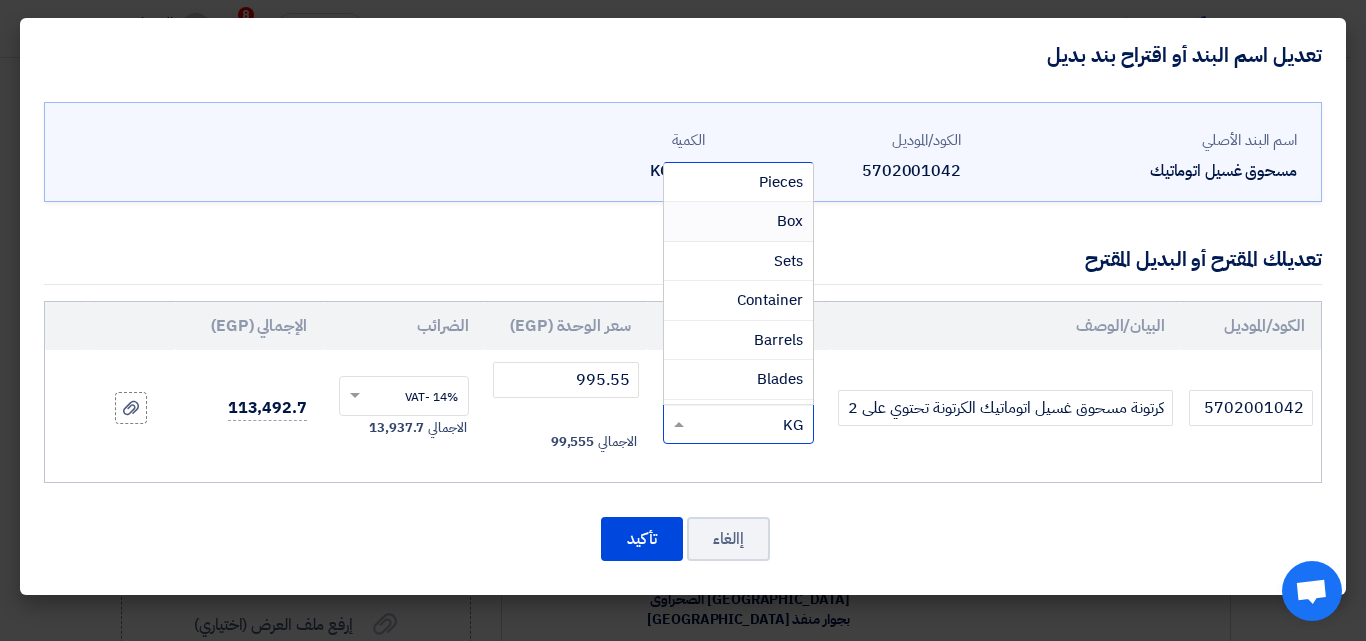 click on "Box" at bounding box center (790, 221) 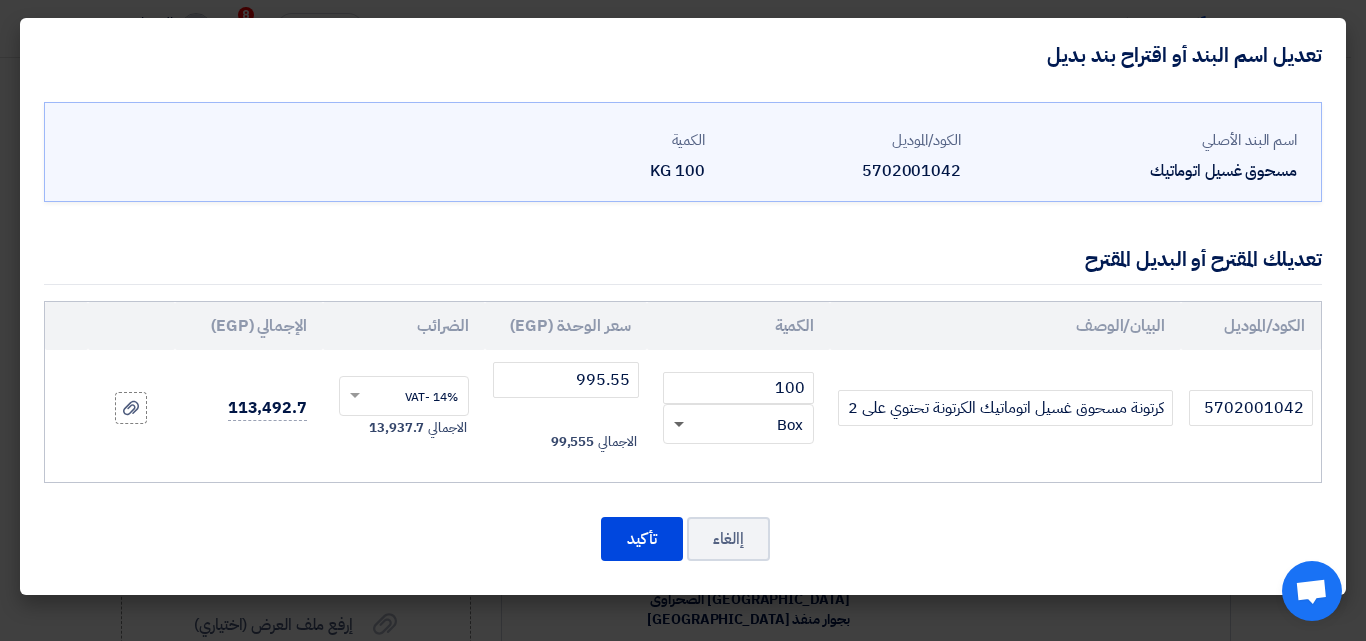 click 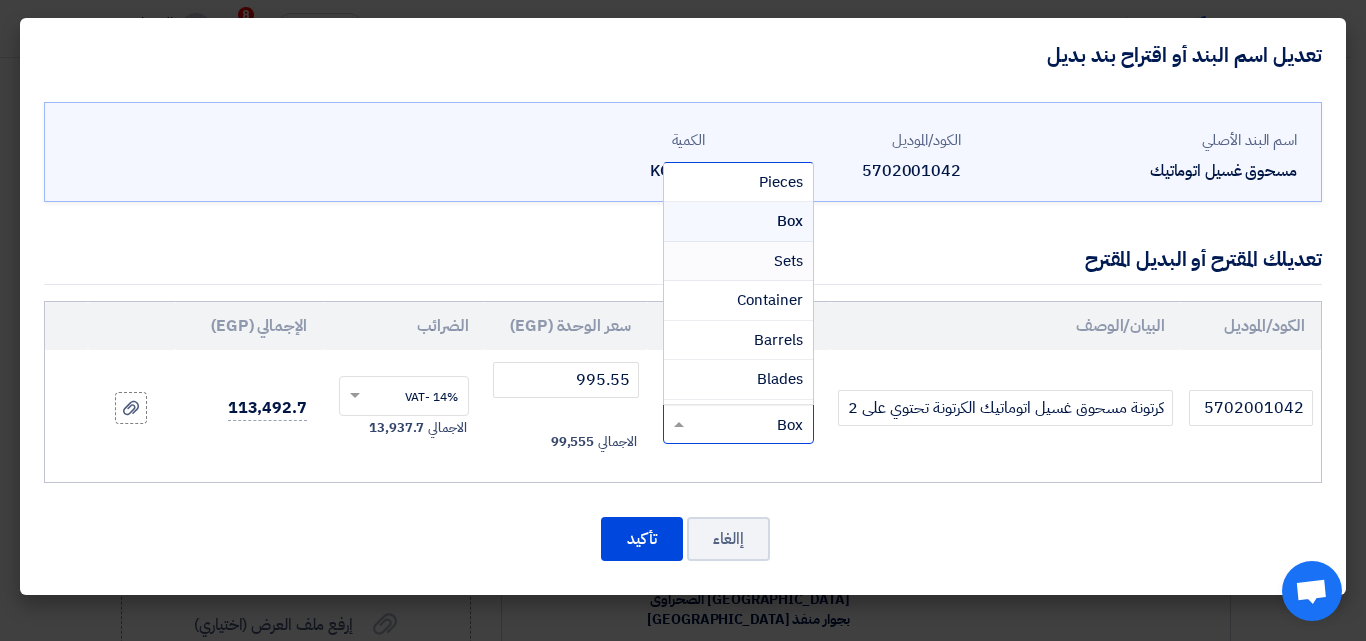 click on "Sets" at bounding box center (738, 262) 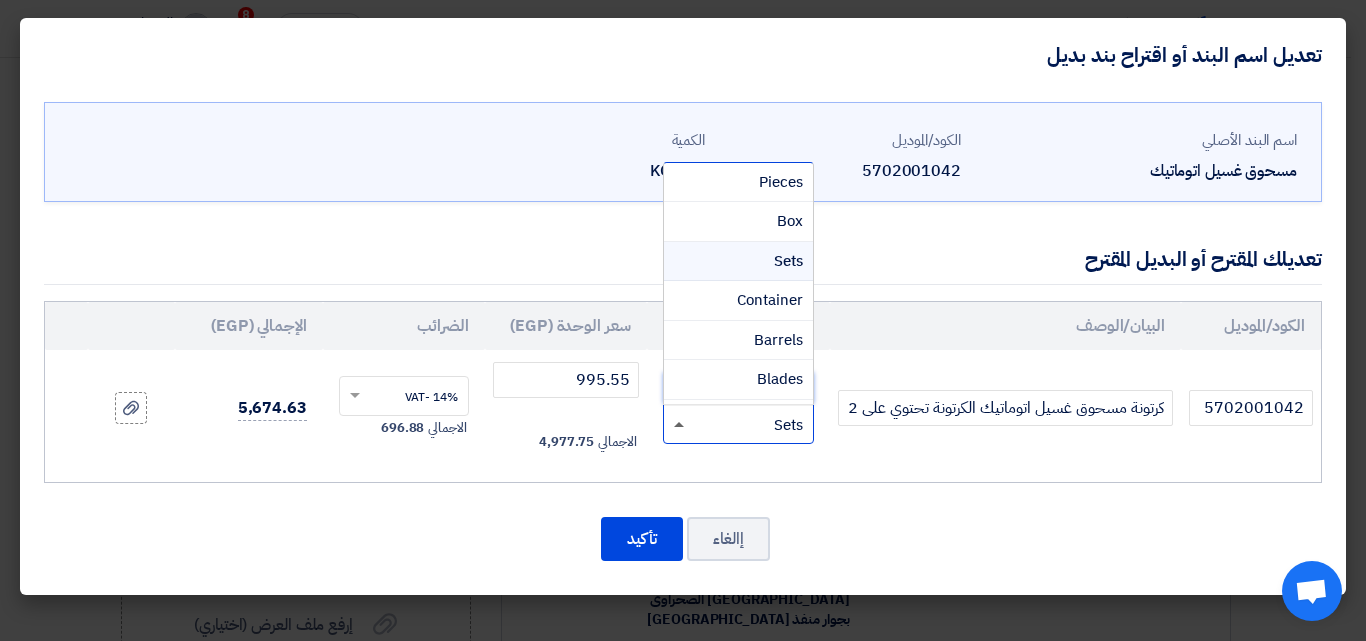 type on "5" 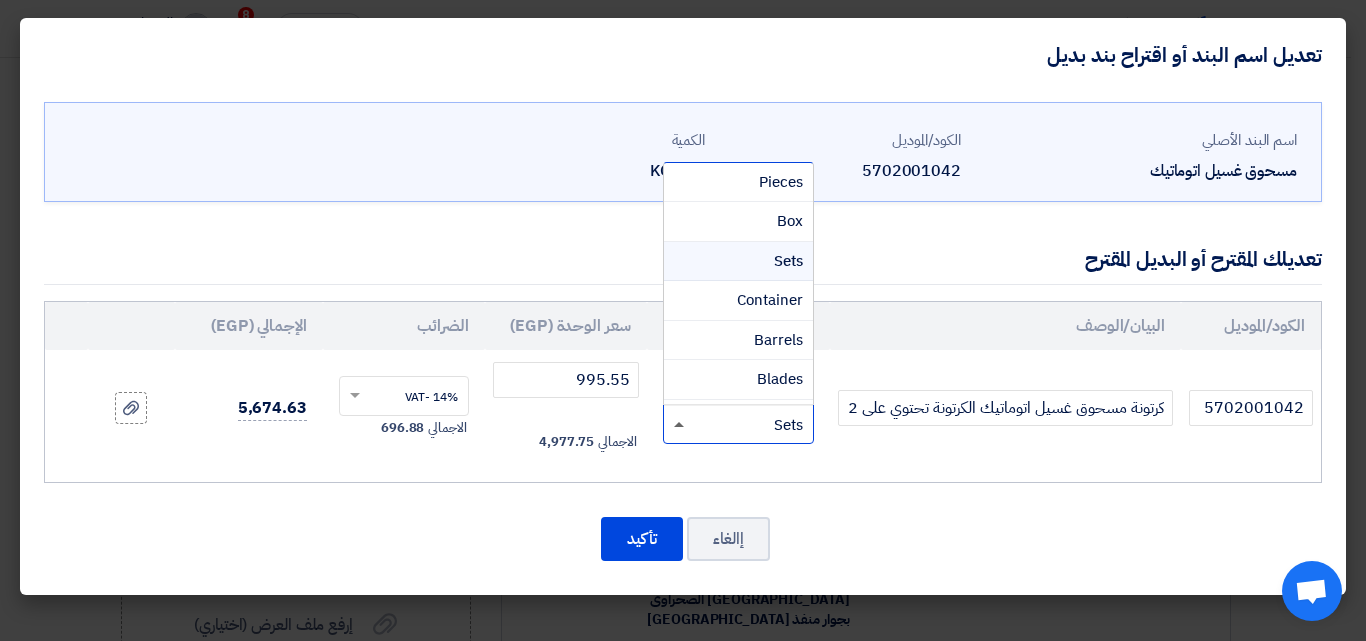 click 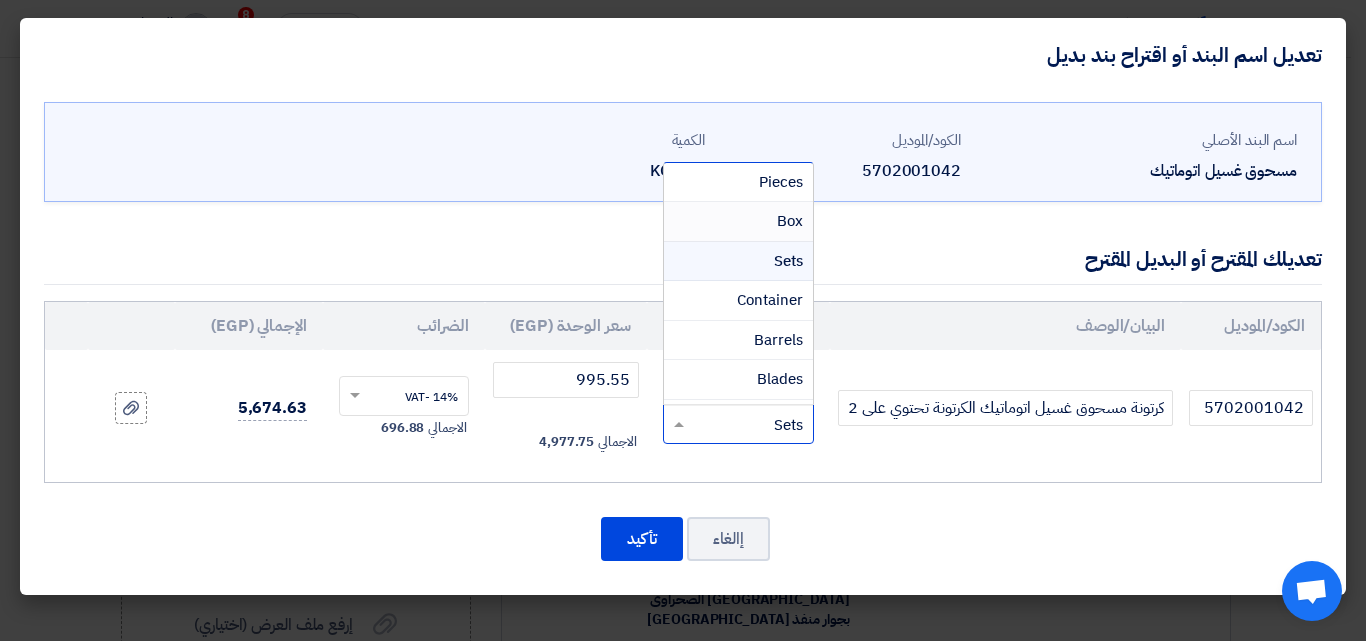 click on "Box" at bounding box center (790, 221) 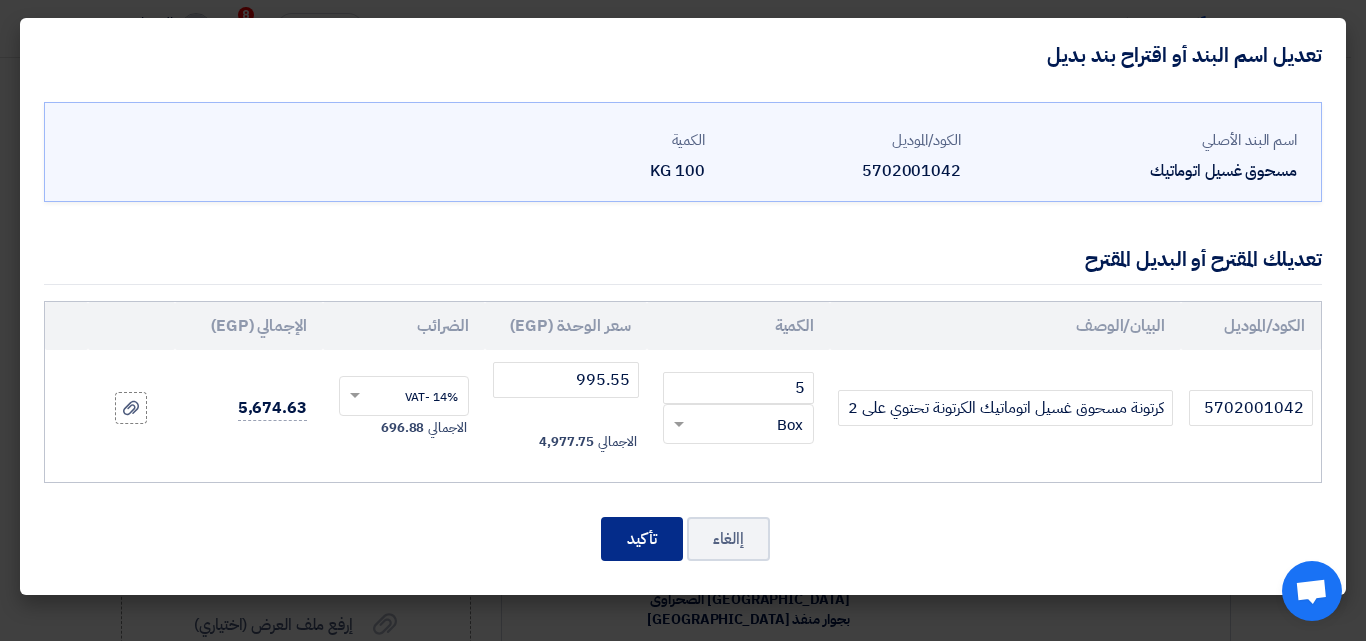 click on "تأكيد" 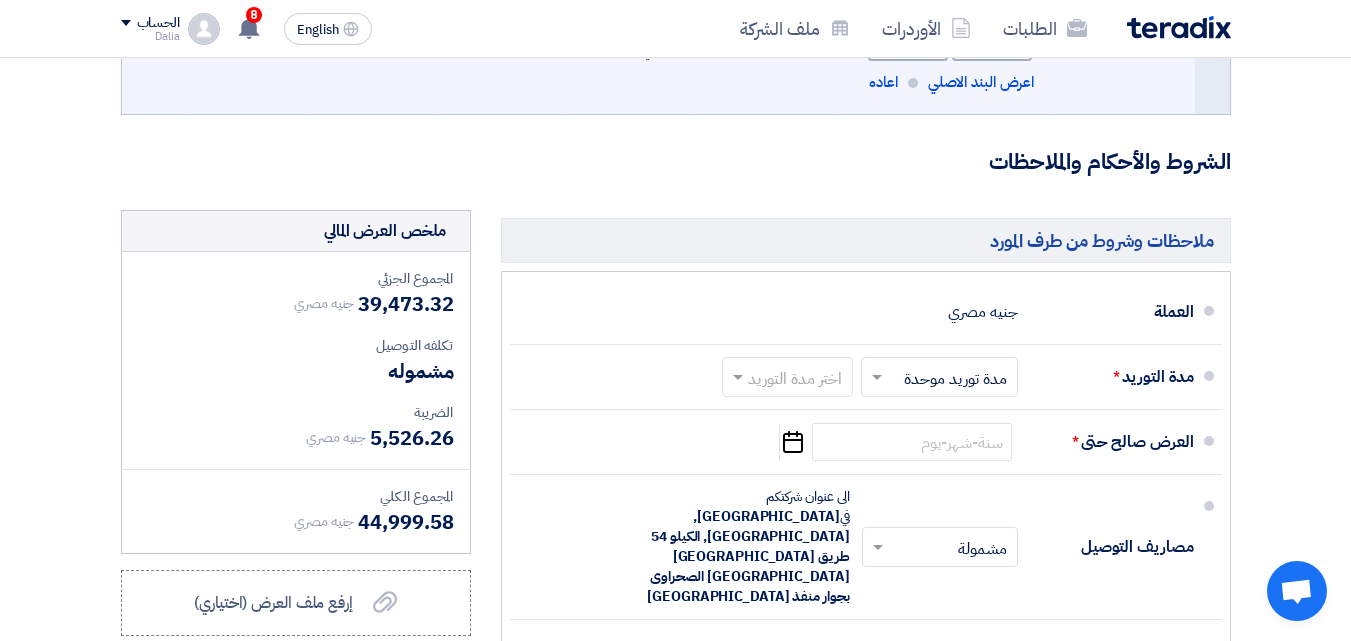 scroll, scrollTop: 3394, scrollLeft: 0, axis: vertical 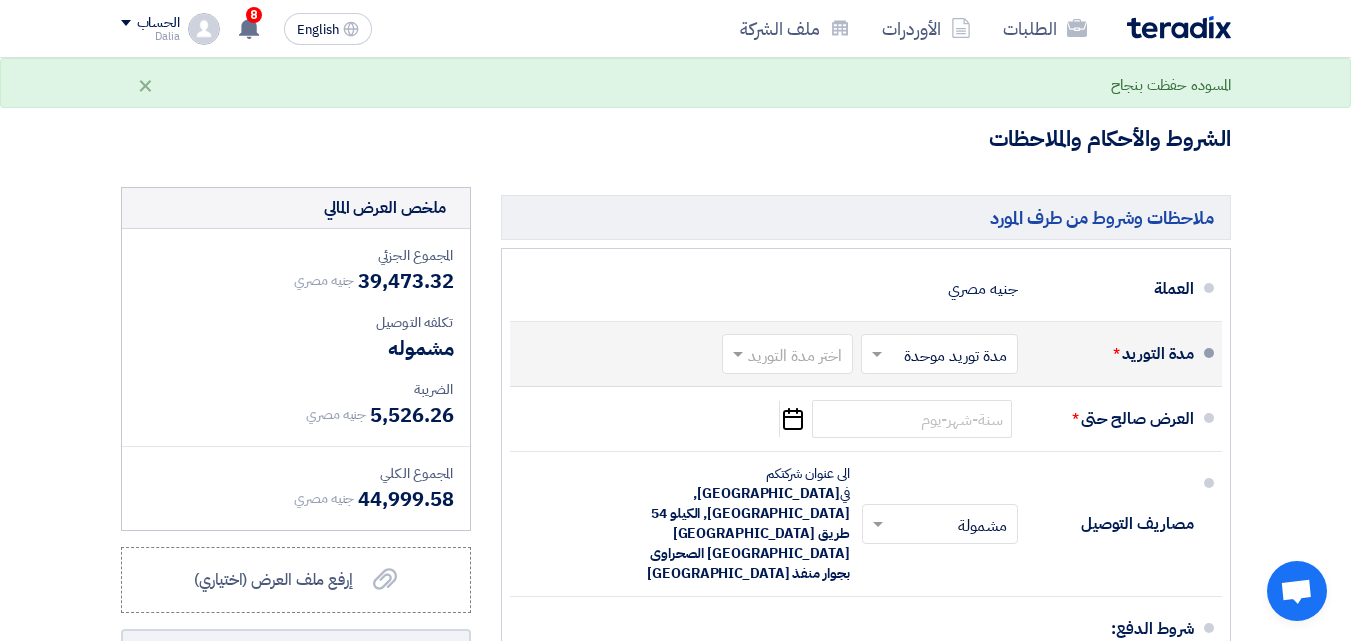 click 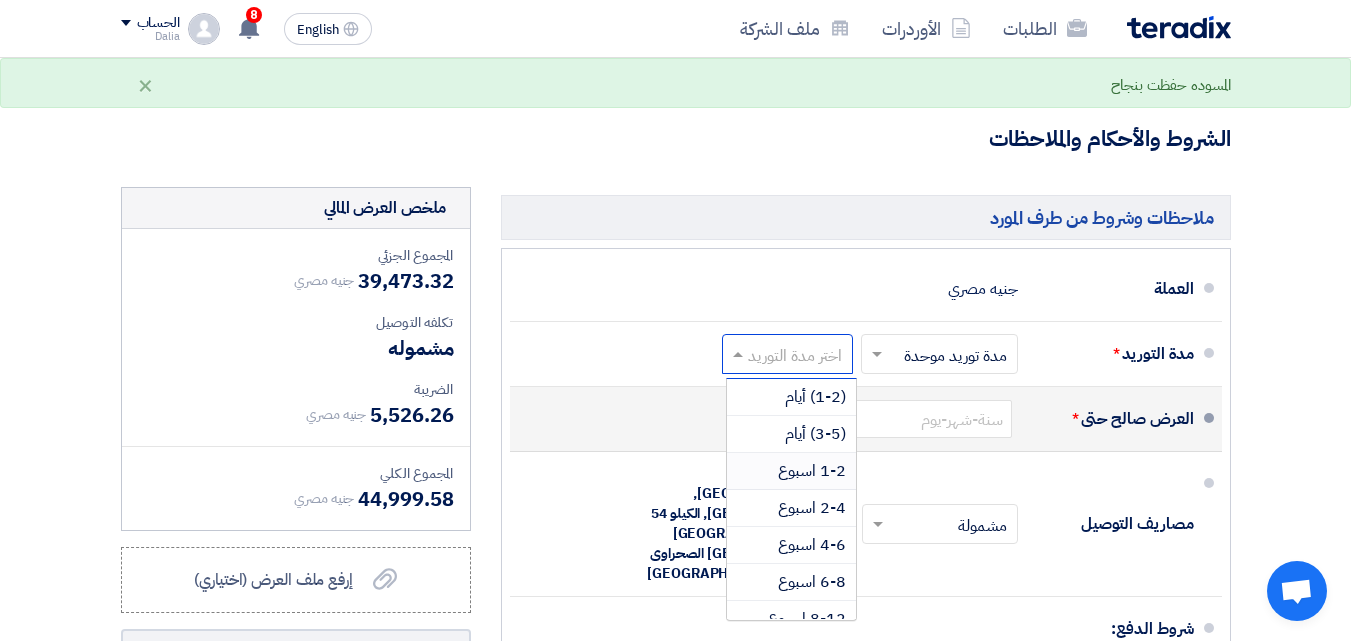 drag, startPoint x: 815, startPoint y: 491, endPoint x: 908, endPoint y: 467, distance: 96.04687 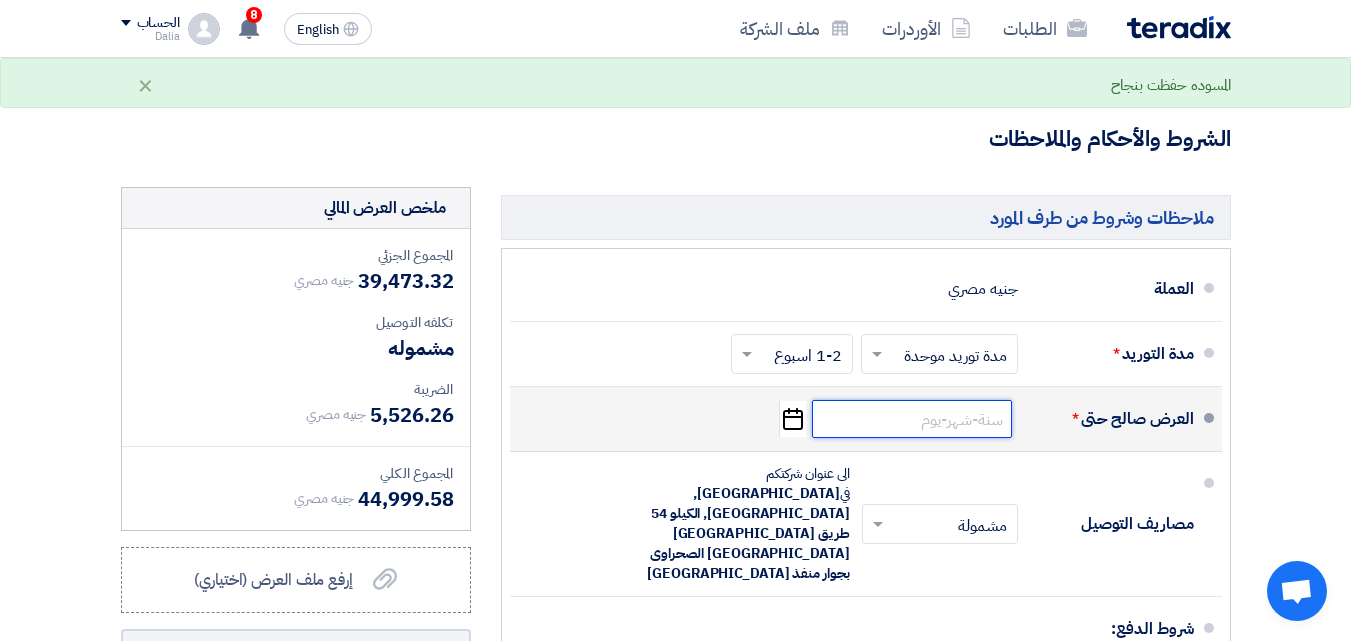 click 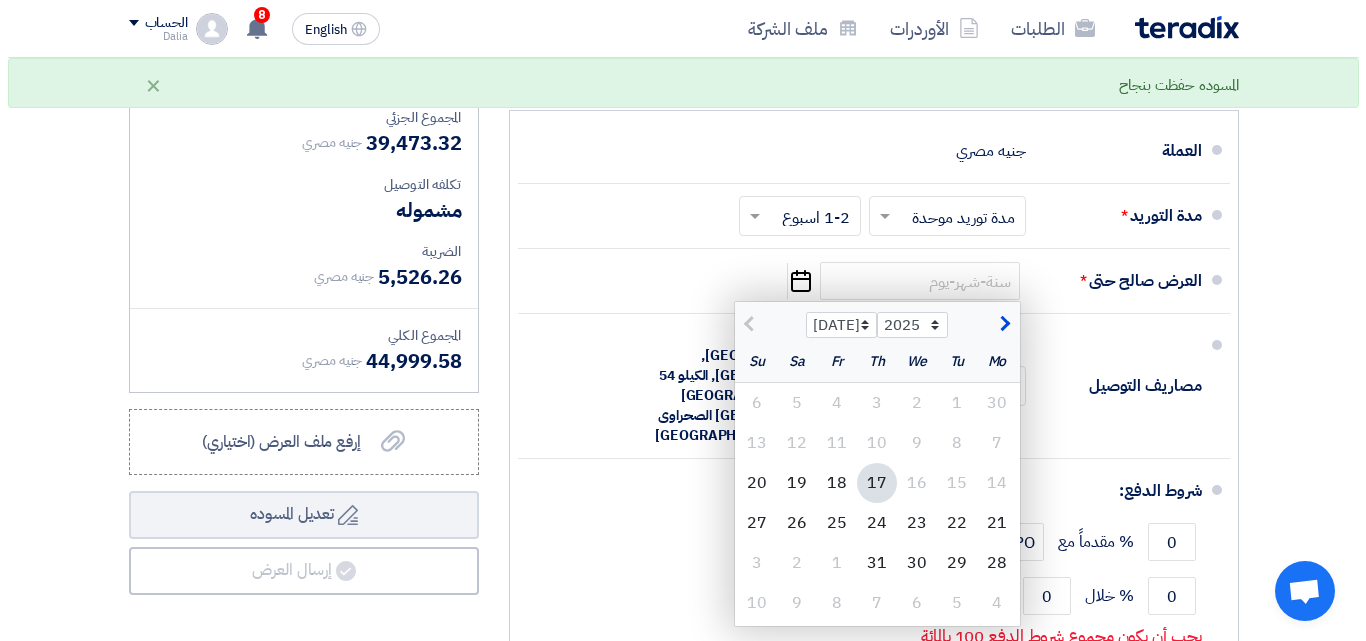 scroll, scrollTop: 3794, scrollLeft: 0, axis: vertical 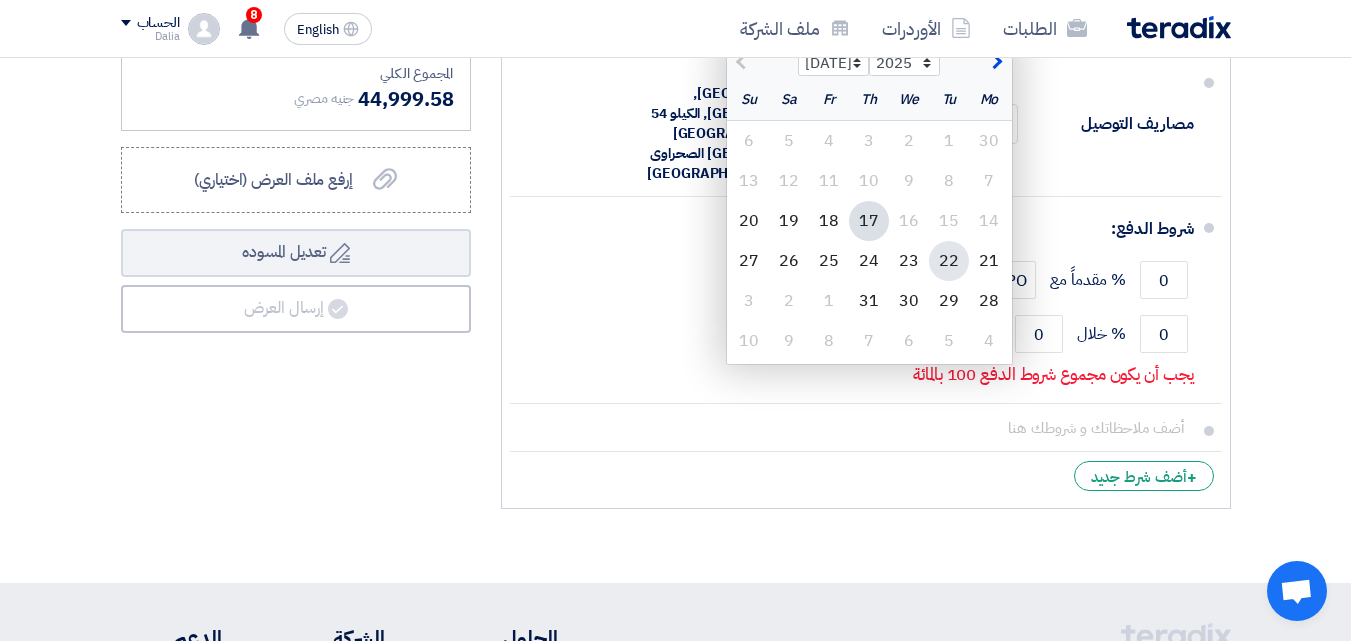 click on "22" 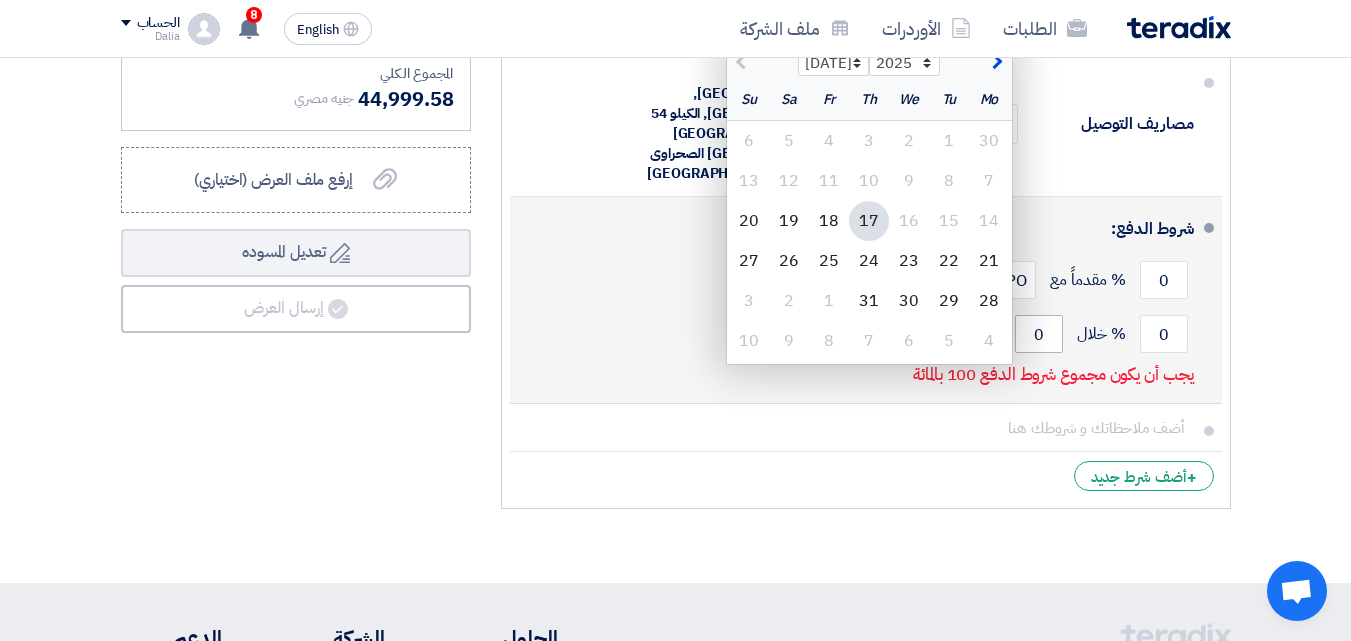 type on "[DATE]" 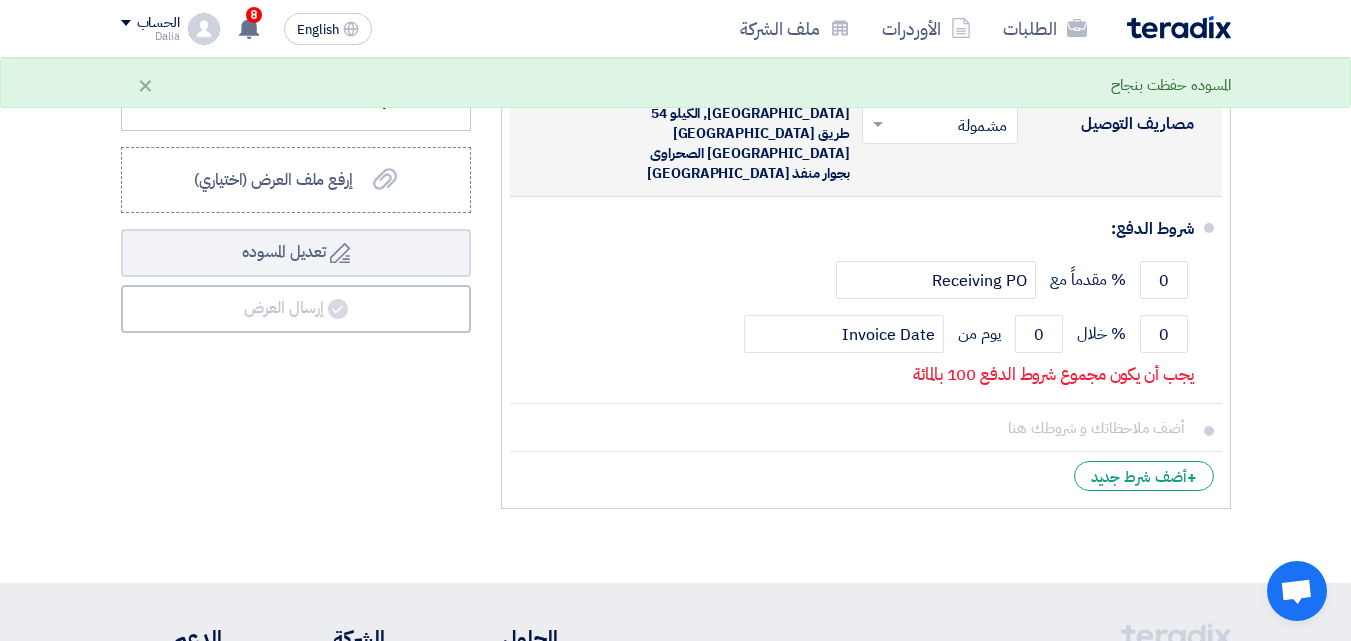 click on "المسوده حفظت بنجاح
×" 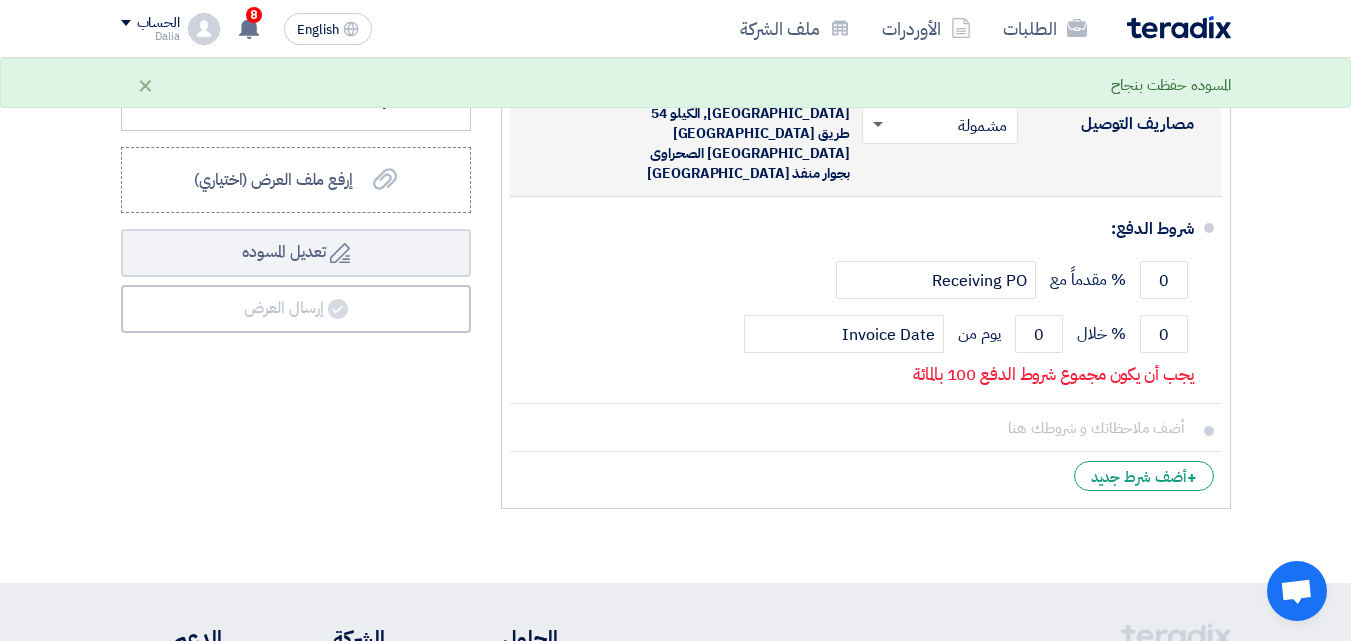 click 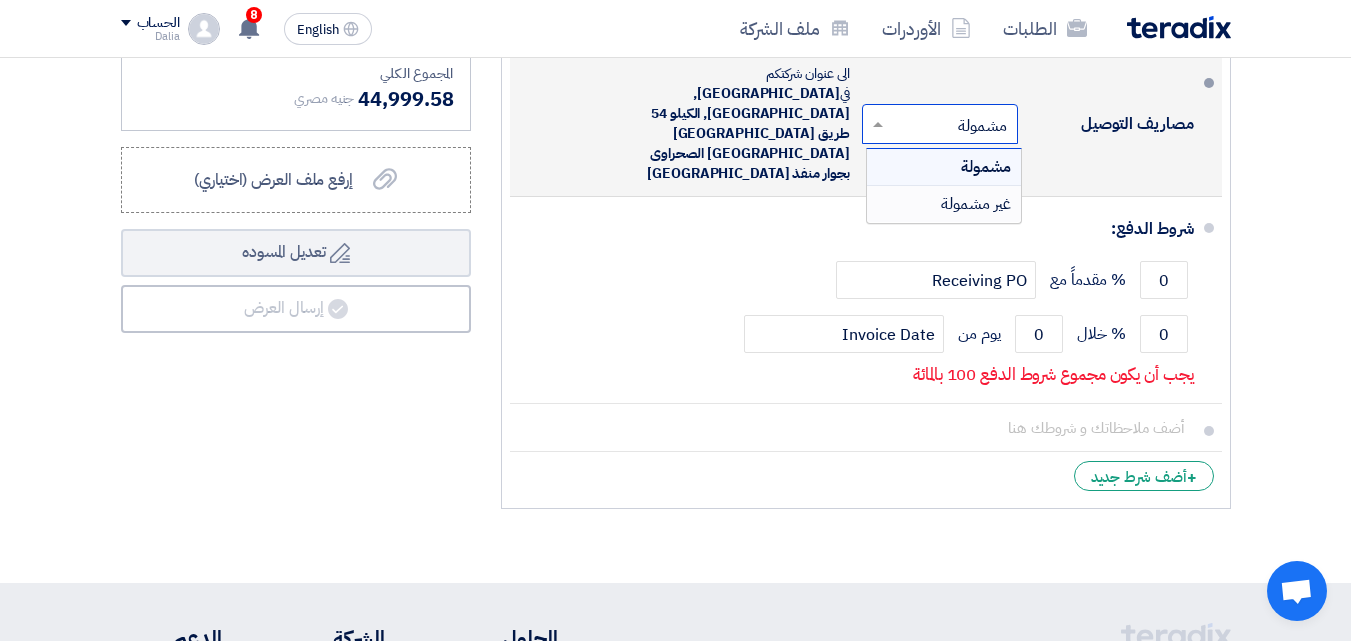 click on "غير مشمولة" at bounding box center (976, 204) 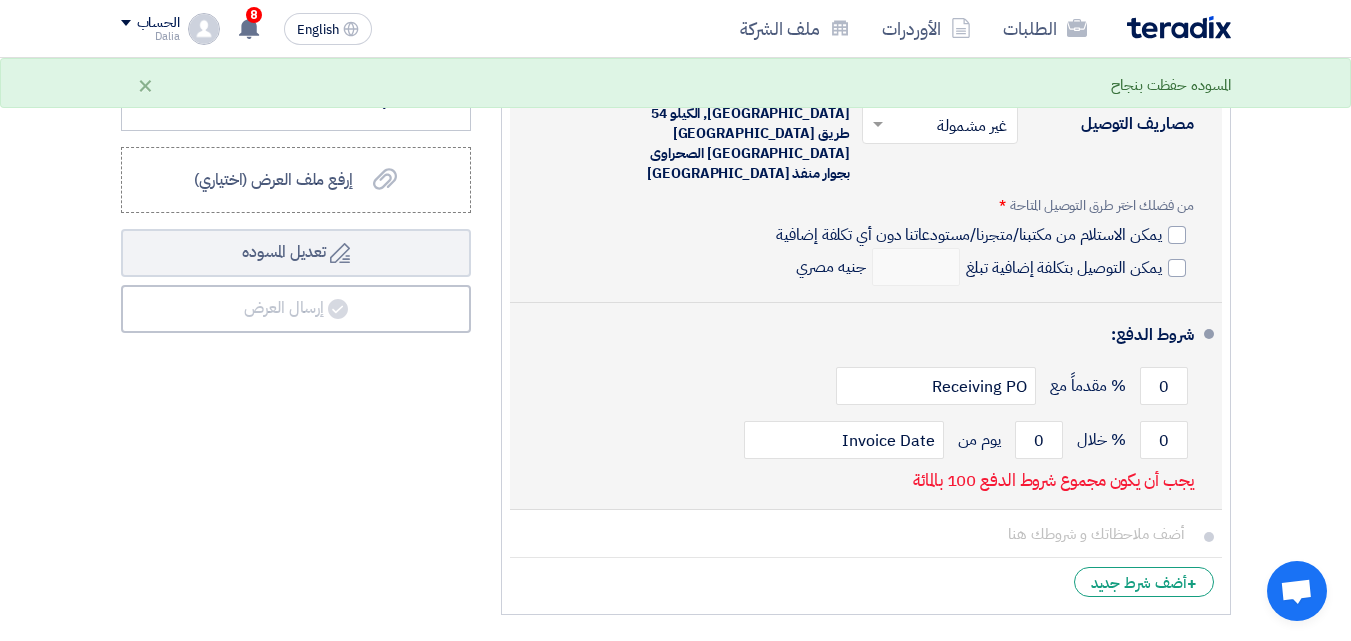click 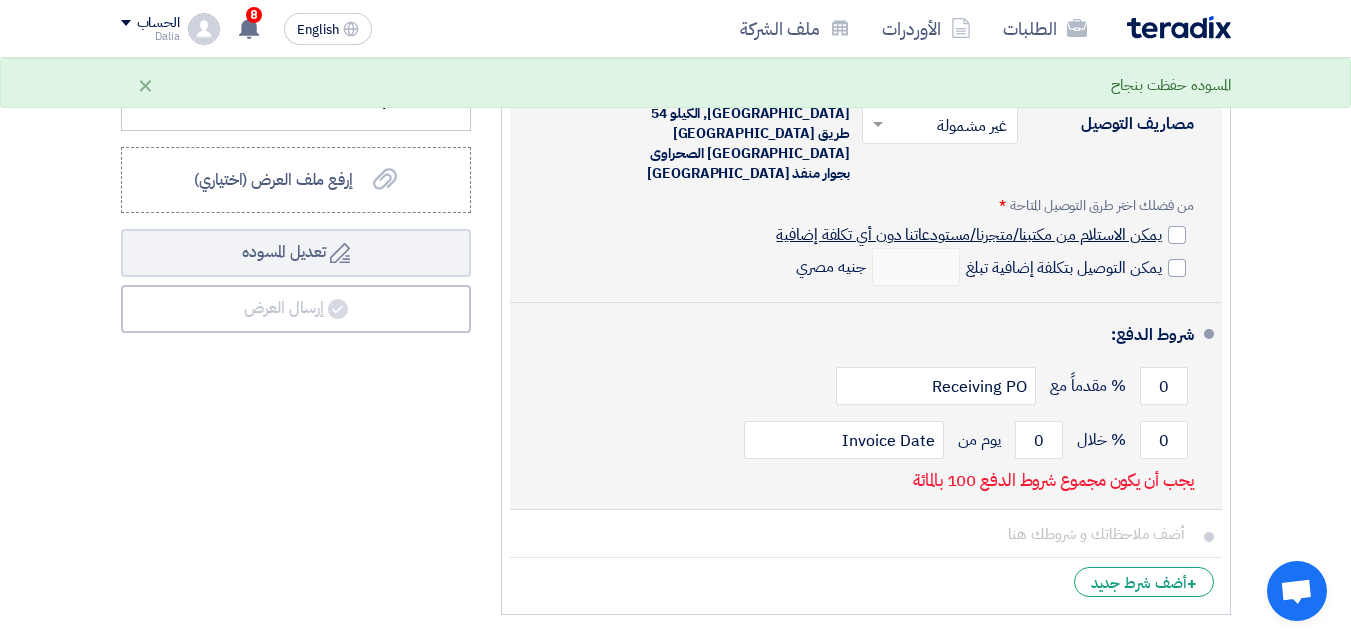 click on "يمكن الاستلام من مكتبنا/متجرنا/مستودعاتنا دون أي تكلفة إضافية" 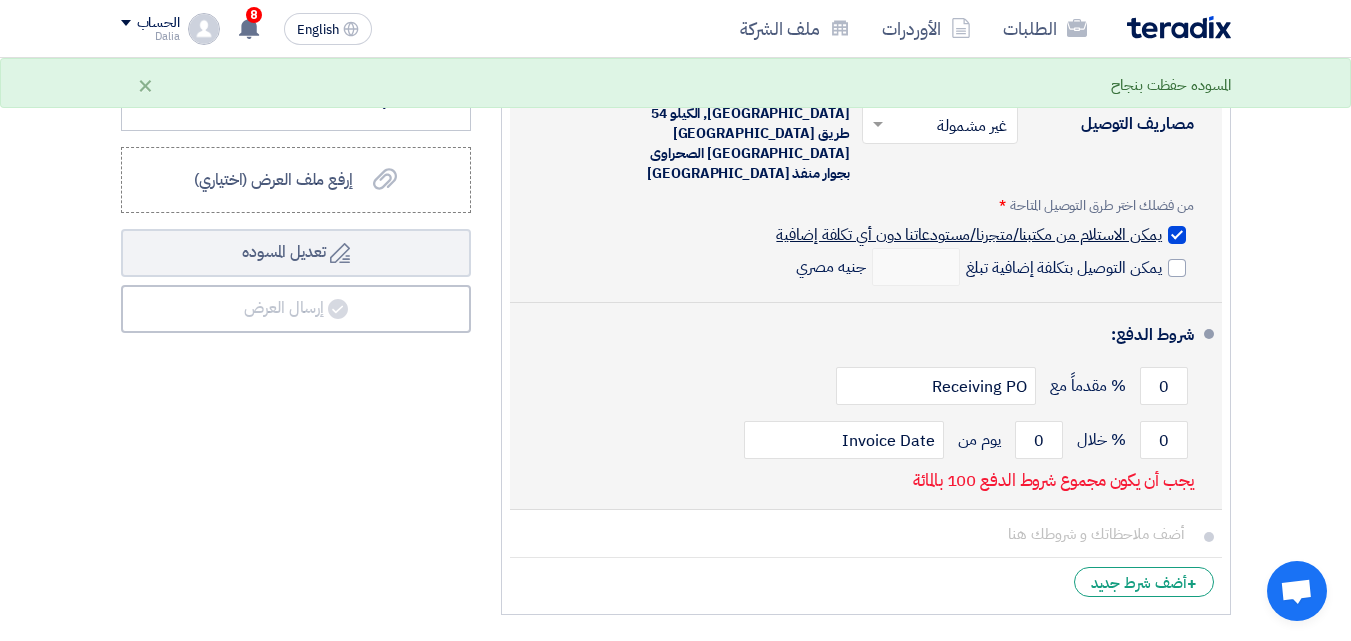 checkbox on "true" 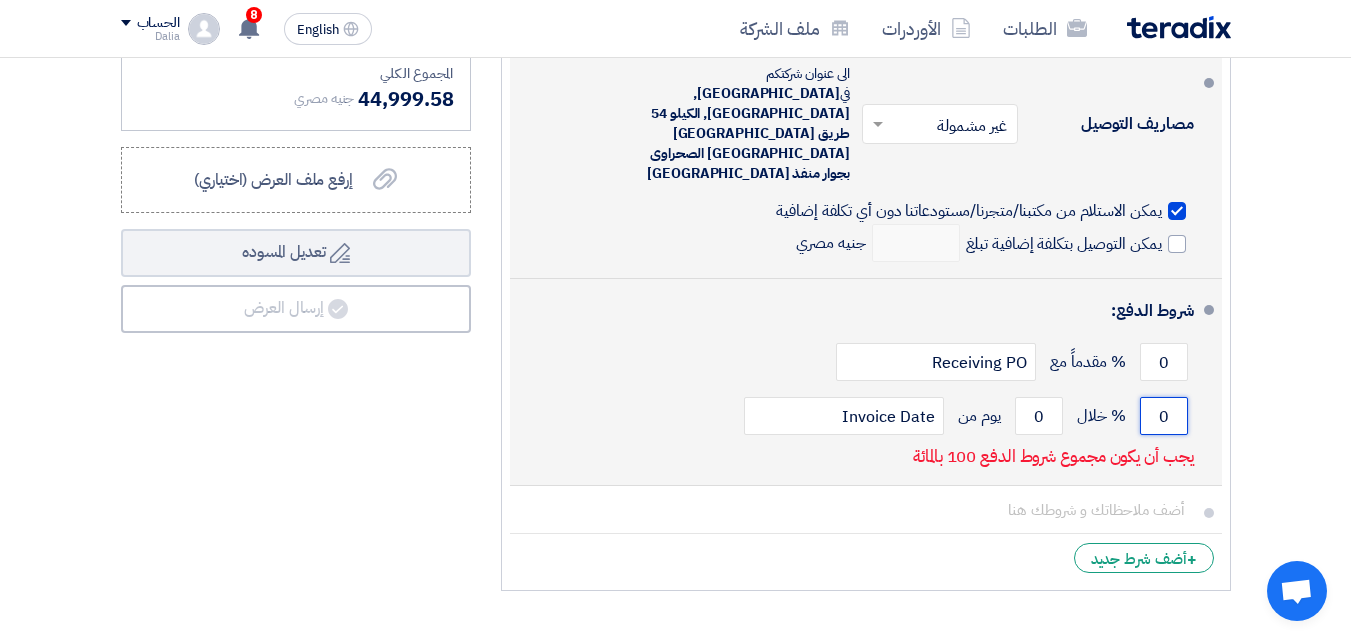 click on "0" 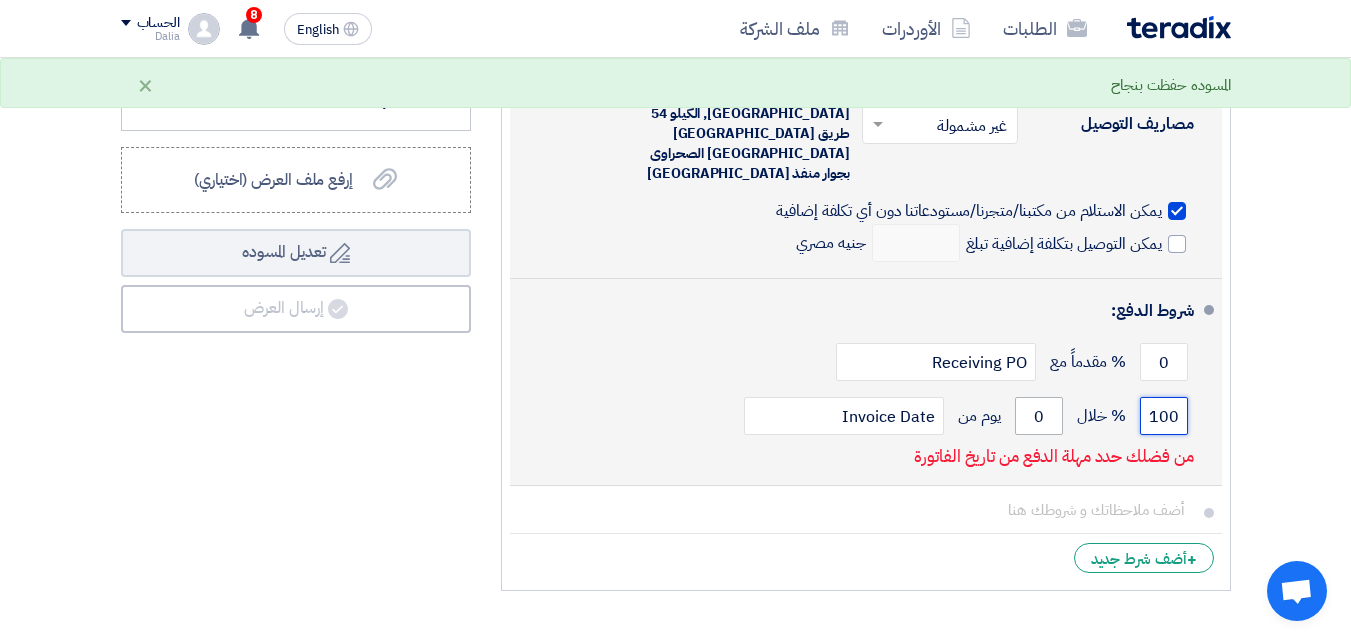 type on "100" 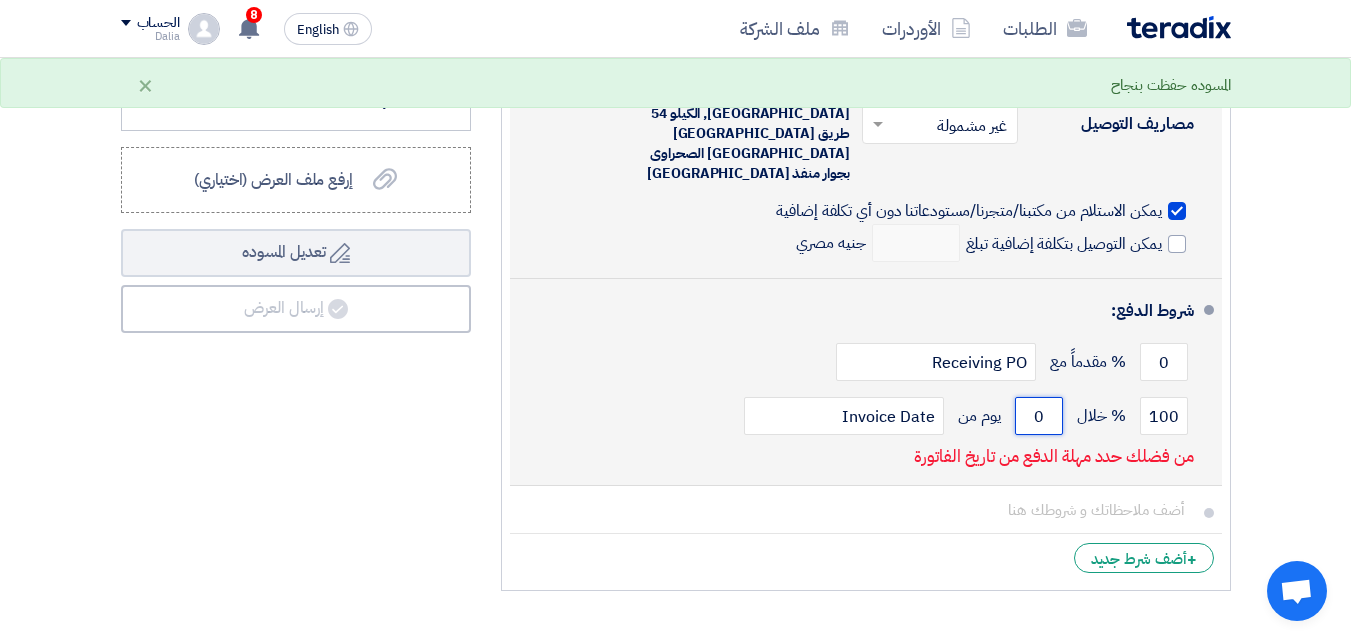 click on "0" 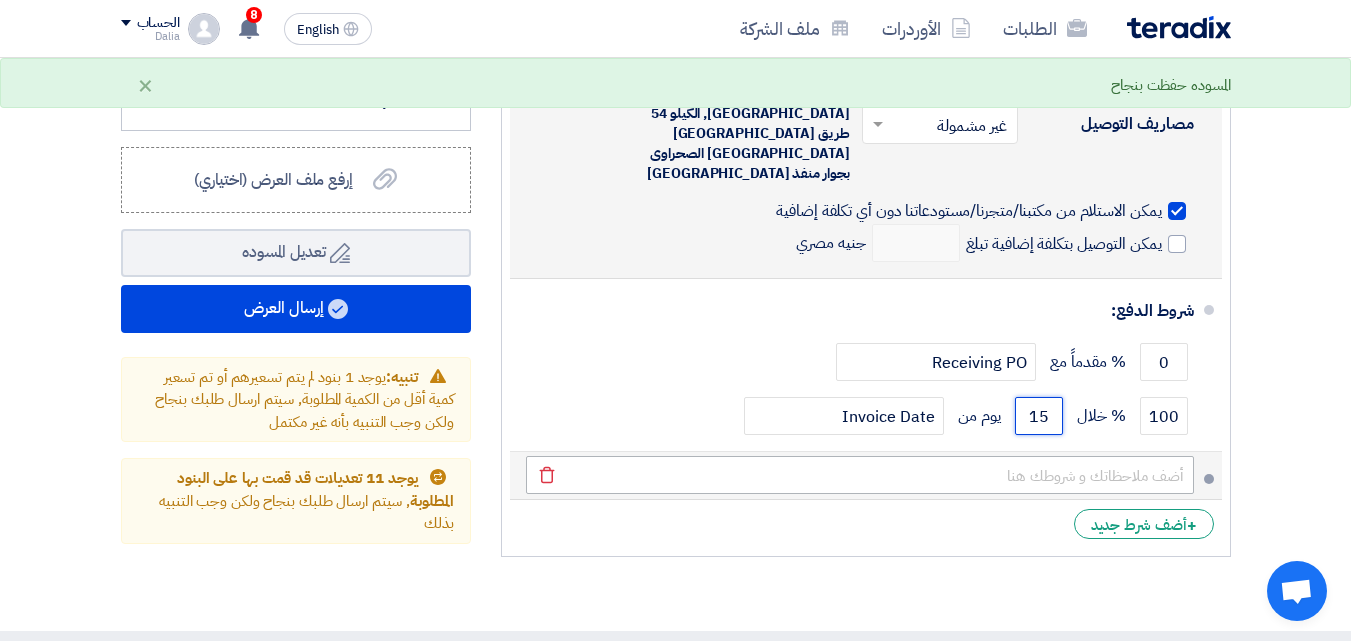 type on "15" 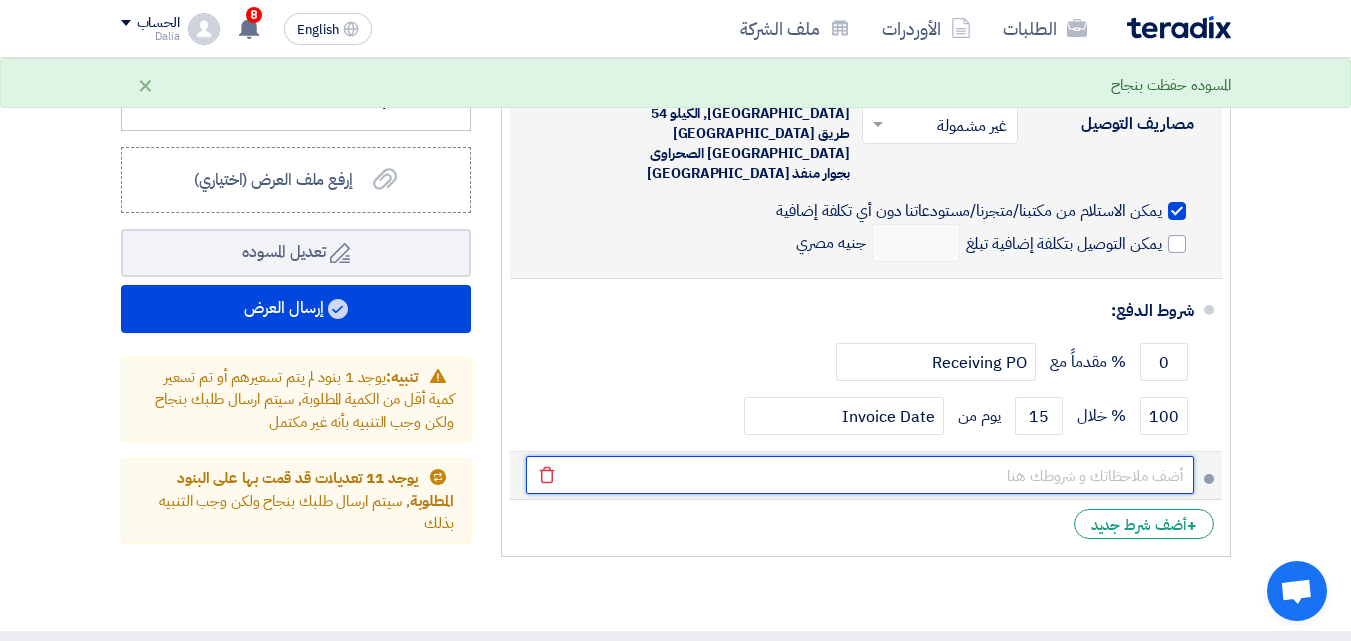 click 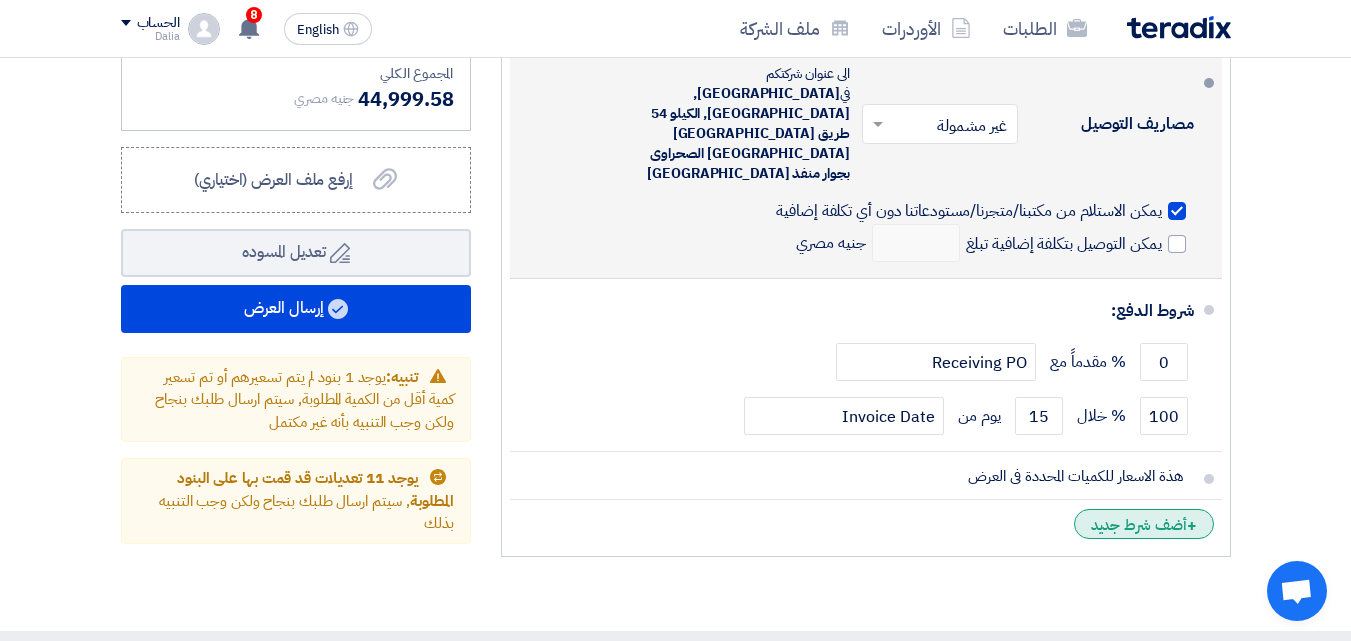 click on "+
أضف شرط جديد" 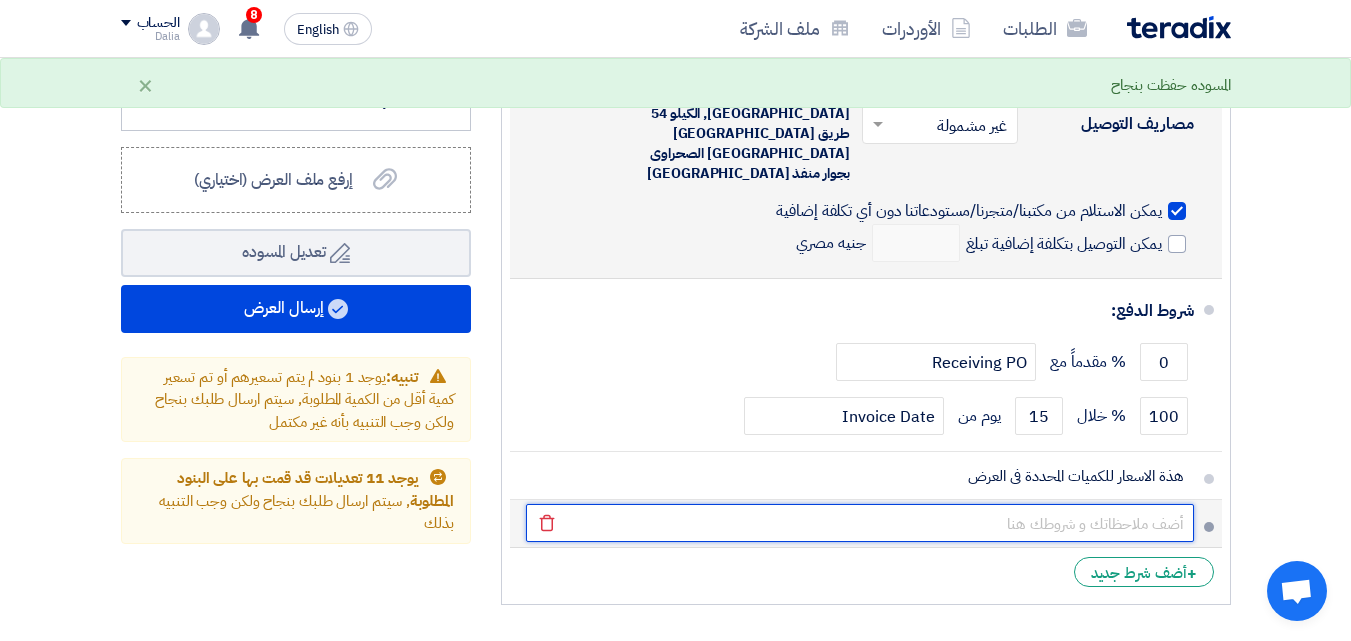 click 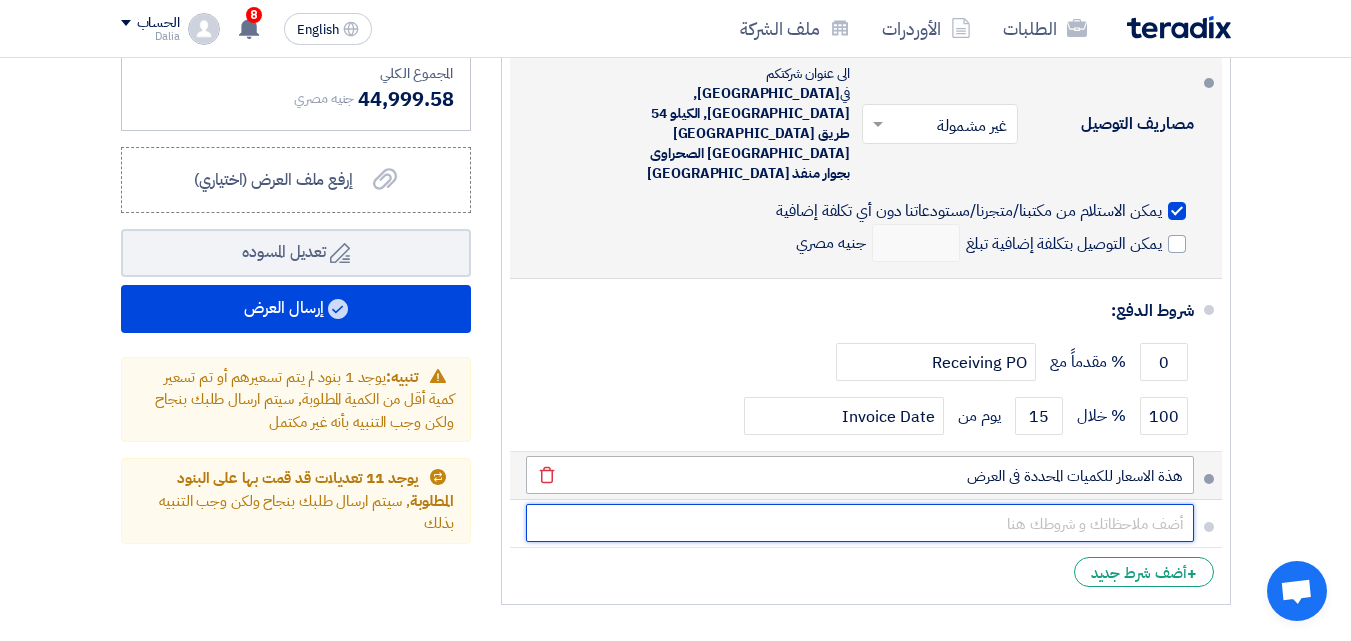type on "بخصوص البنود المكتوب بها دستة او كرتونه يجب الالتزام بالدستة او الكرتونه للاصناف المذكورة" 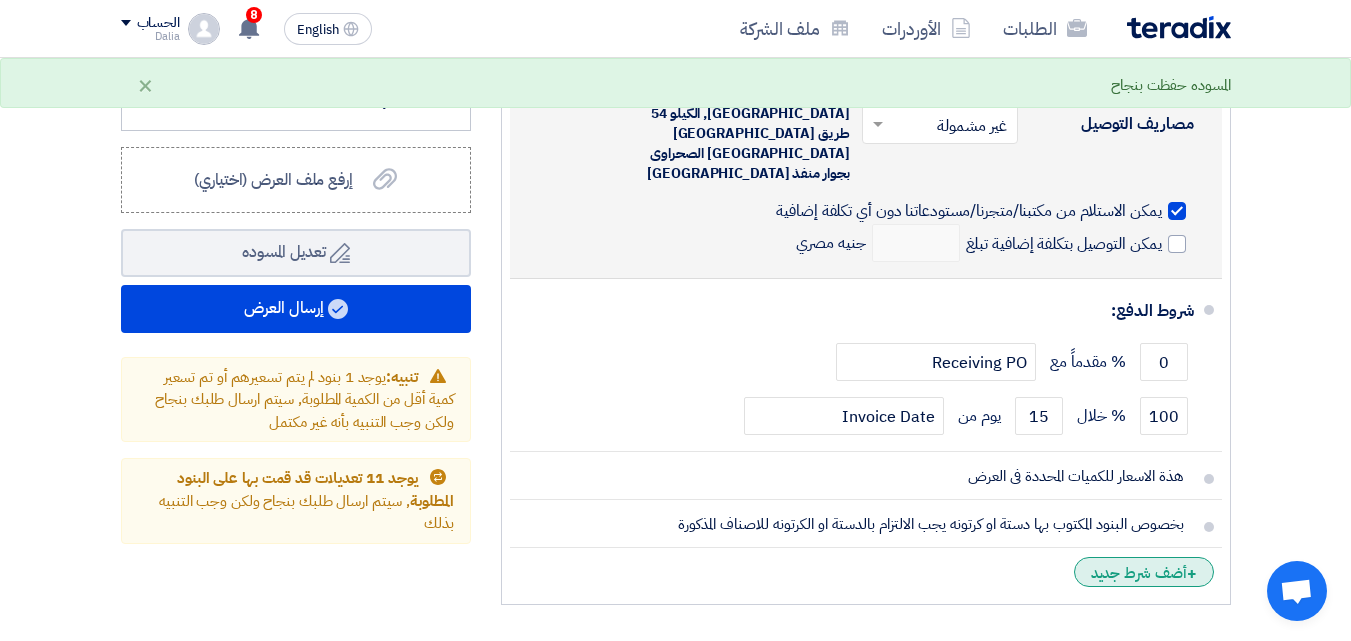 click on "+
أضف شرط جديد" 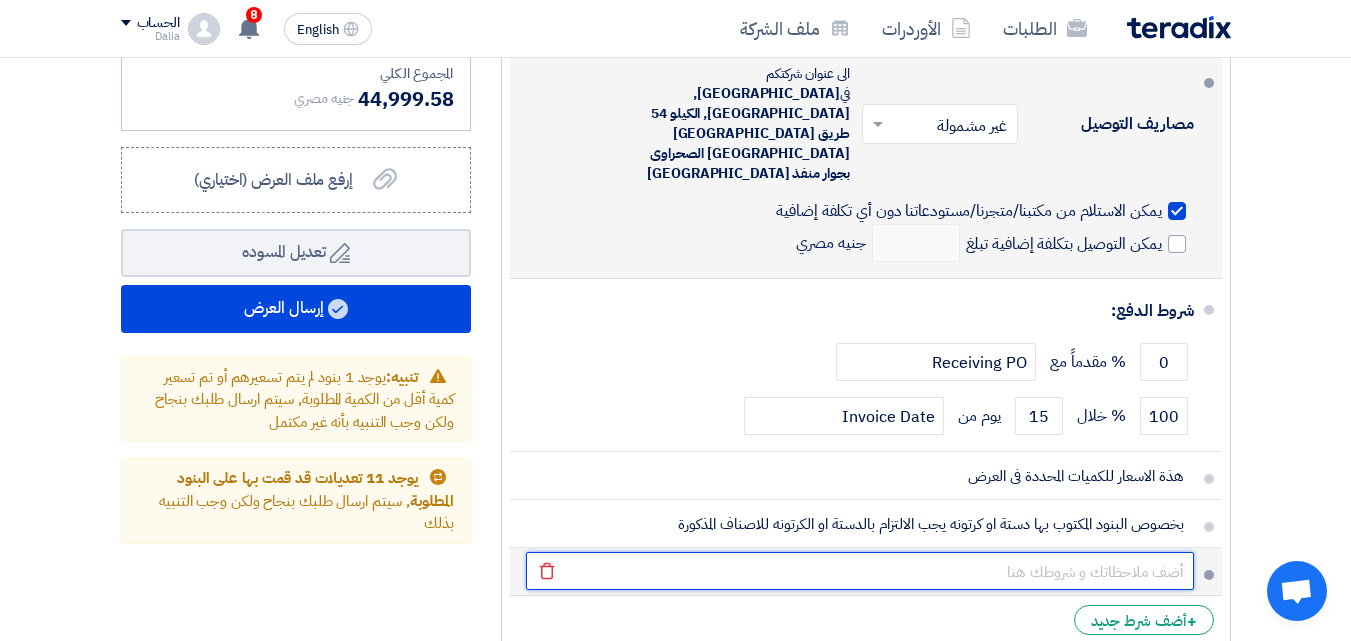 click 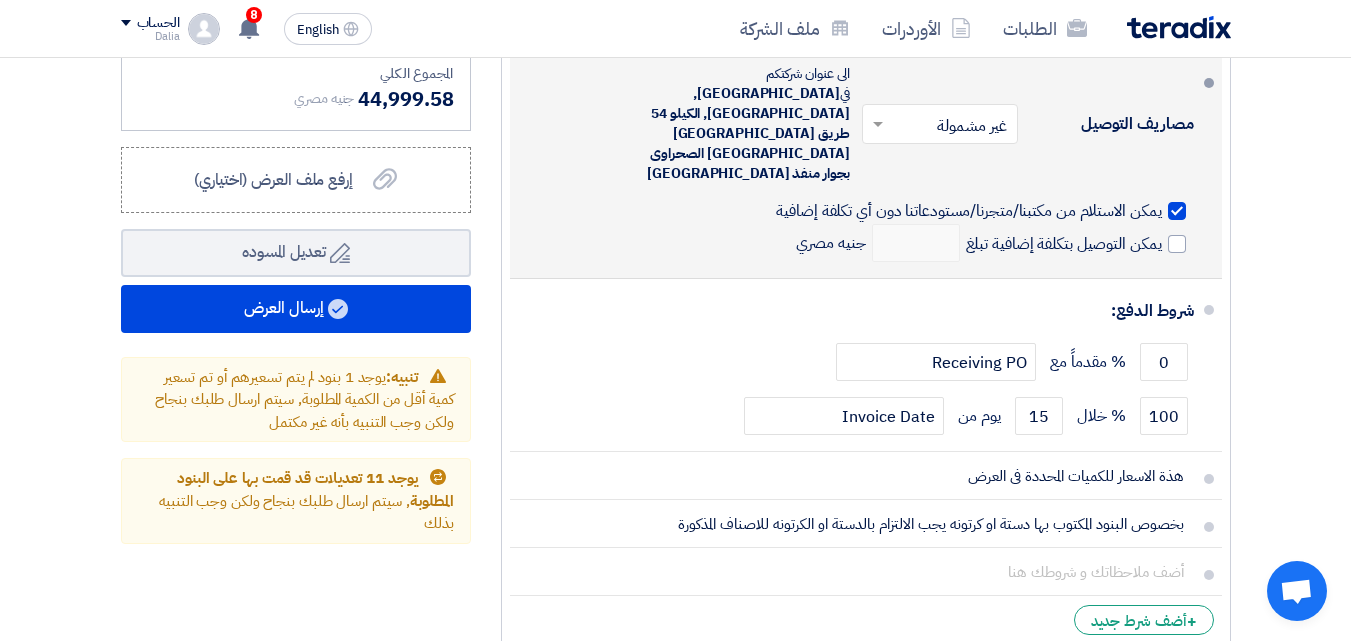 click on "العملة
جنيه مصري
مدة التوريد  *
اختر مدة التوريد
×
مدة توريد موحدة
×" 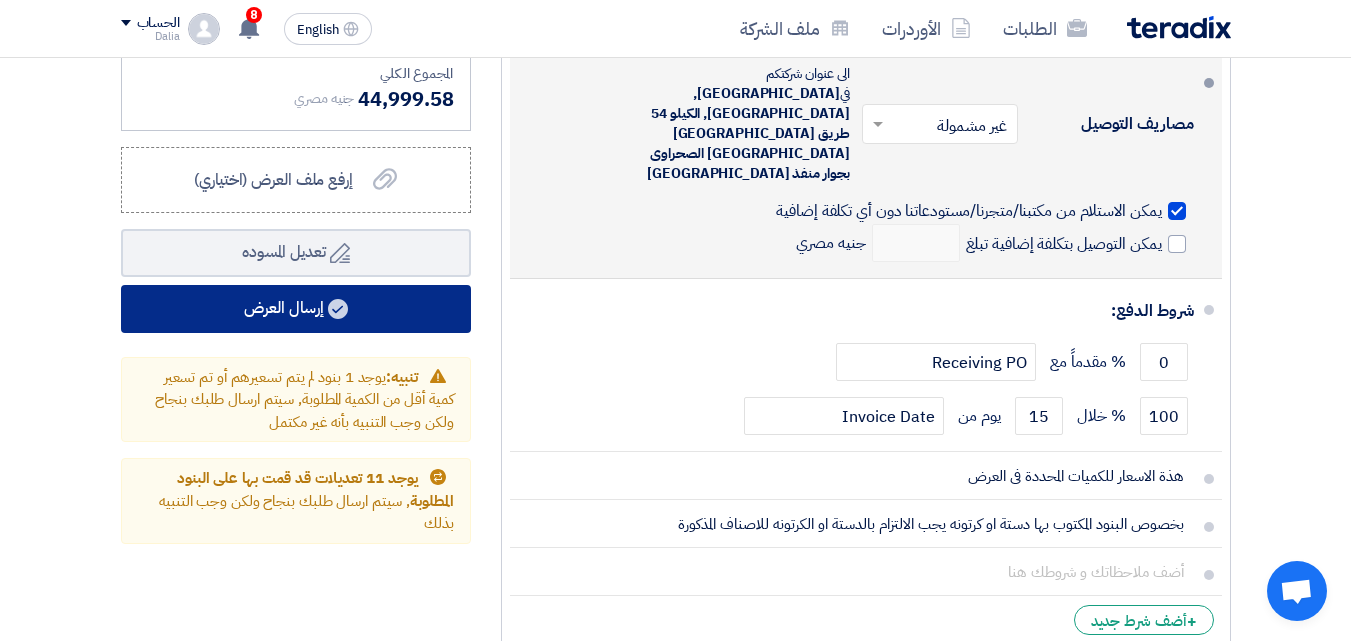 click 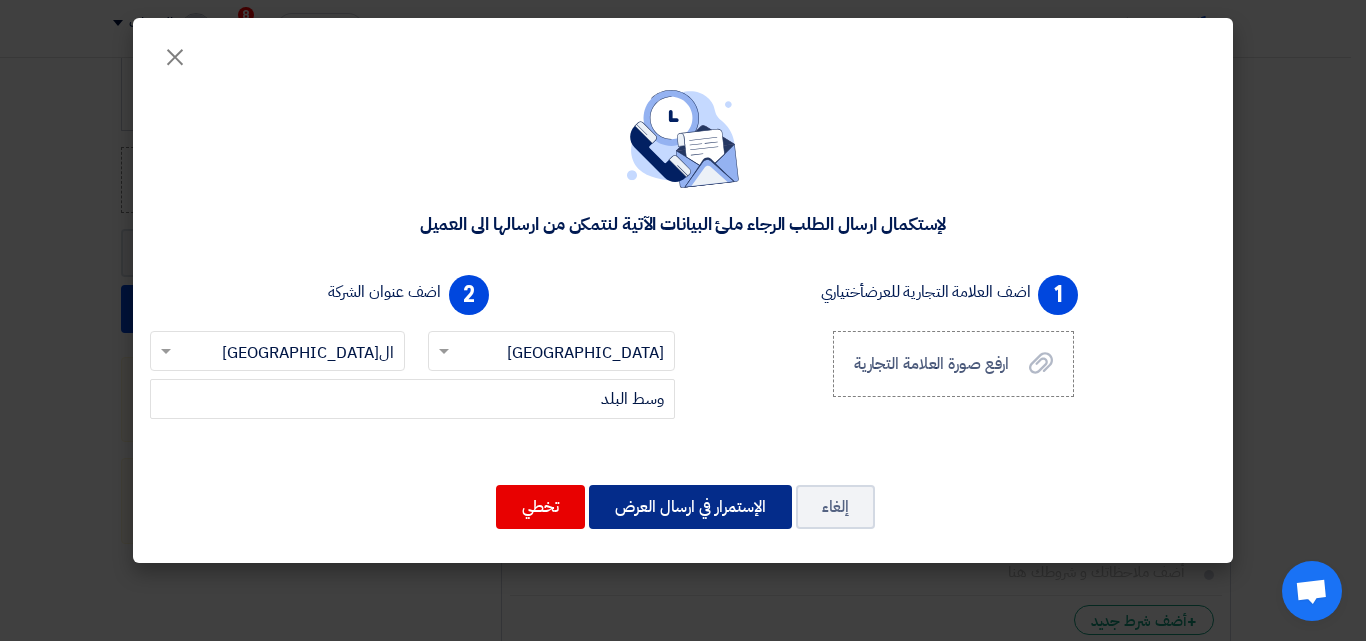 click on "الإستمرار في ارسال العرض" 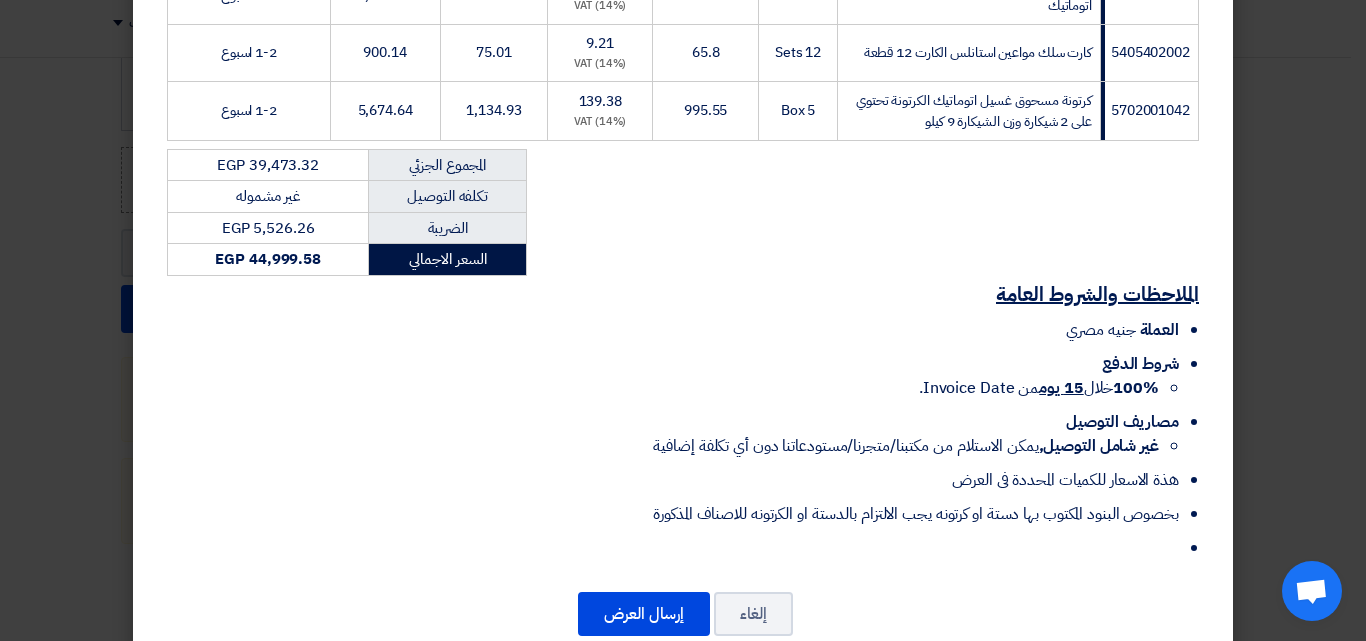 scroll, scrollTop: 1389, scrollLeft: 0, axis: vertical 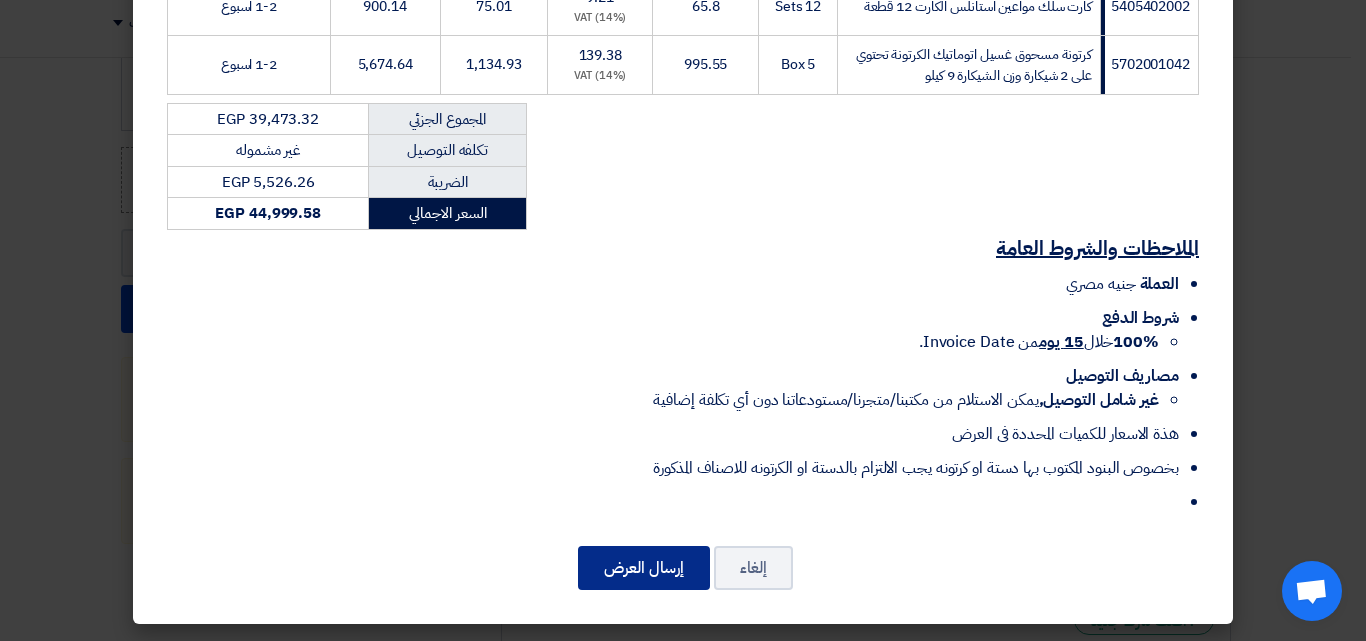 click on "إرسال العرض" 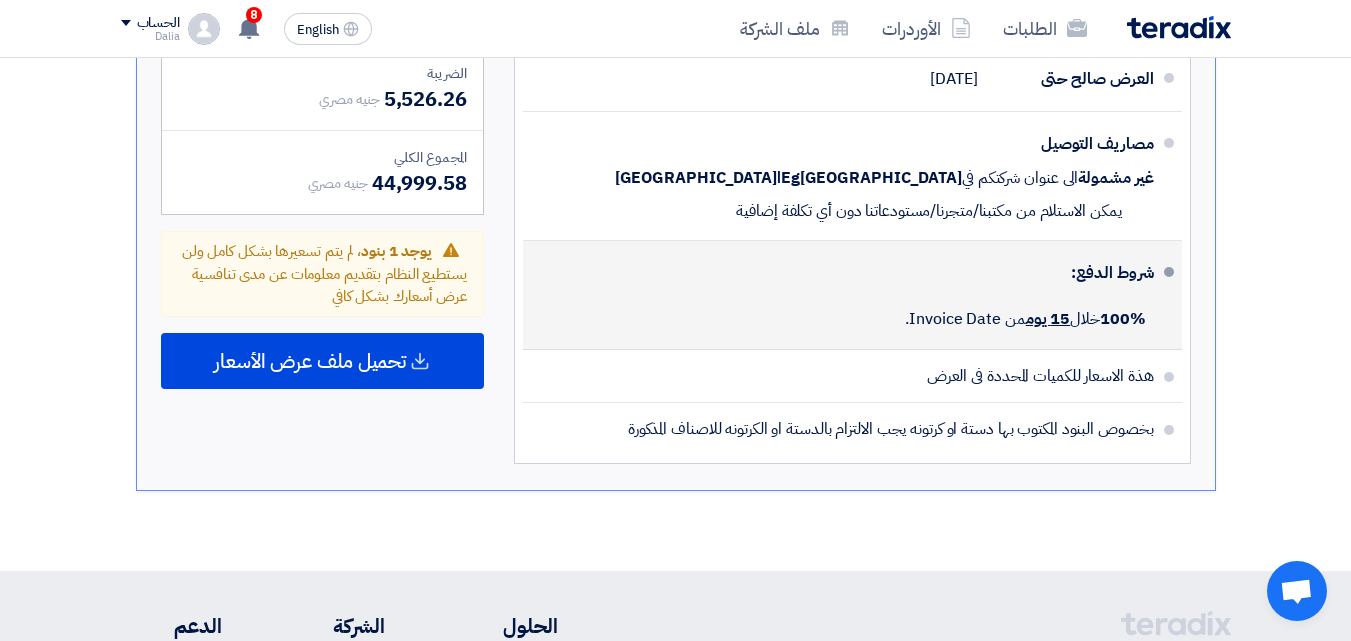 scroll, scrollTop: 2744, scrollLeft: 0, axis: vertical 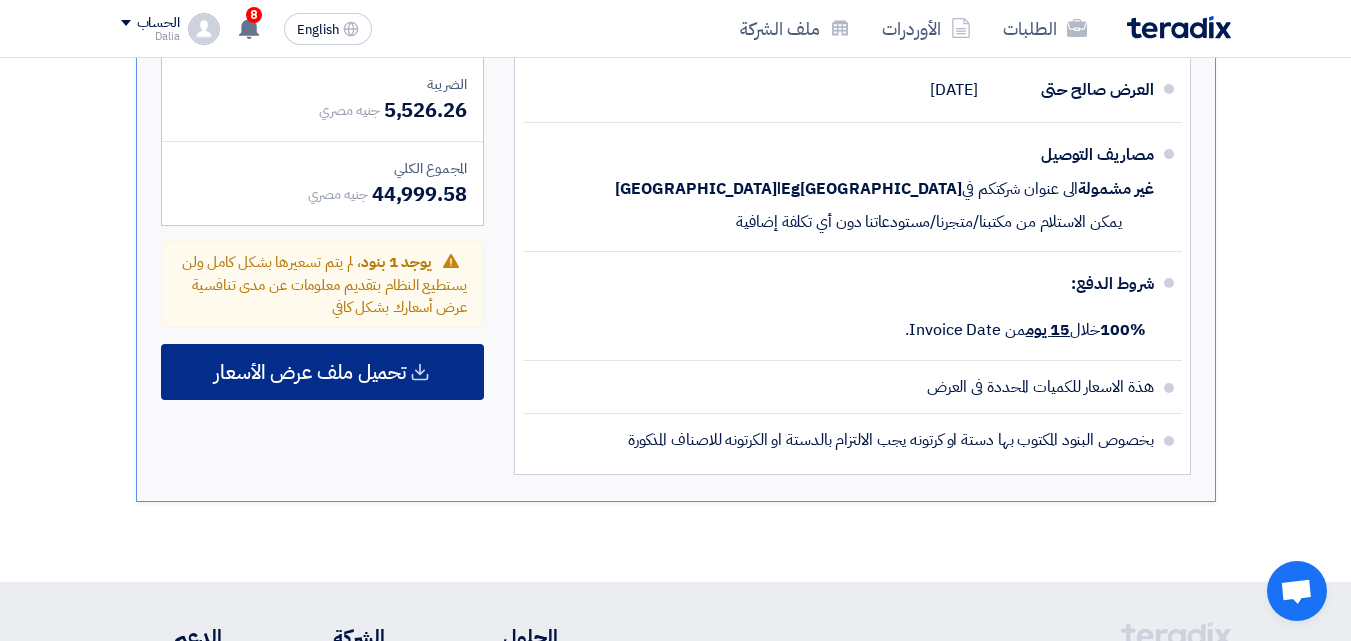 click on "تحميل ملف عرض الأسعار" at bounding box center (310, 372) 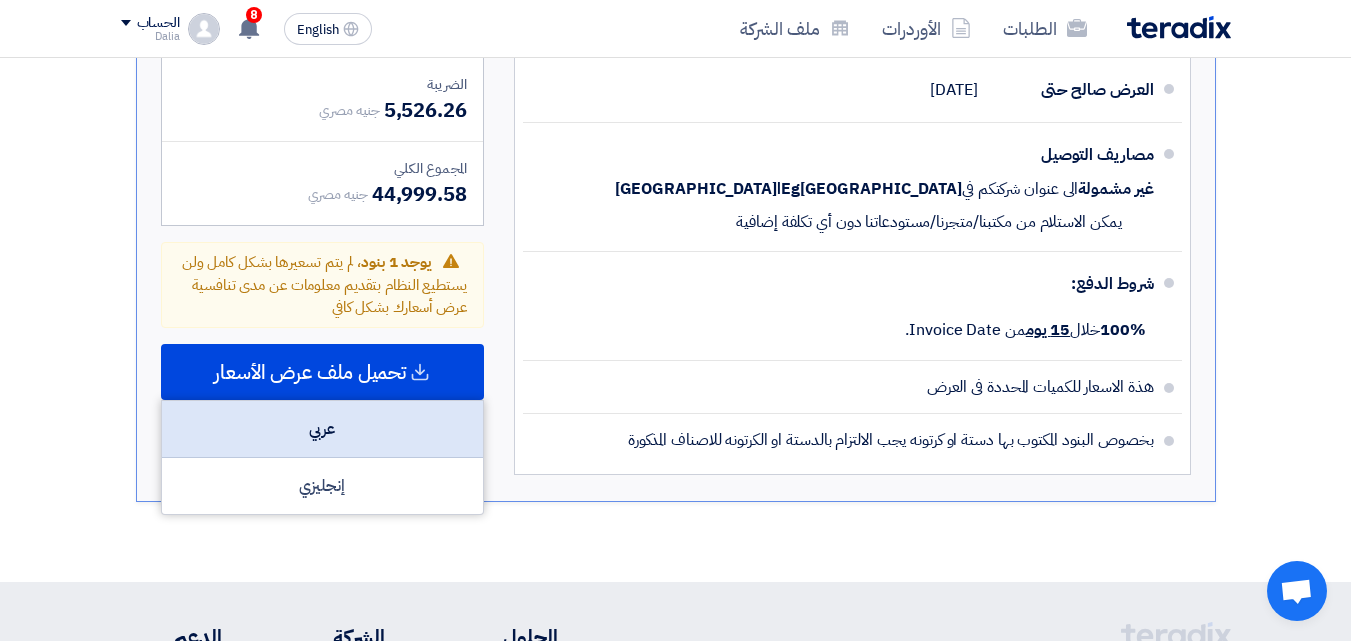 click on "عربي" at bounding box center (322, 429) 